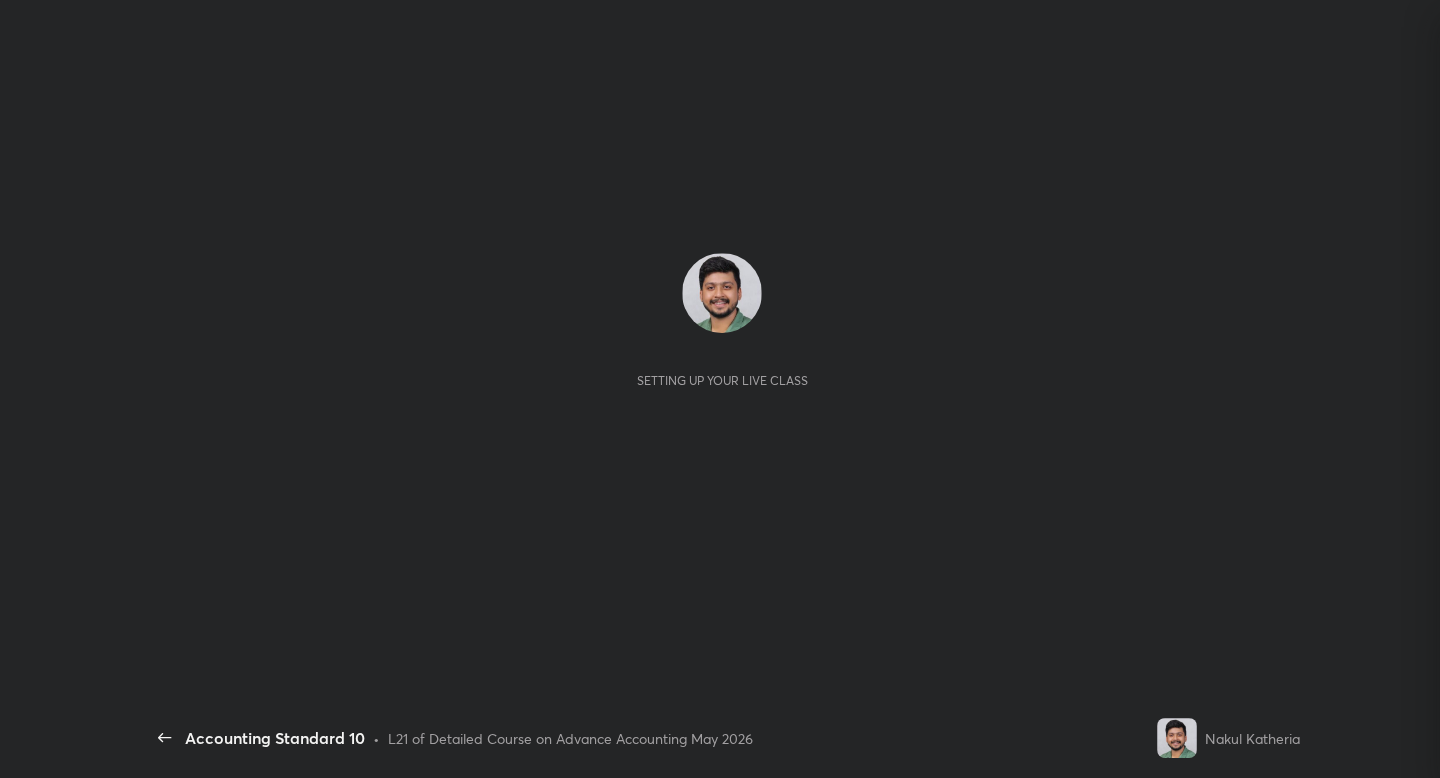 scroll, scrollTop: 0, scrollLeft: 0, axis: both 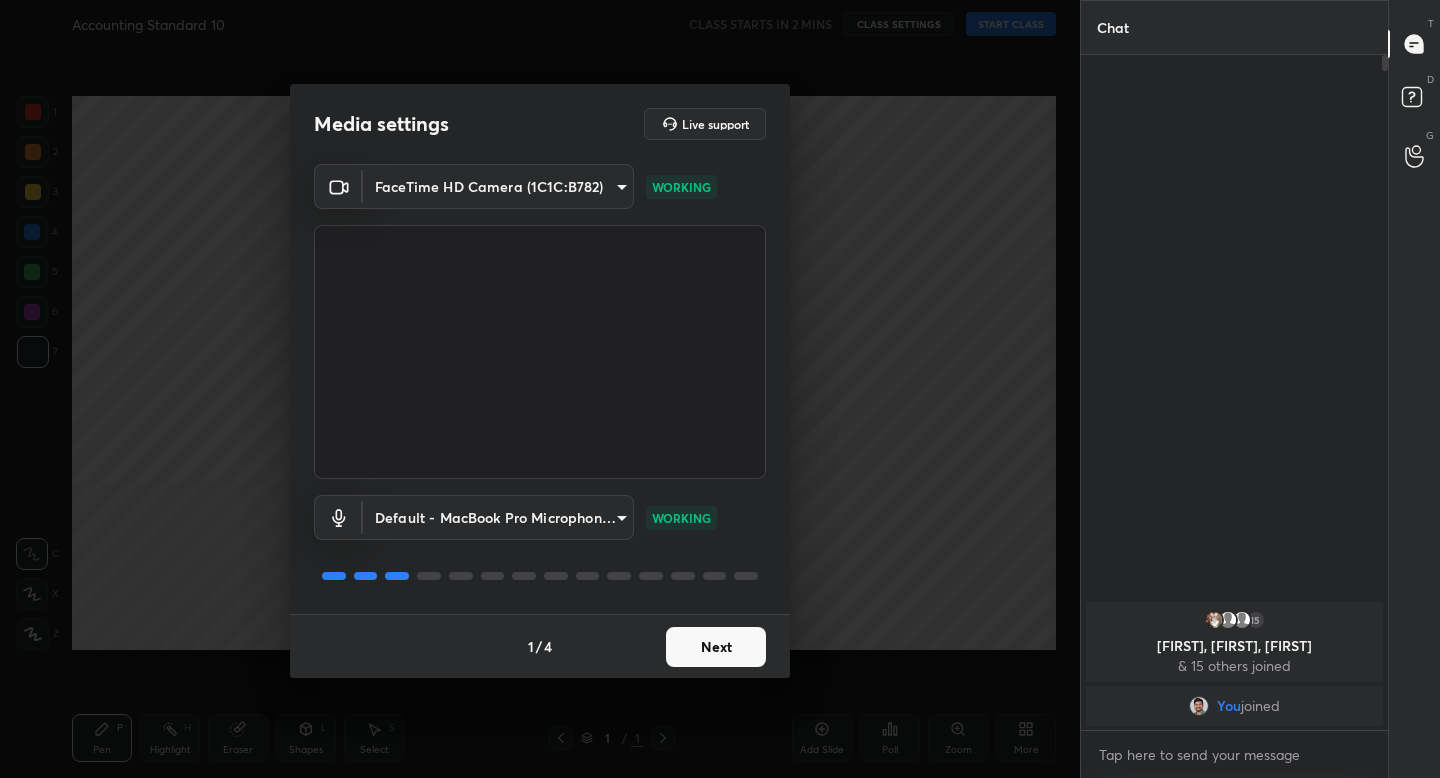 click on "Next" at bounding box center (716, 647) 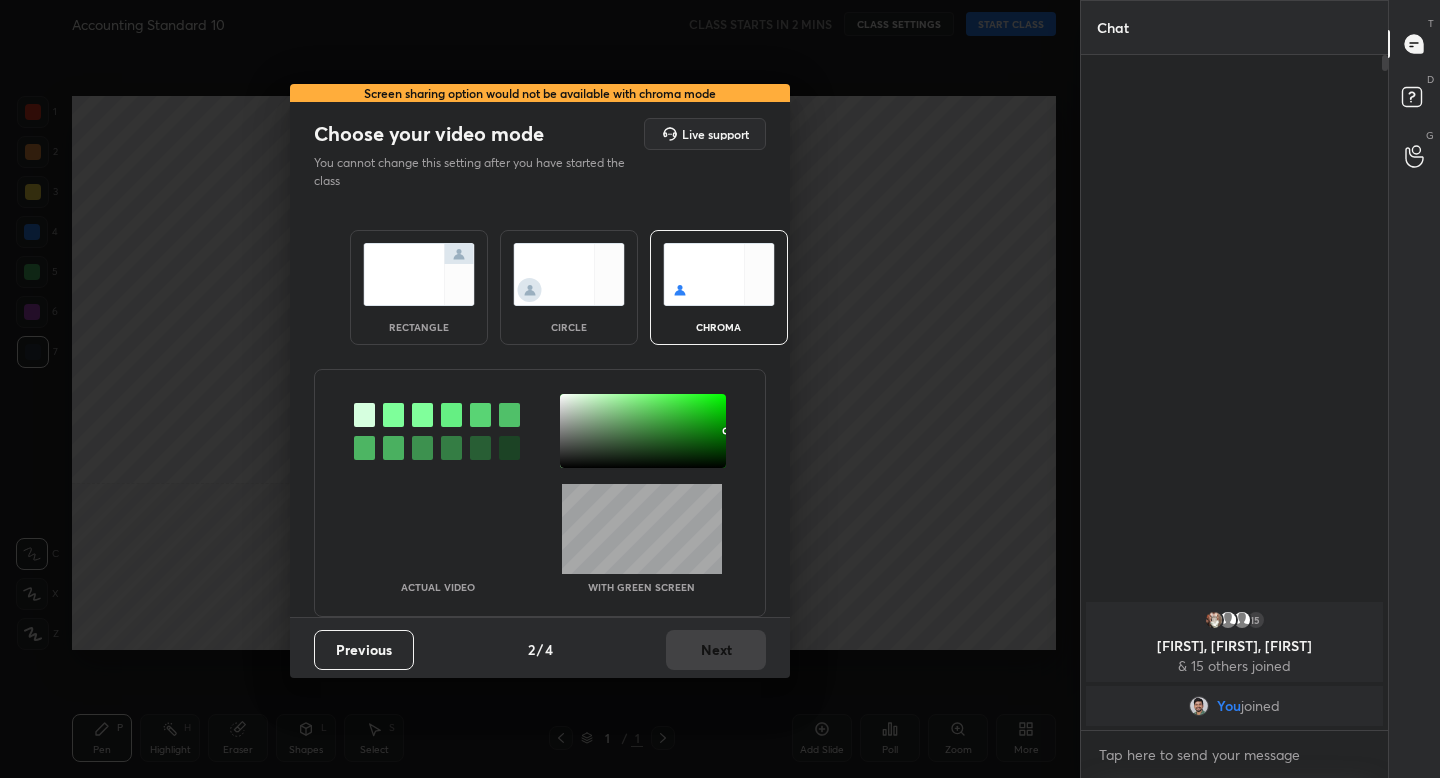 click at bounding box center (419, 274) 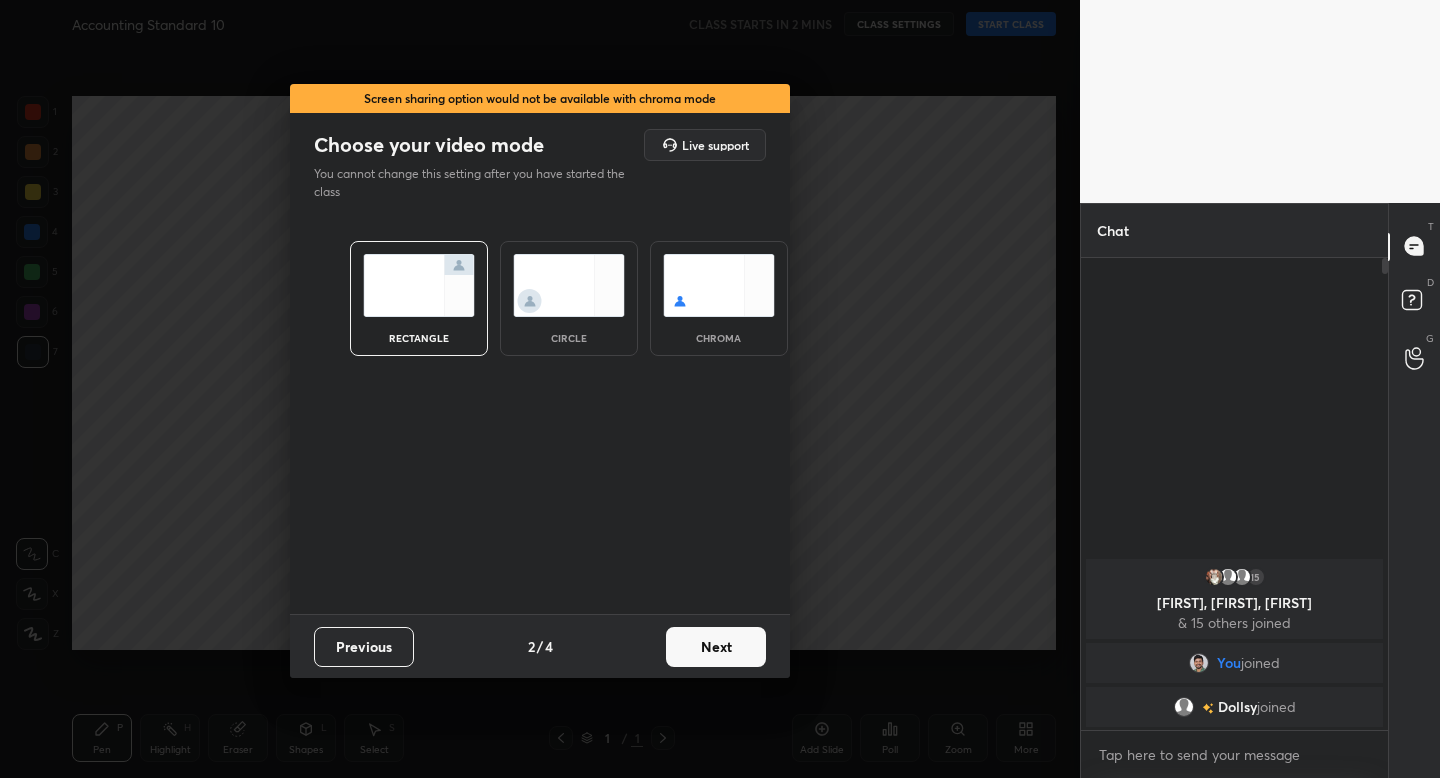 scroll, scrollTop: 466, scrollLeft: 301, axis: both 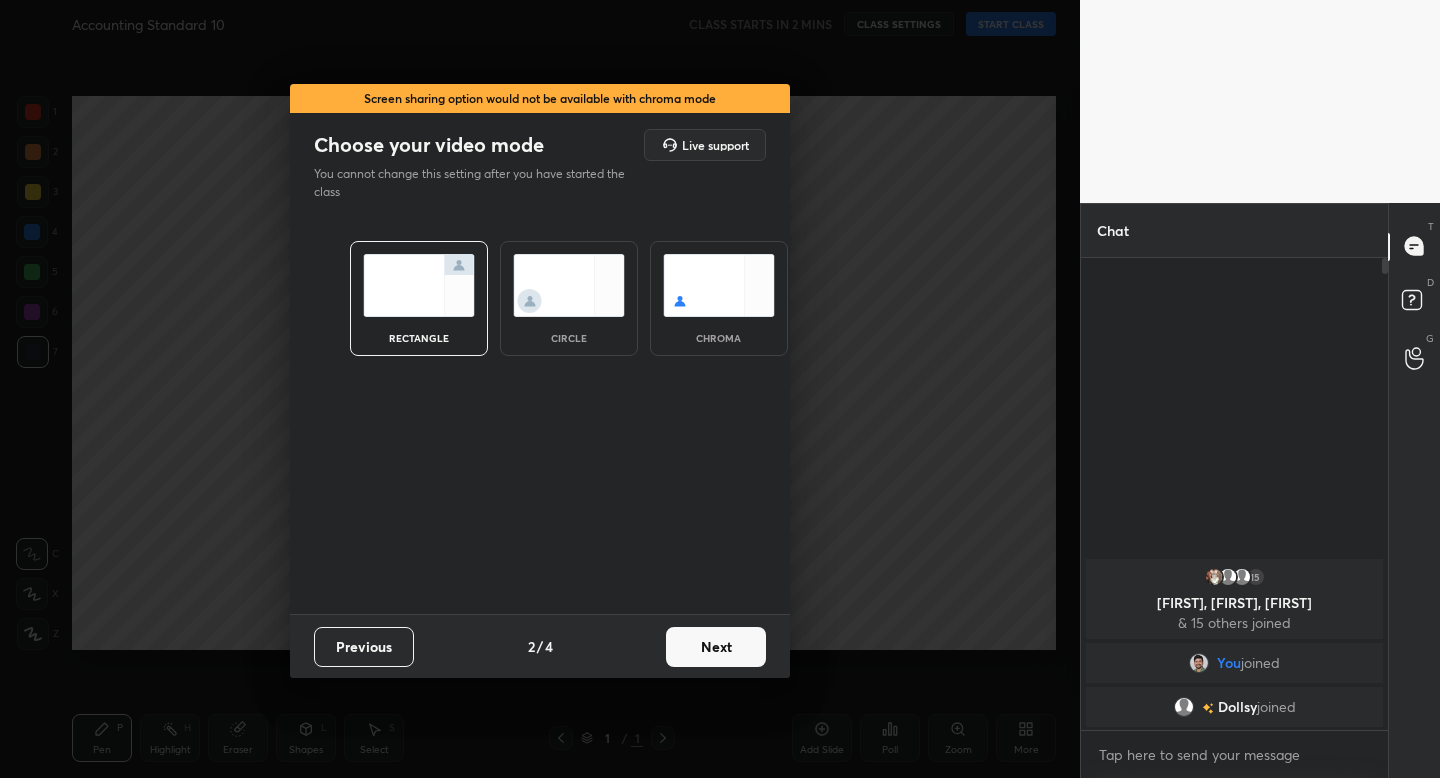 click on "Next" at bounding box center (716, 647) 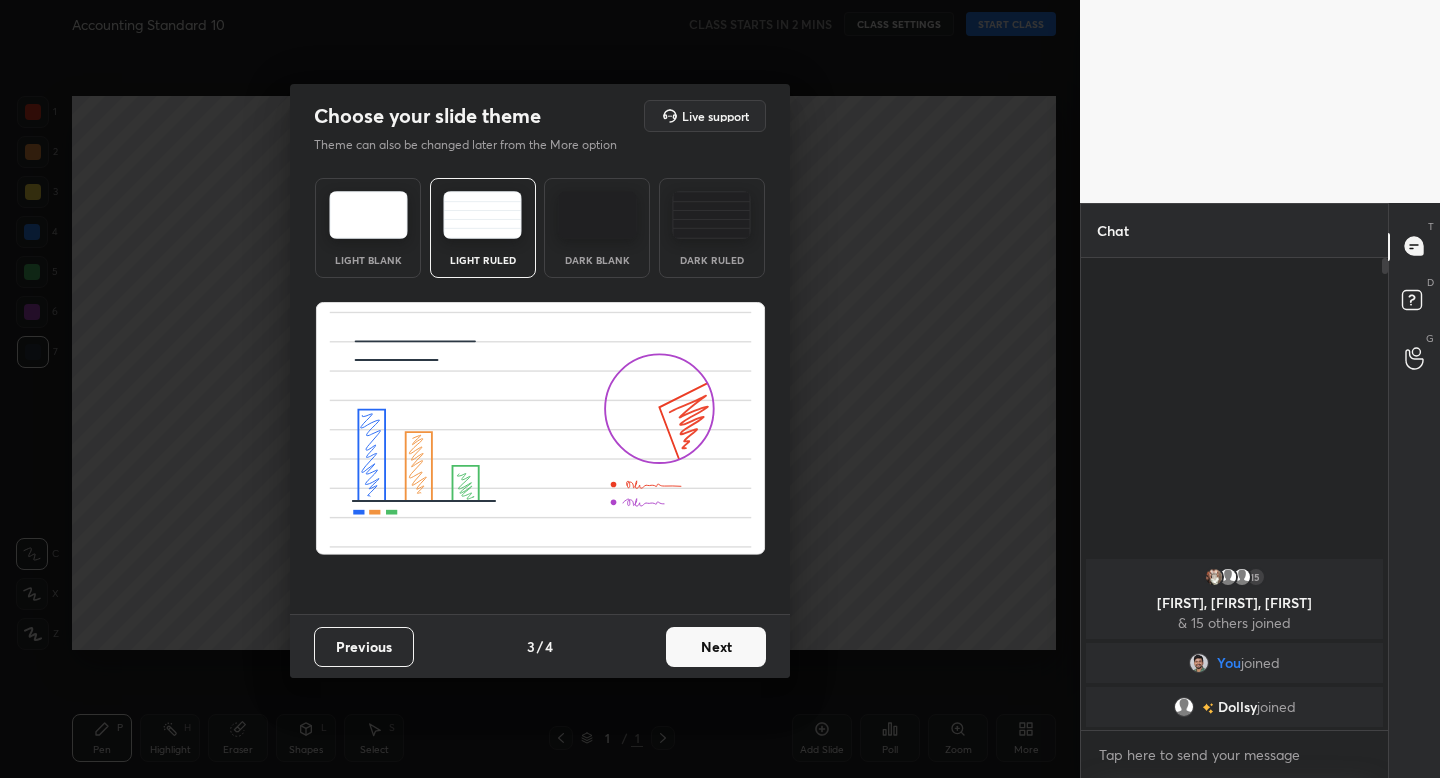 click on "Next" at bounding box center (716, 647) 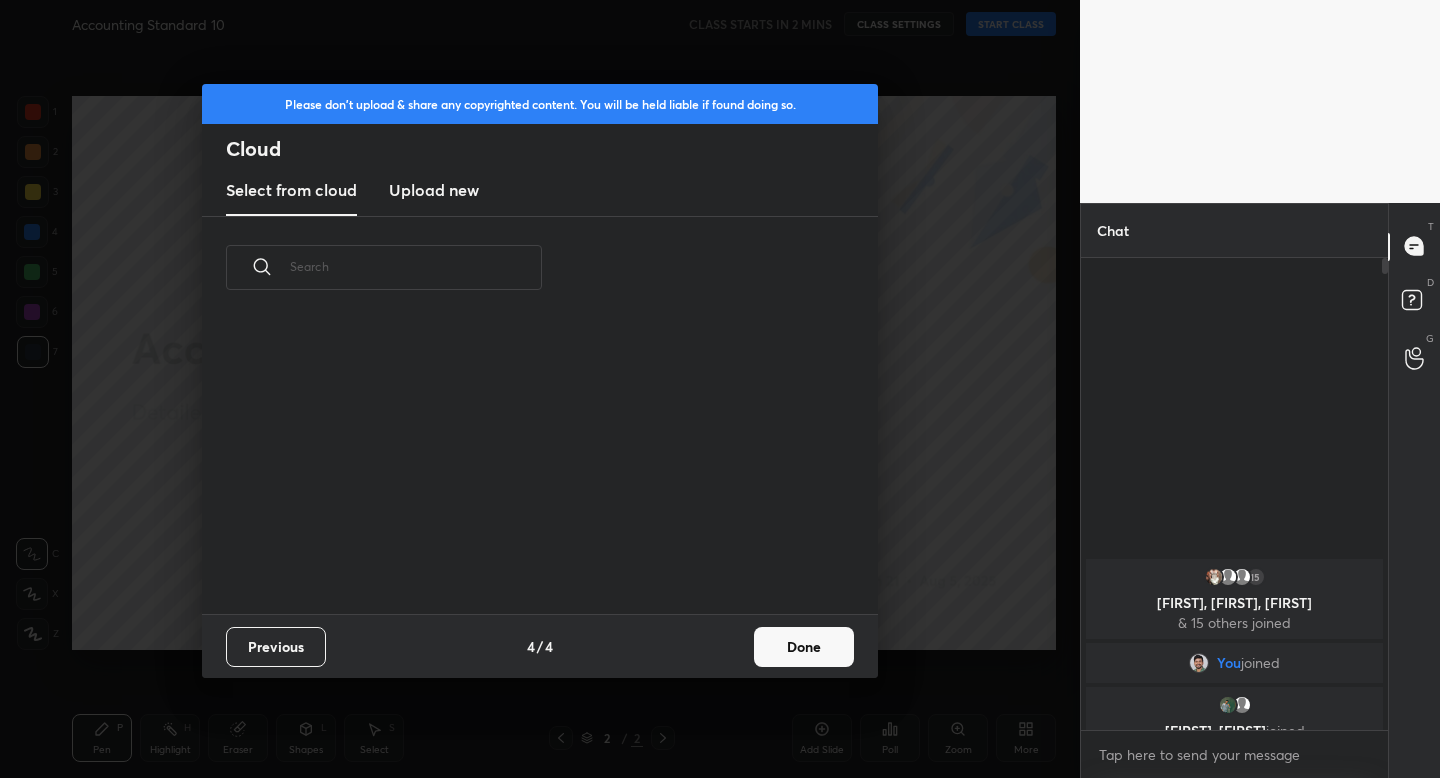 scroll, scrollTop: 7, scrollLeft: 11, axis: both 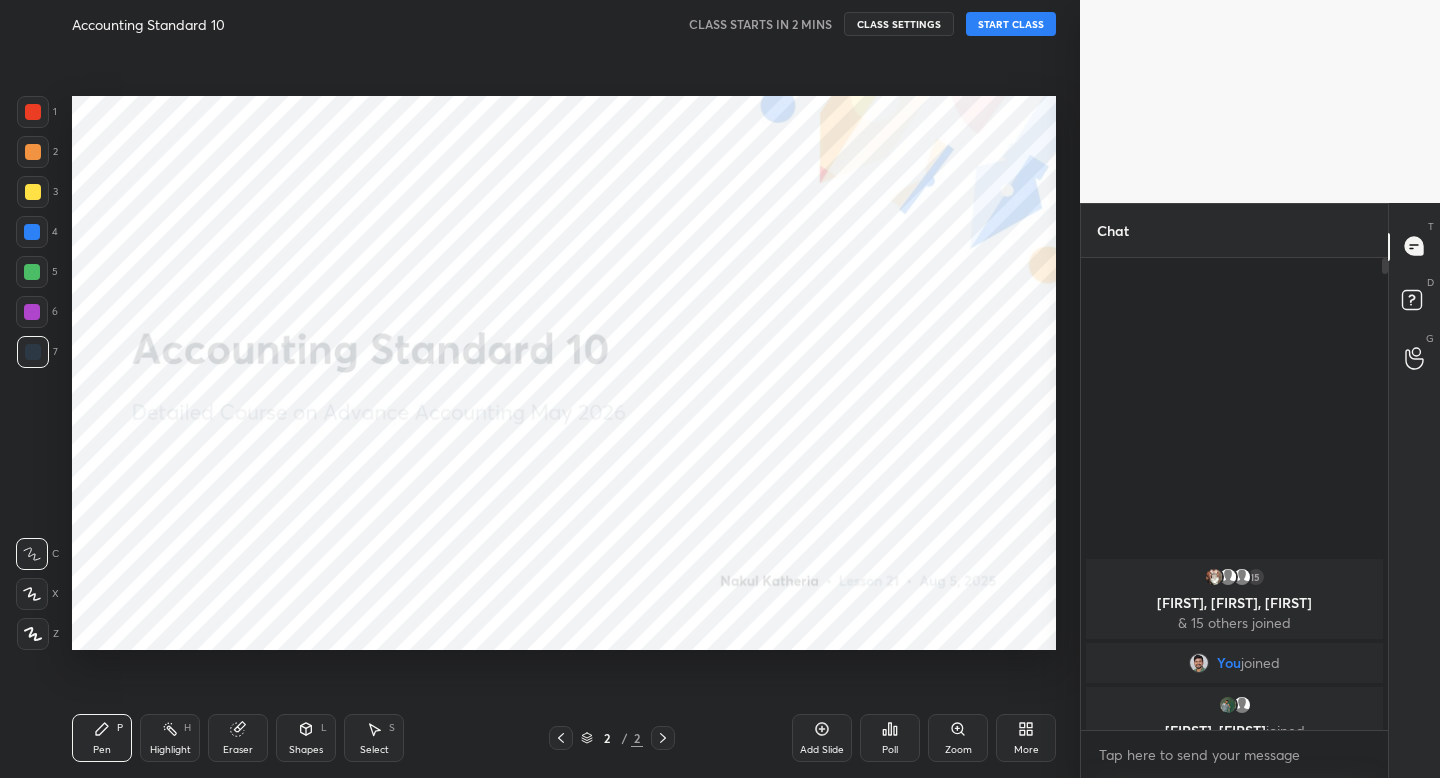 click 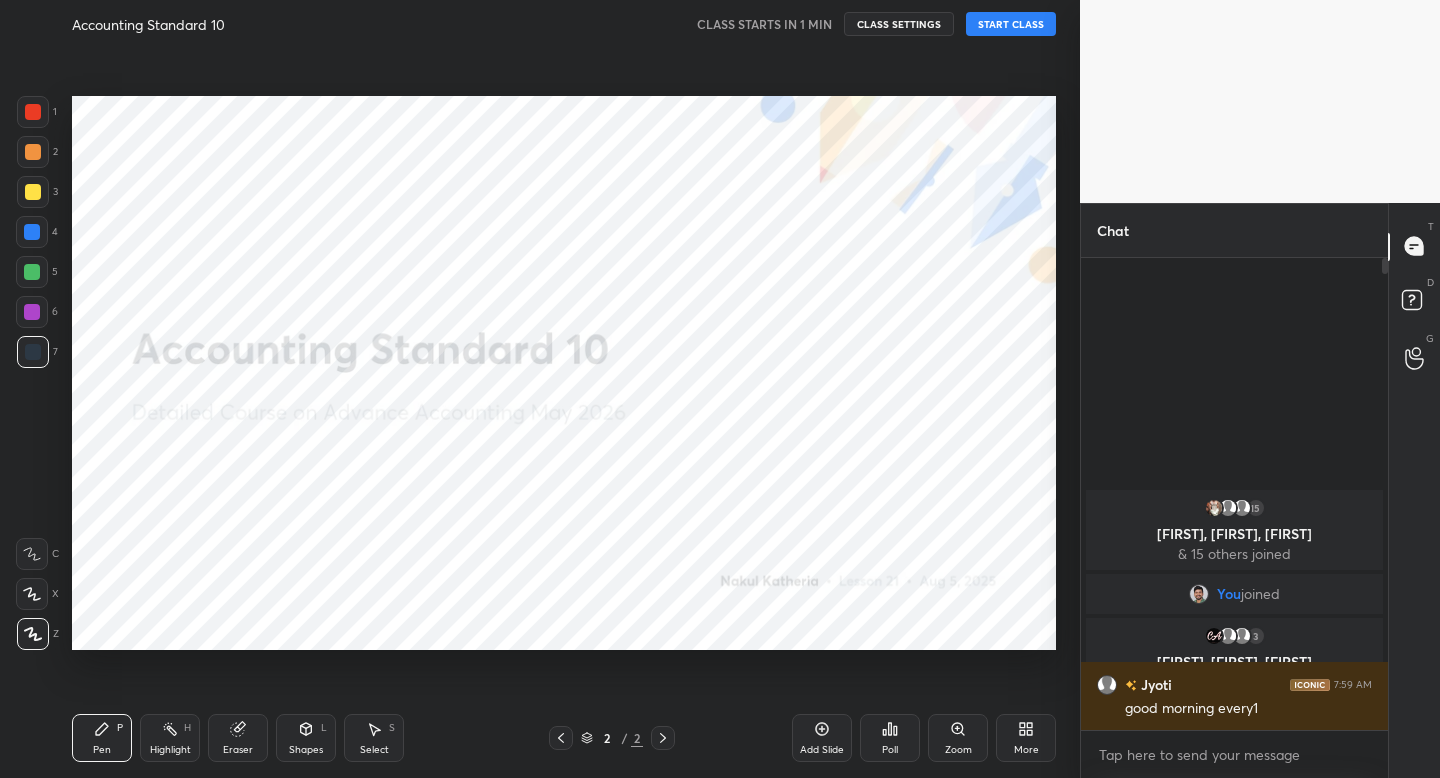 click on "START CLASS" at bounding box center (1011, 24) 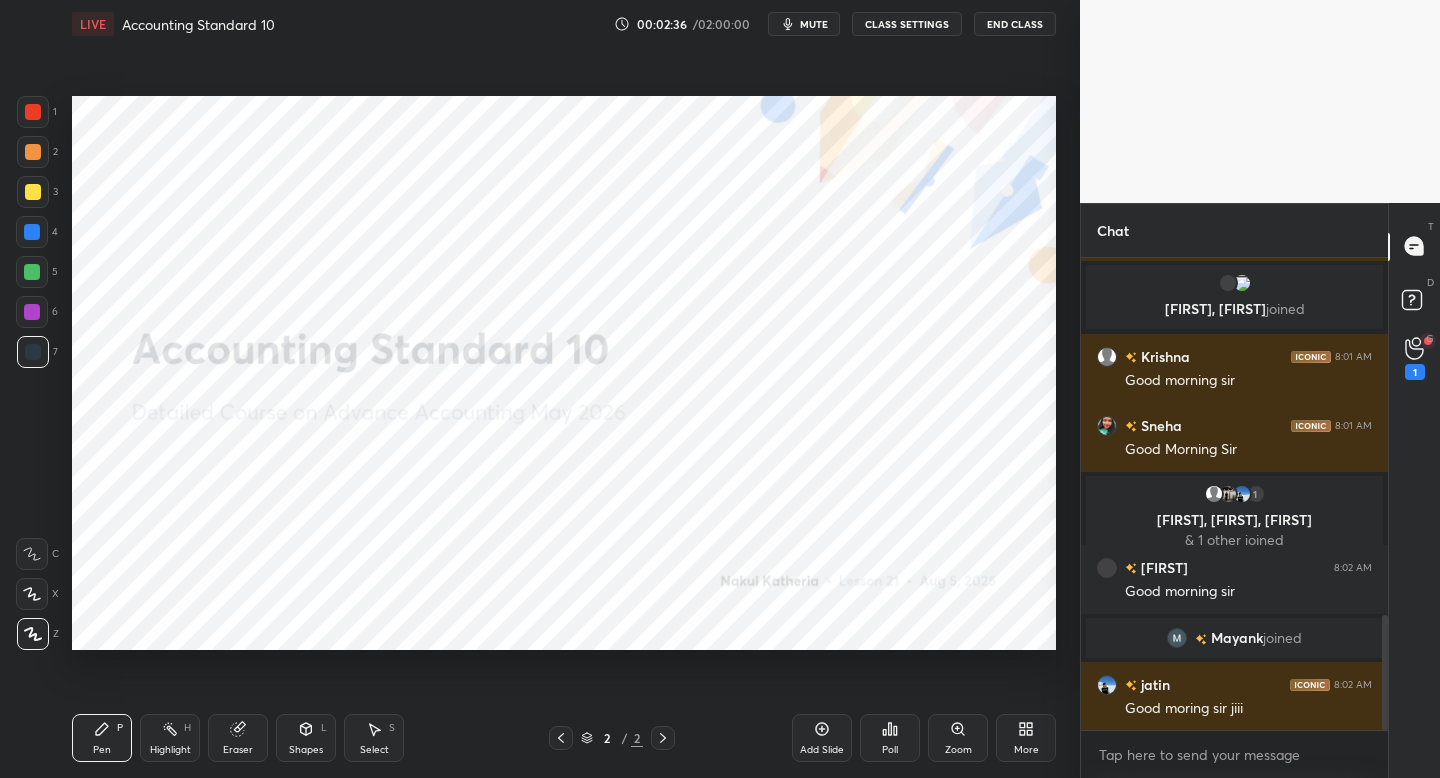 scroll, scrollTop: 1532, scrollLeft: 0, axis: vertical 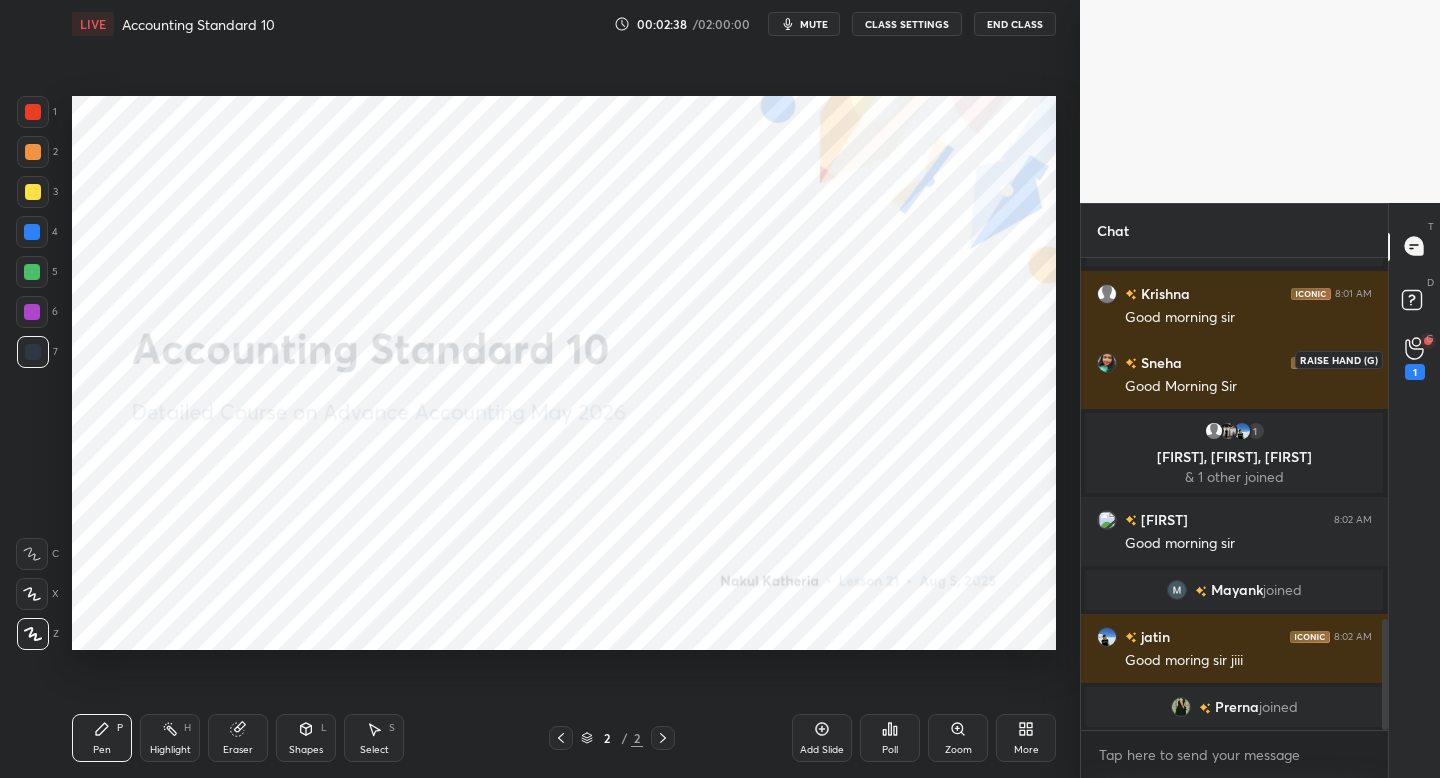 click 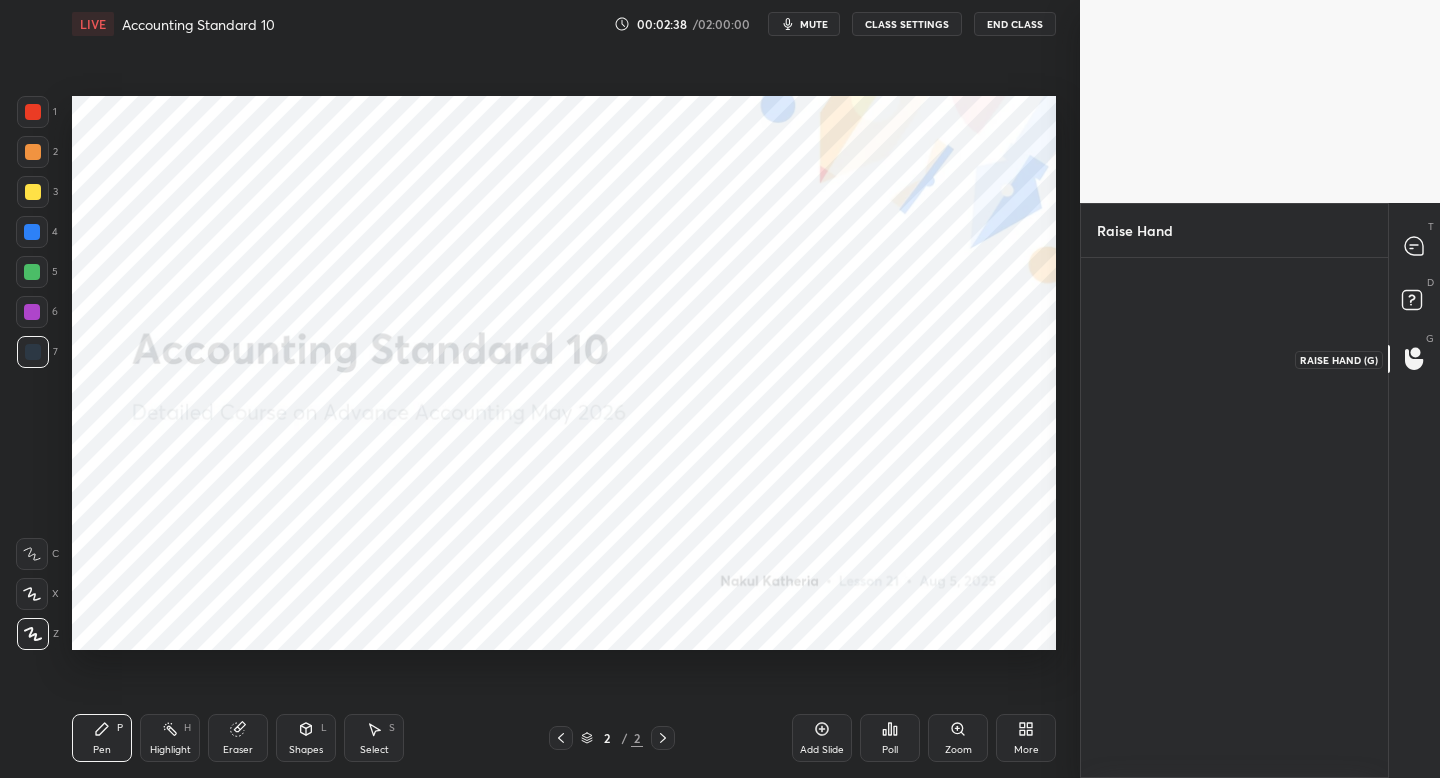 scroll, scrollTop: 514, scrollLeft: 301, axis: both 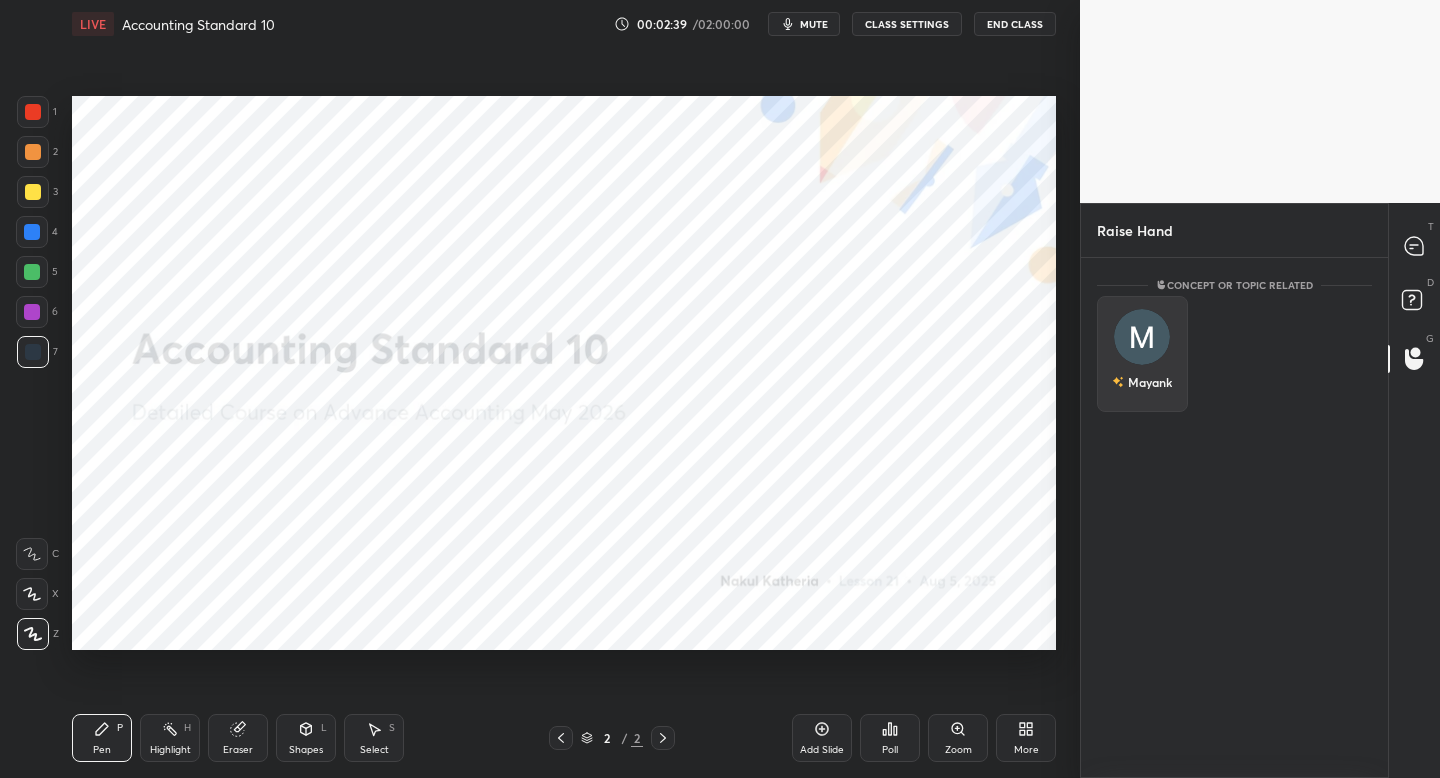 click on "Mayank" at bounding box center (1142, 354) 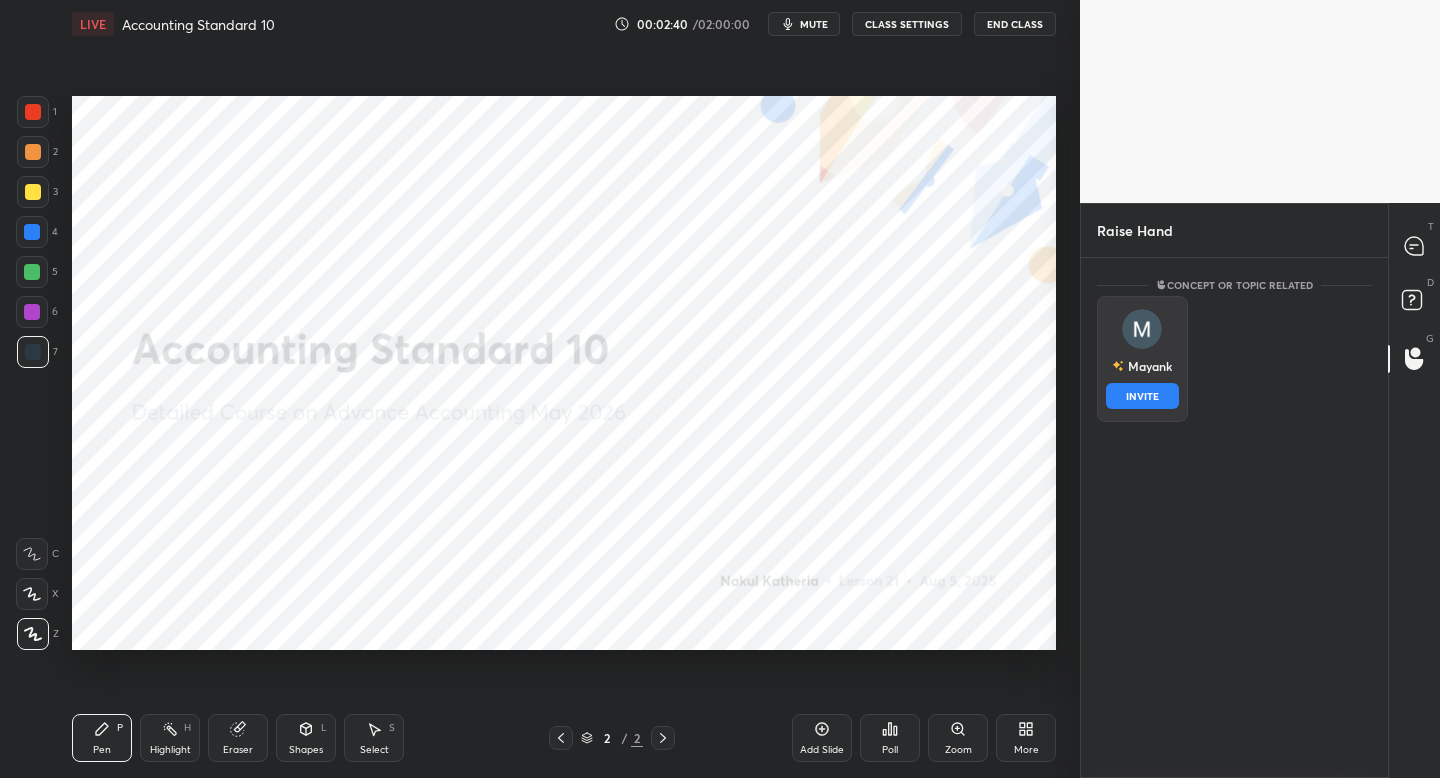 click on "INVITE" at bounding box center (1142, 396) 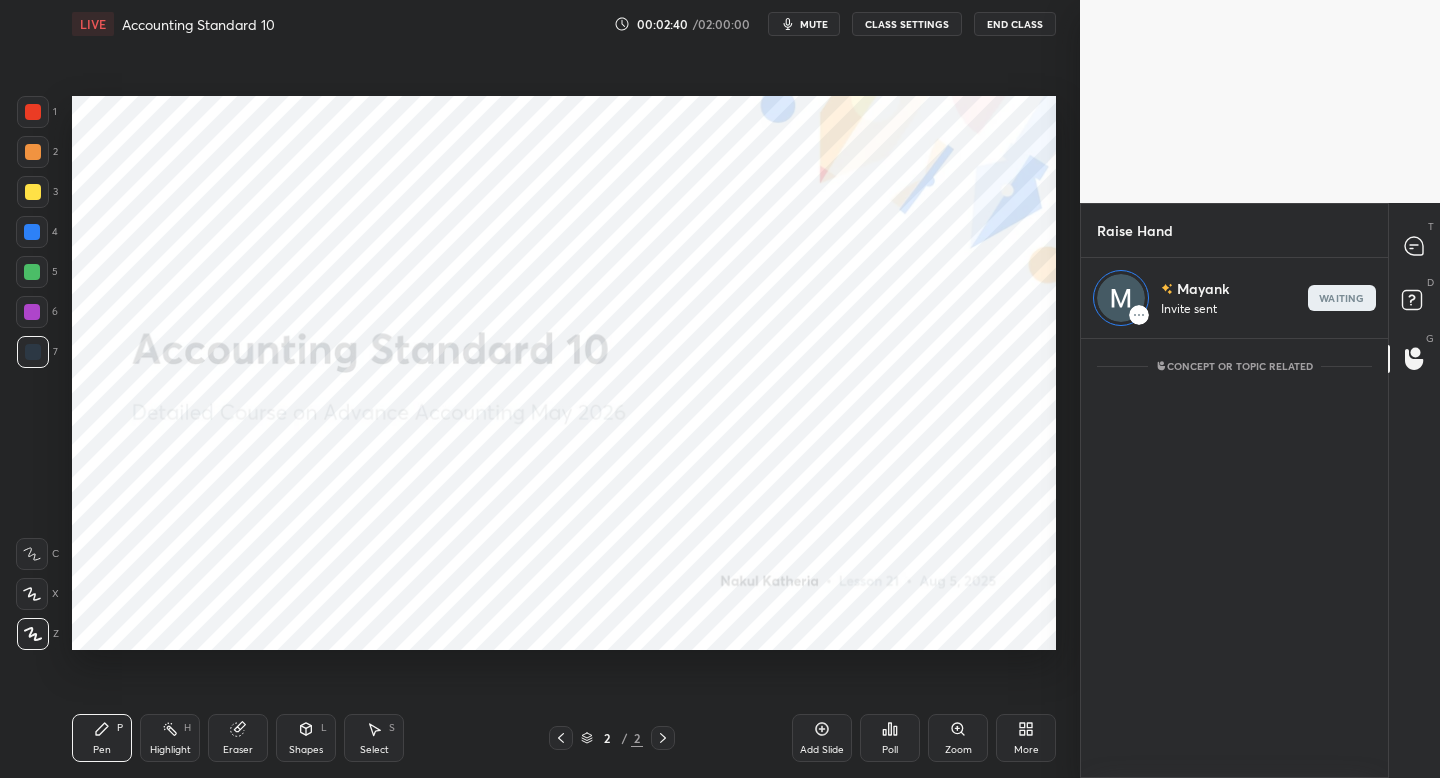 scroll, scrollTop: 433, scrollLeft: 301, axis: both 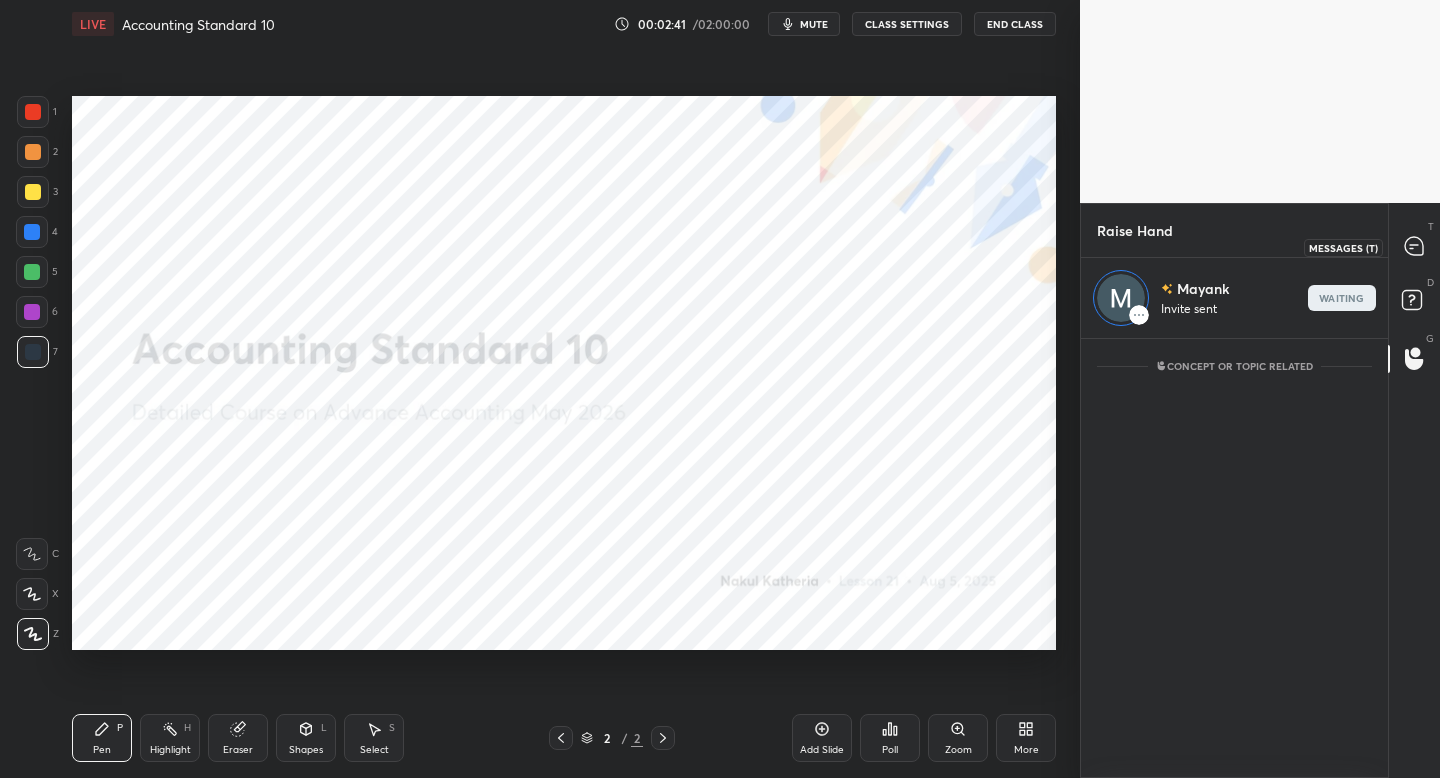click 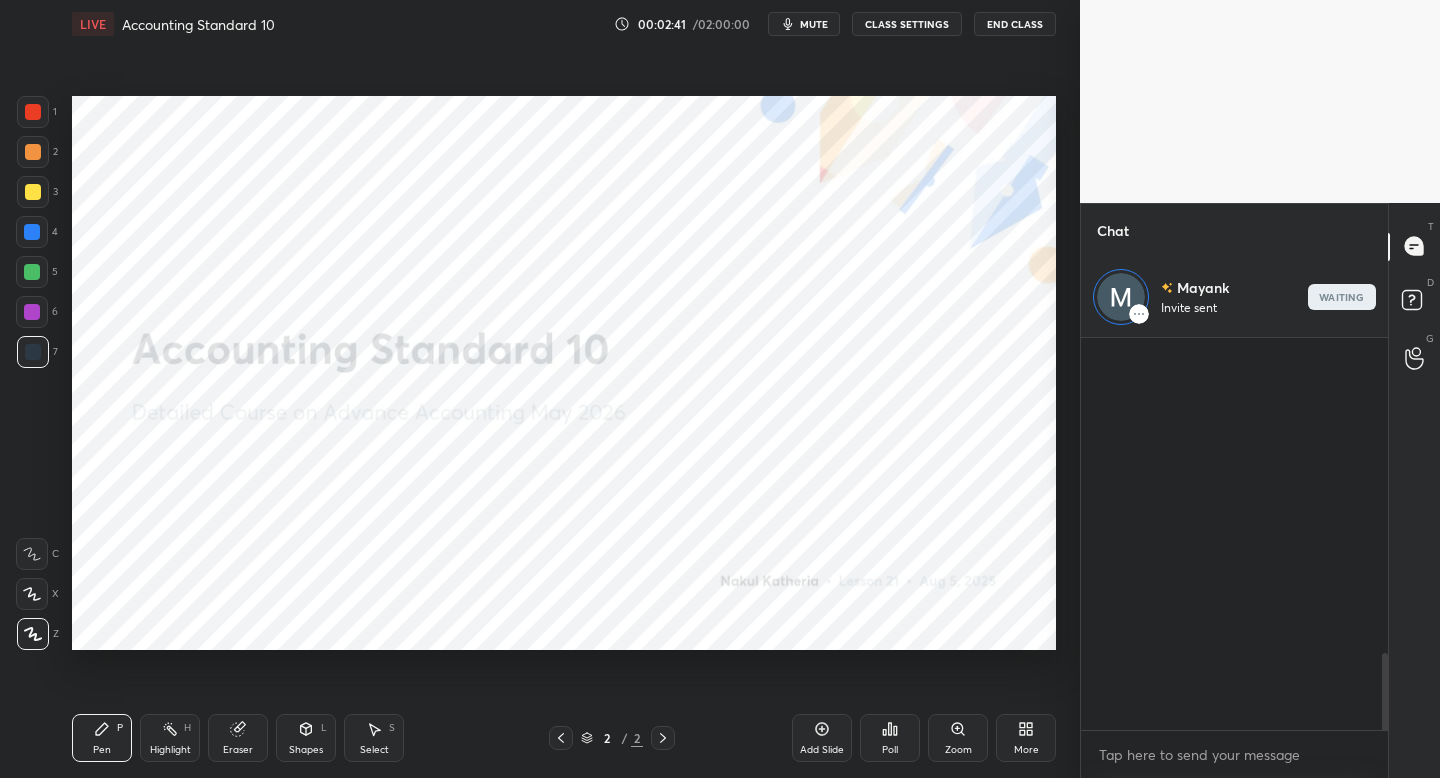 scroll, scrollTop: 219, scrollLeft: 301, axis: both 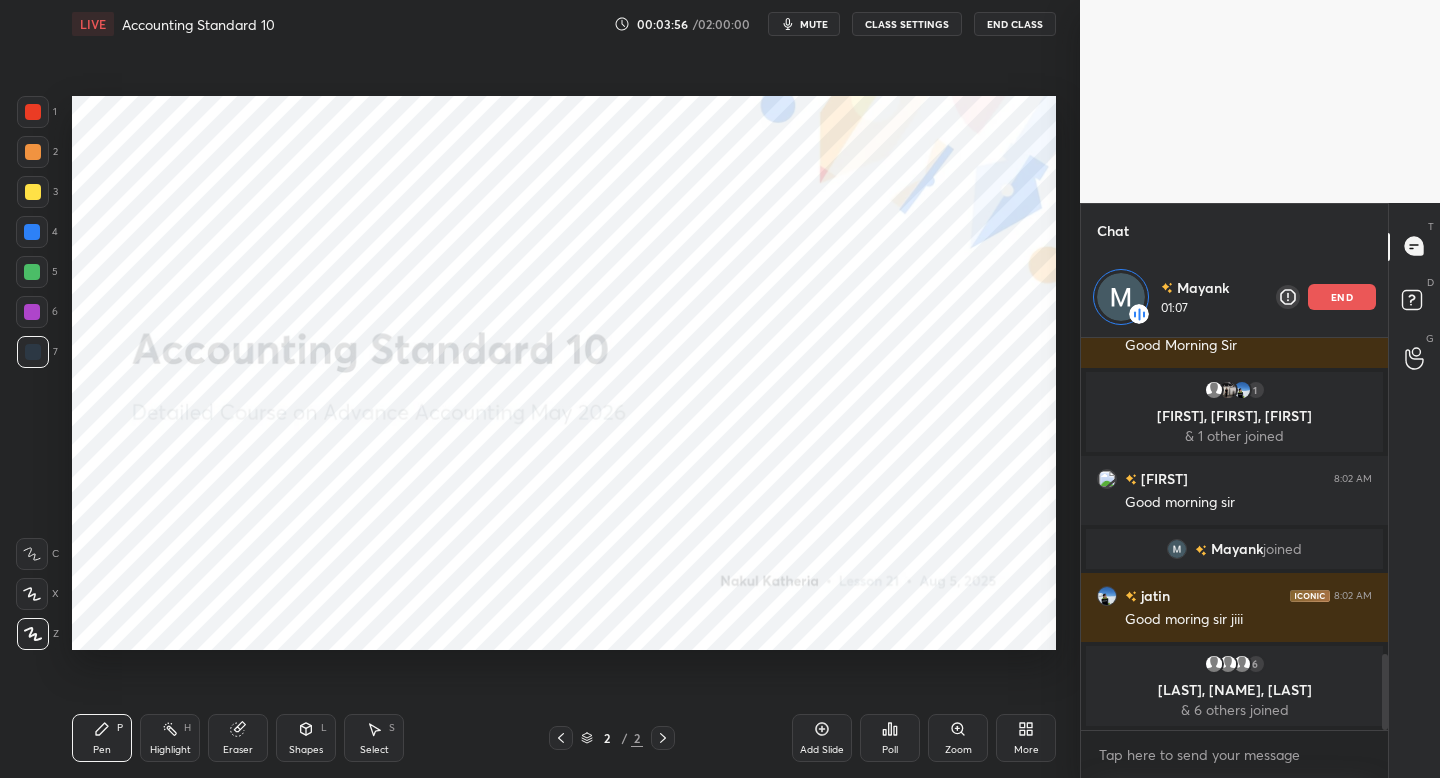 click on "end" at bounding box center (1342, 297) 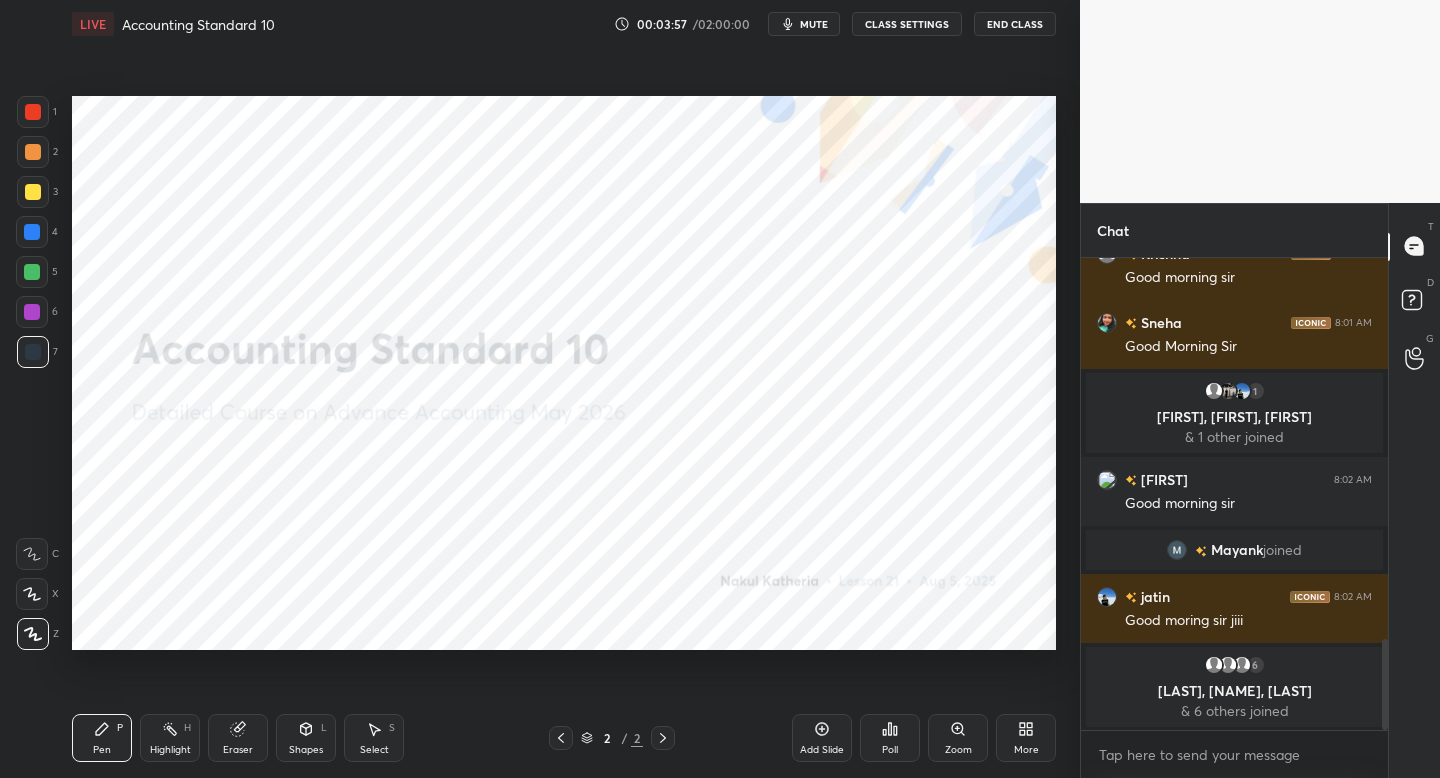 scroll, scrollTop: 7, scrollLeft: 7, axis: both 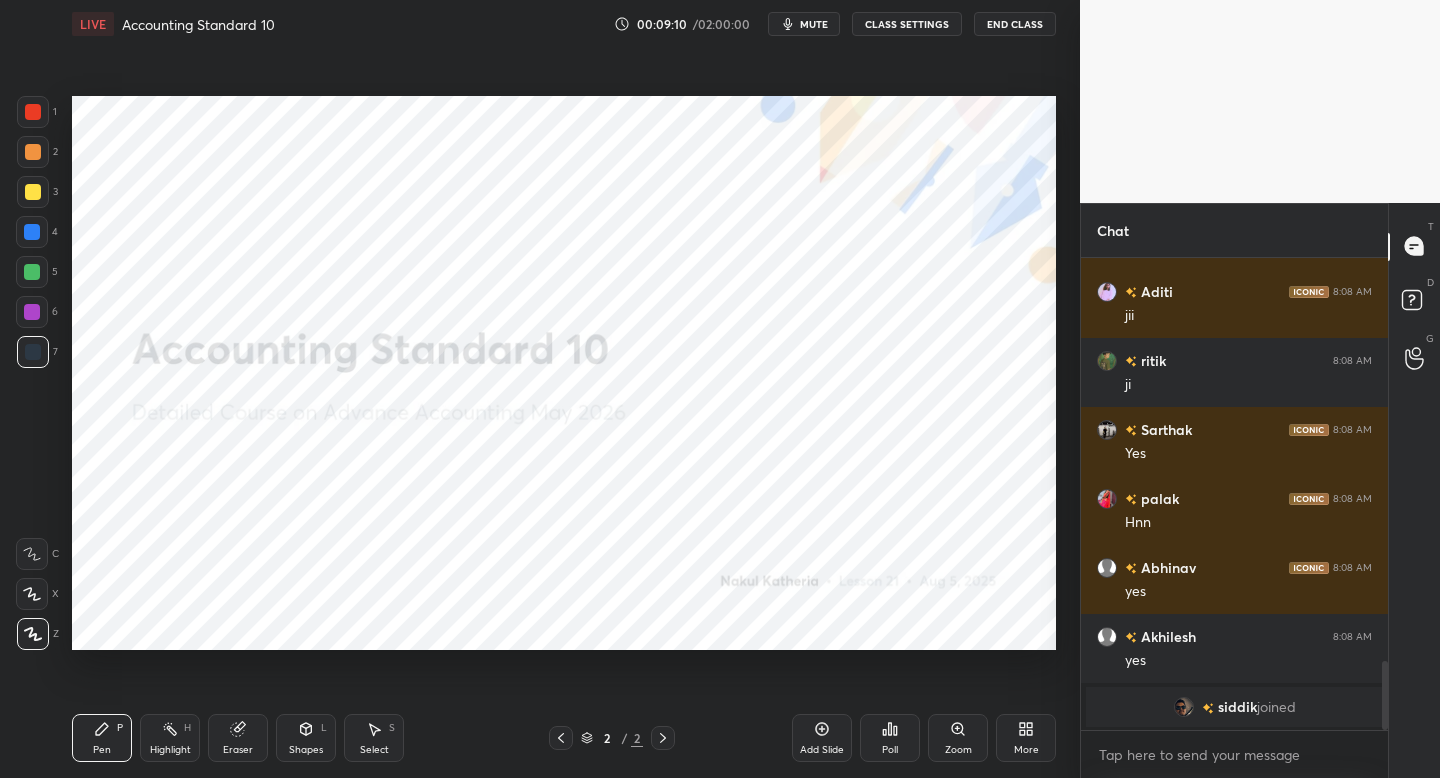 click on "Add Slide" at bounding box center [822, 750] 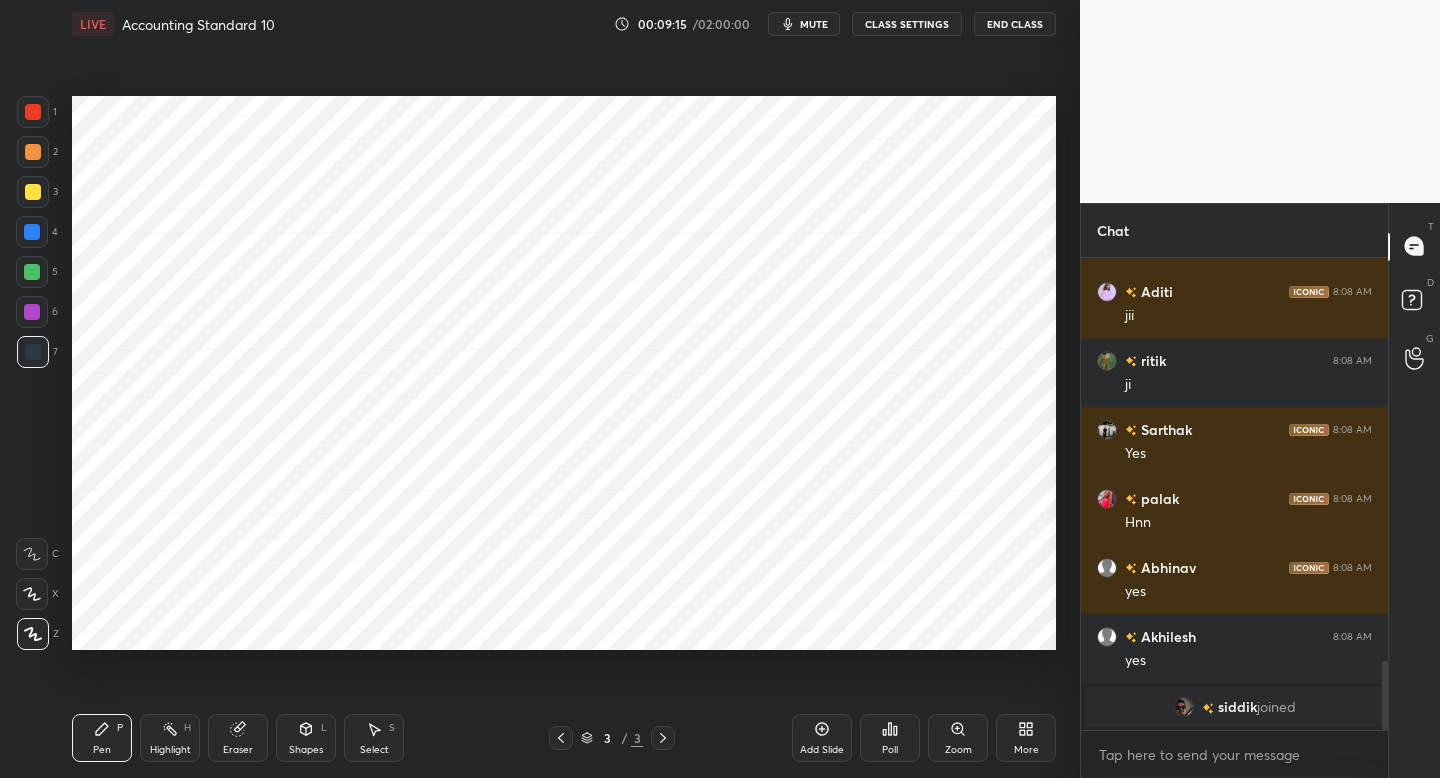 click at bounding box center [33, 112] 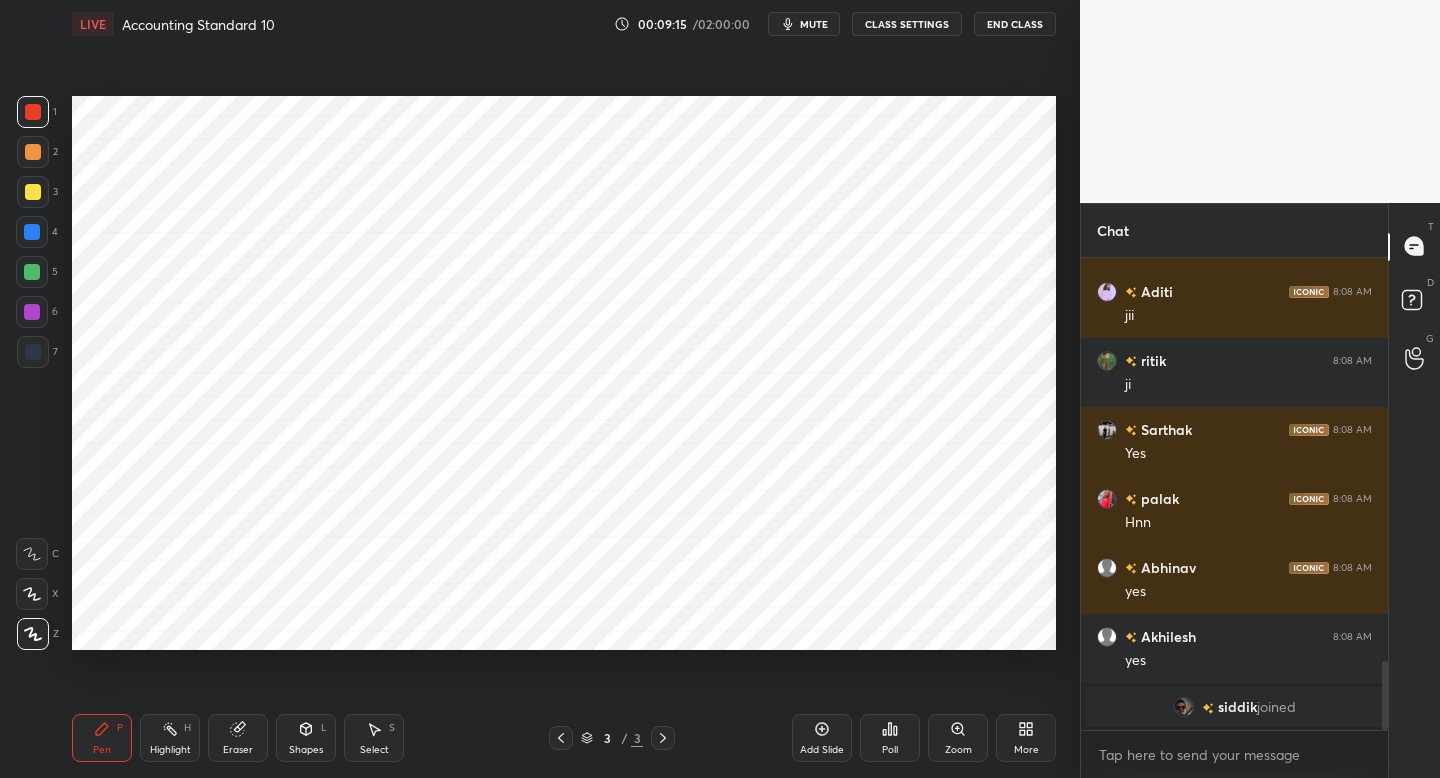 scroll, scrollTop: 2584, scrollLeft: 0, axis: vertical 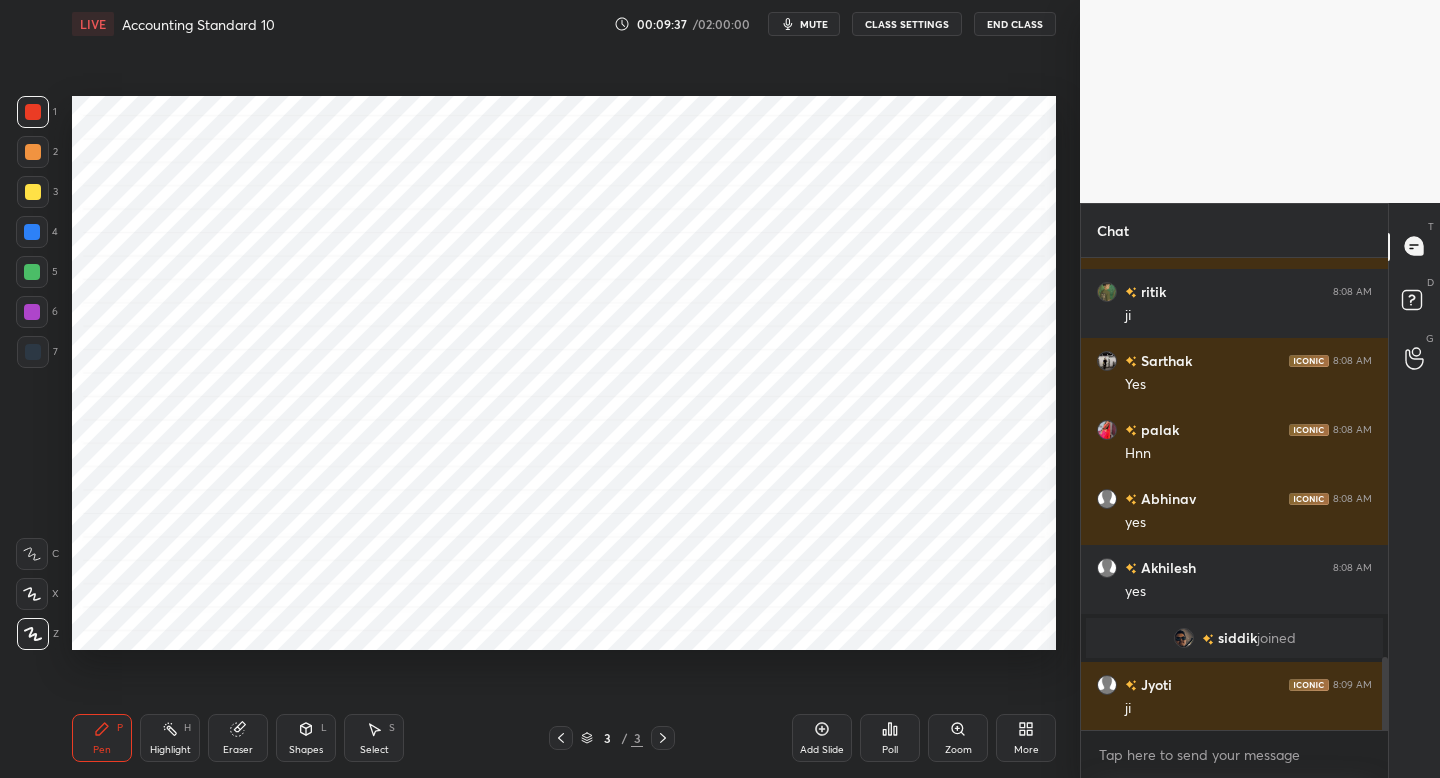 click on "Shapes" at bounding box center (306, 750) 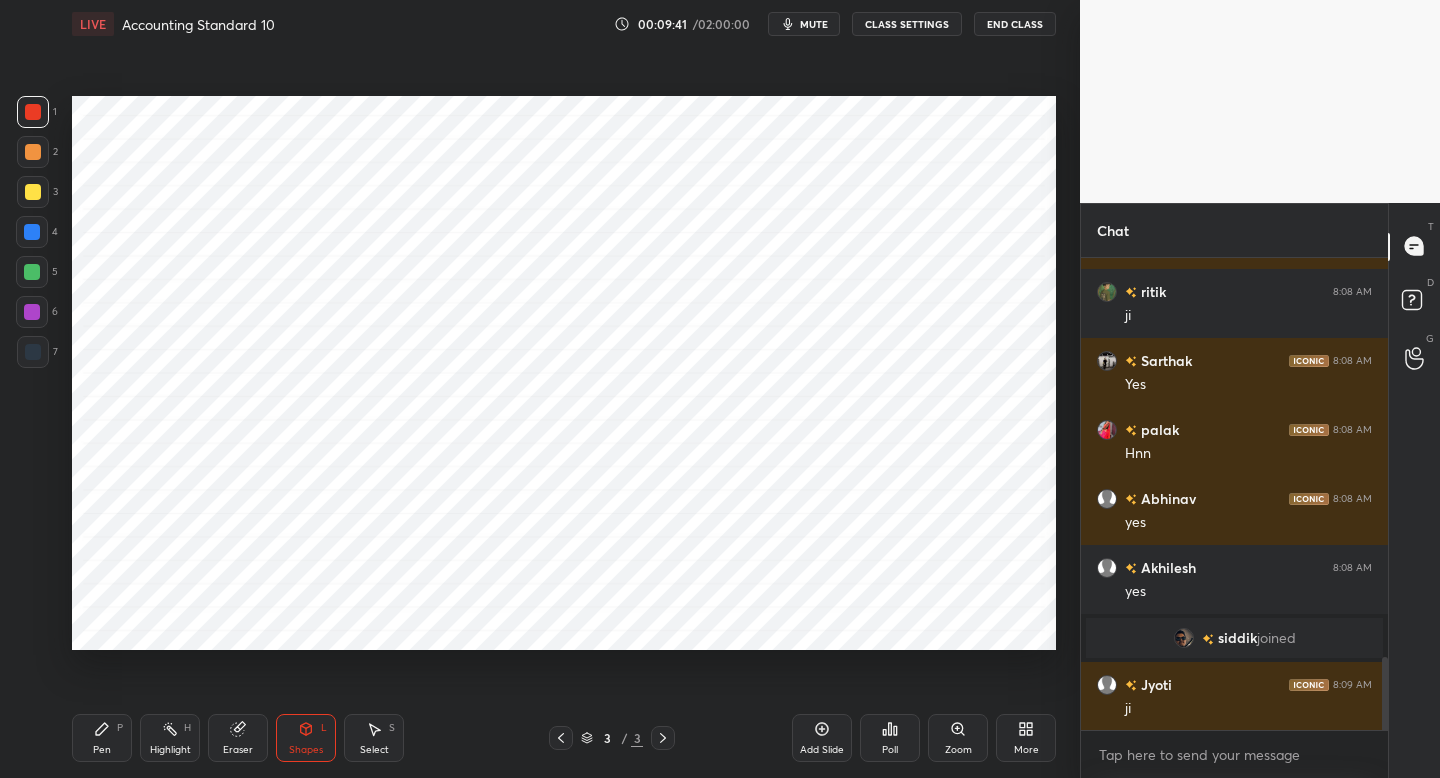 drag, startPoint x: 101, startPoint y: 744, endPoint x: 102, endPoint y: 730, distance: 14.035668 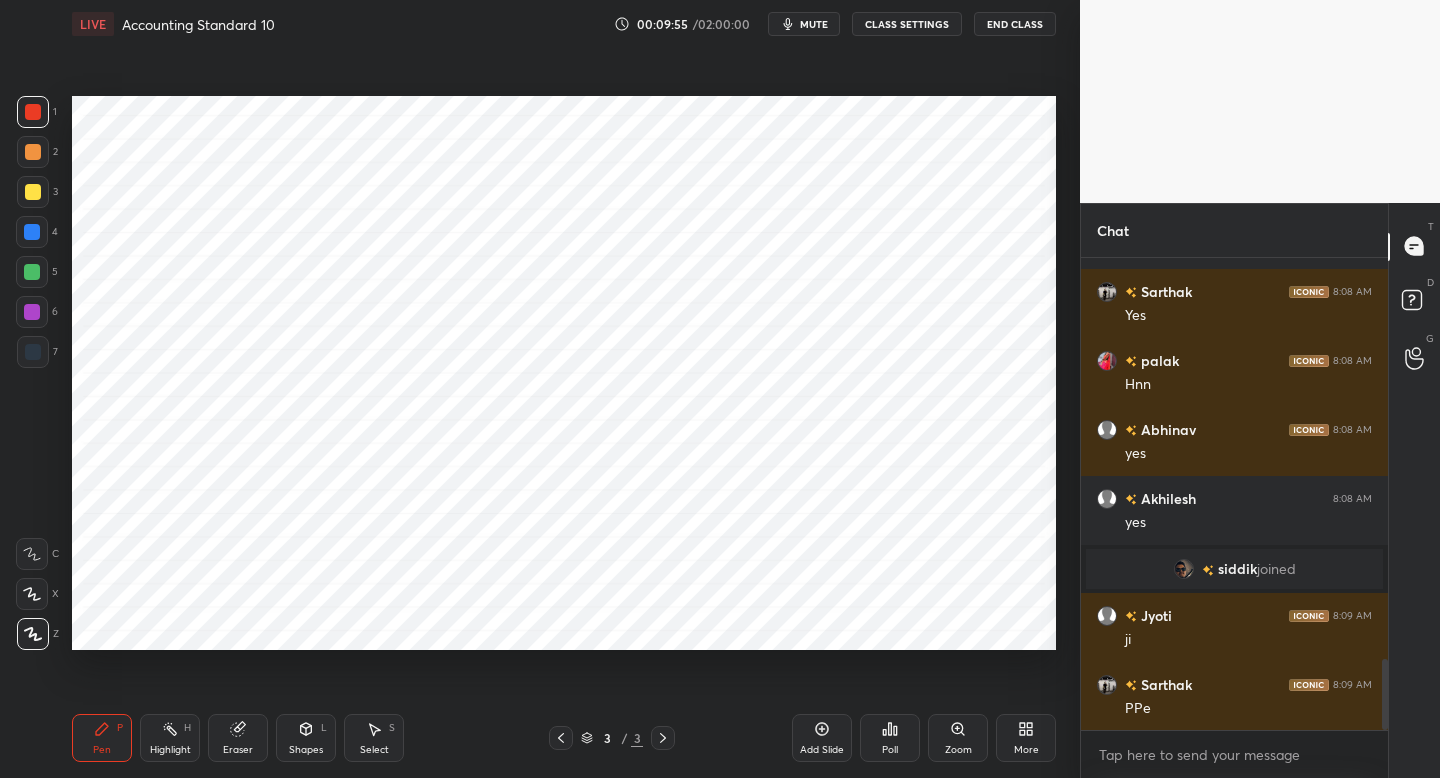 scroll, scrollTop: 2701, scrollLeft: 0, axis: vertical 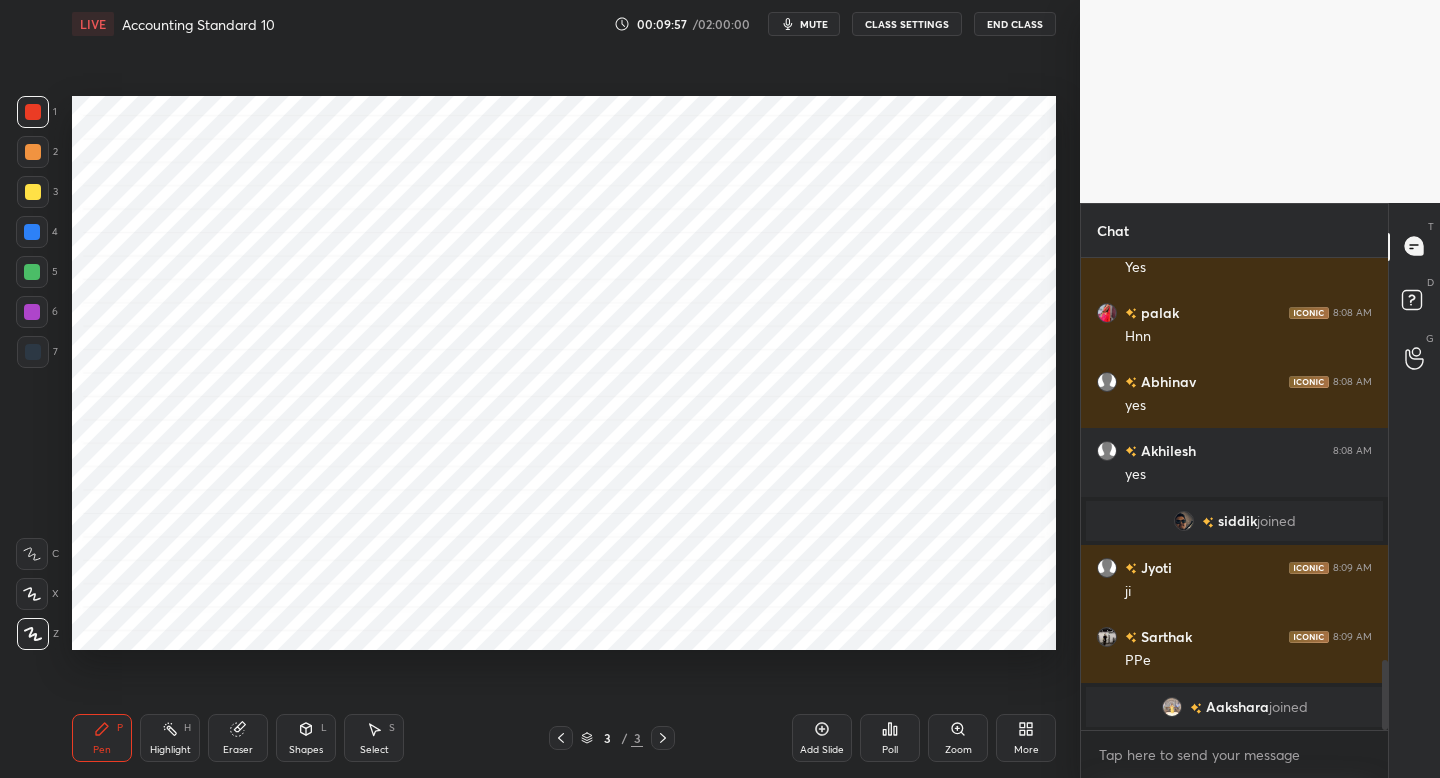 click on "Shapes L" at bounding box center (306, 738) 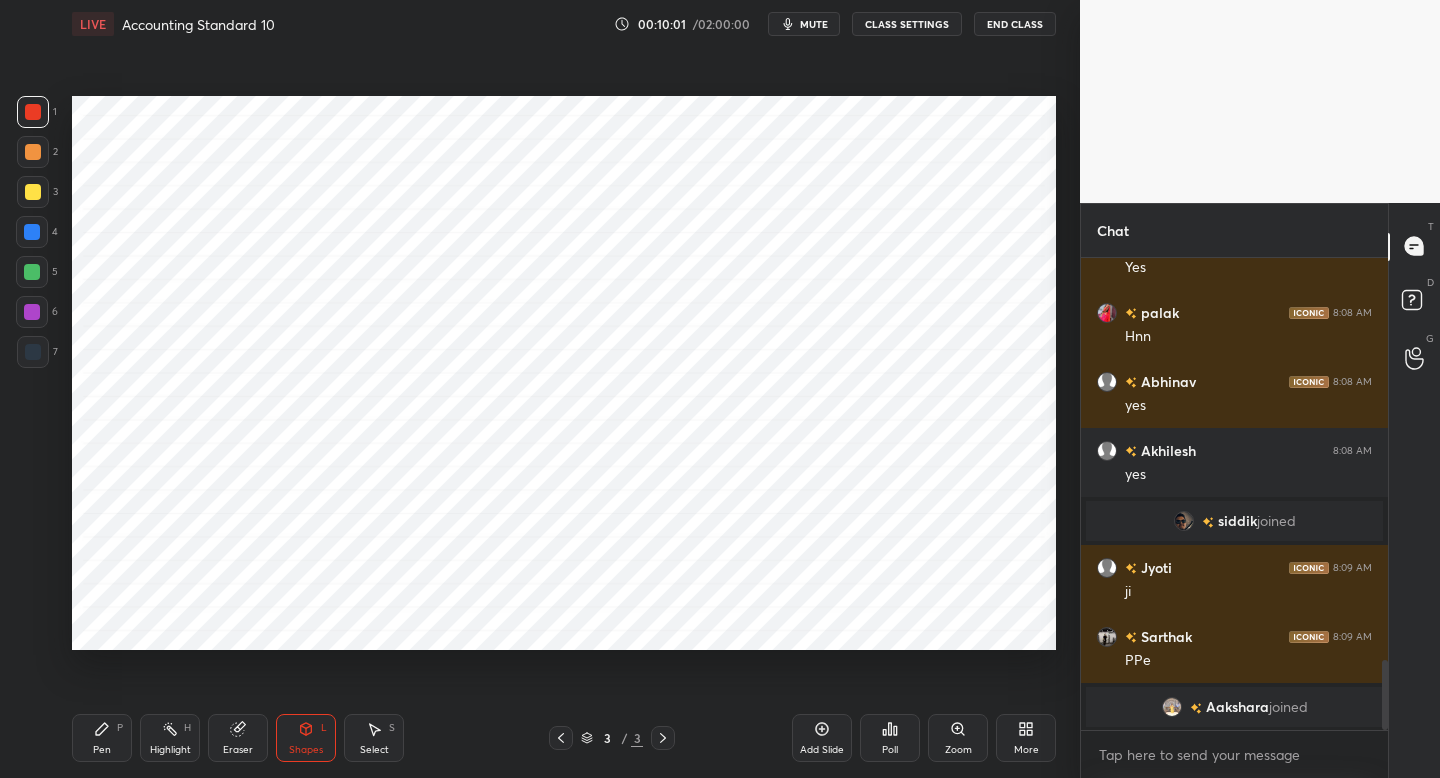 click on "Pen P" at bounding box center [102, 738] 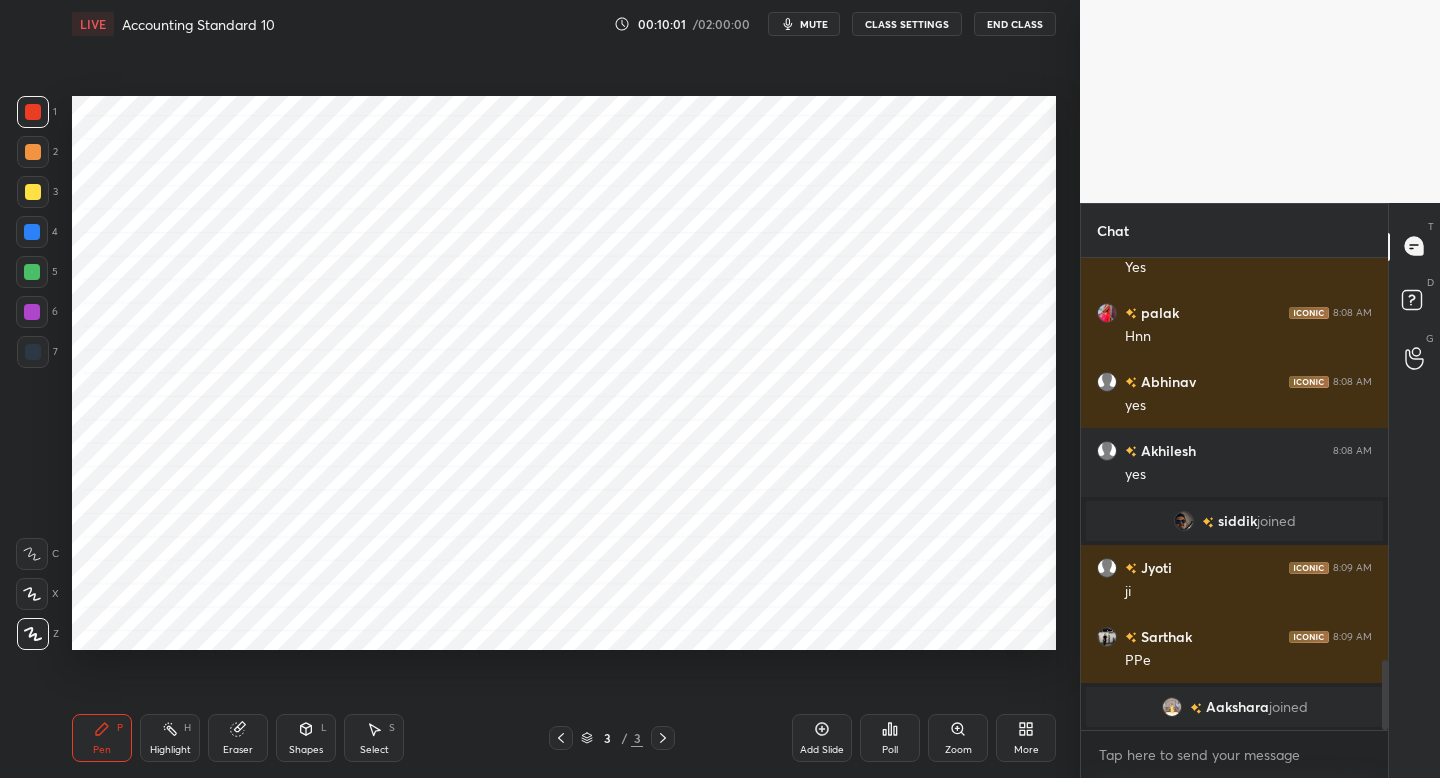 drag, startPoint x: 34, startPoint y: 354, endPoint x: 60, endPoint y: 353, distance: 26.019224 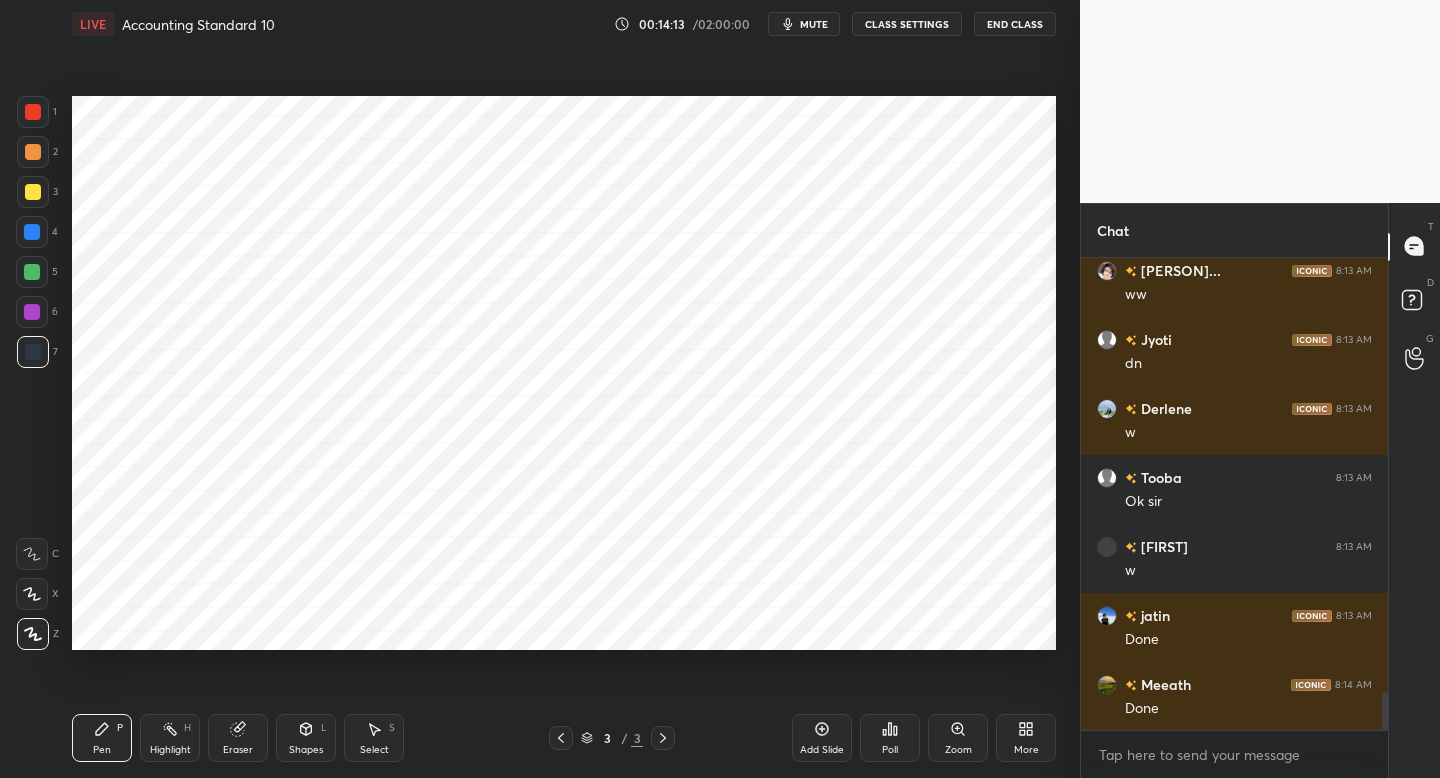 scroll, scrollTop: 5473, scrollLeft: 0, axis: vertical 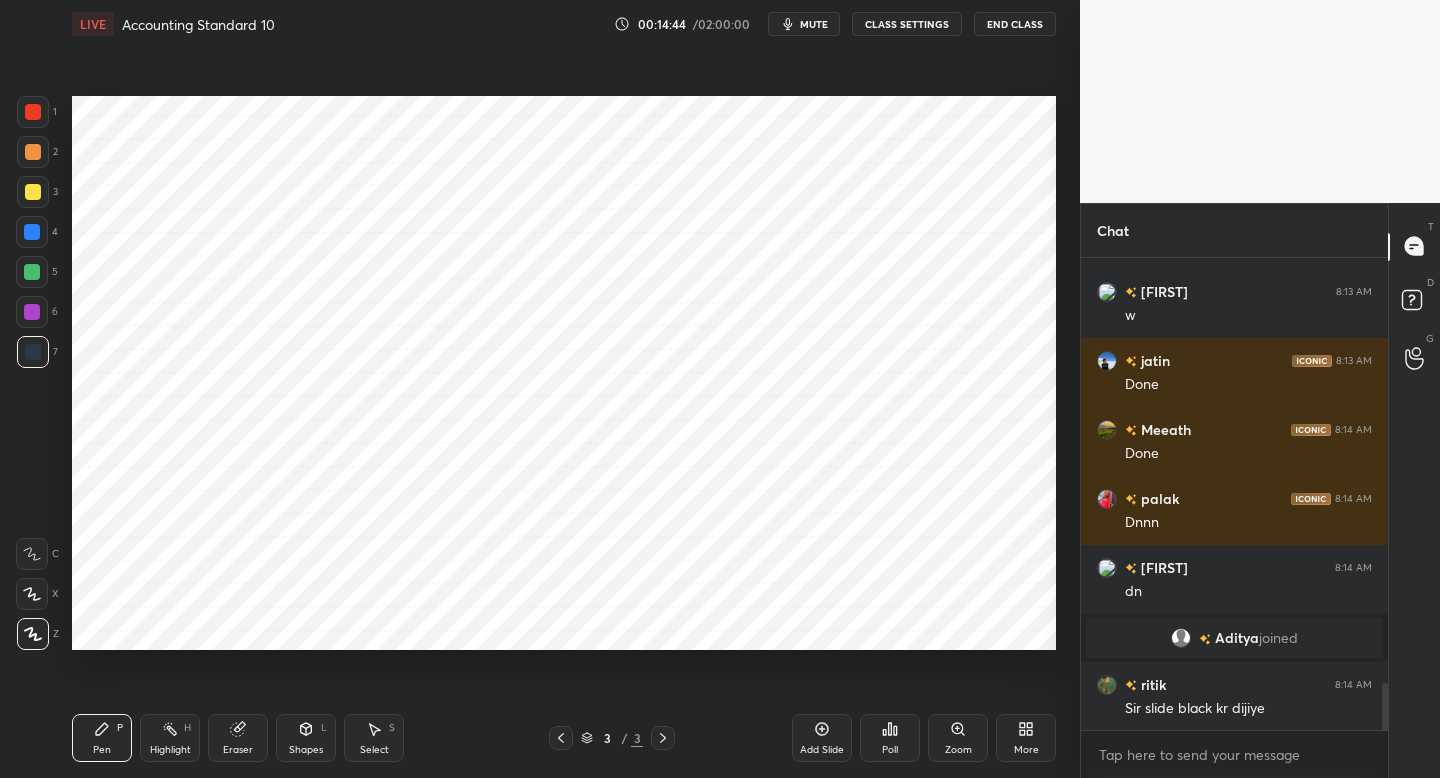 click on "More" at bounding box center (1026, 750) 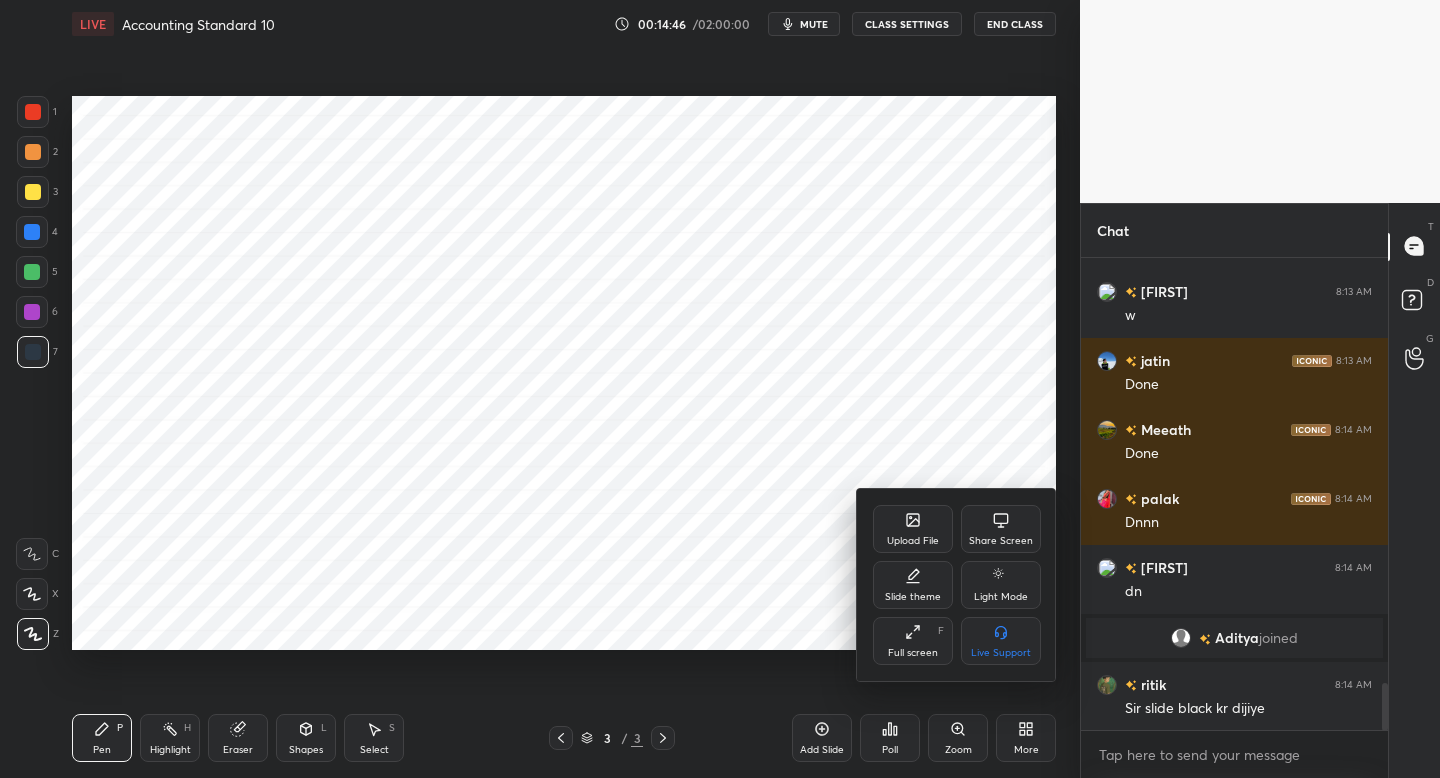 click on "Slide theme" at bounding box center [913, 597] 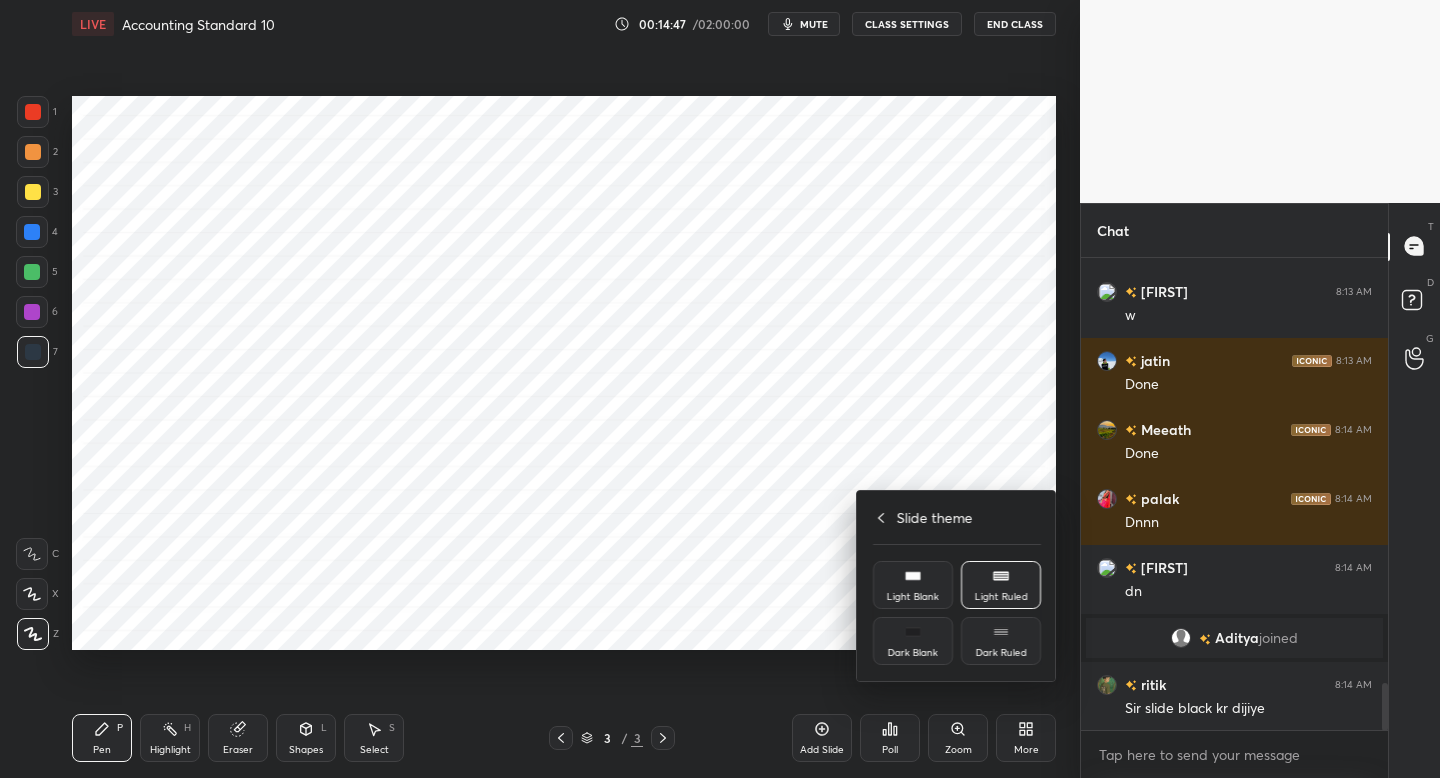 drag, startPoint x: 999, startPoint y: 639, endPoint x: 974, endPoint y: 616, distance: 33.970577 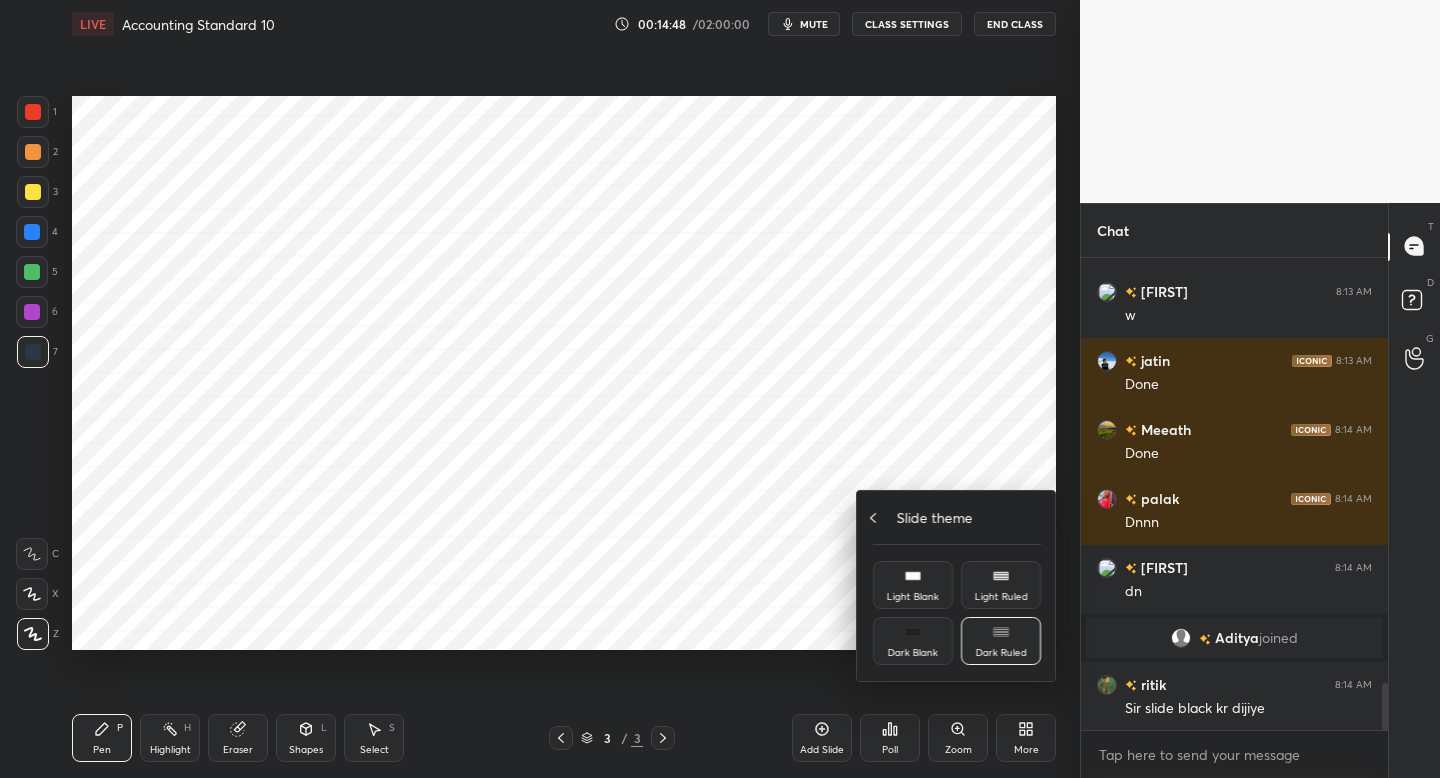click on "Slide theme" at bounding box center [957, 517] 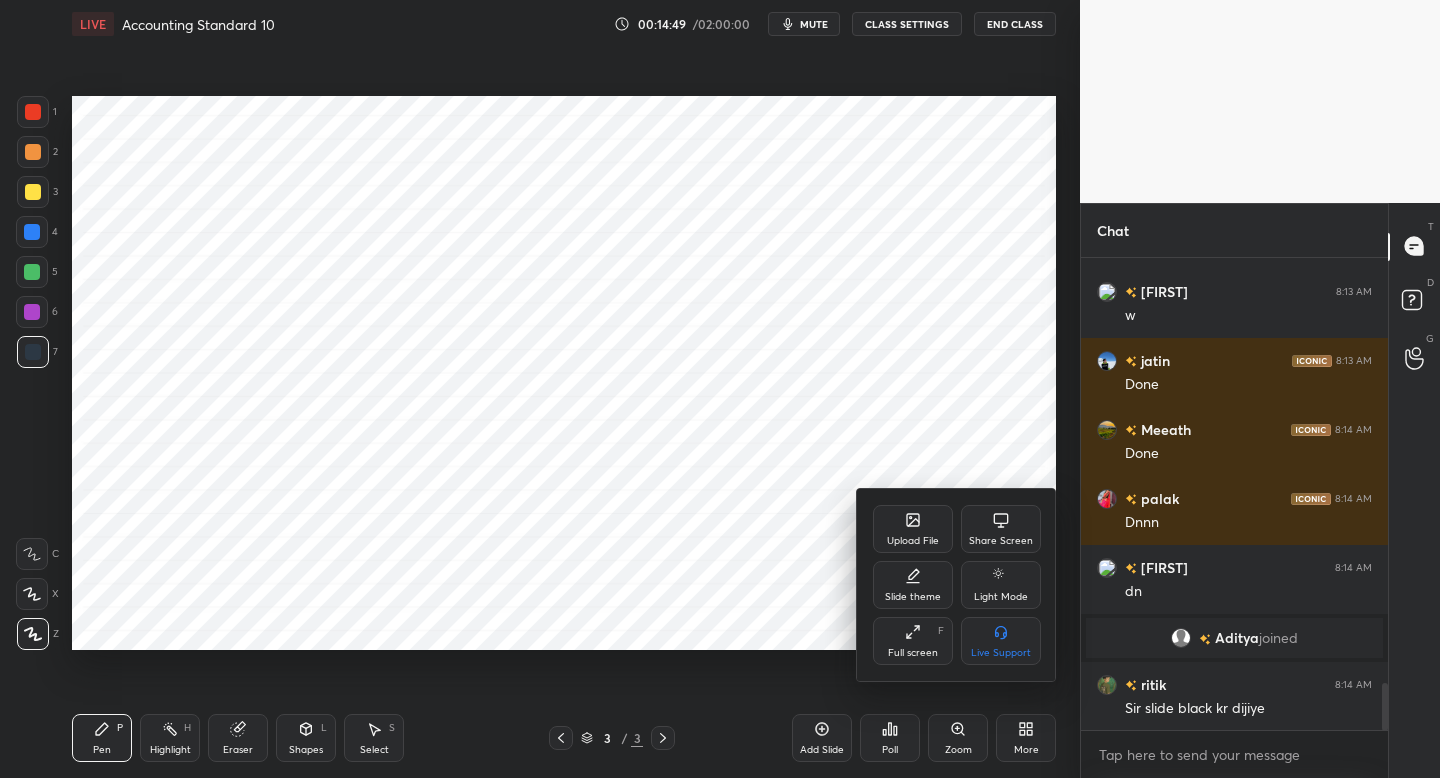 click at bounding box center [720, 389] 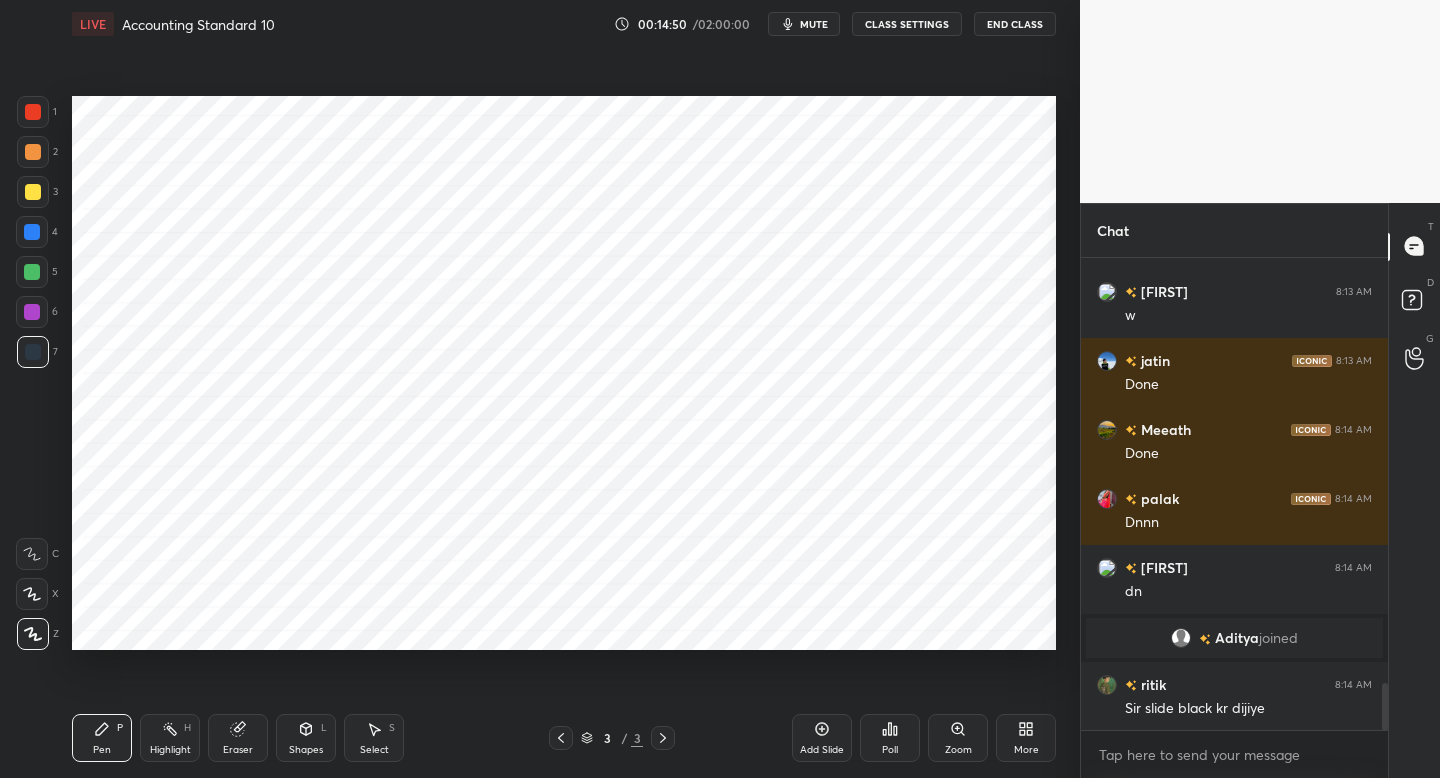 drag, startPoint x: 826, startPoint y: 736, endPoint x: 842, endPoint y: 722, distance: 21.260292 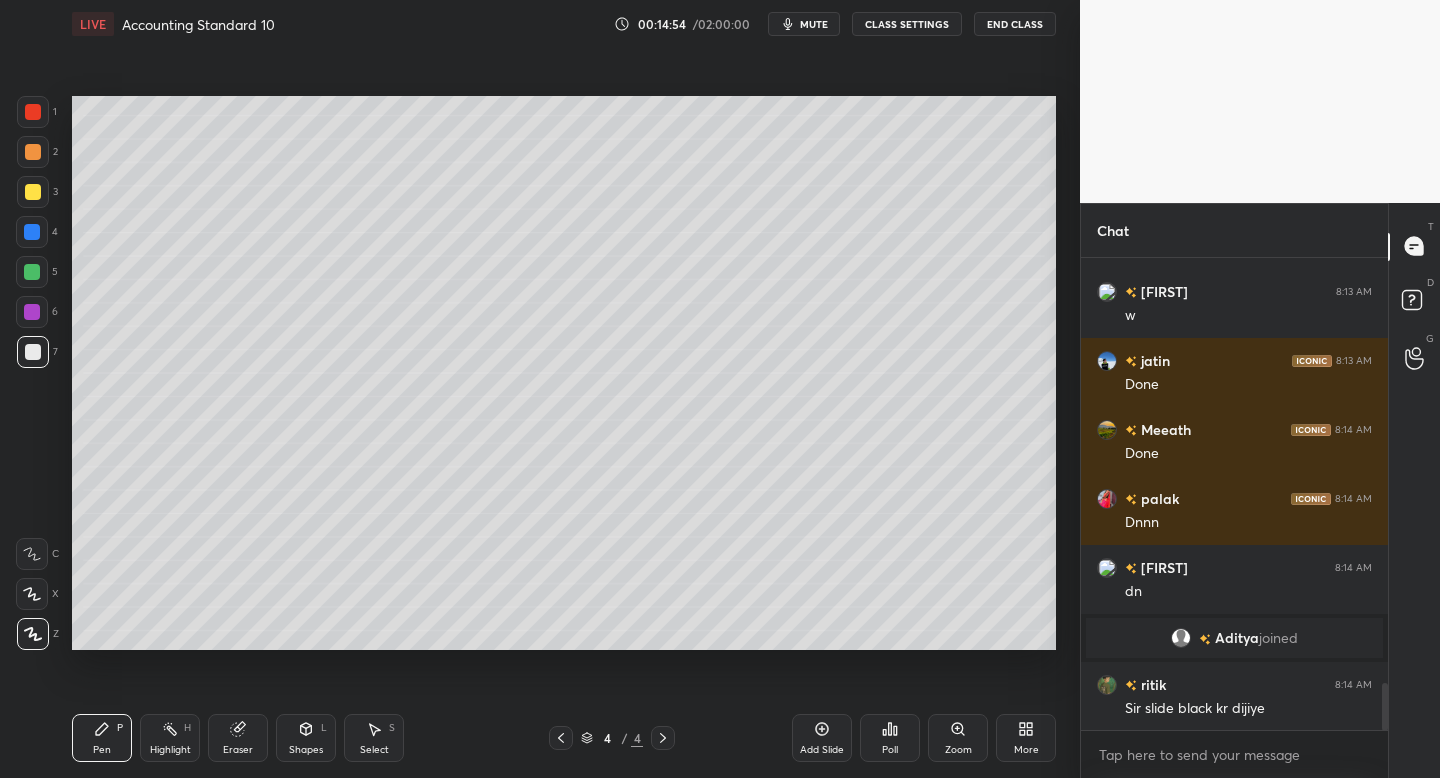 drag, startPoint x: 37, startPoint y: 160, endPoint x: 59, endPoint y: 152, distance: 23.409399 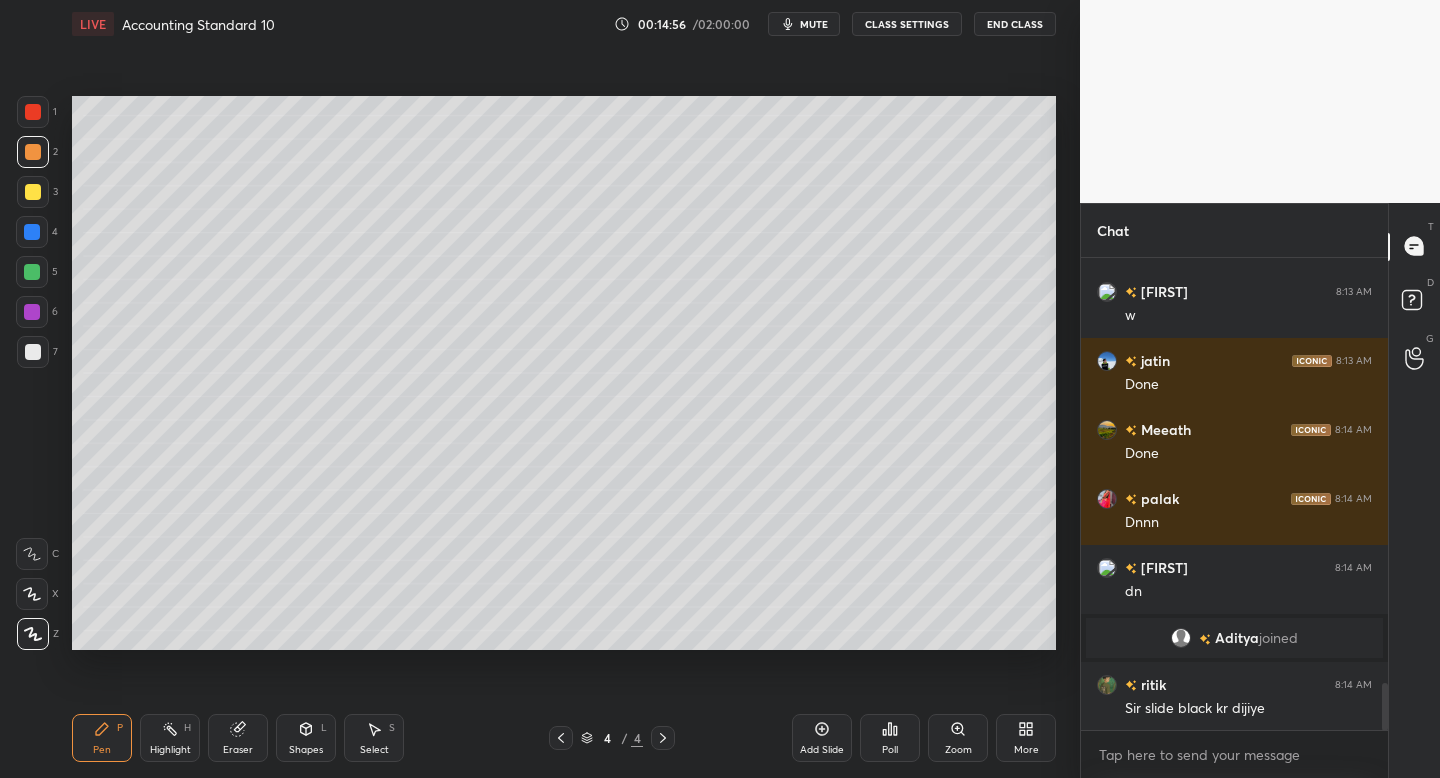 scroll, scrollTop: 425, scrollLeft: 301, axis: both 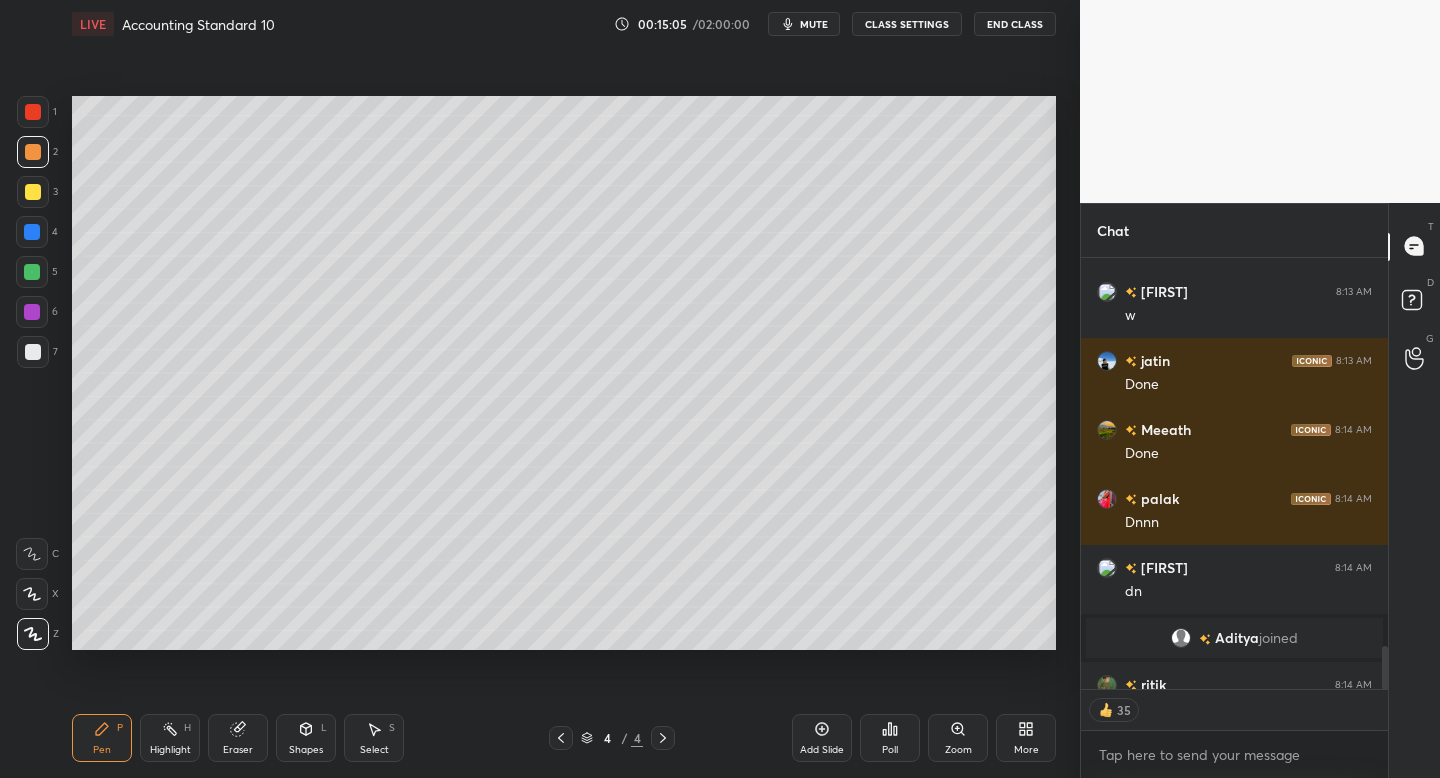 click on "Shapes" at bounding box center (306, 750) 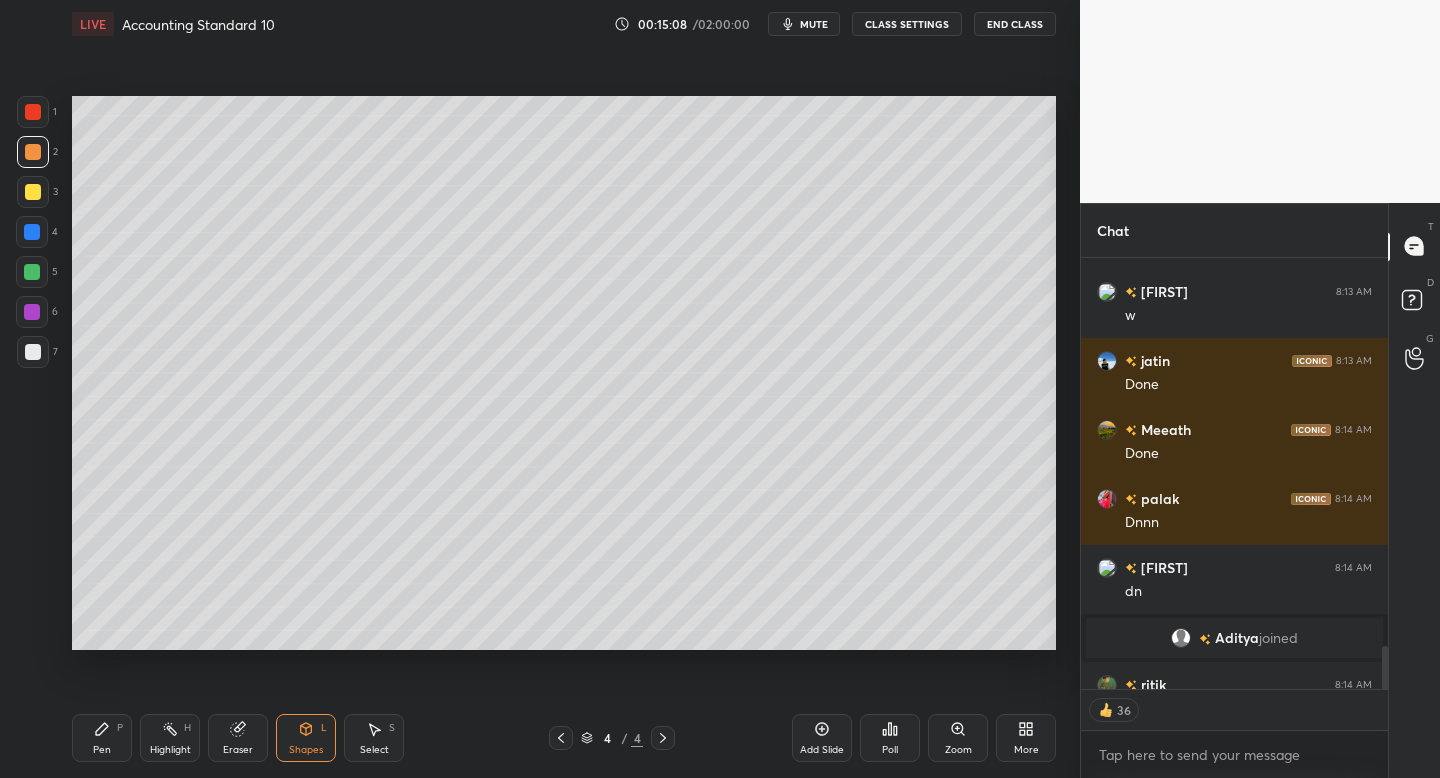 click on "Pen P" at bounding box center [102, 738] 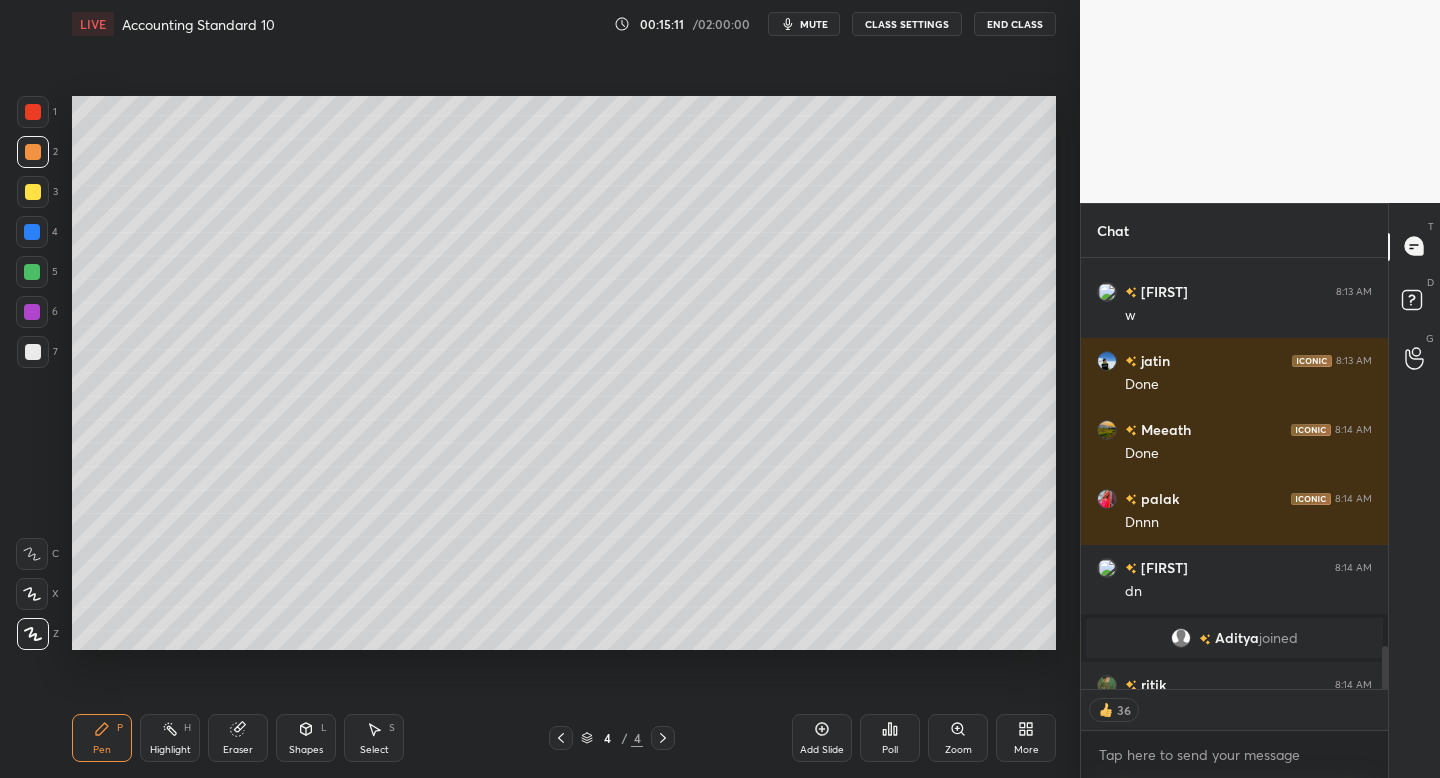 scroll, scrollTop: 4412, scrollLeft: 0, axis: vertical 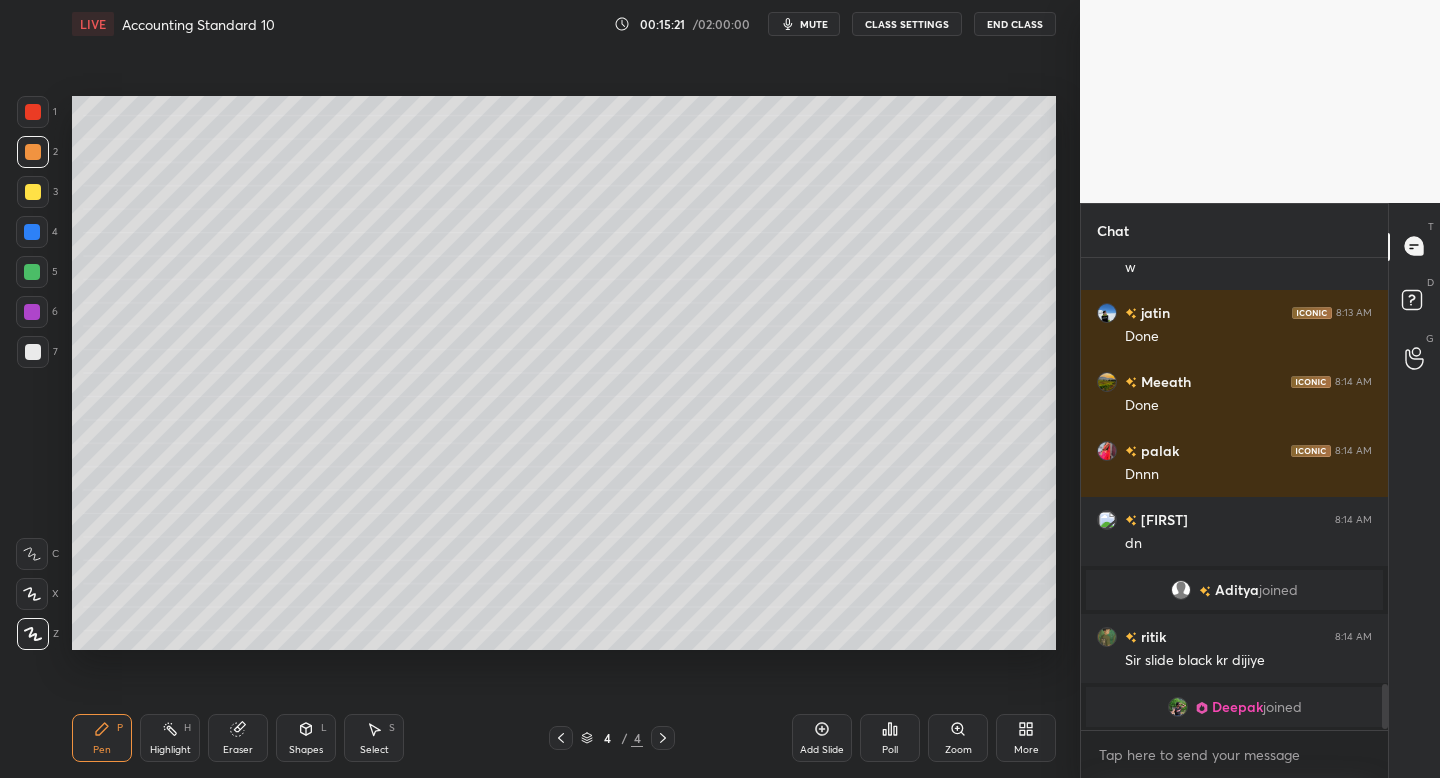 drag, startPoint x: 308, startPoint y: 756, endPoint x: 301, endPoint y: 747, distance: 11.401754 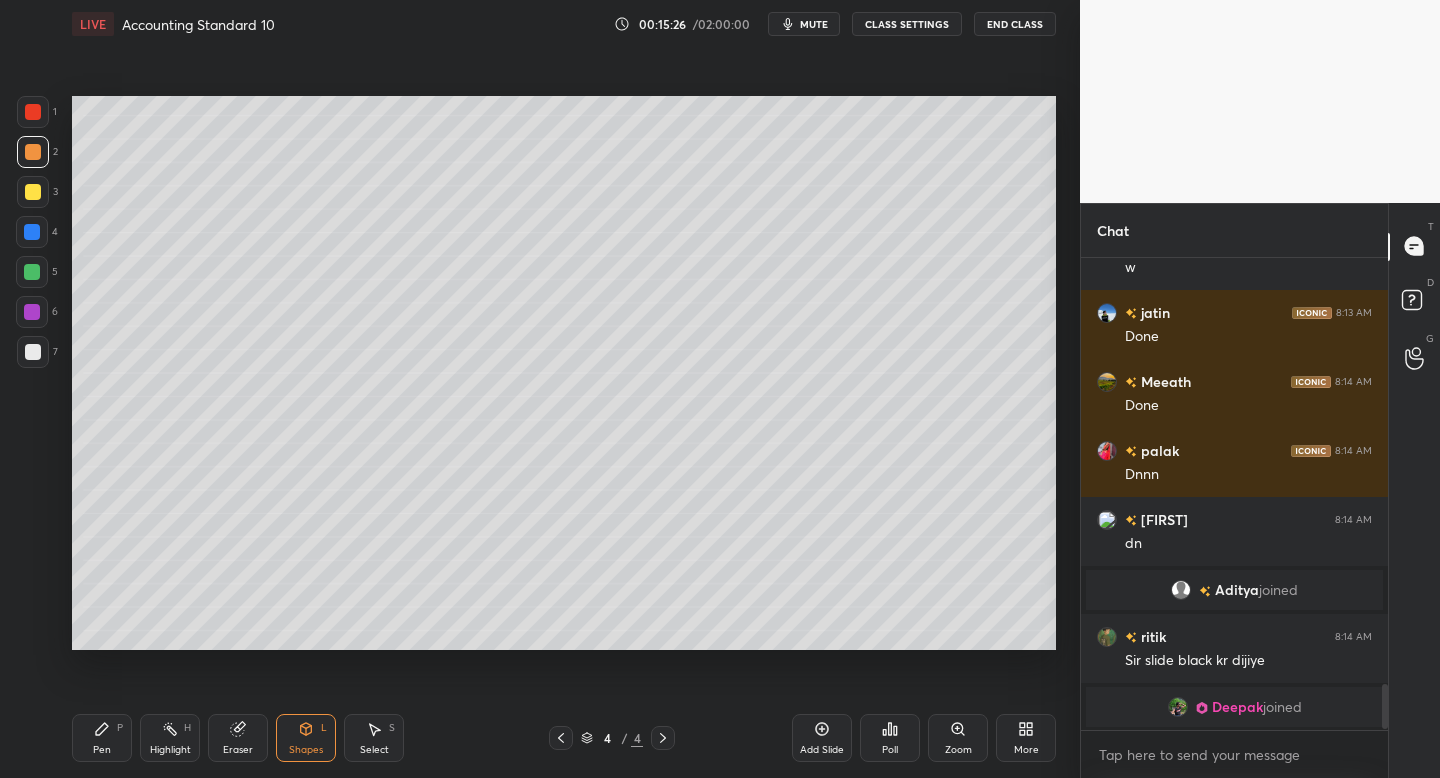 click on "Pen P" at bounding box center (102, 738) 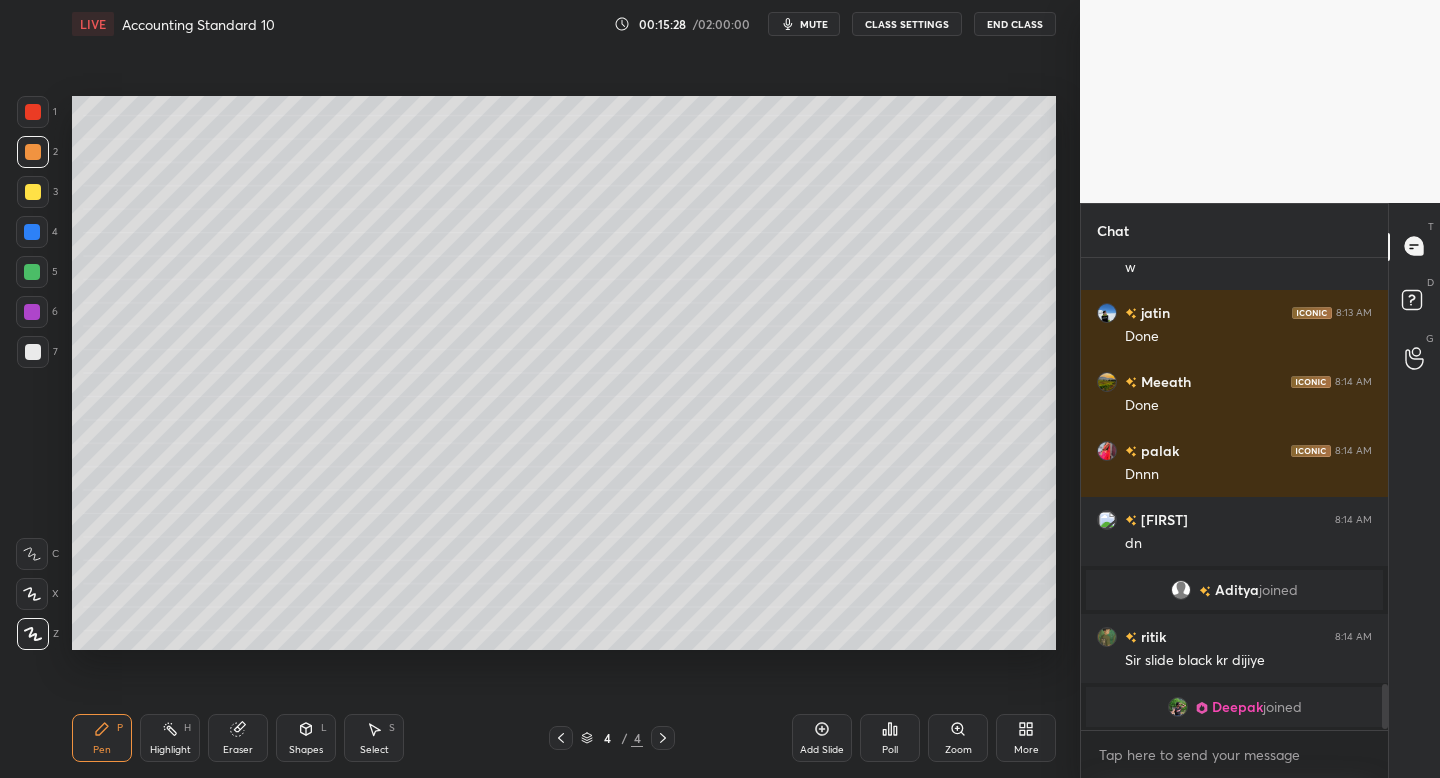 drag, startPoint x: 25, startPoint y: 206, endPoint x: 59, endPoint y: 181, distance: 42.201897 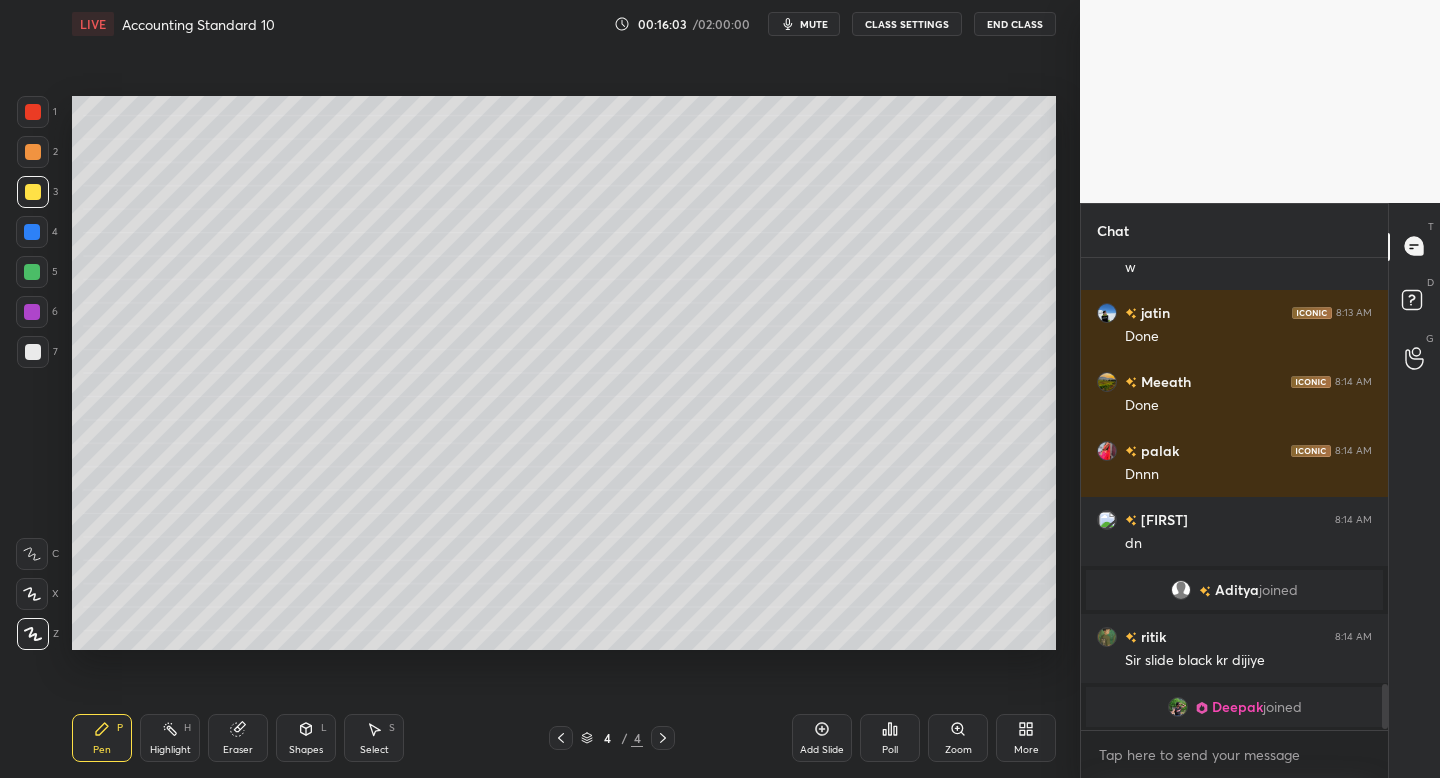 click 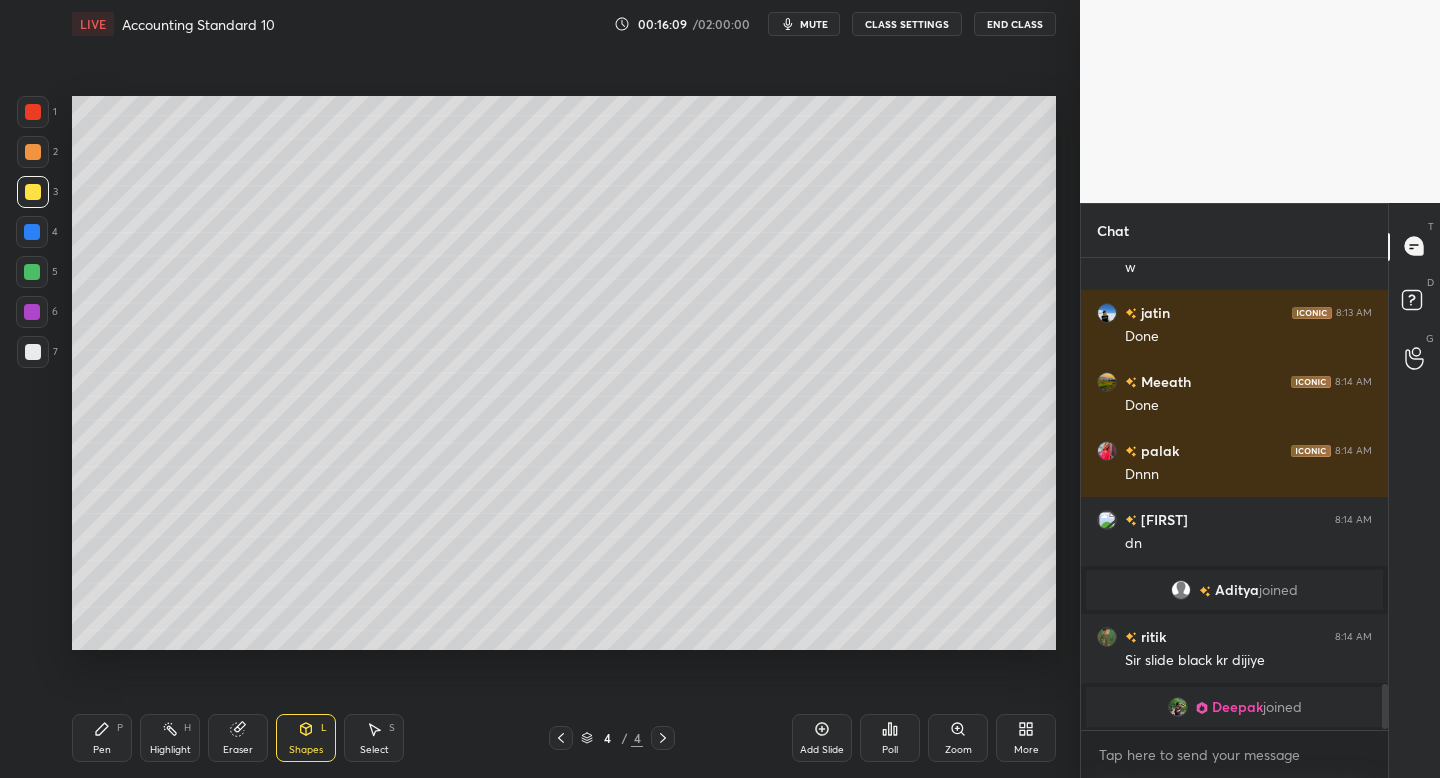 drag, startPoint x: 113, startPoint y: 733, endPoint x: 215, endPoint y: 677, distance: 116.3615 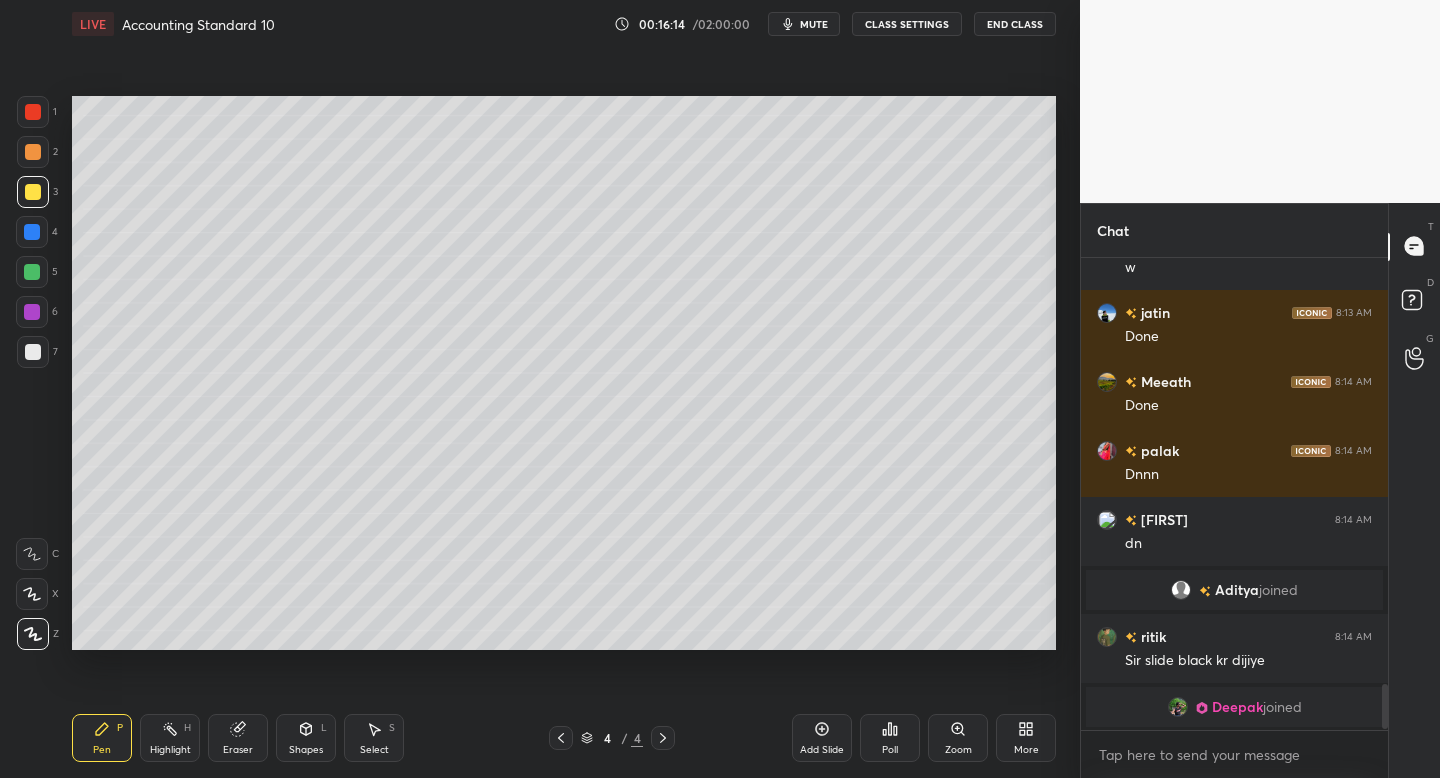 drag, startPoint x: 33, startPoint y: 103, endPoint x: 68, endPoint y: 133, distance: 46.09772 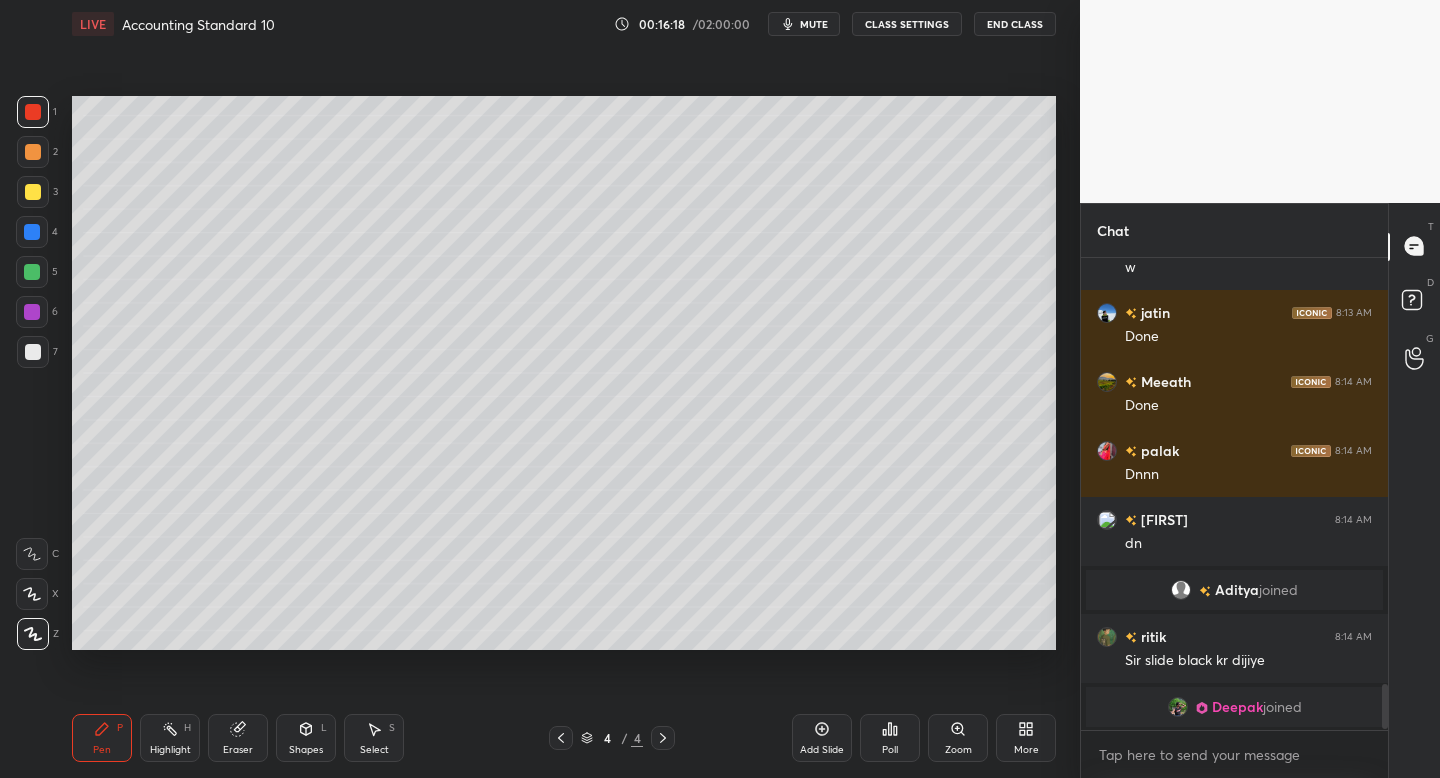 click at bounding box center [33, 352] 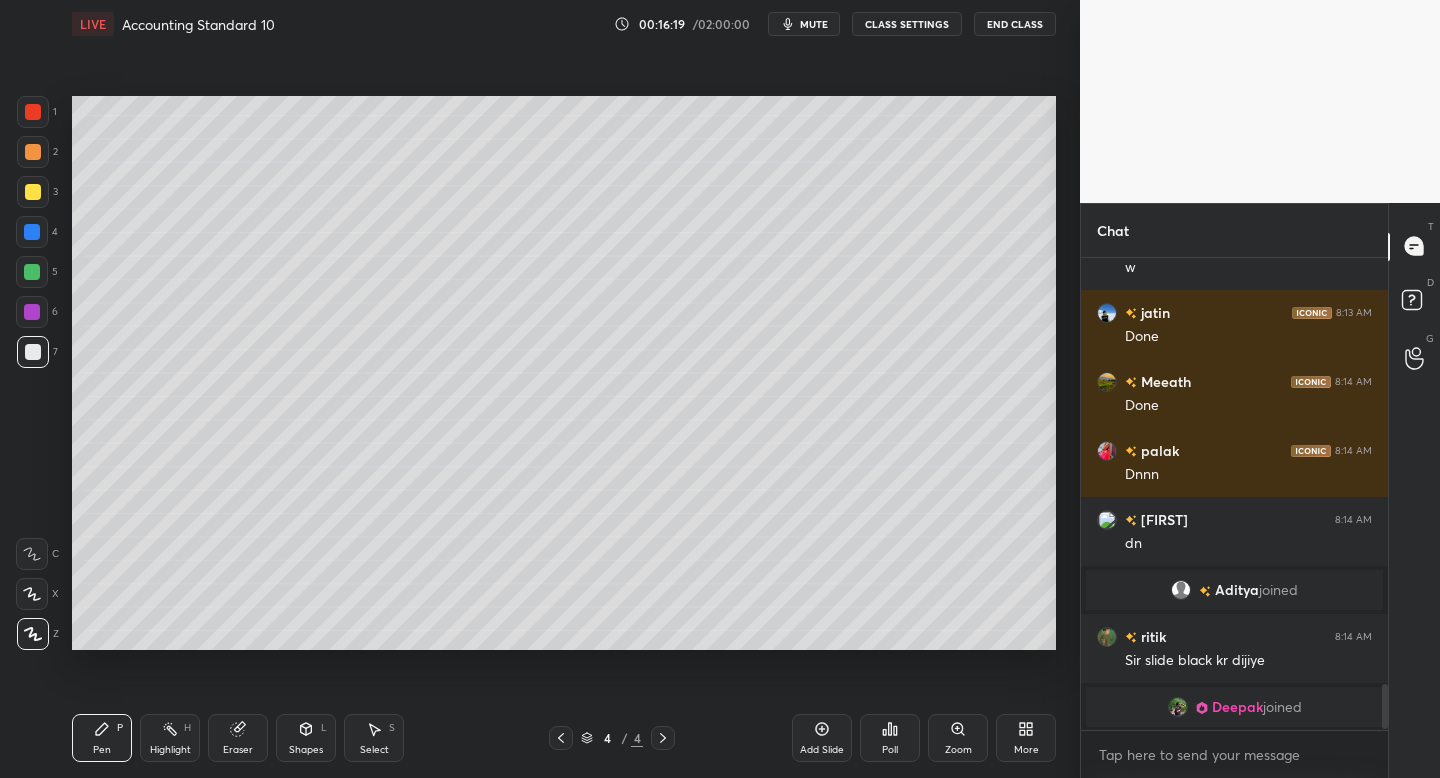 drag, startPoint x: 36, startPoint y: 146, endPoint x: 65, endPoint y: 158, distance: 31.38471 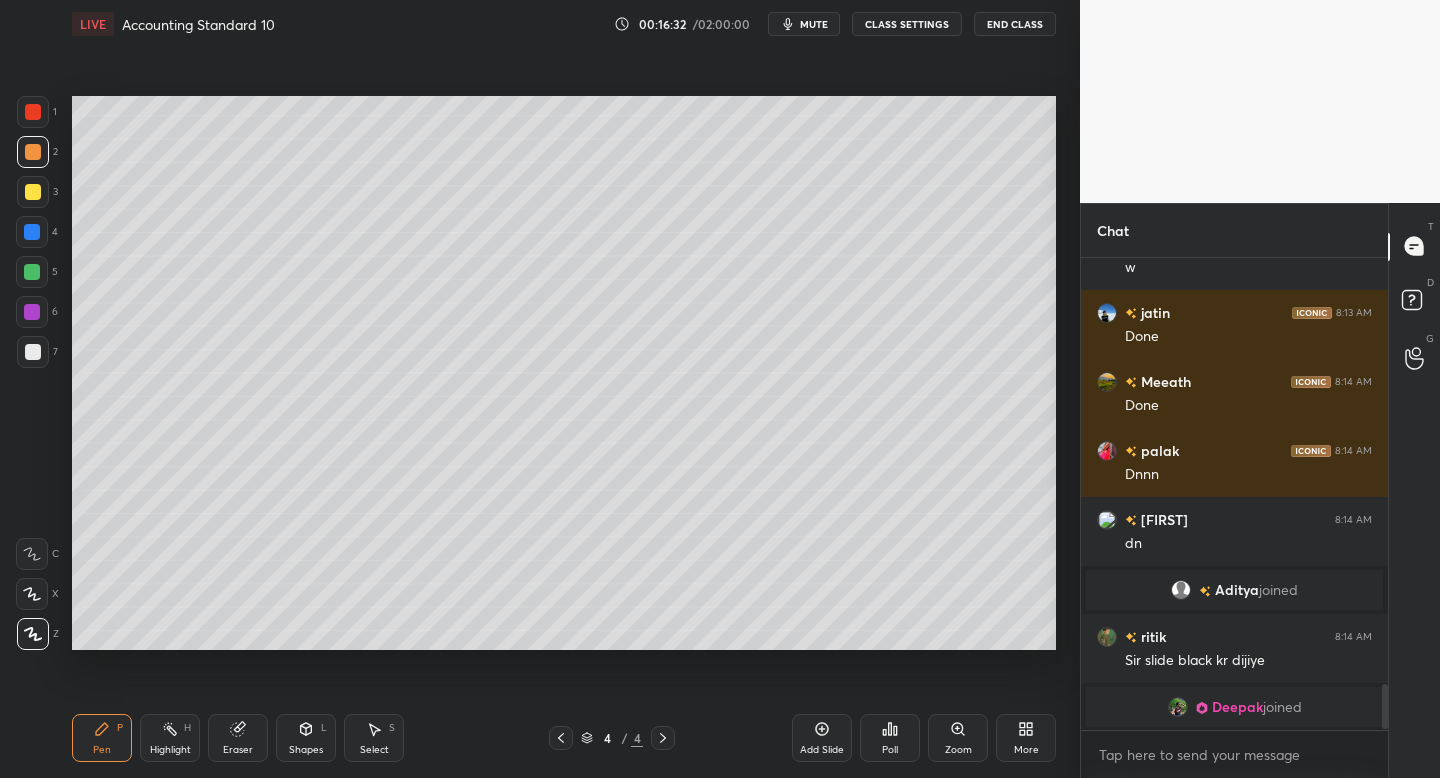 drag, startPoint x: 291, startPoint y: 741, endPoint x: 290, endPoint y: 716, distance: 25.019993 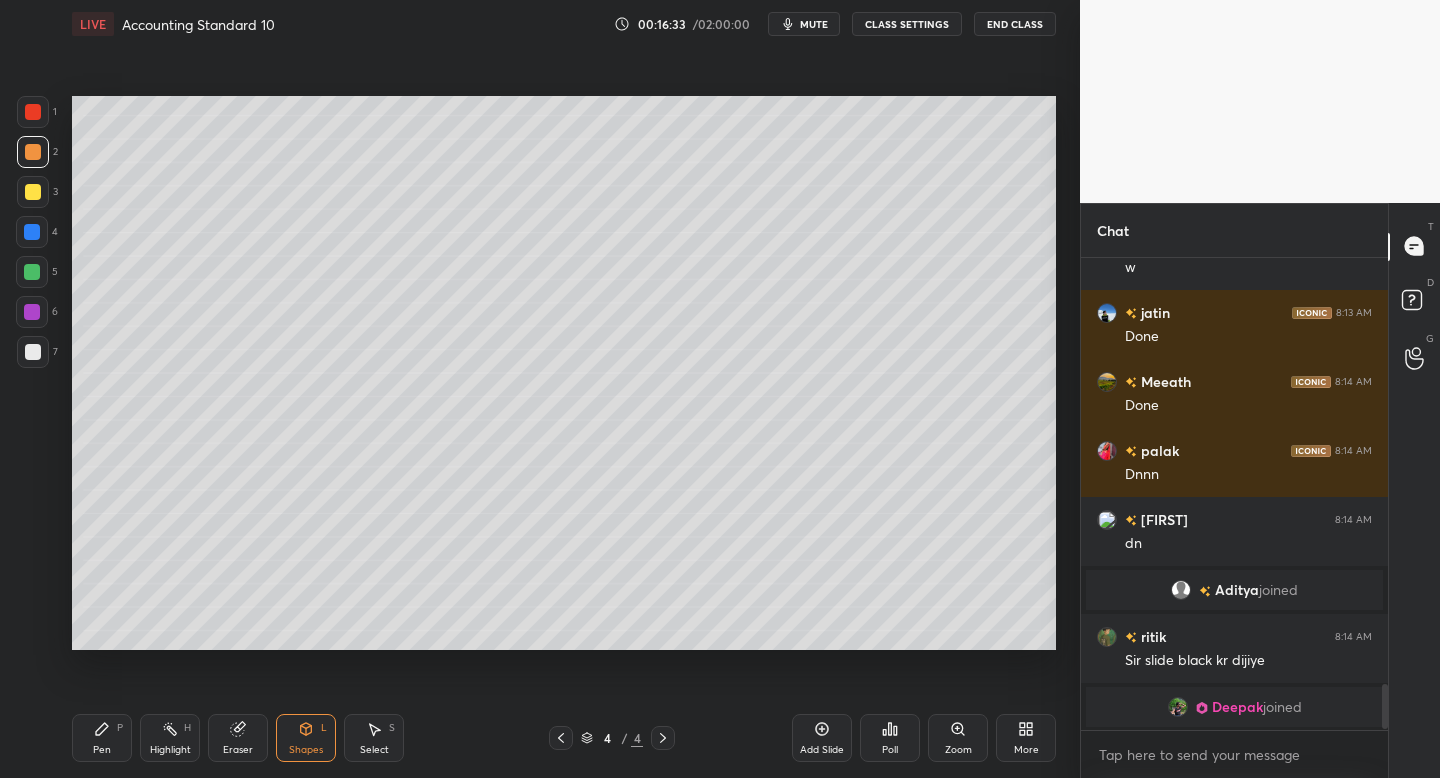 drag, startPoint x: 34, startPoint y: 355, endPoint x: 66, endPoint y: 380, distance: 40.60788 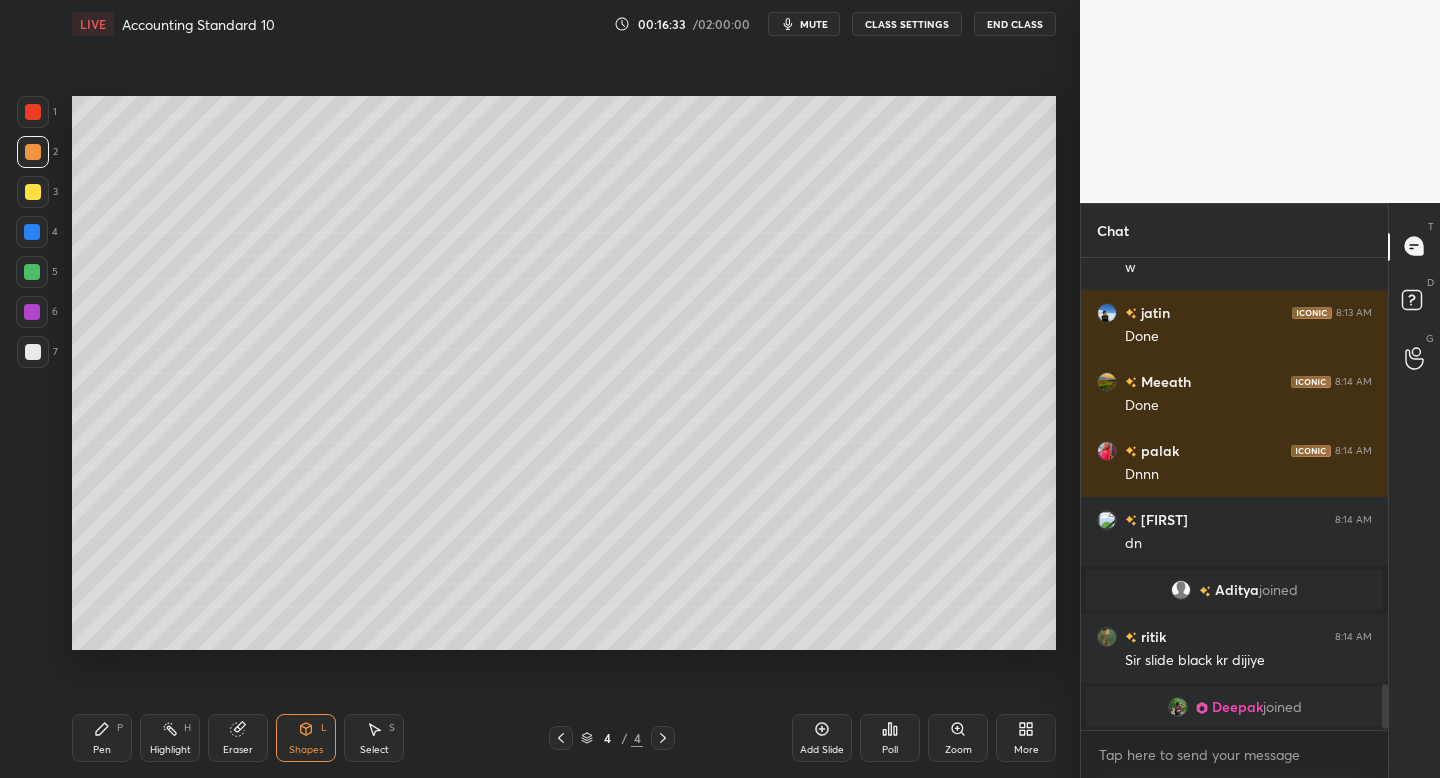 click at bounding box center (33, 352) 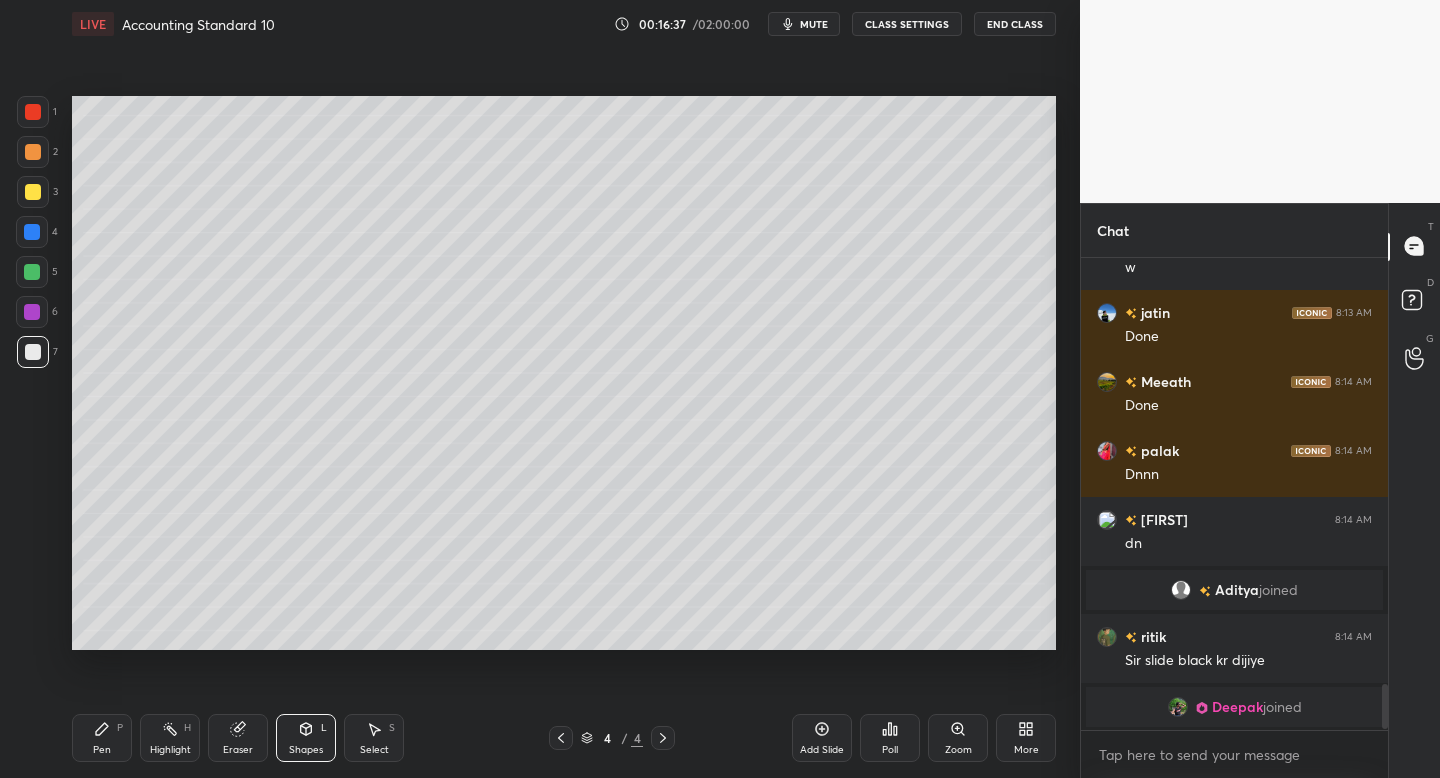 drag, startPoint x: 111, startPoint y: 724, endPoint x: 115, endPoint y: 707, distance: 17.464249 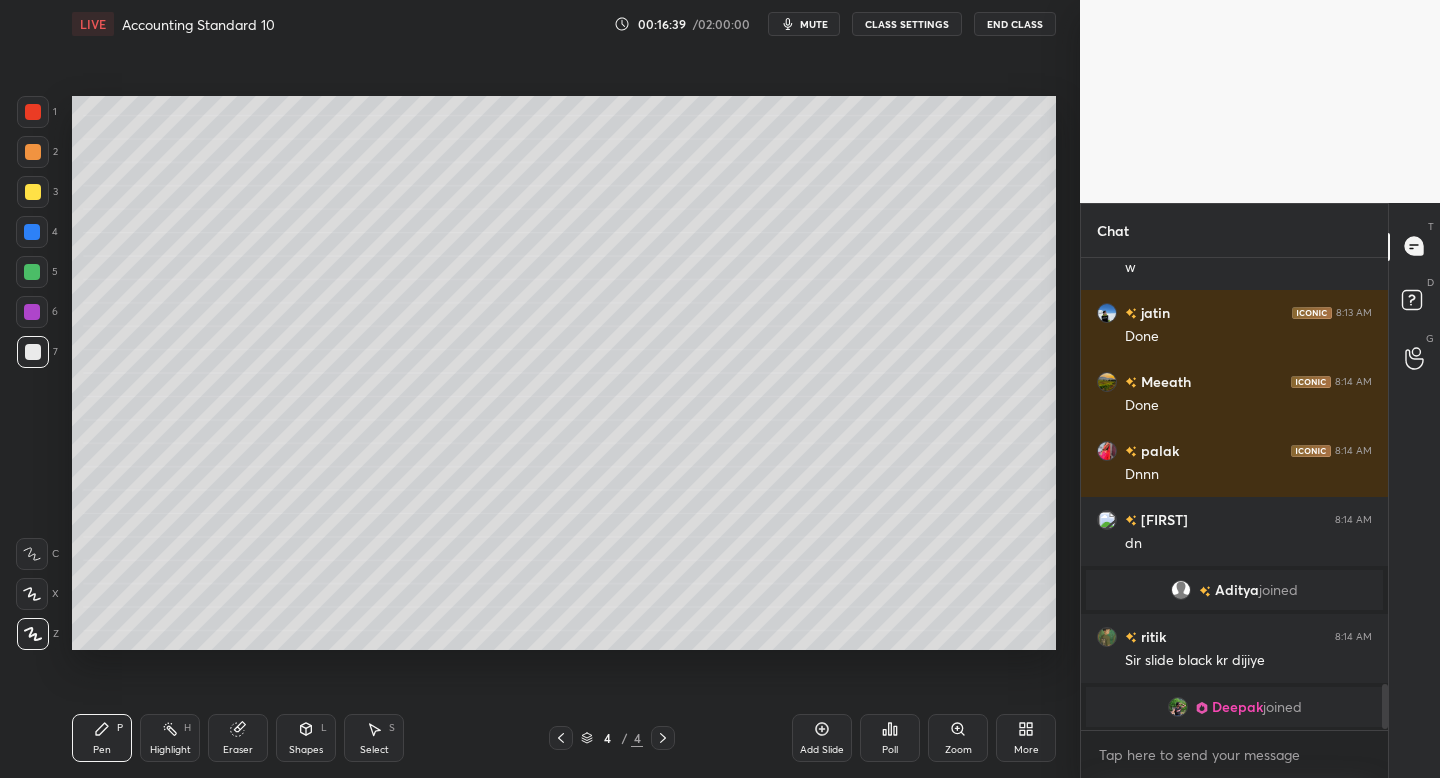 click at bounding box center (32, 272) 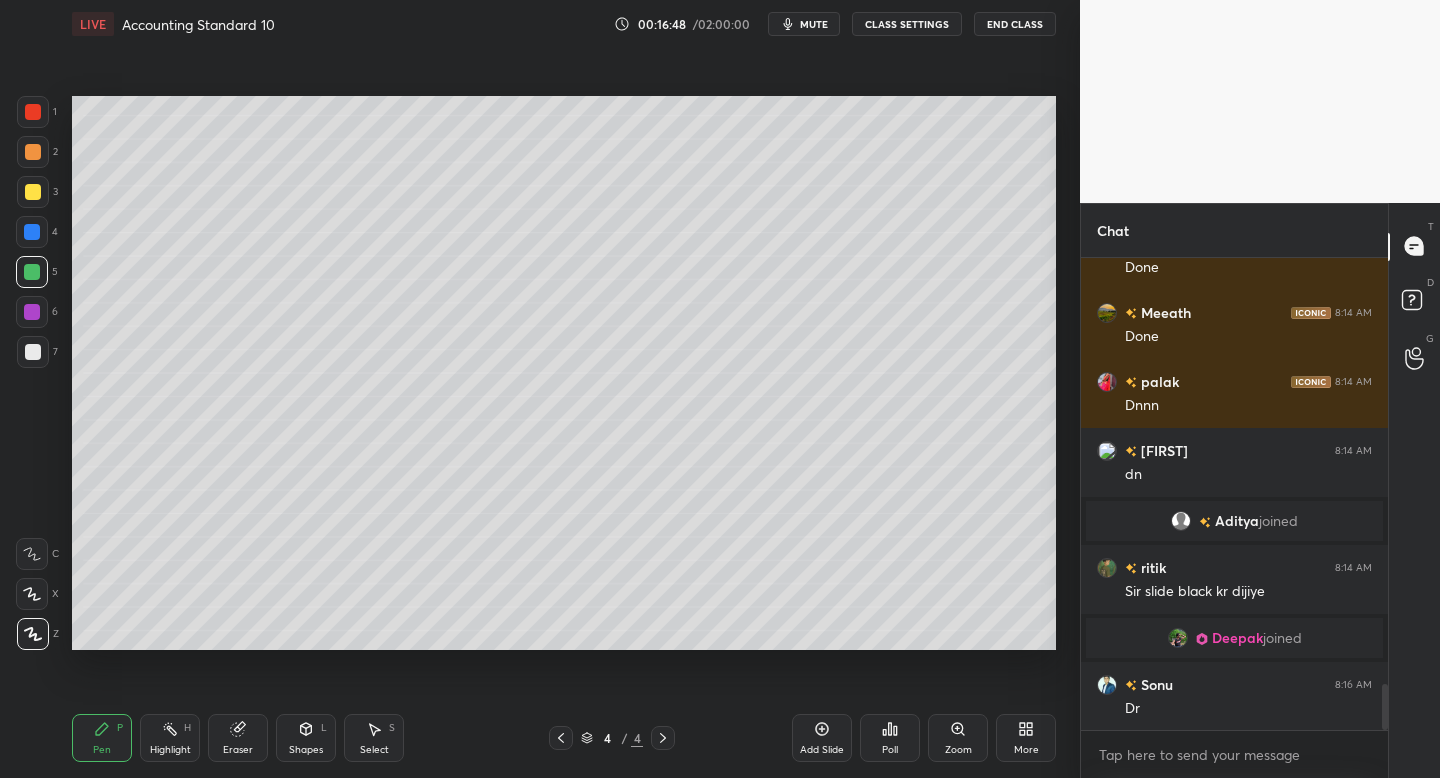 scroll, scrollTop: 4433, scrollLeft: 0, axis: vertical 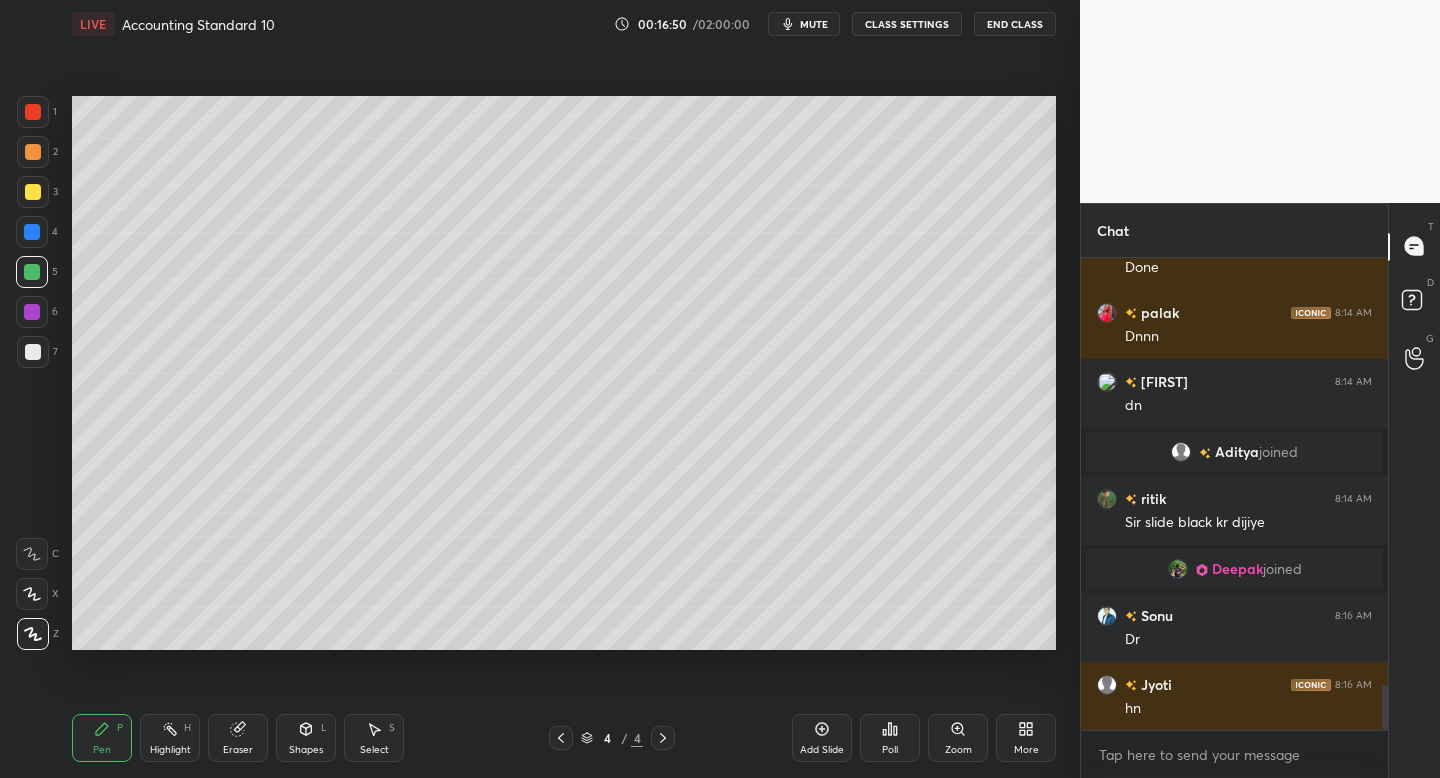 drag, startPoint x: 37, startPoint y: 105, endPoint x: 38, endPoint y: 115, distance: 10.049875 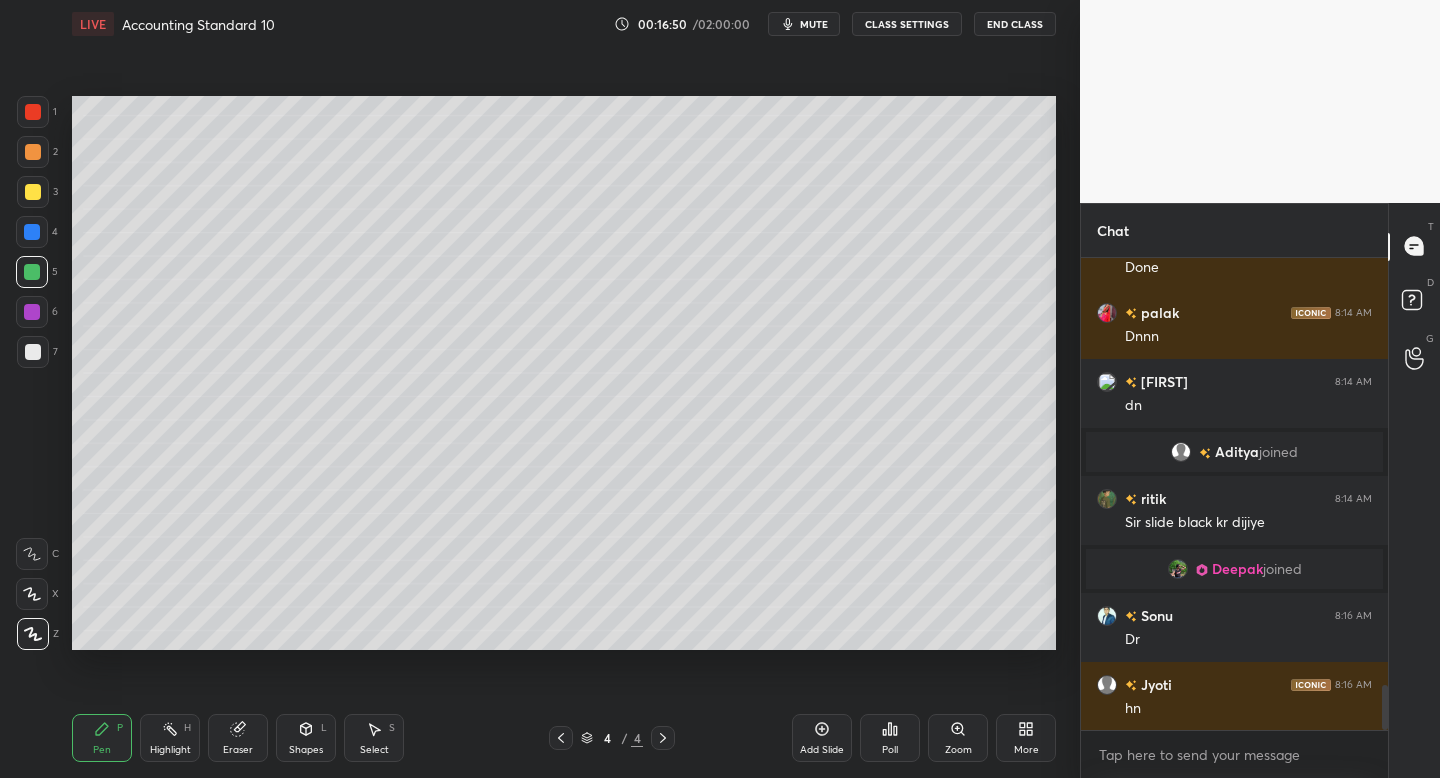 click at bounding box center [33, 112] 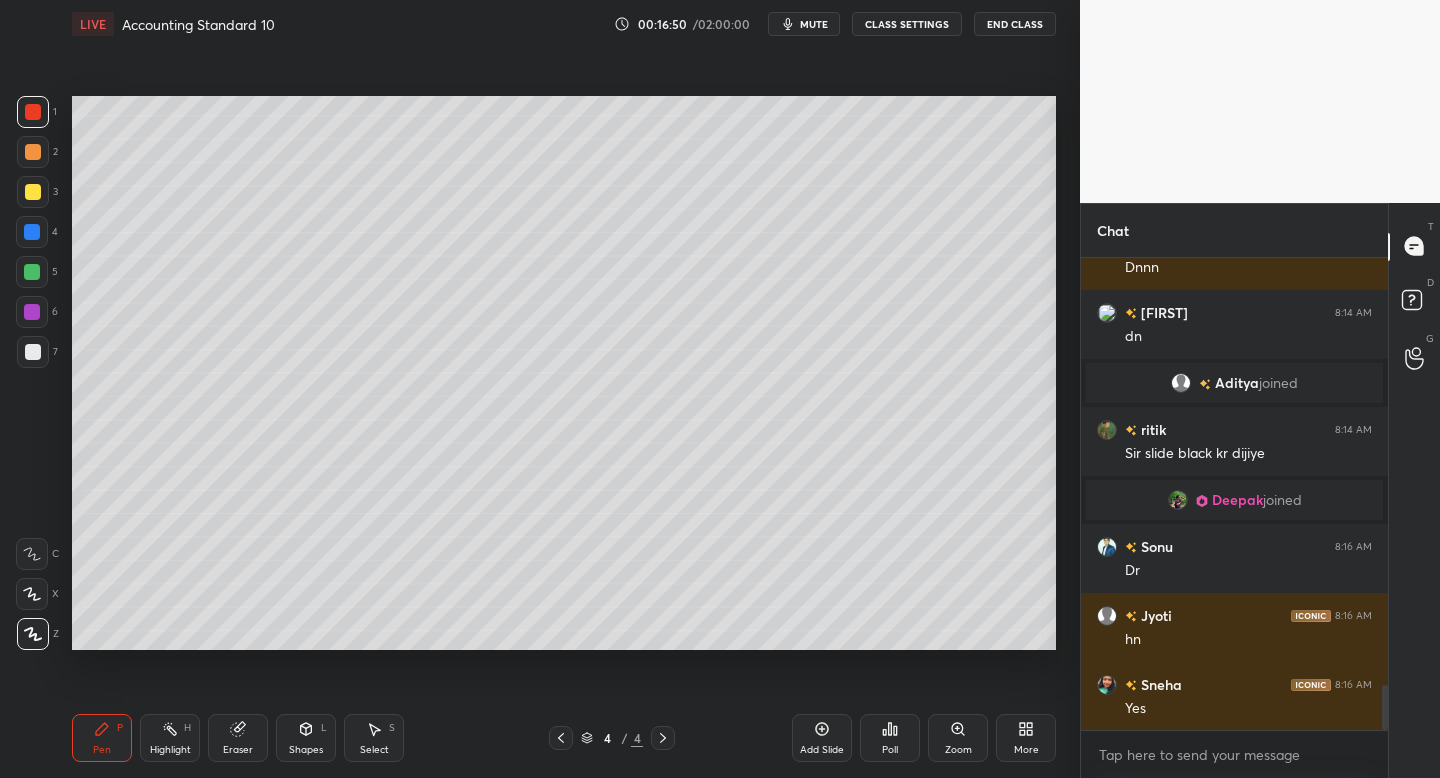 drag, startPoint x: 40, startPoint y: 147, endPoint x: 53, endPoint y: 140, distance: 14.764823 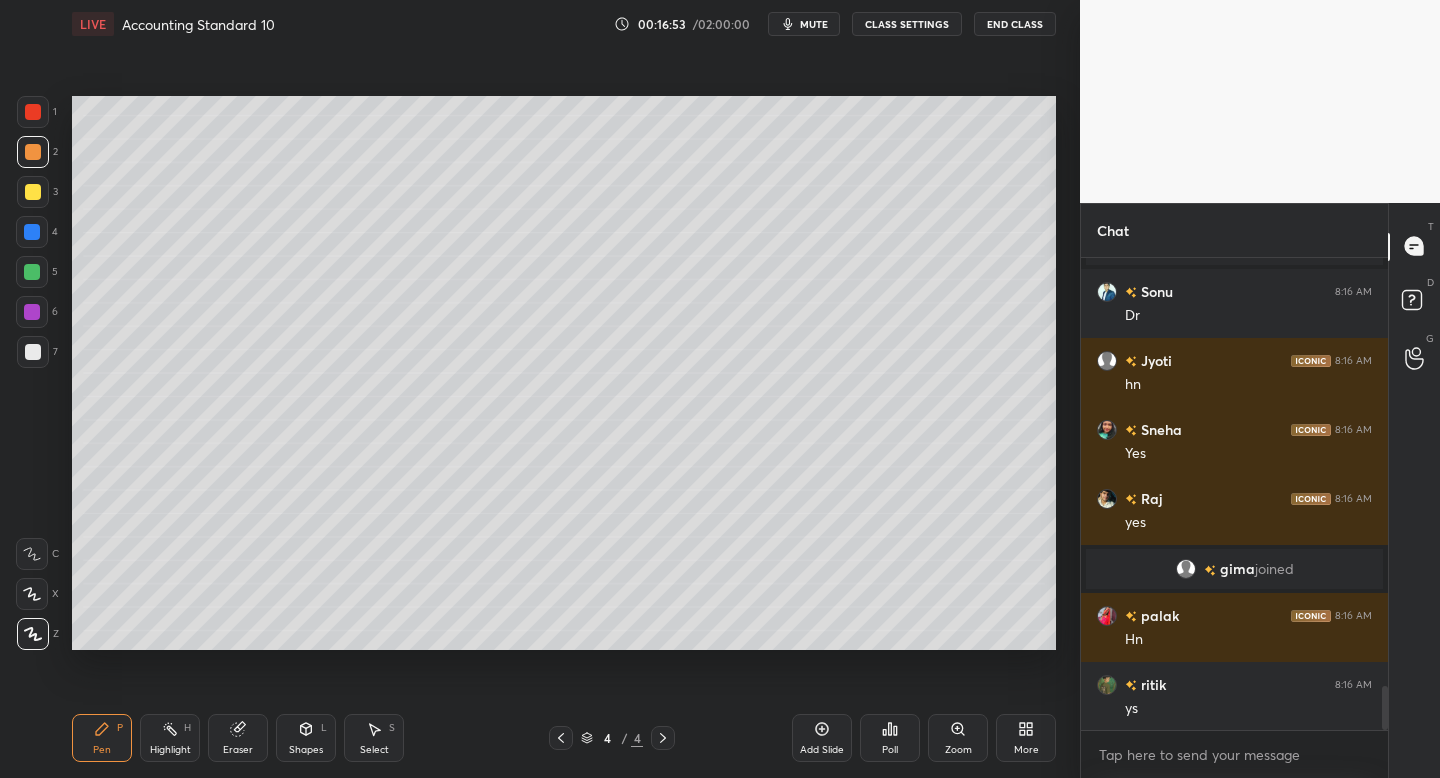 scroll, scrollTop: 4713, scrollLeft: 0, axis: vertical 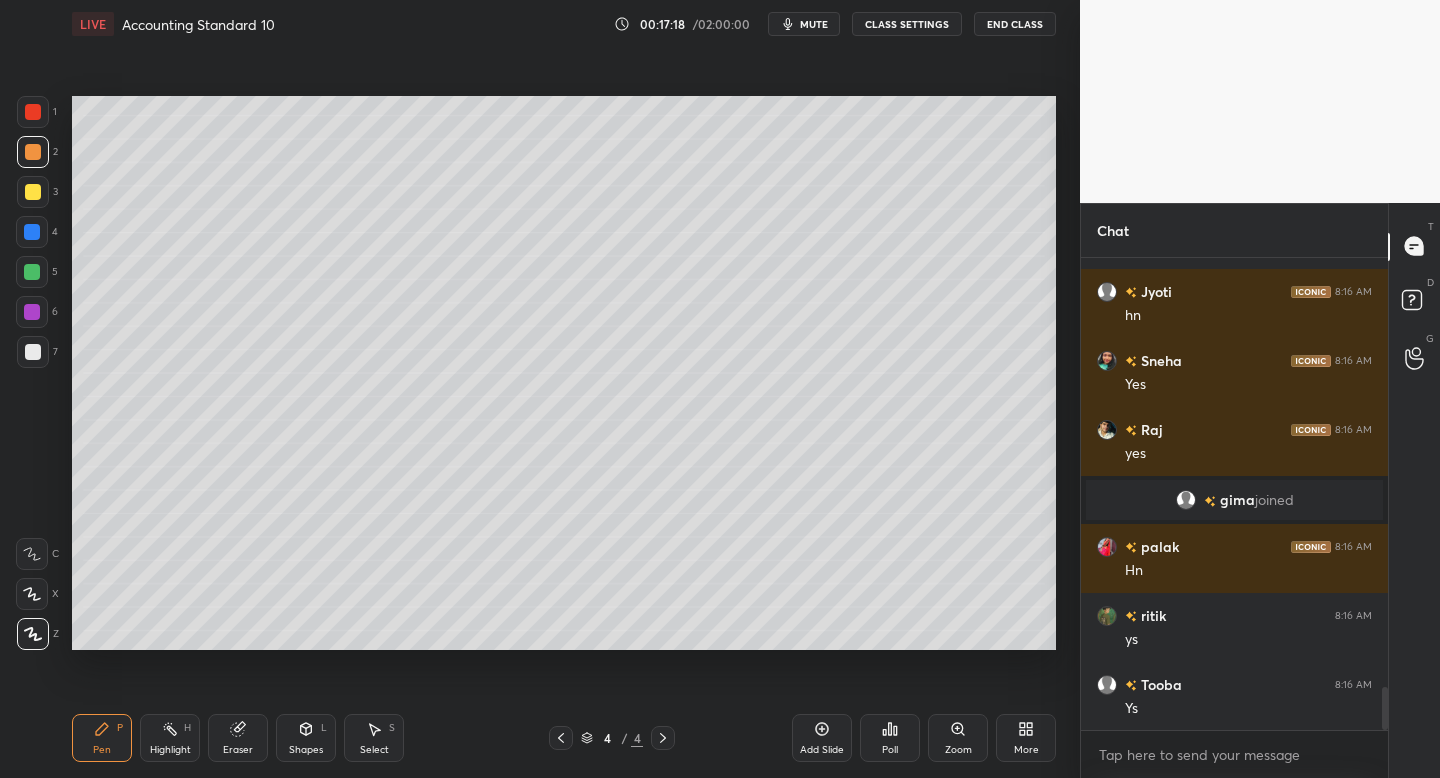 click at bounding box center [33, 352] 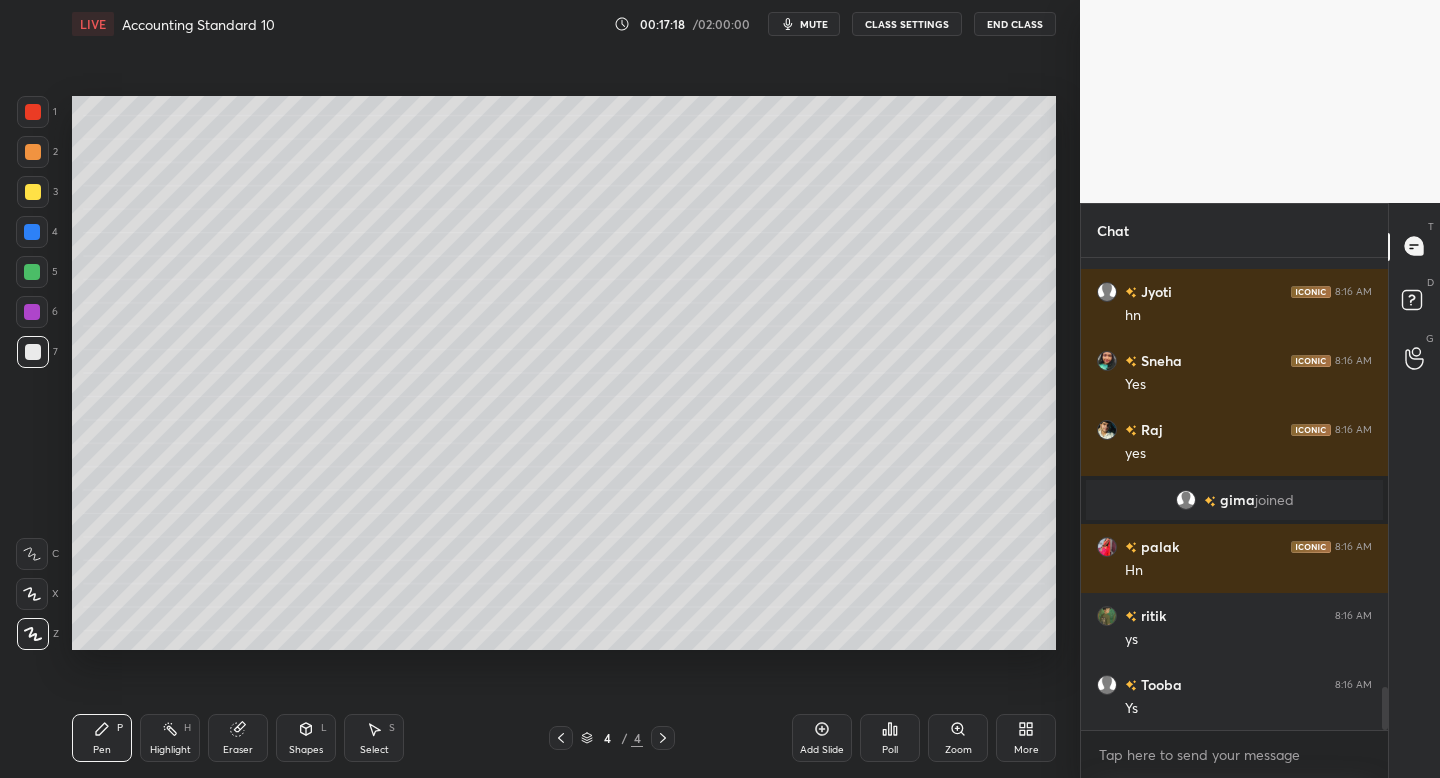 drag, startPoint x: 35, startPoint y: 270, endPoint x: 70, endPoint y: 282, distance: 37 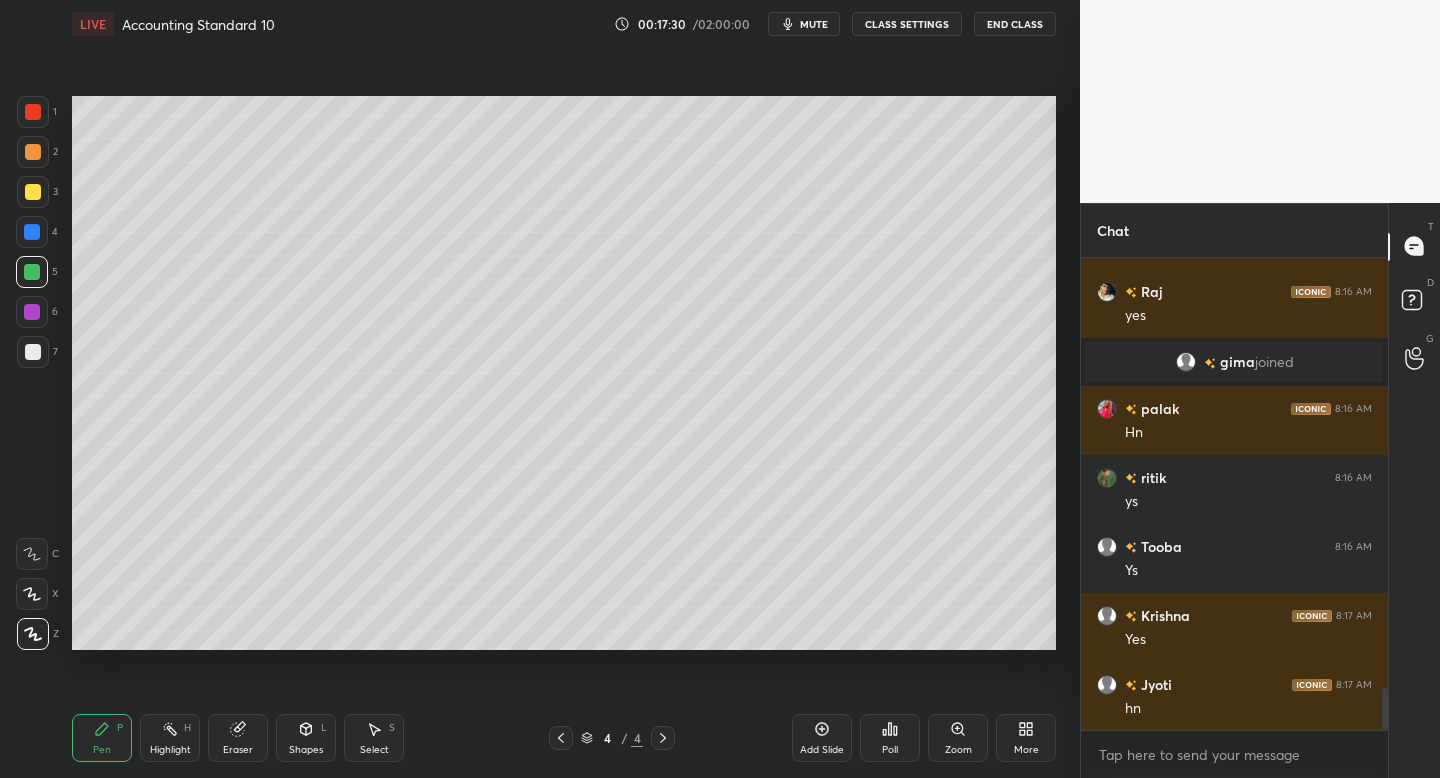 scroll, scrollTop: 4871, scrollLeft: 0, axis: vertical 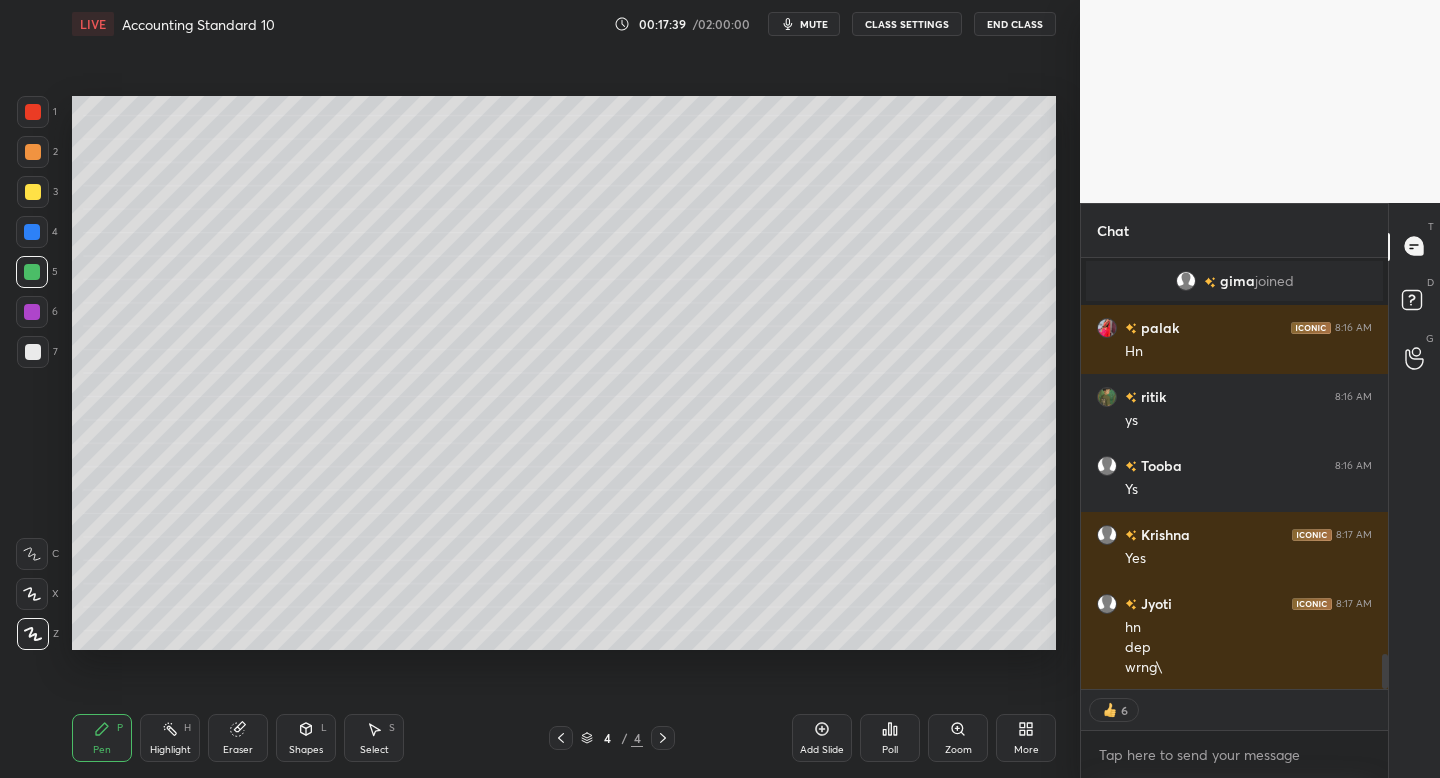 click 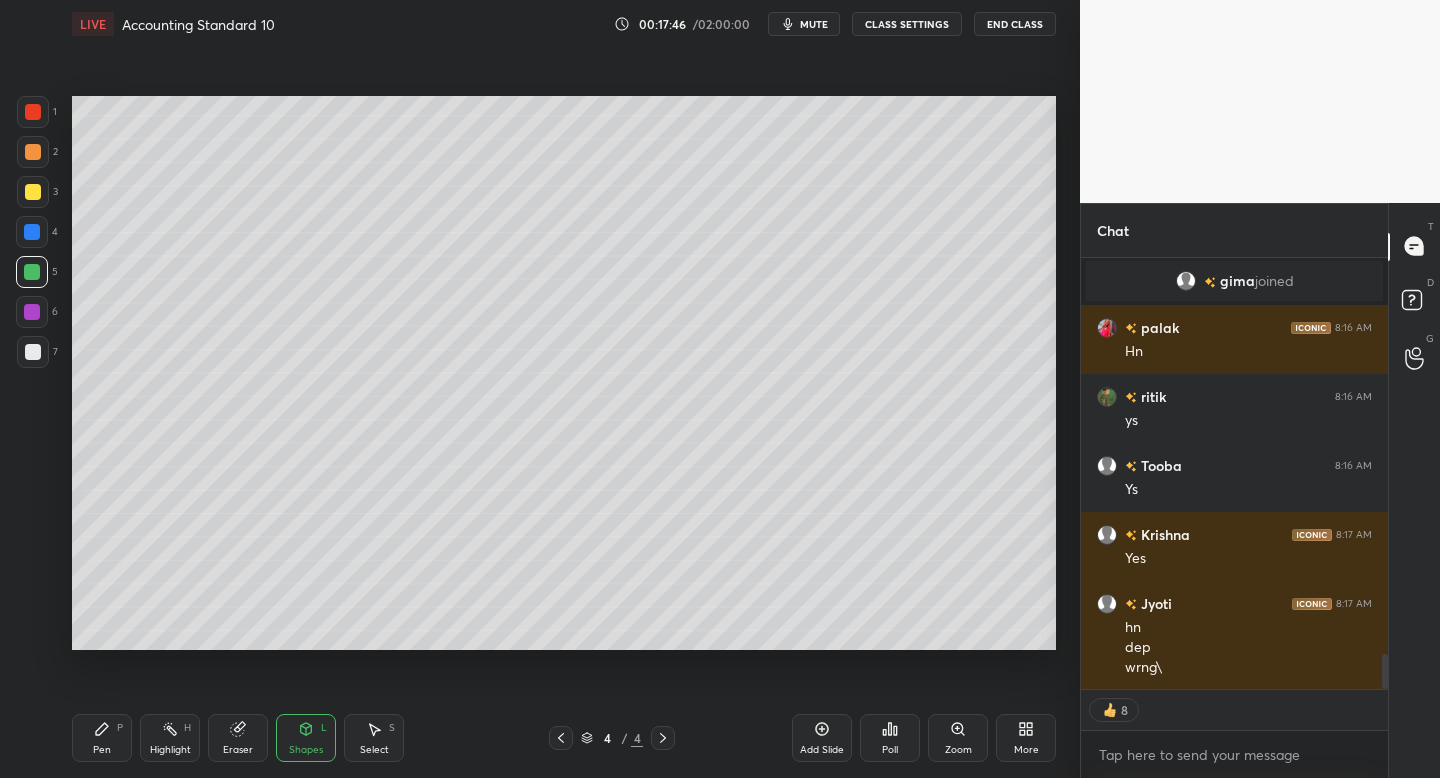 click on "Pen P" at bounding box center [102, 738] 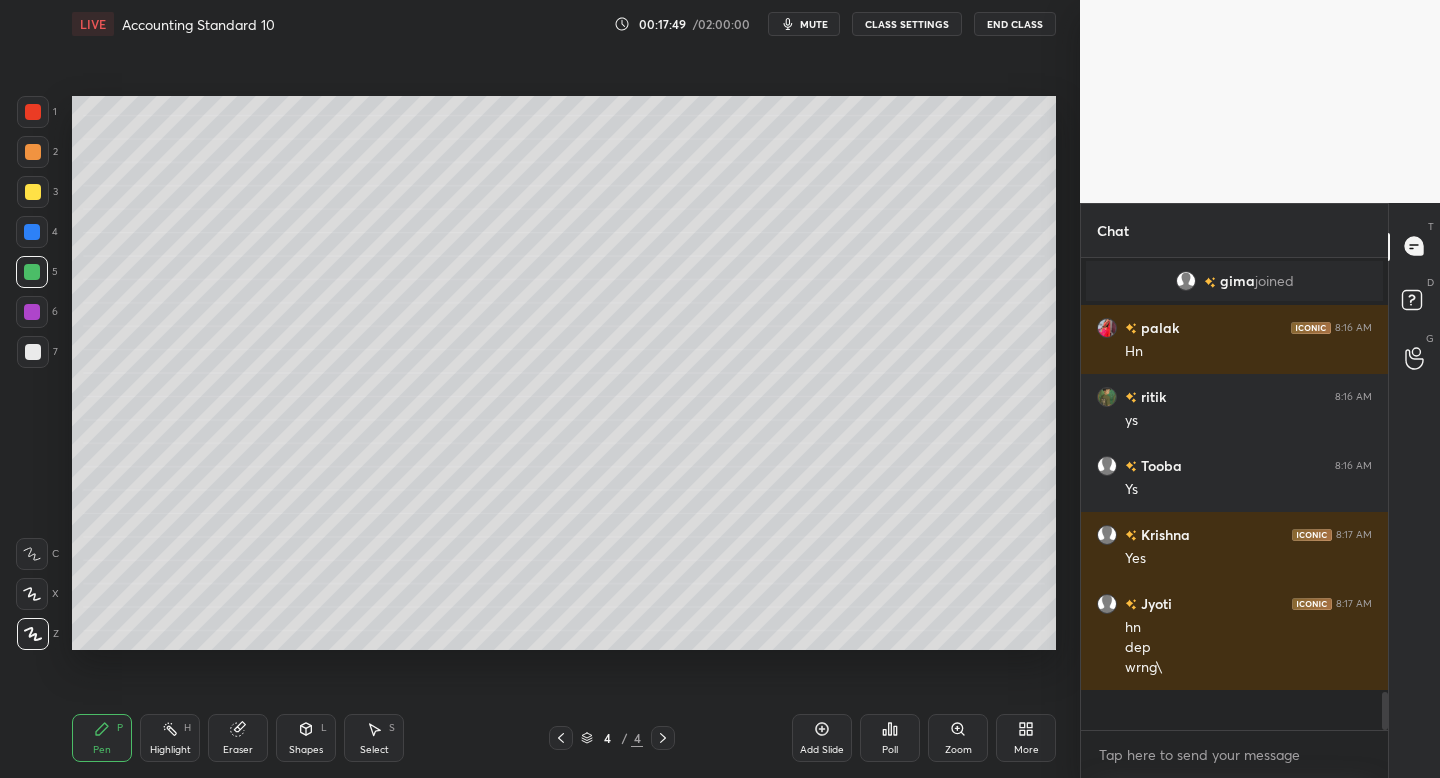 scroll, scrollTop: 7, scrollLeft: 7, axis: both 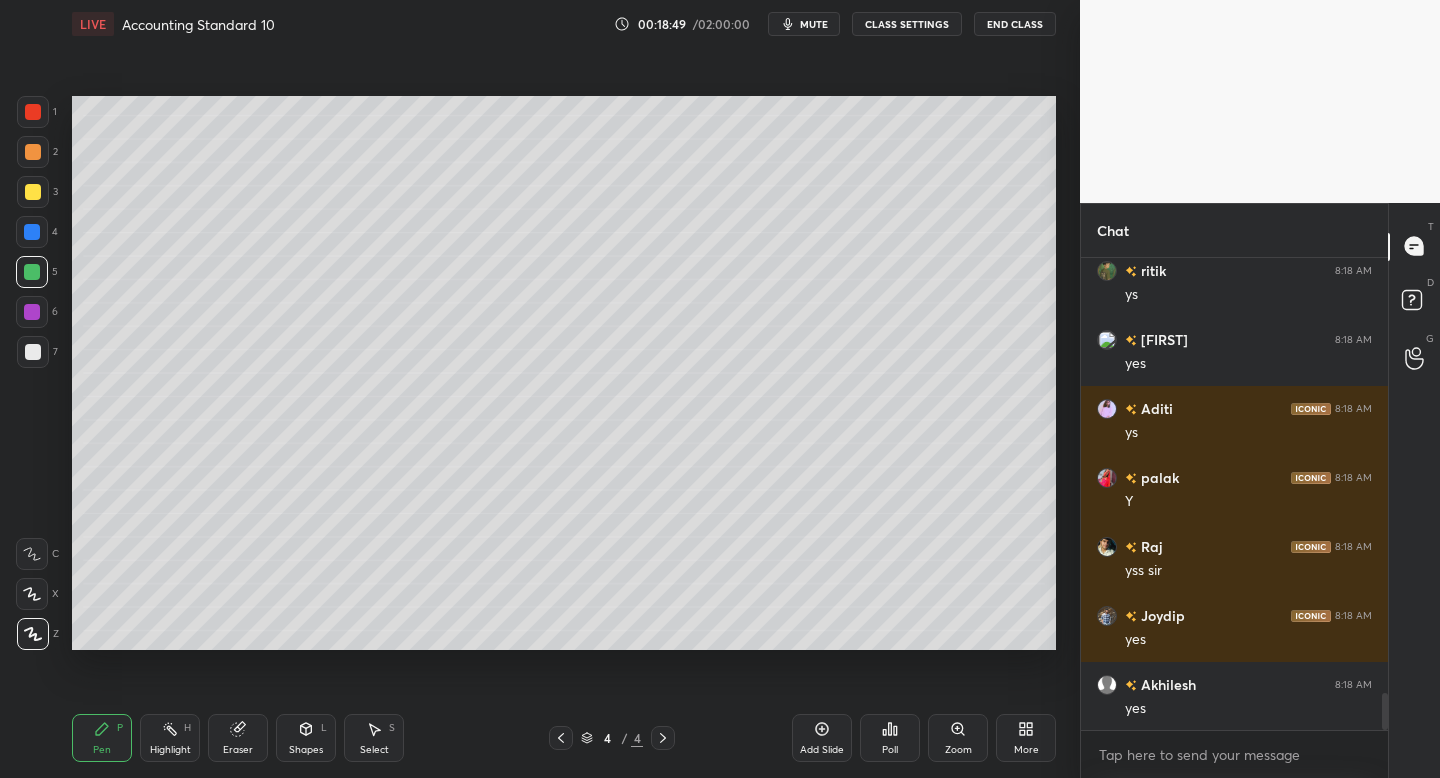 click on "Add Slide" at bounding box center (822, 738) 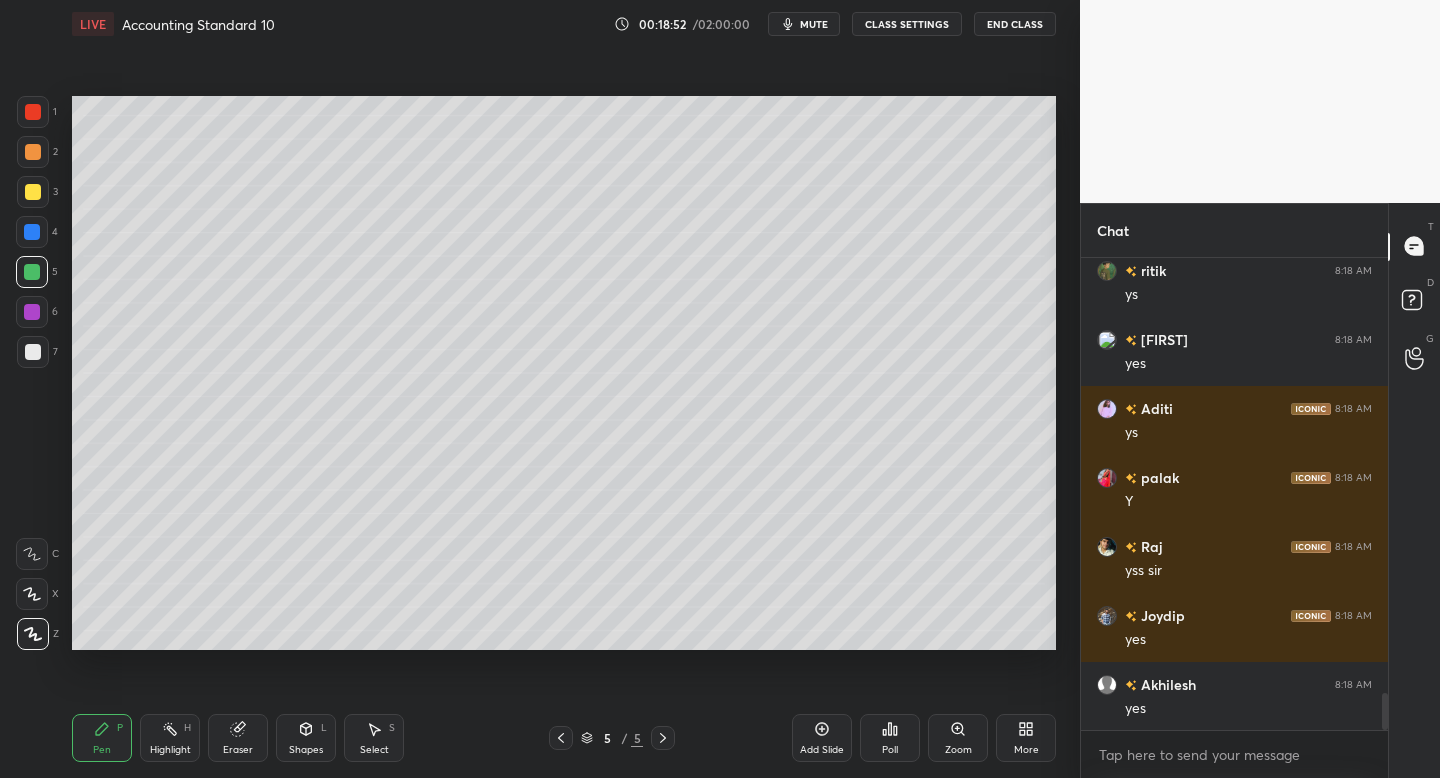 drag, startPoint x: 25, startPoint y: 153, endPoint x: 69, endPoint y: 145, distance: 44.72136 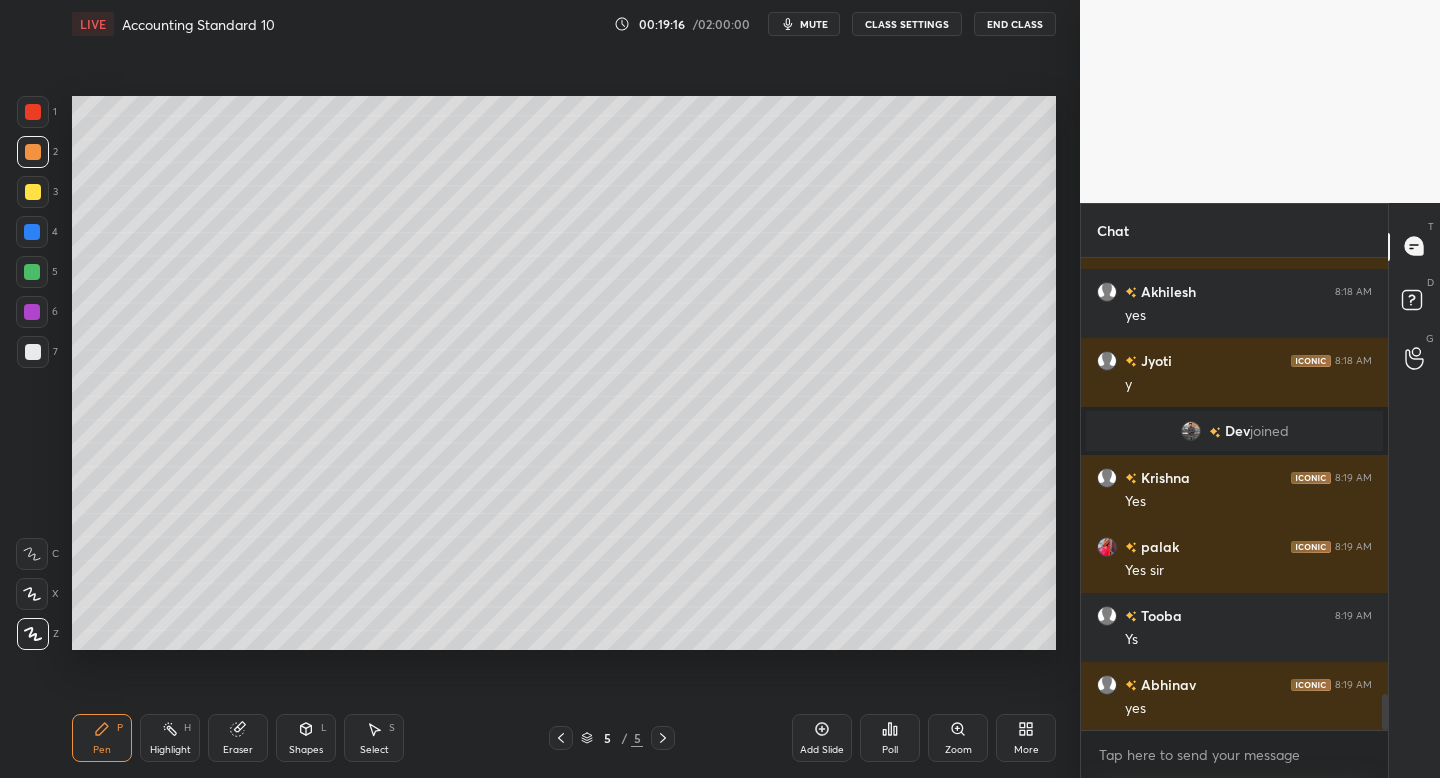 scroll, scrollTop: 5869, scrollLeft: 0, axis: vertical 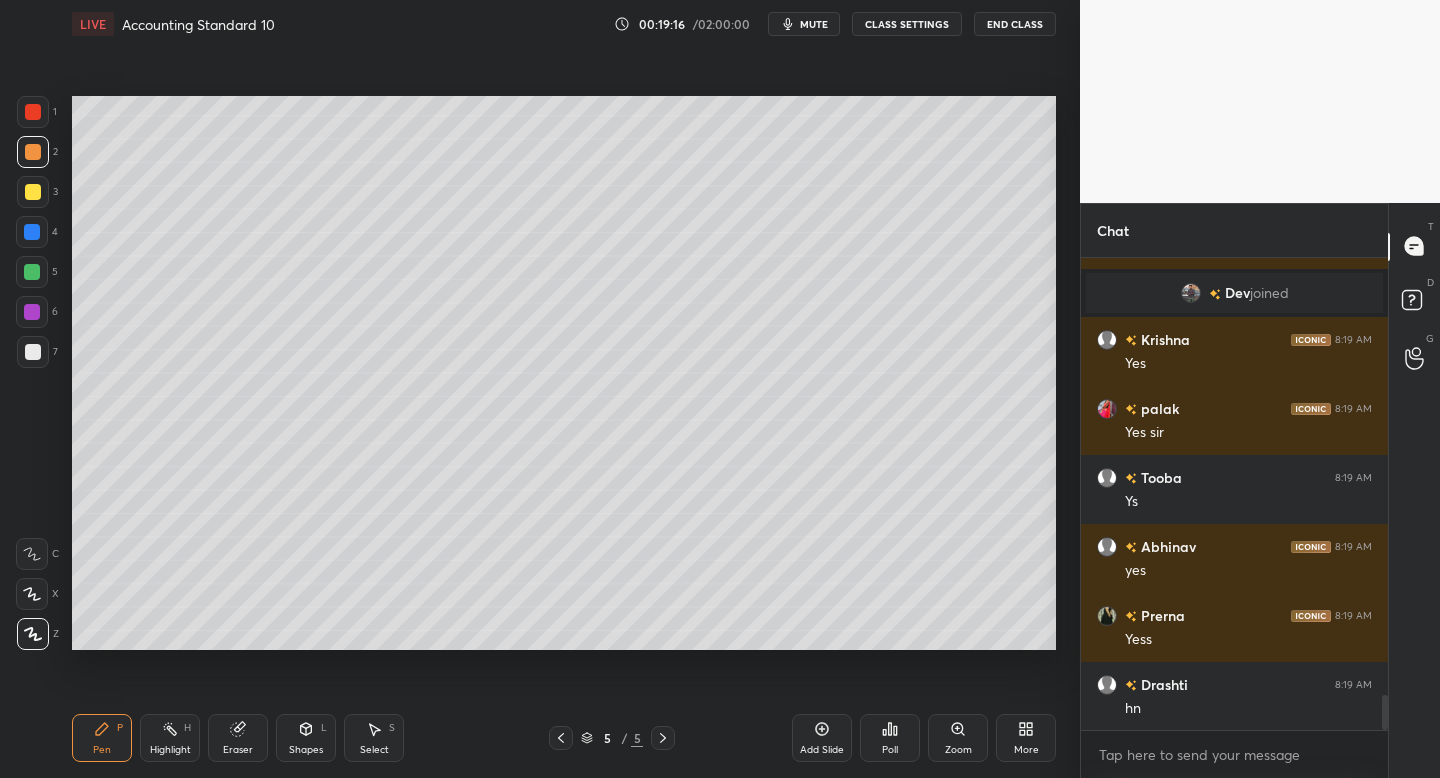 click at bounding box center [32, 272] 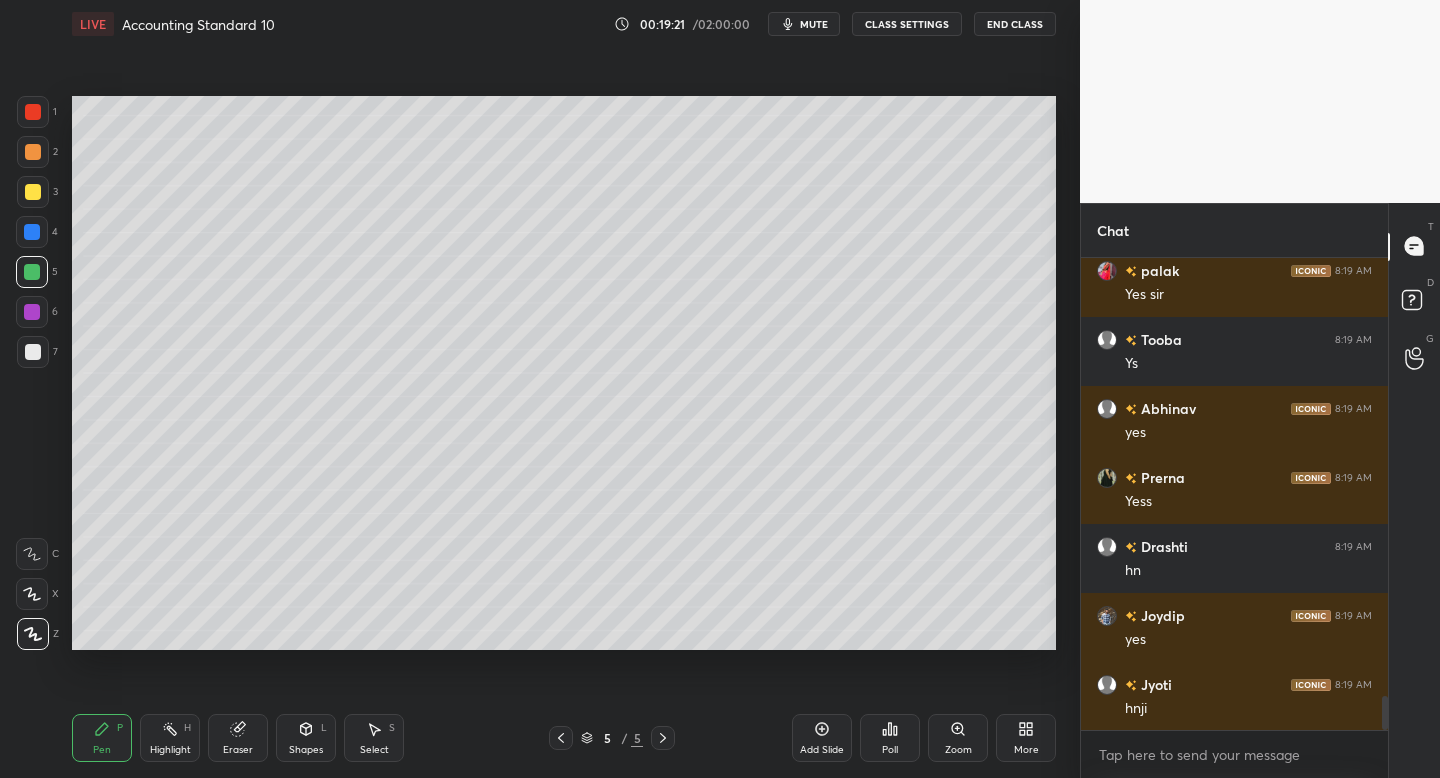 scroll, scrollTop: 6076, scrollLeft: 0, axis: vertical 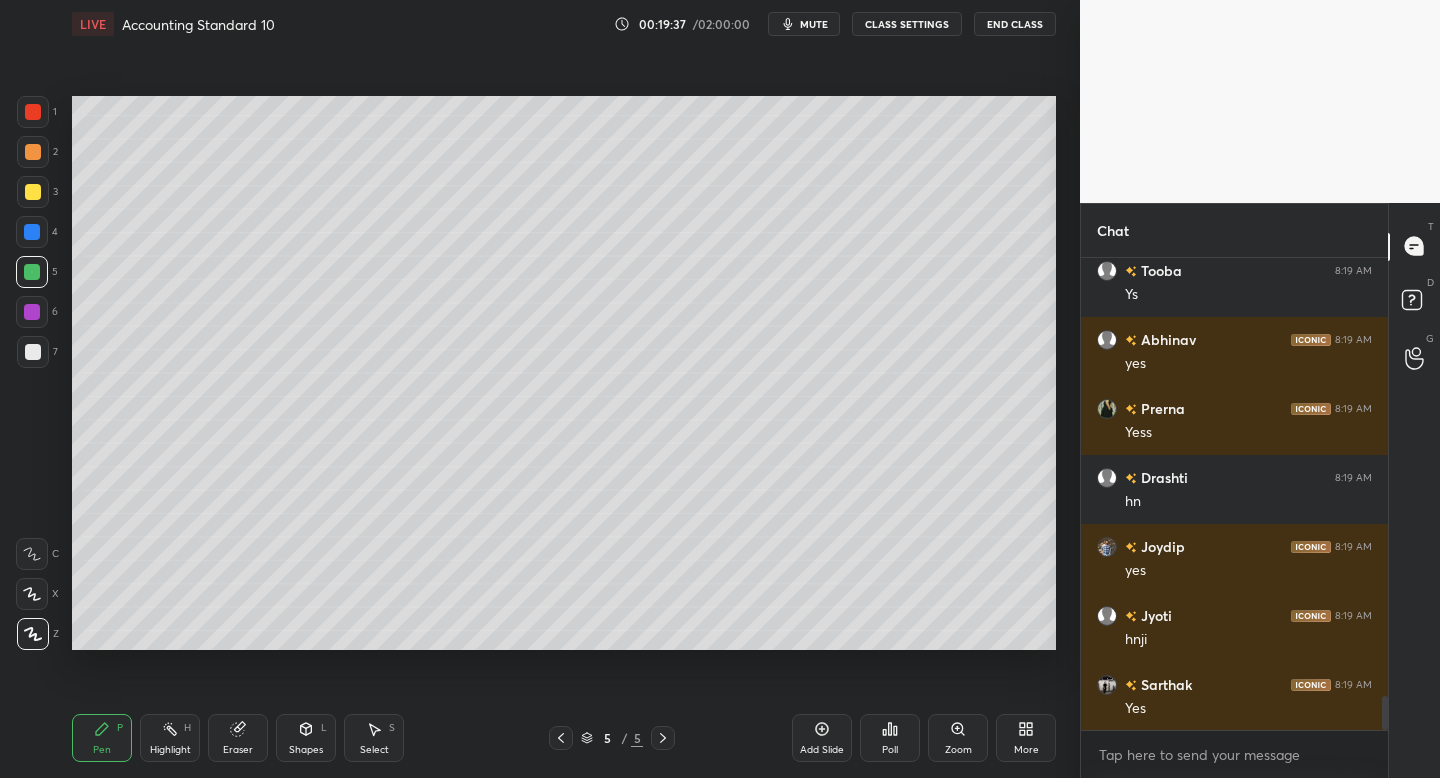 click at bounding box center [33, 352] 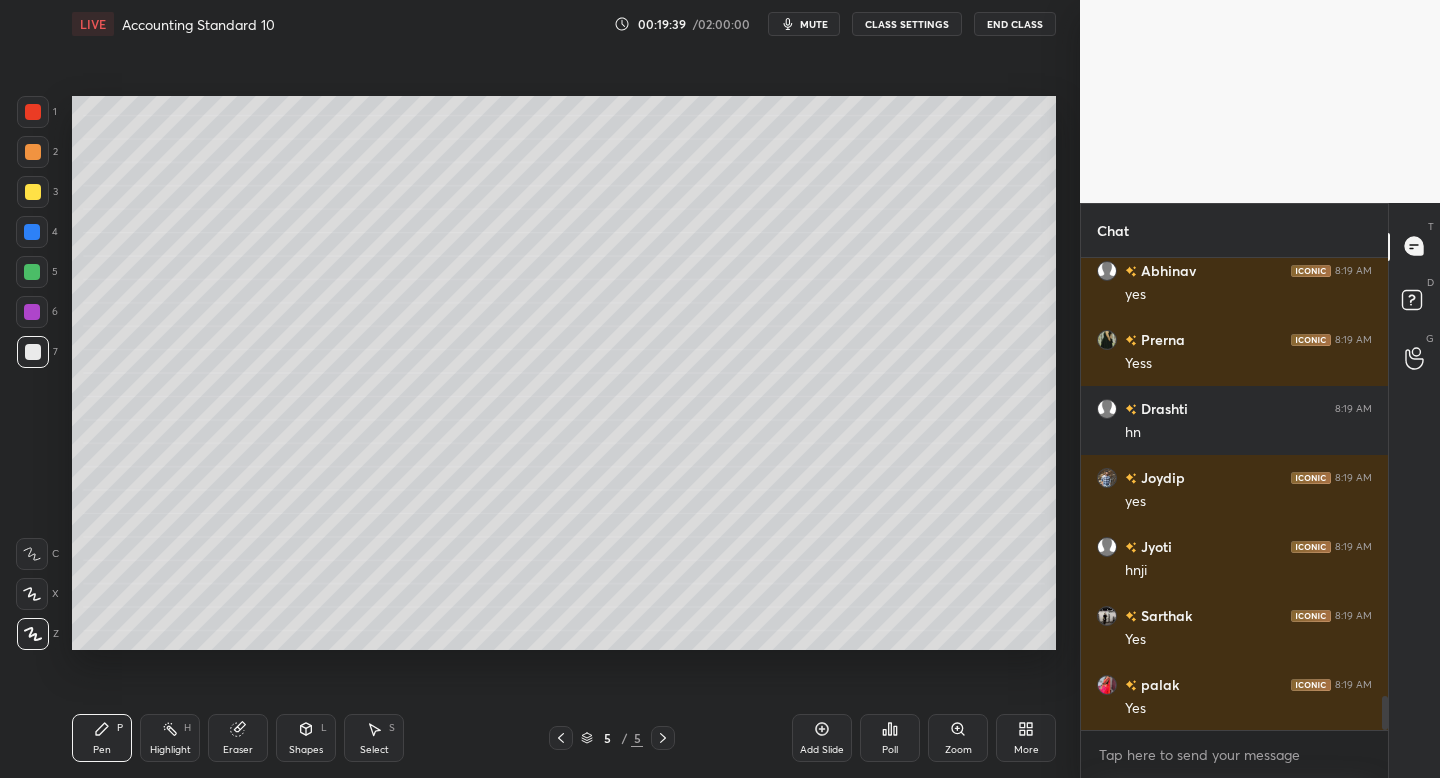 scroll, scrollTop: 6214, scrollLeft: 0, axis: vertical 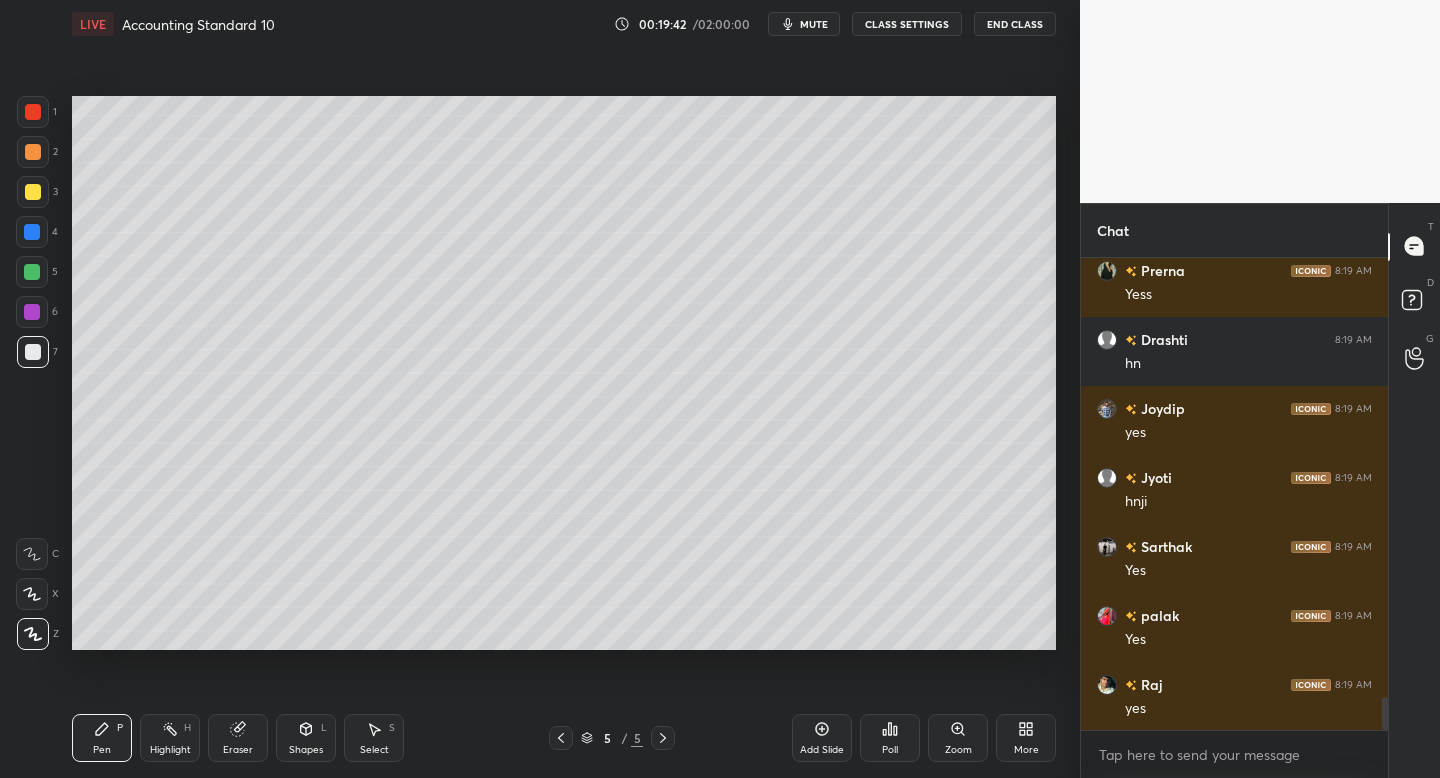 drag, startPoint x: 38, startPoint y: 188, endPoint x: 69, endPoint y: 211, distance: 38.600517 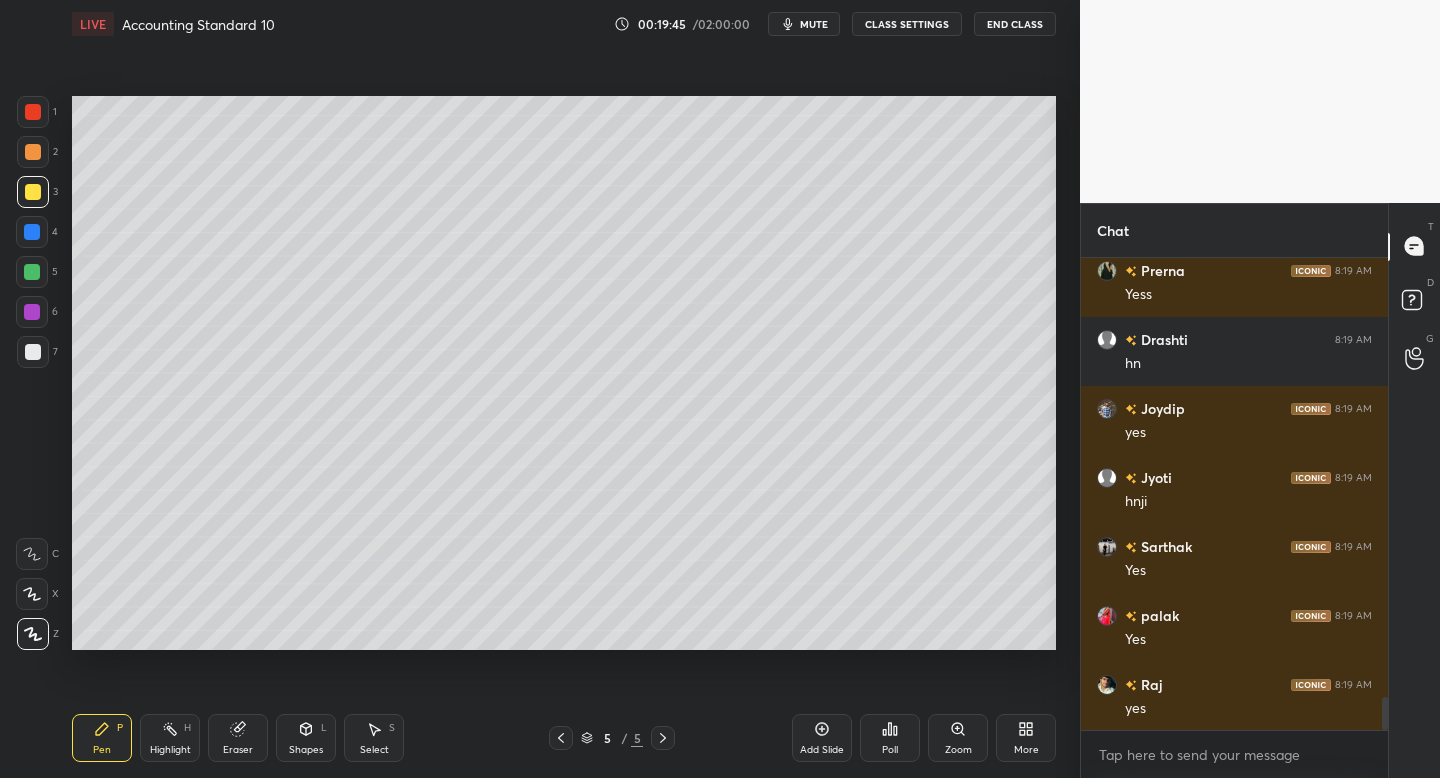 scroll, scrollTop: 6283, scrollLeft: 0, axis: vertical 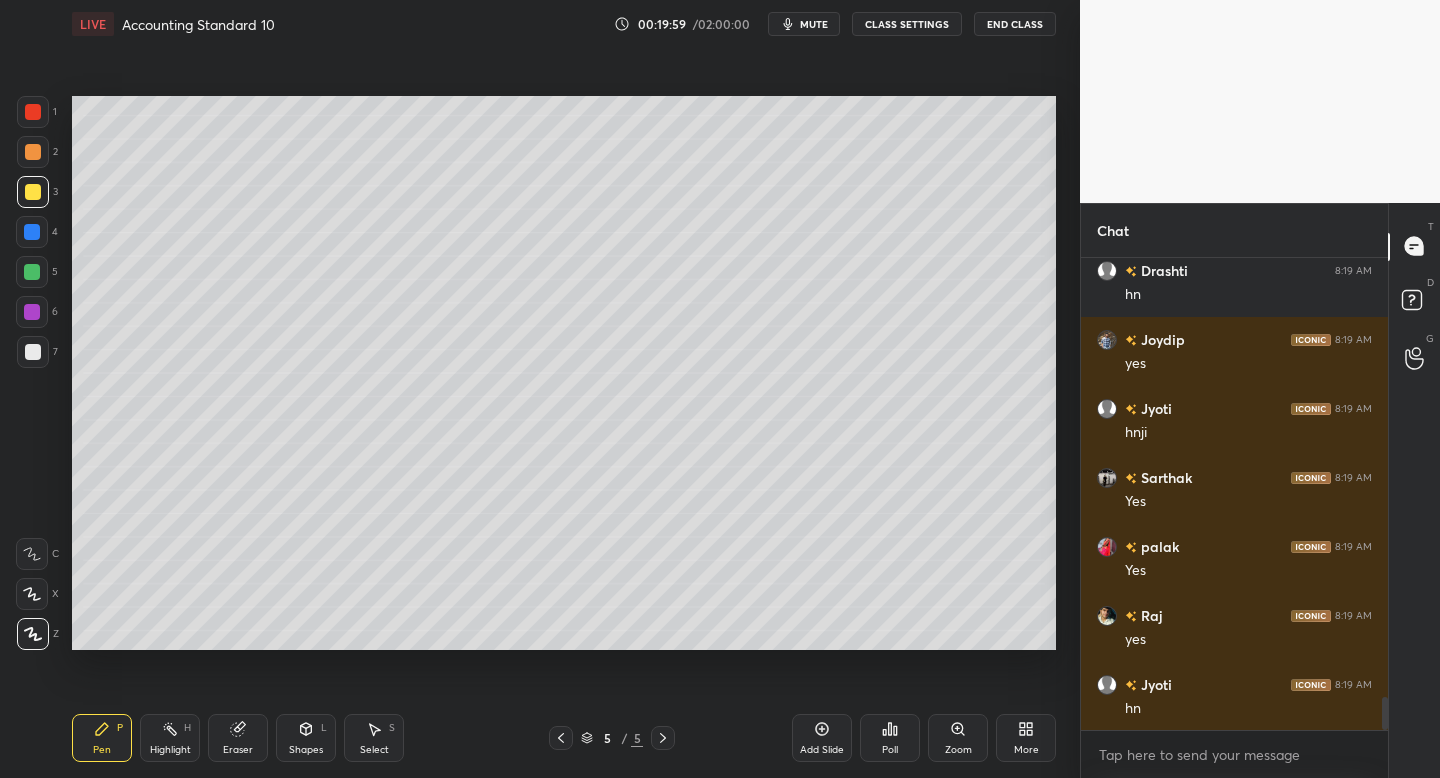 click at bounding box center [32, 272] 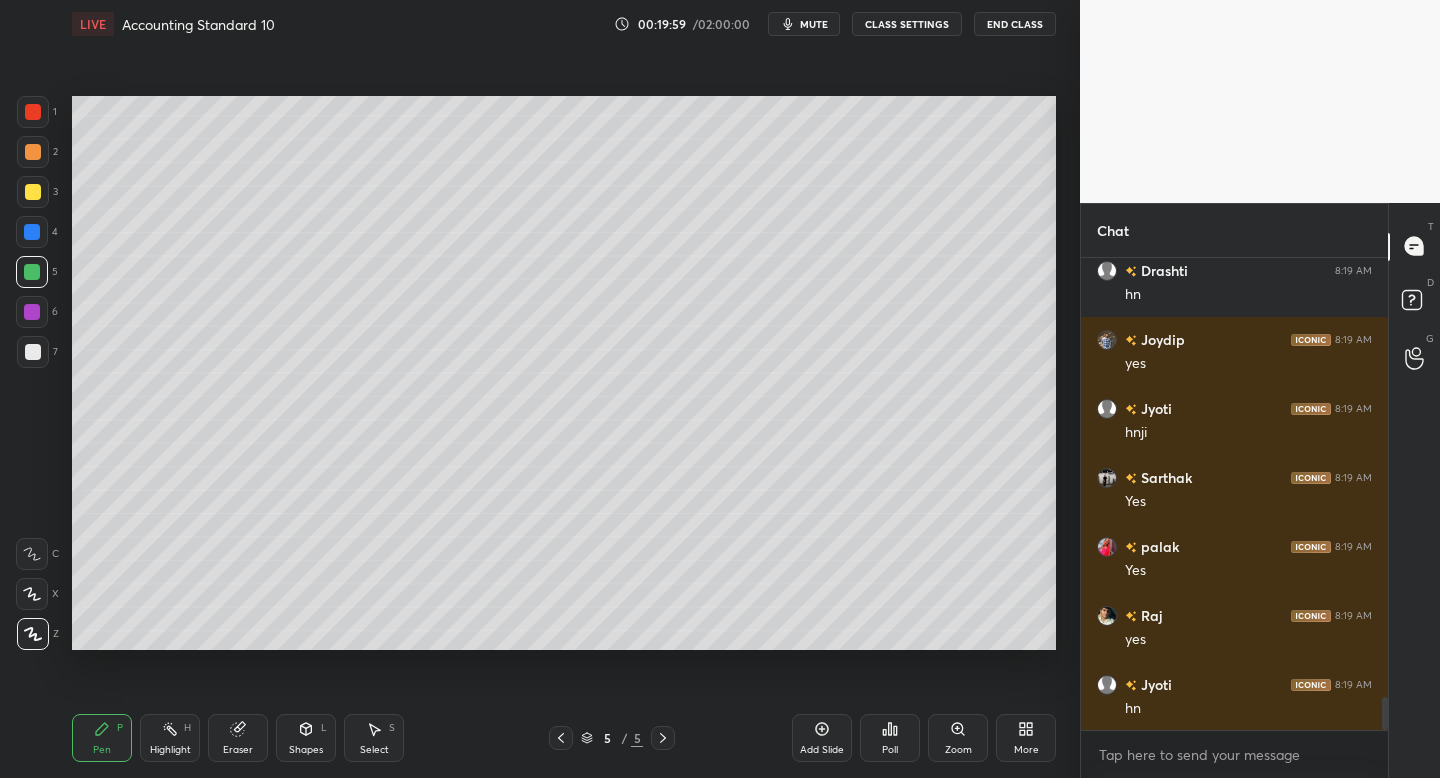 click at bounding box center (33, 192) 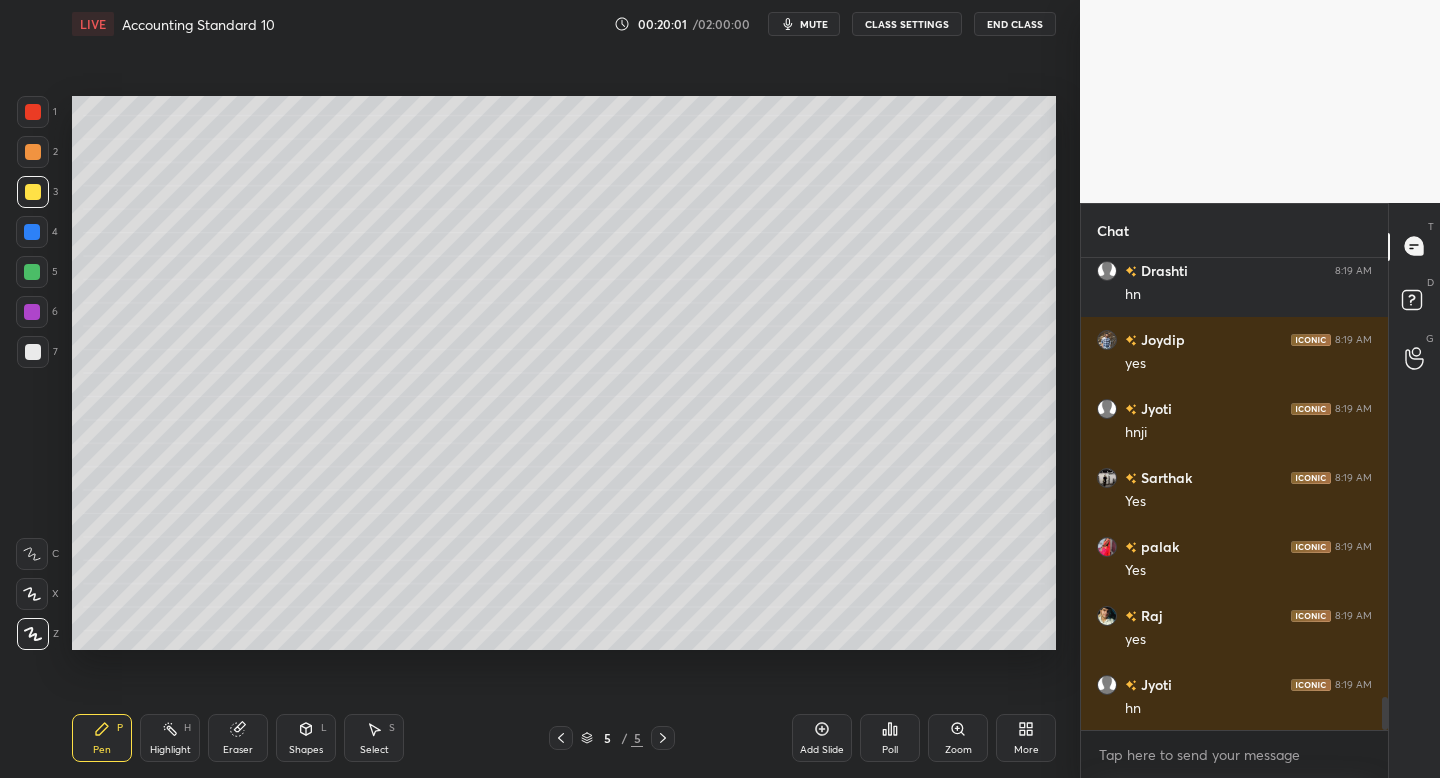 drag, startPoint x: 28, startPoint y: 107, endPoint x: 57, endPoint y: 134, distance: 39.623226 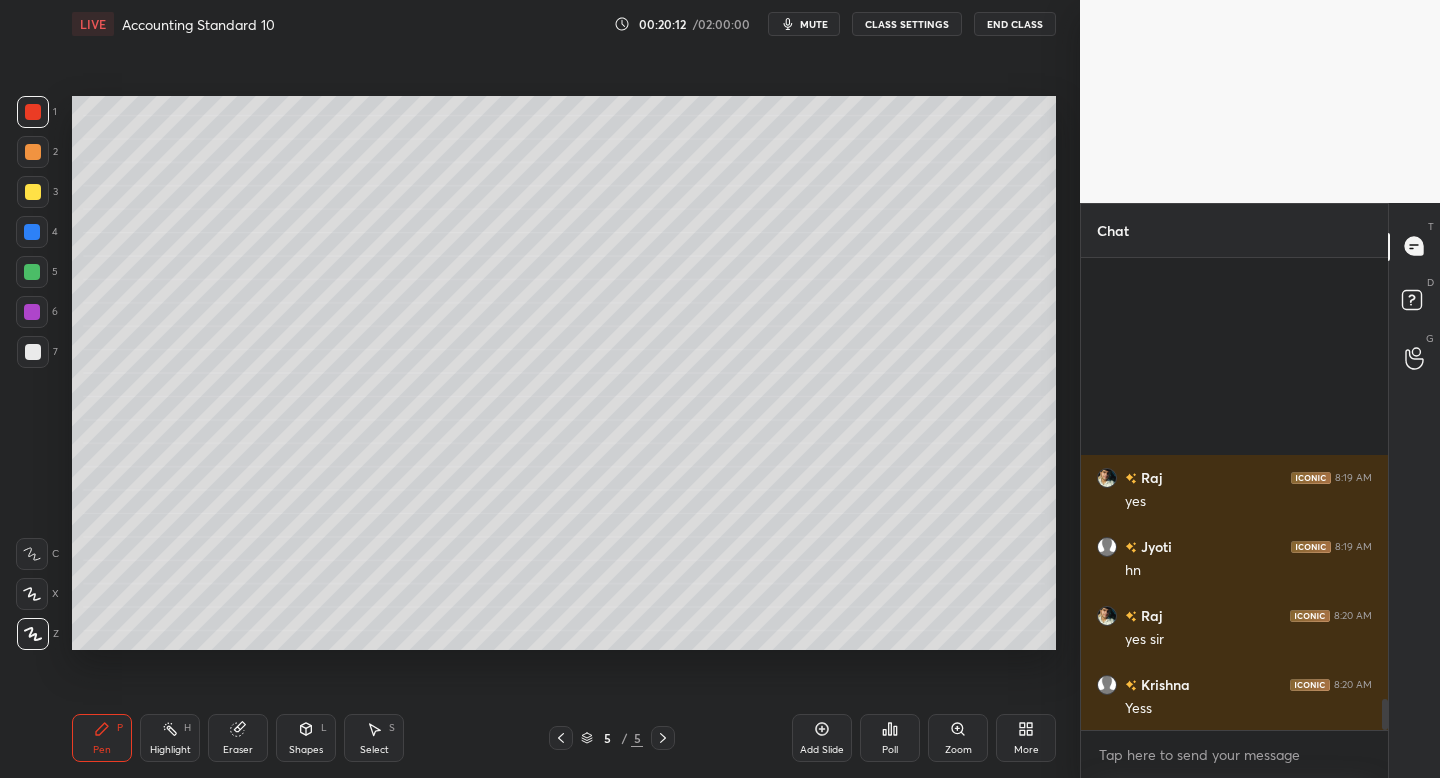 scroll, scrollTop: 6697, scrollLeft: 0, axis: vertical 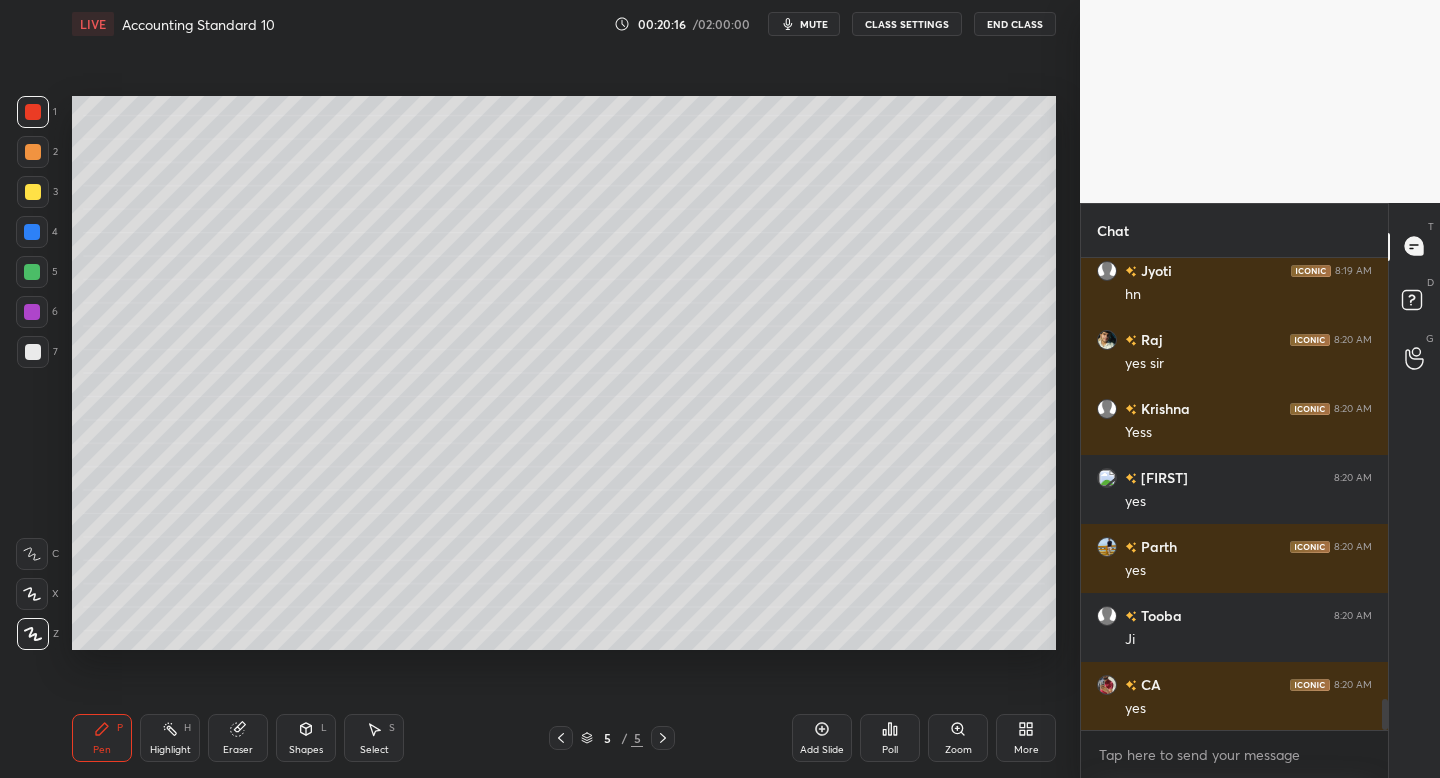 click on "Add Slide" at bounding box center [822, 738] 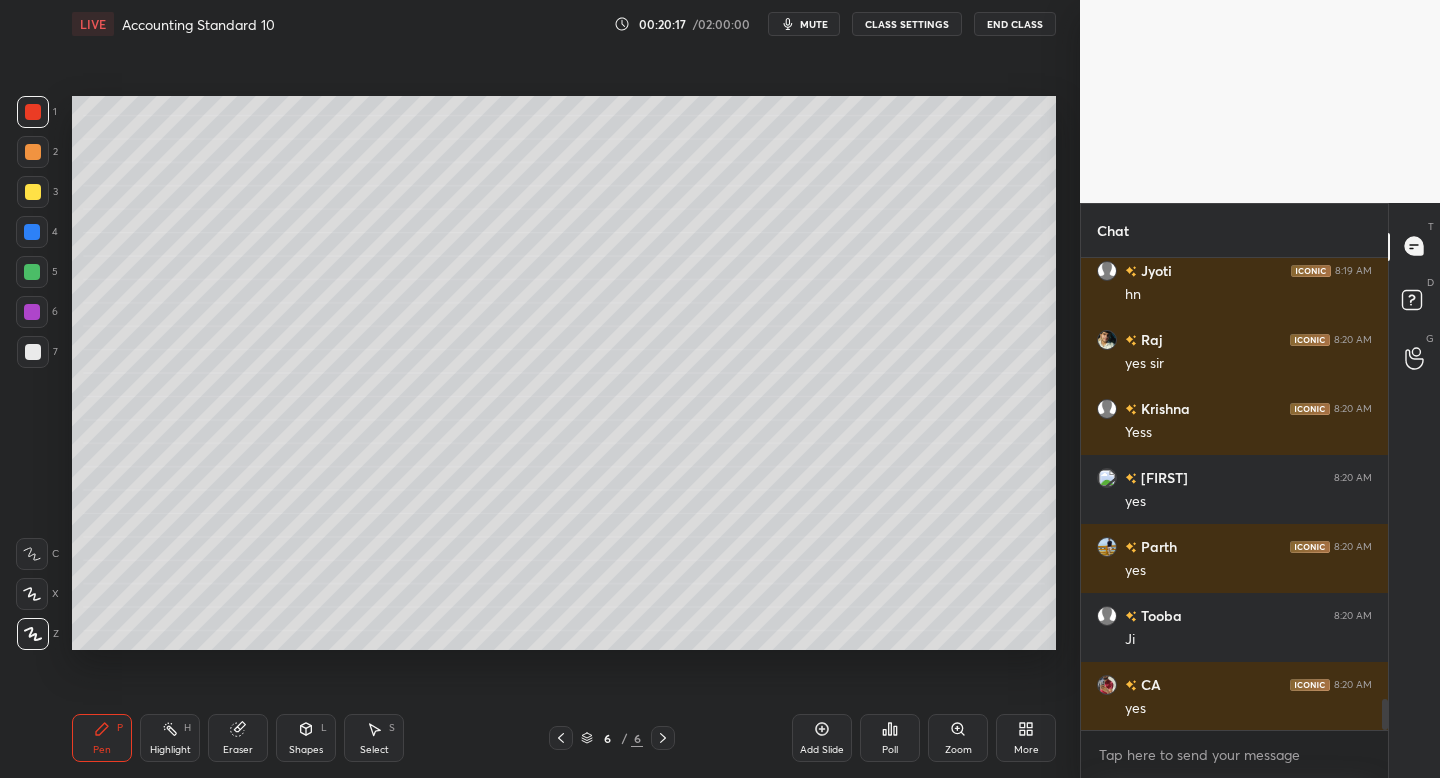 drag, startPoint x: 34, startPoint y: 146, endPoint x: 57, endPoint y: 156, distance: 25.079872 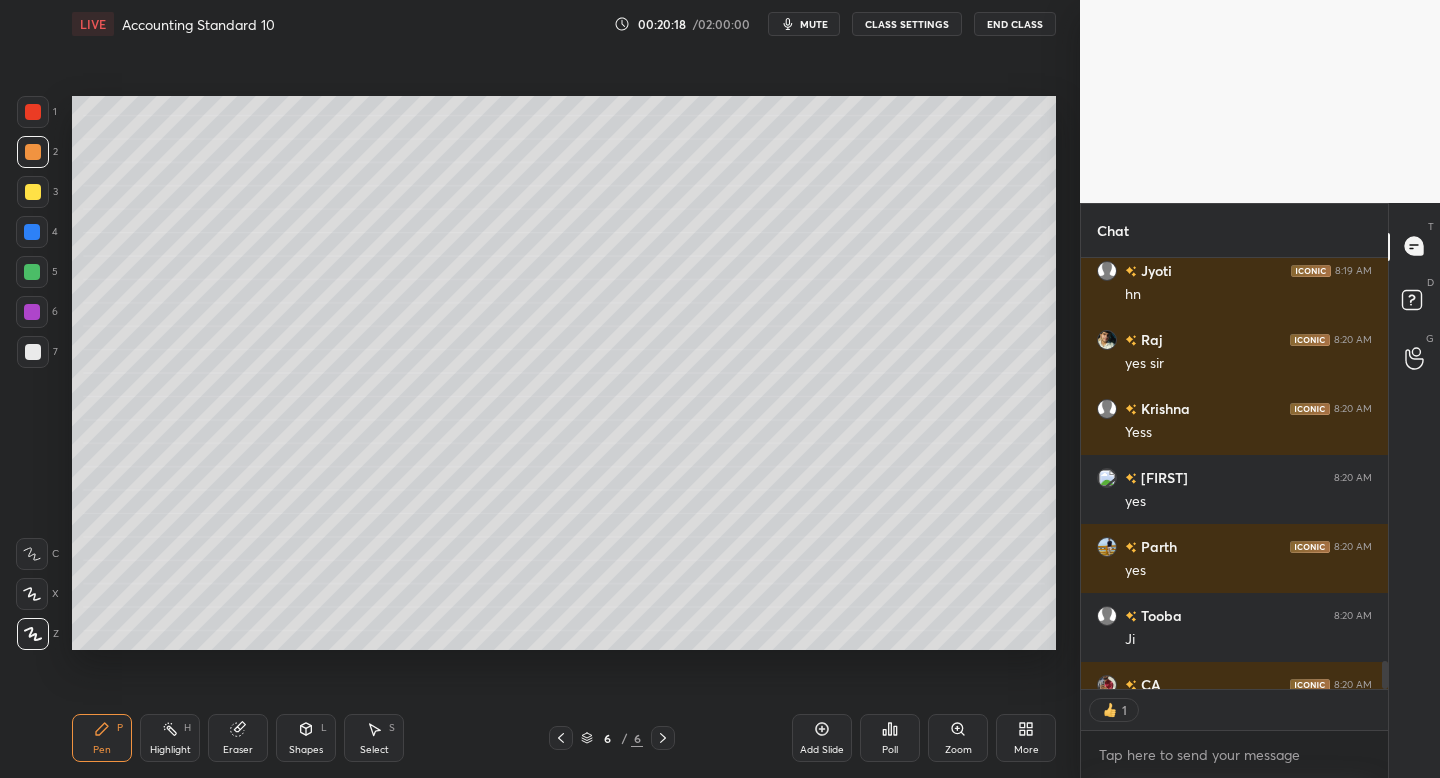scroll, scrollTop: 425, scrollLeft: 301, axis: both 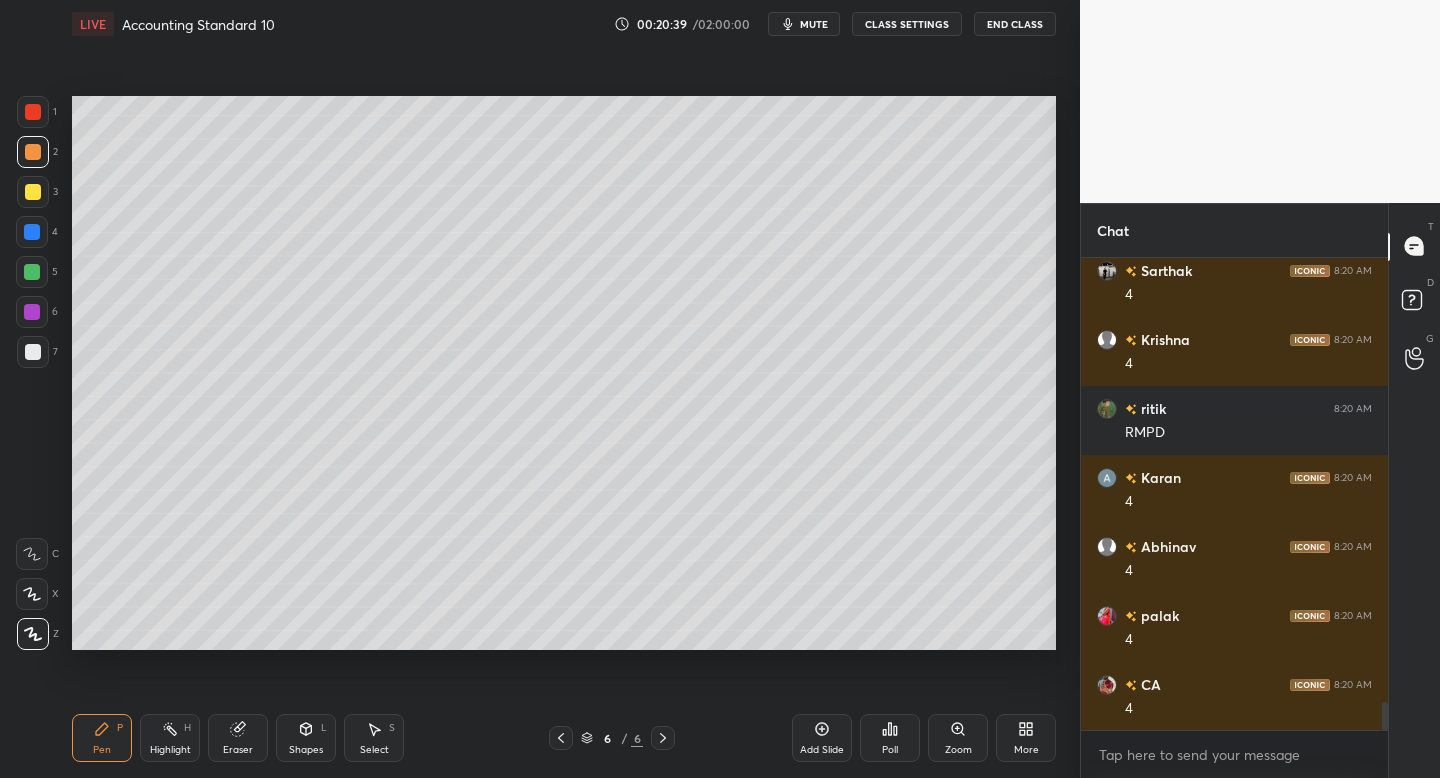 click at bounding box center [33, 112] 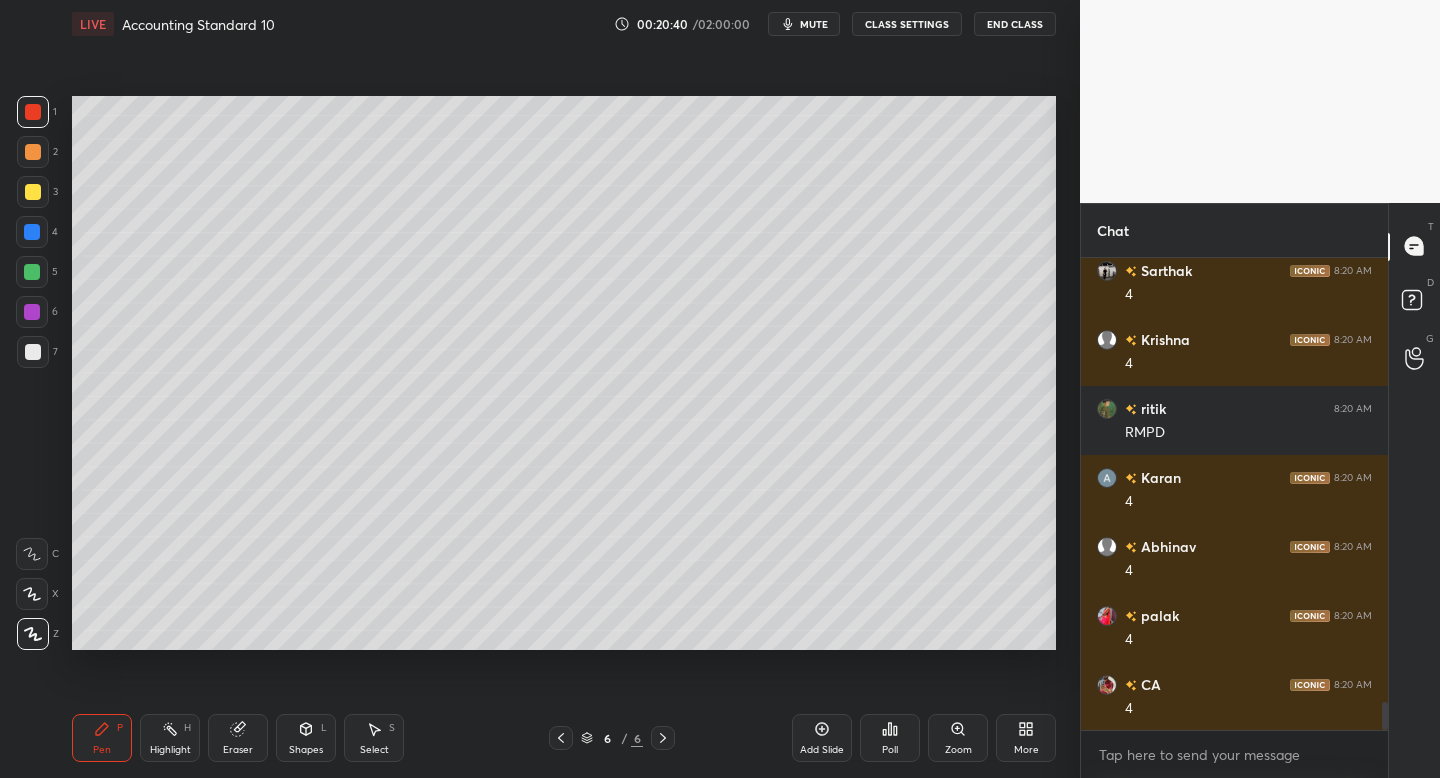 scroll, scrollTop: 7525, scrollLeft: 0, axis: vertical 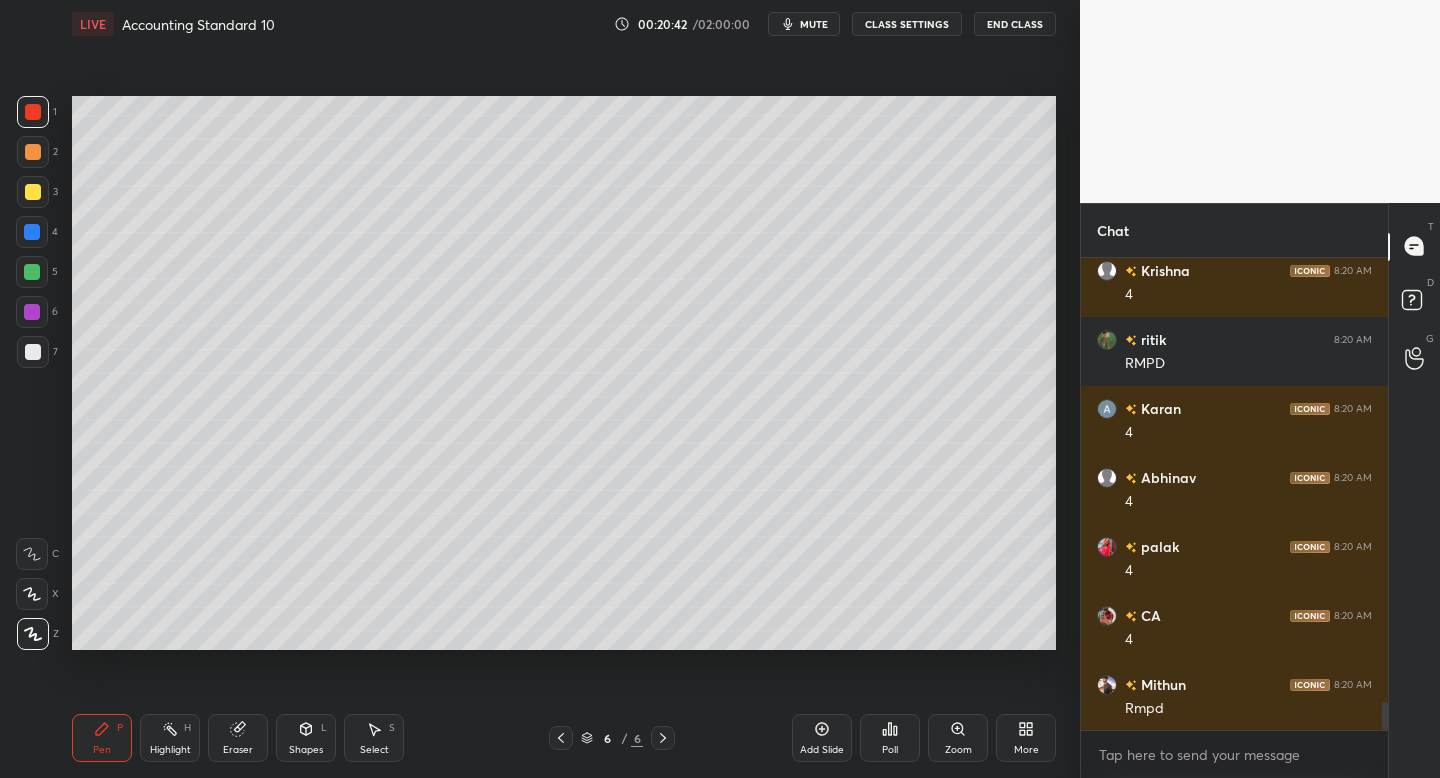 drag, startPoint x: 35, startPoint y: 154, endPoint x: 68, endPoint y: 155, distance: 33.01515 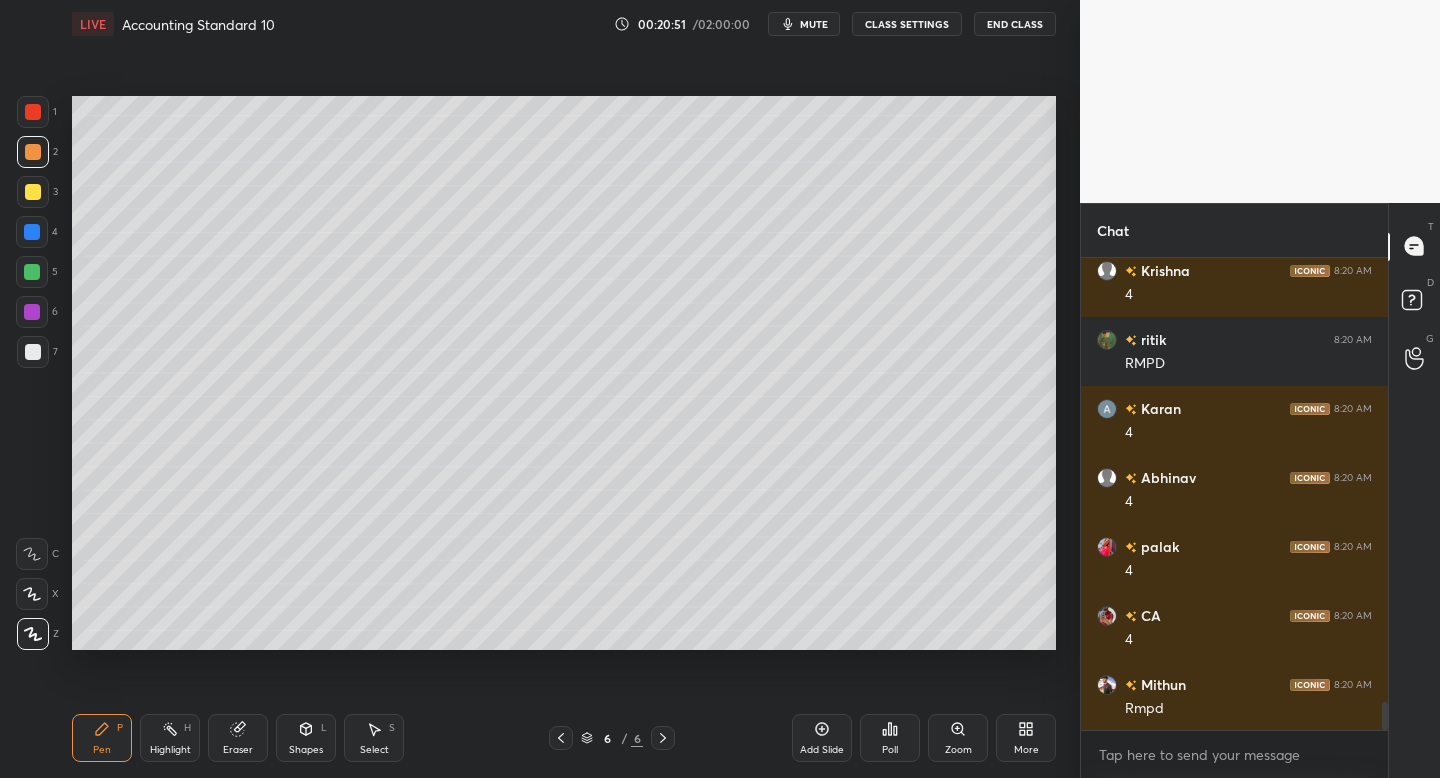 click on "3" at bounding box center [37, 192] 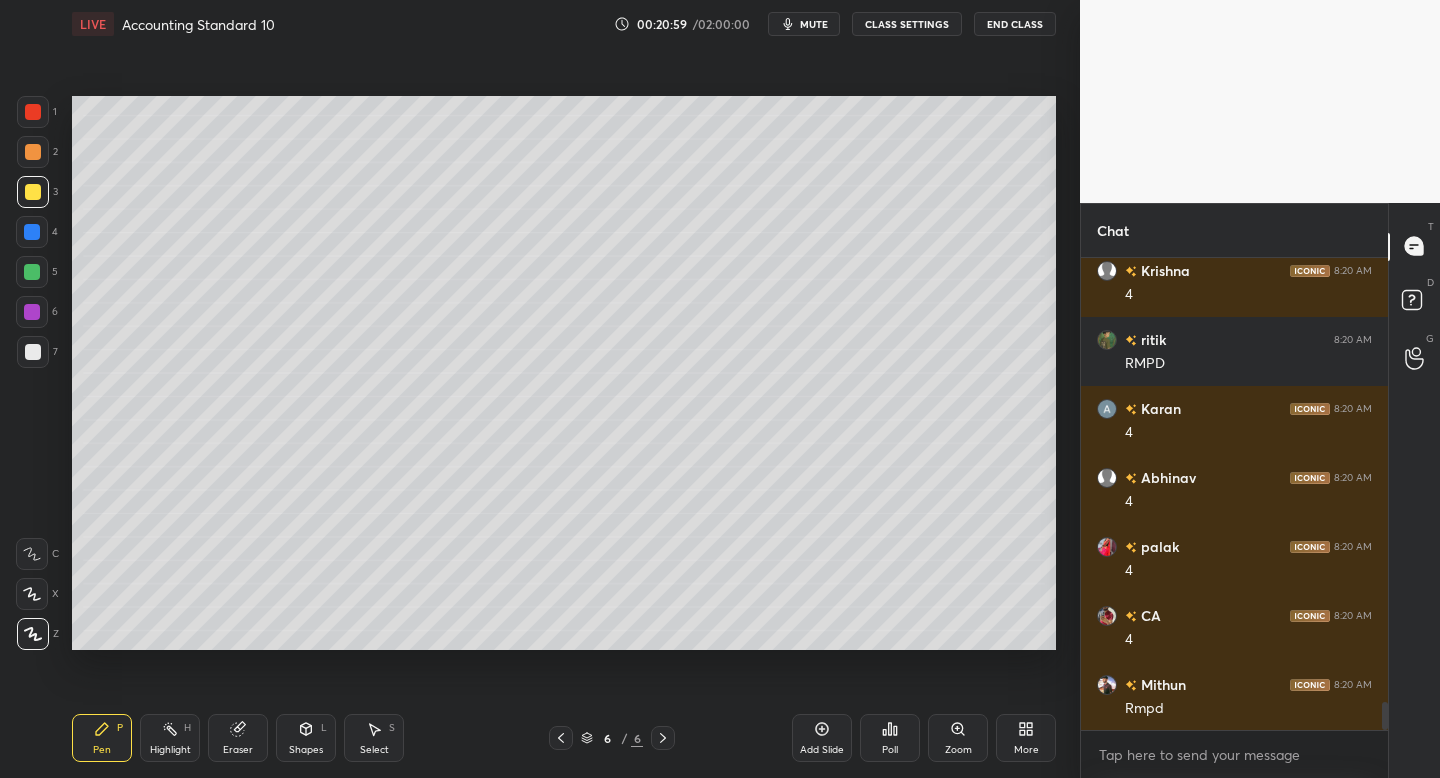 drag, startPoint x: 38, startPoint y: 271, endPoint x: 66, endPoint y: 275, distance: 28.284271 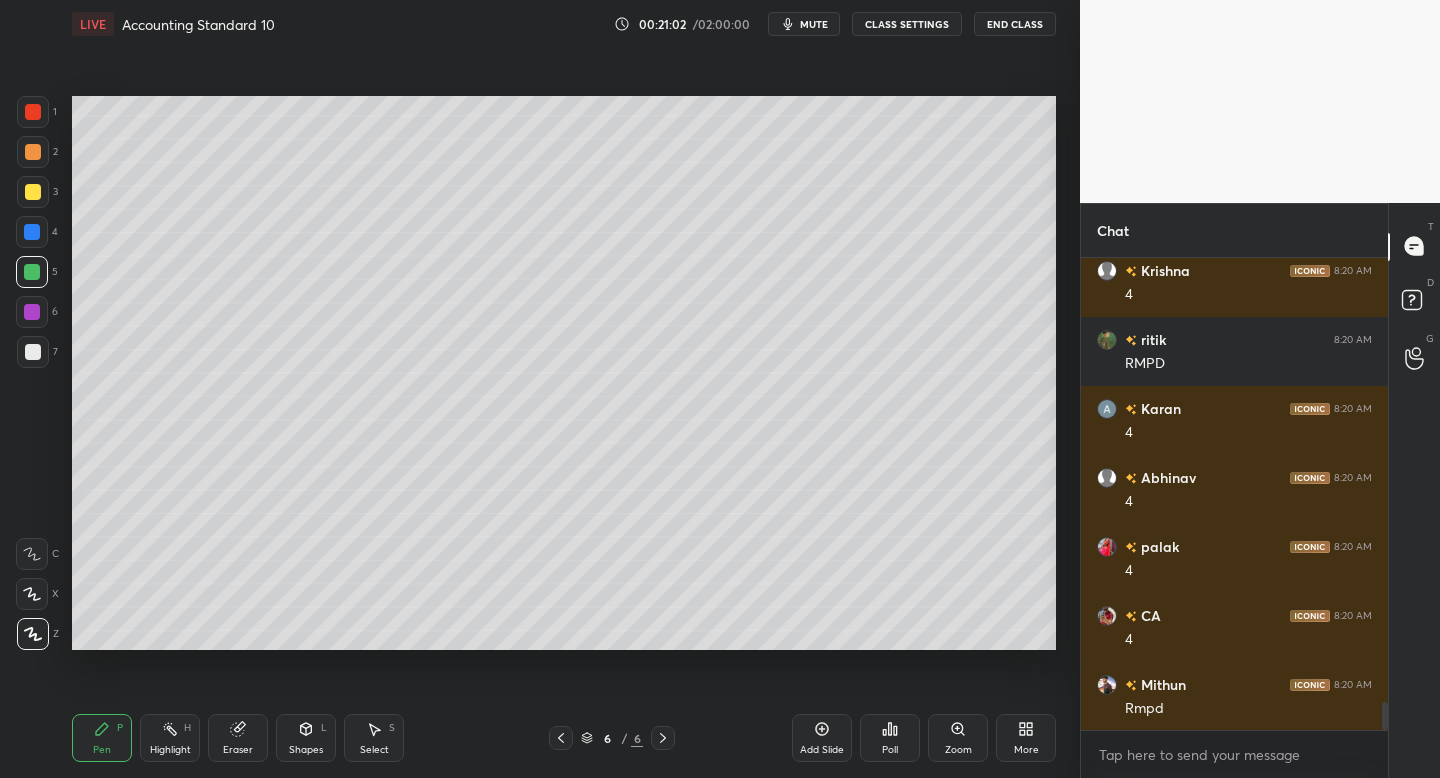 drag, startPoint x: 35, startPoint y: 106, endPoint x: 55, endPoint y: 115, distance: 21.931713 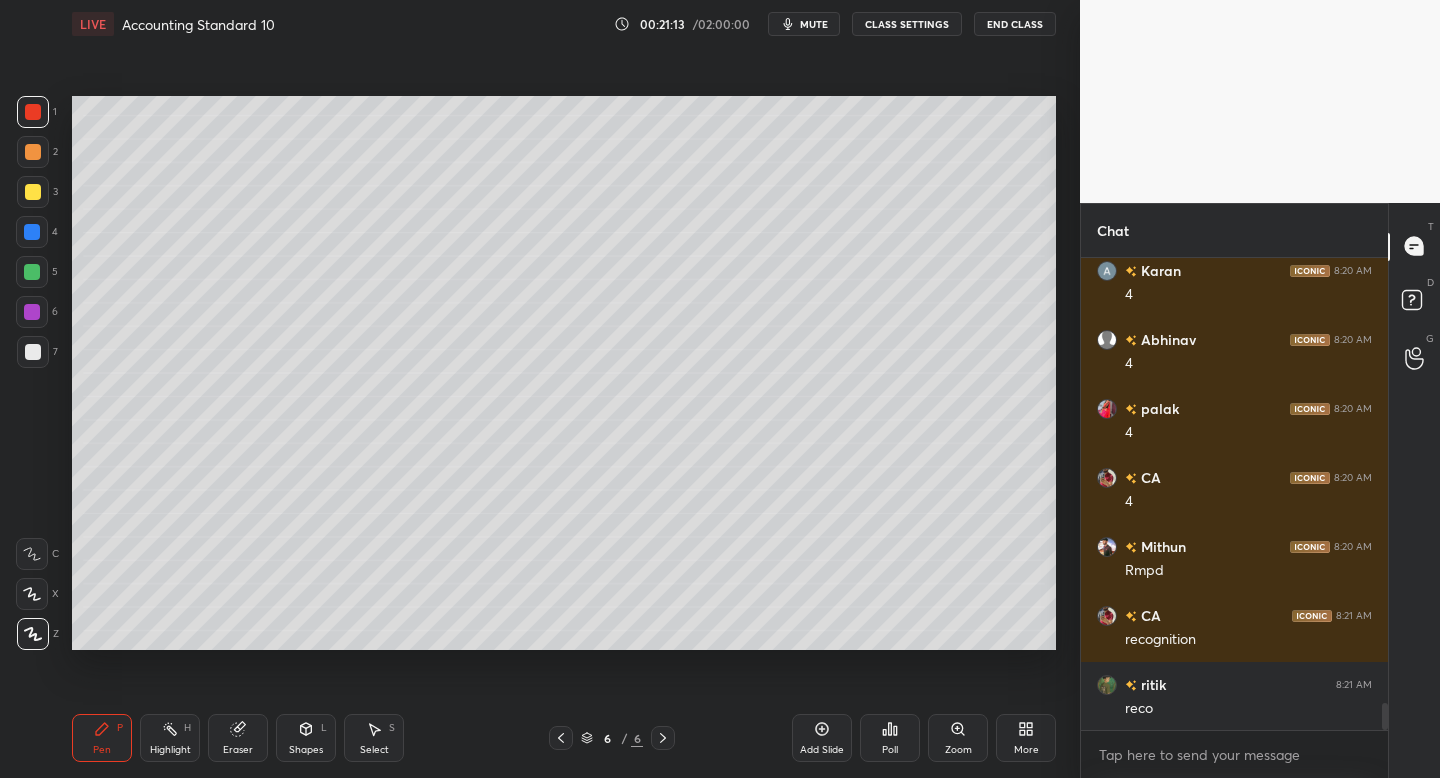 scroll, scrollTop: 7732, scrollLeft: 0, axis: vertical 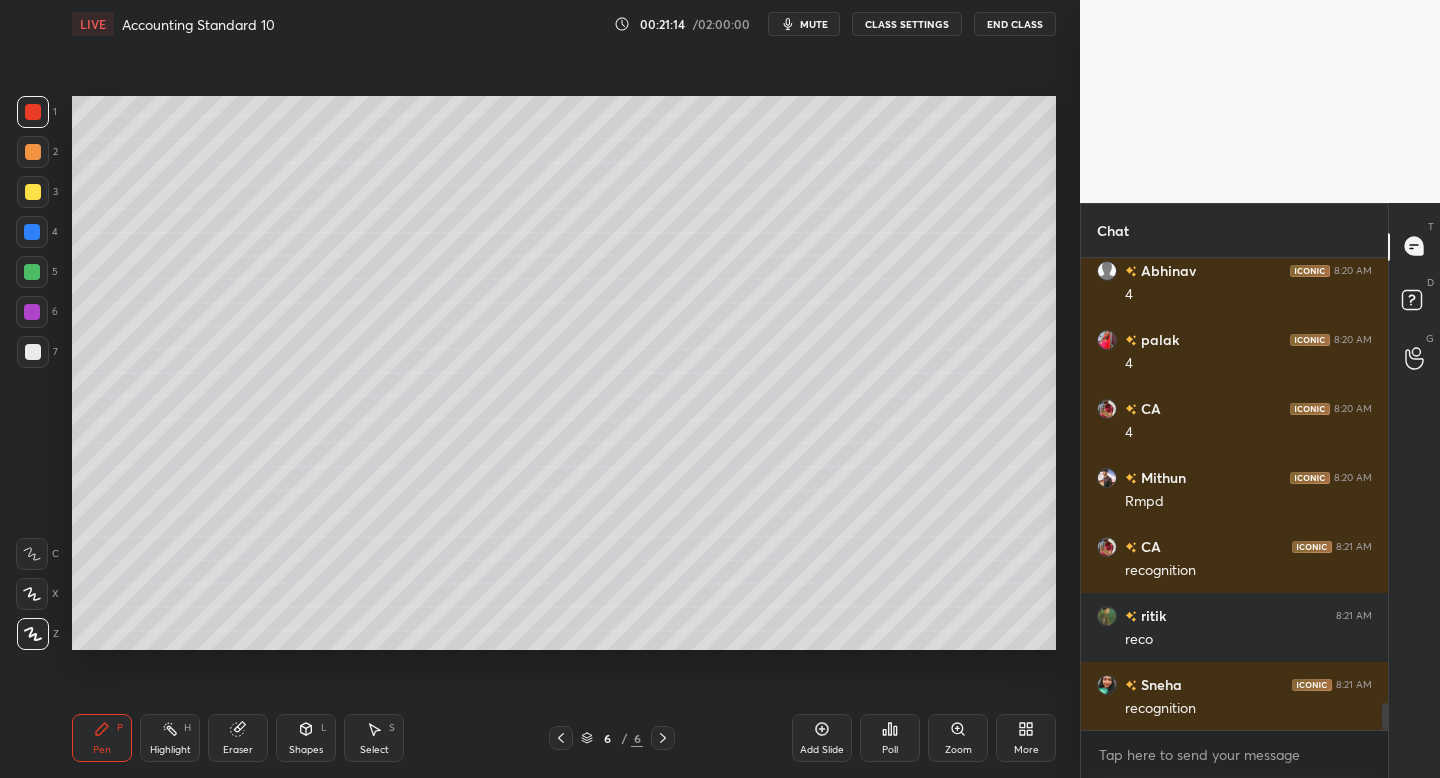 drag, startPoint x: 33, startPoint y: 187, endPoint x: 67, endPoint y: 188, distance: 34.0147 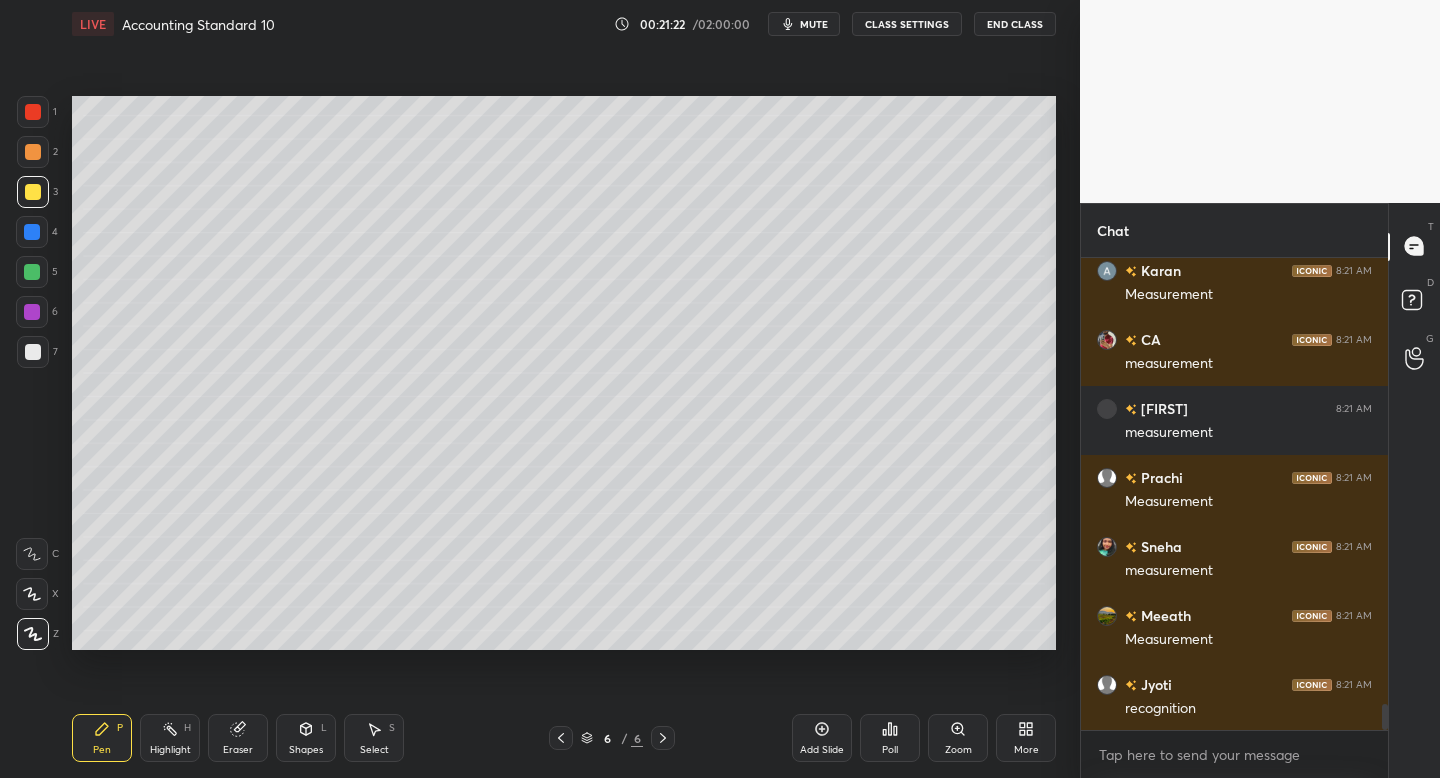 scroll, scrollTop: 8353, scrollLeft: 0, axis: vertical 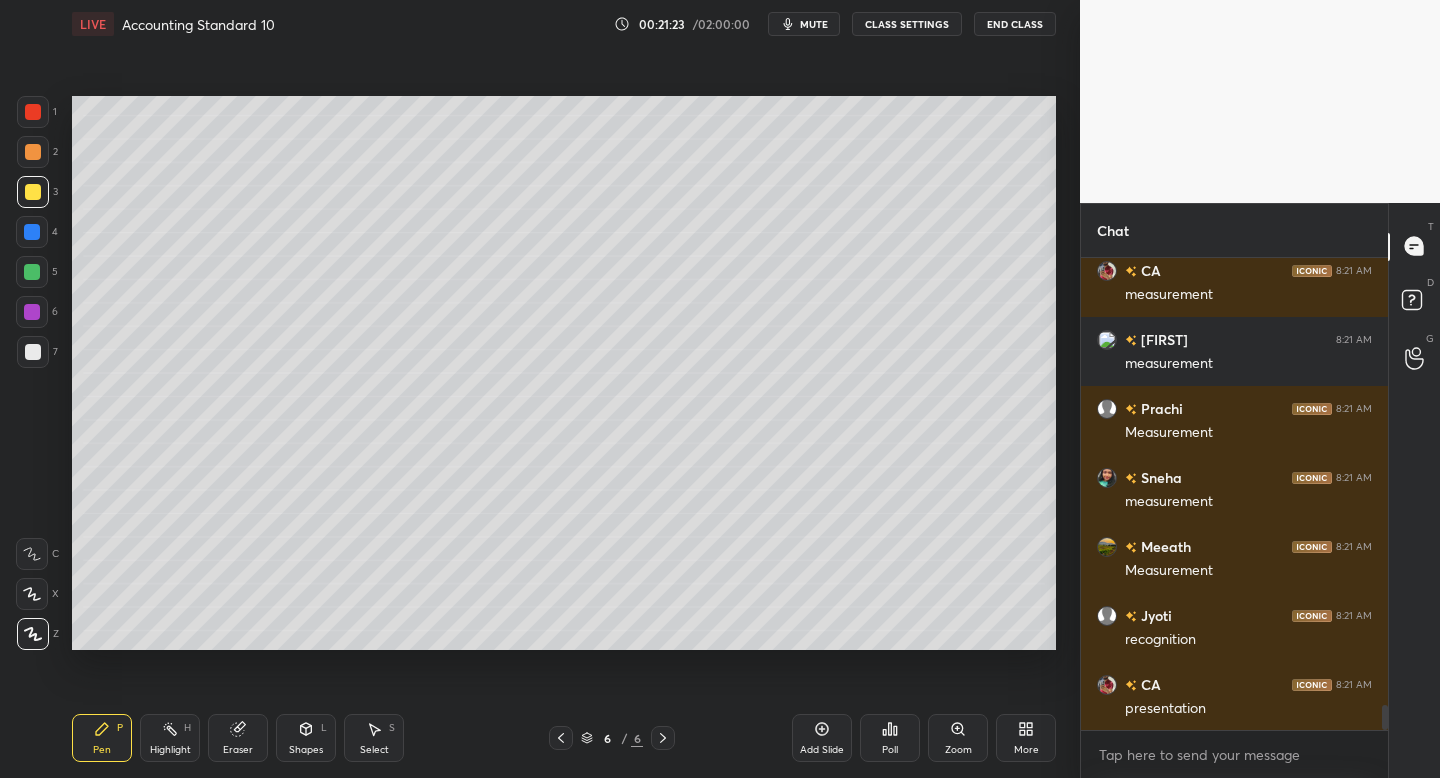 drag, startPoint x: 34, startPoint y: 263, endPoint x: 62, endPoint y: 264, distance: 28.01785 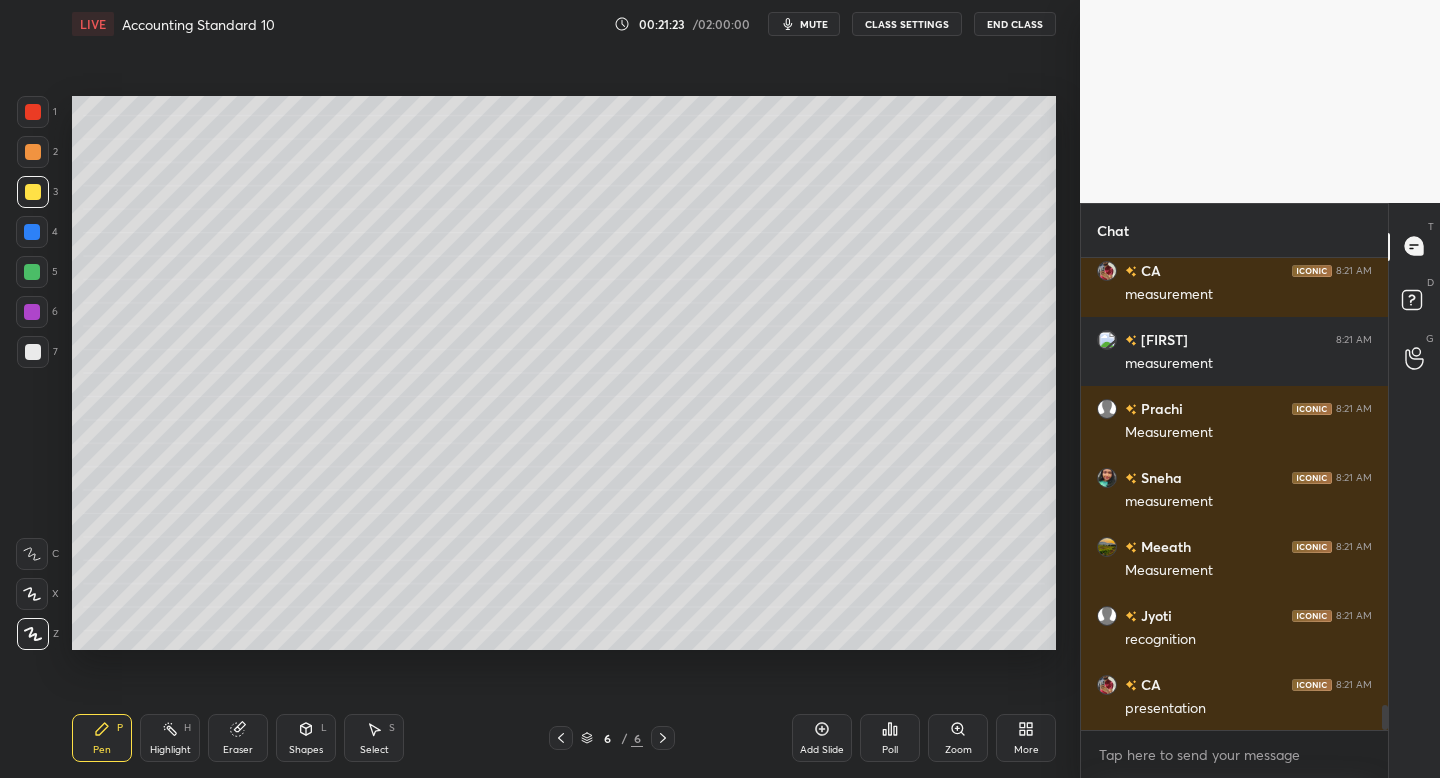 click at bounding box center [32, 272] 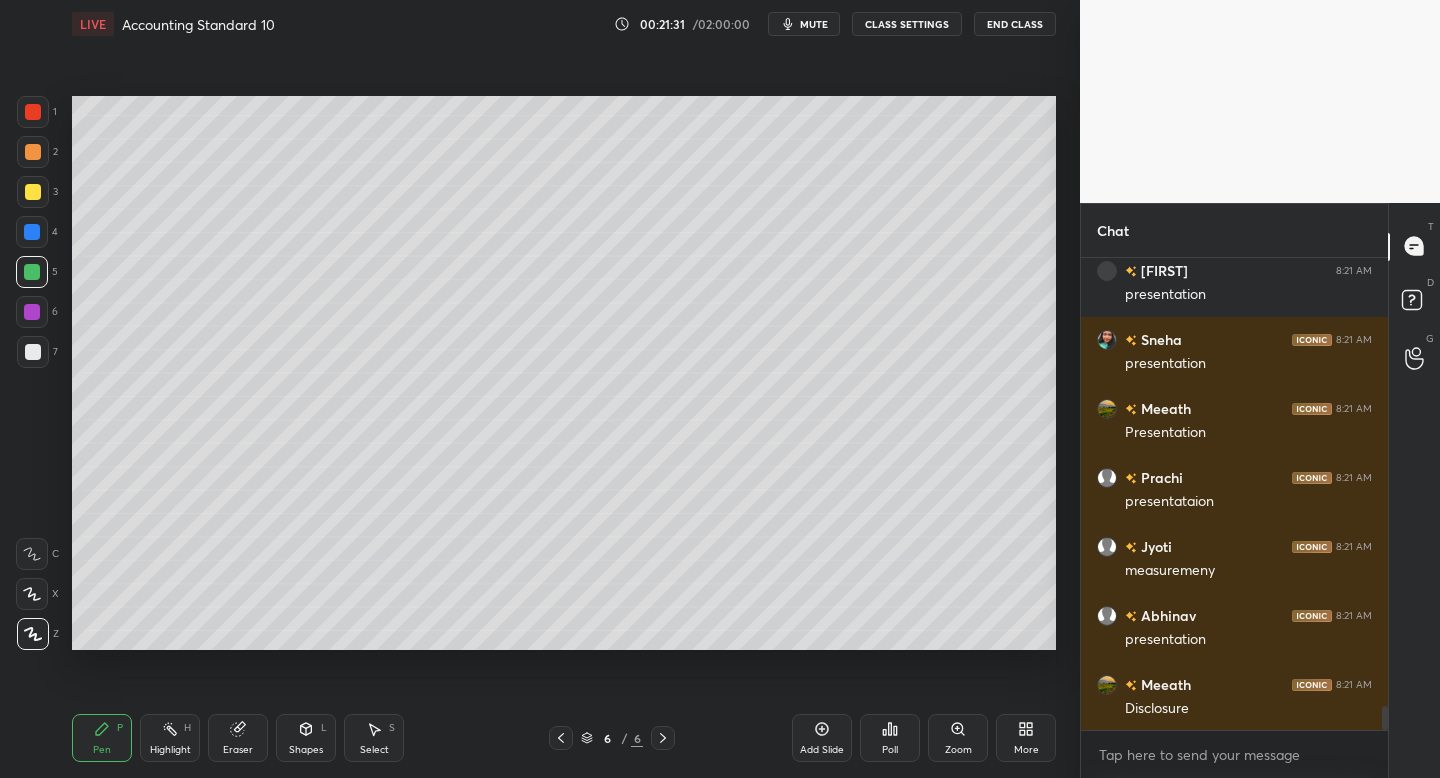 scroll, scrollTop: 8974, scrollLeft: 0, axis: vertical 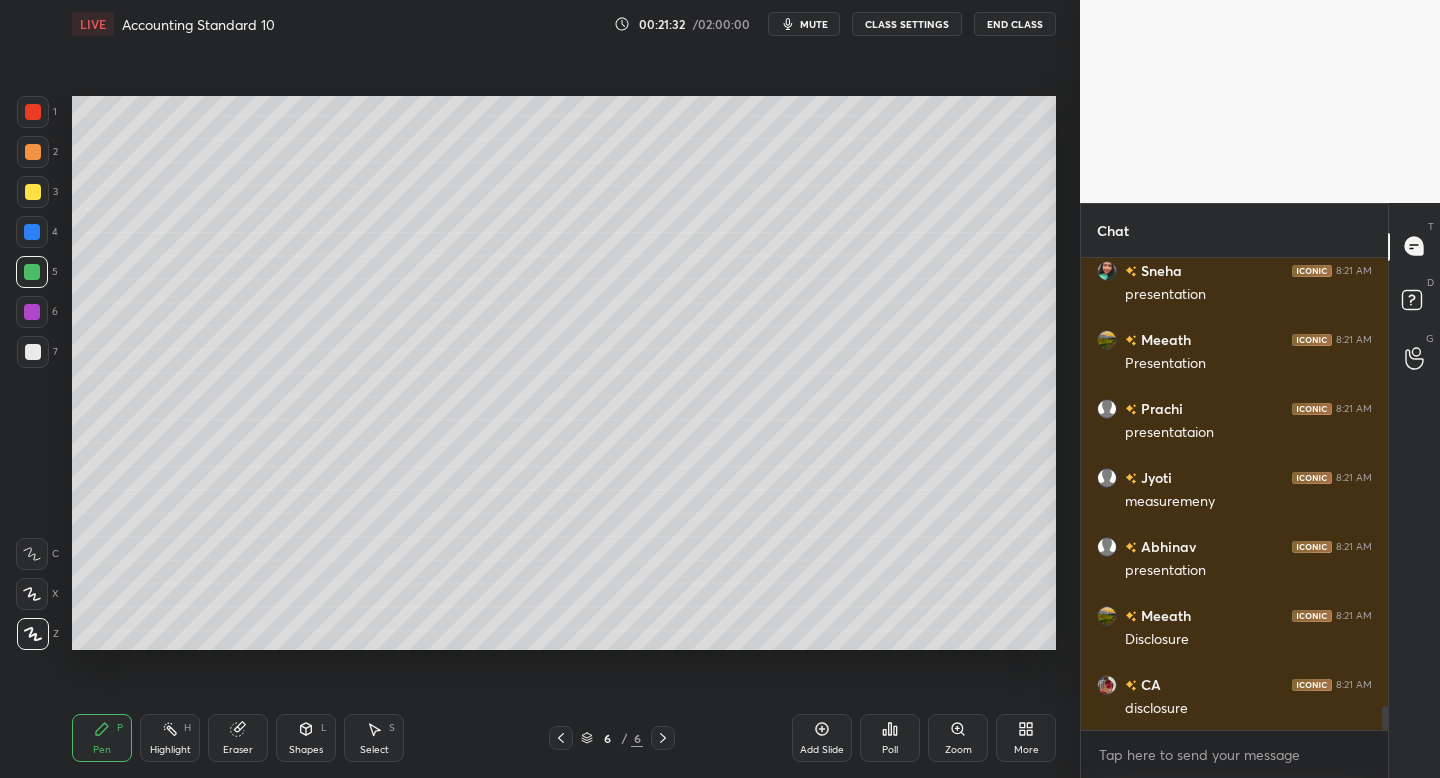 click at bounding box center [33, 152] 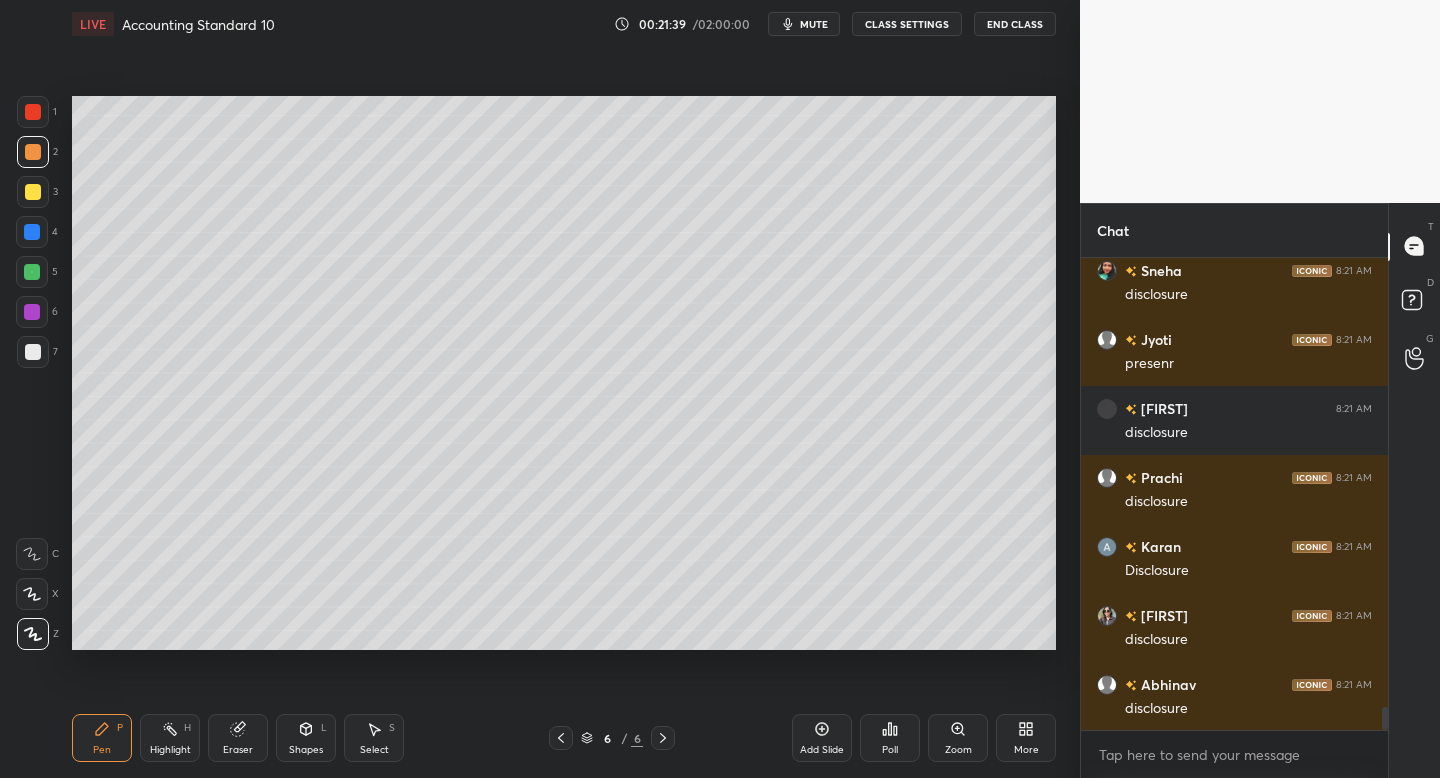 scroll, scrollTop: 9526, scrollLeft: 0, axis: vertical 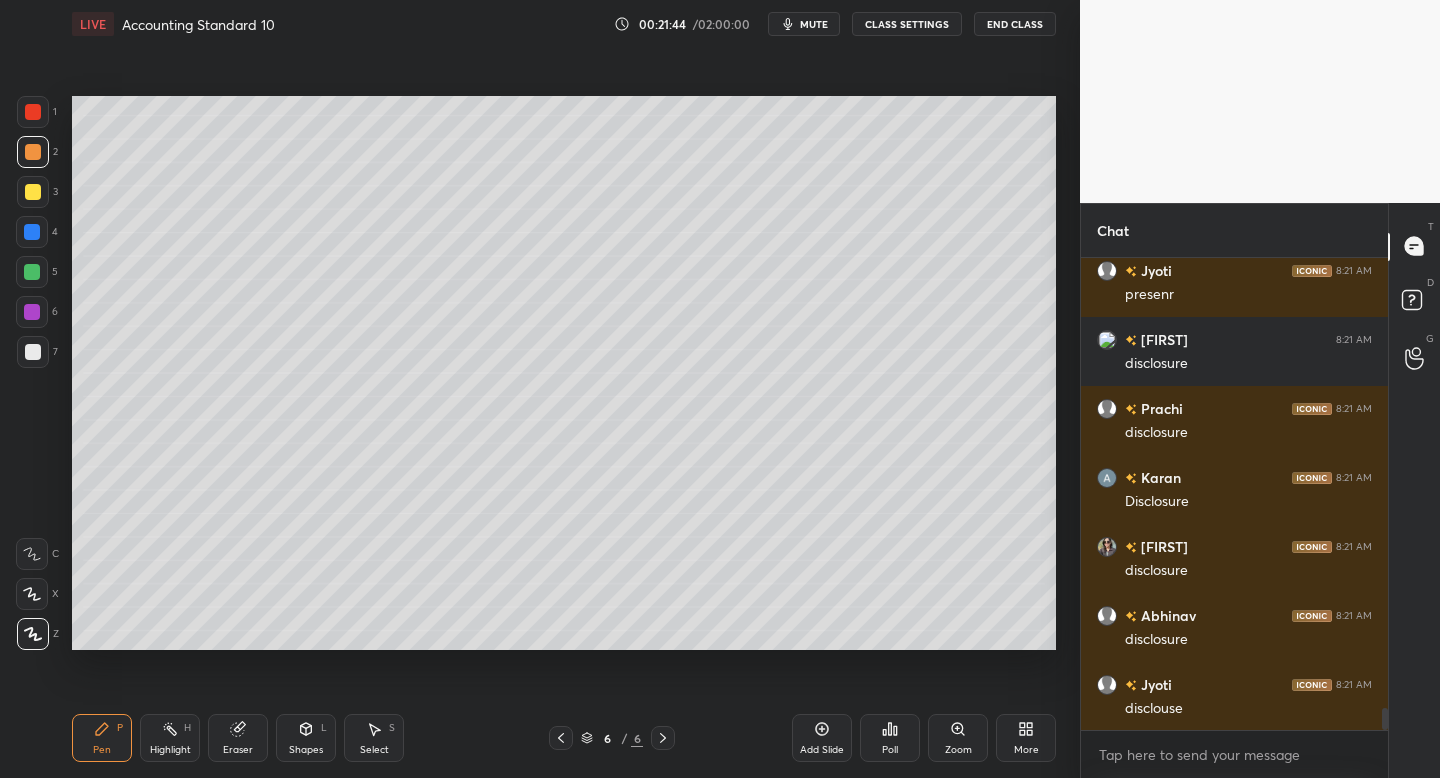 drag, startPoint x: 32, startPoint y: 236, endPoint x: 61, endPoint y: 258, distance: 36.40055 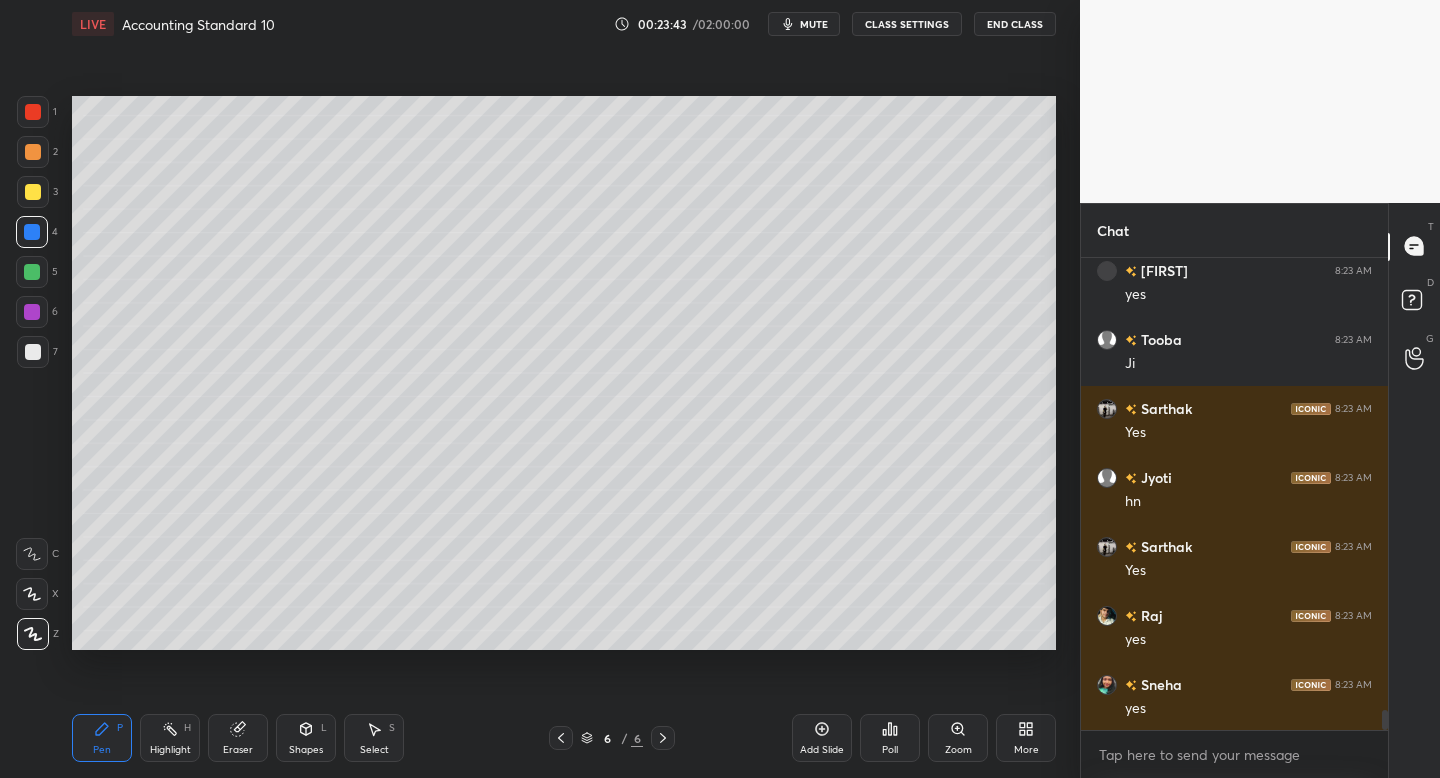 scroll, scrollTop: 11044, scrollLeft: 0, axis: vertical 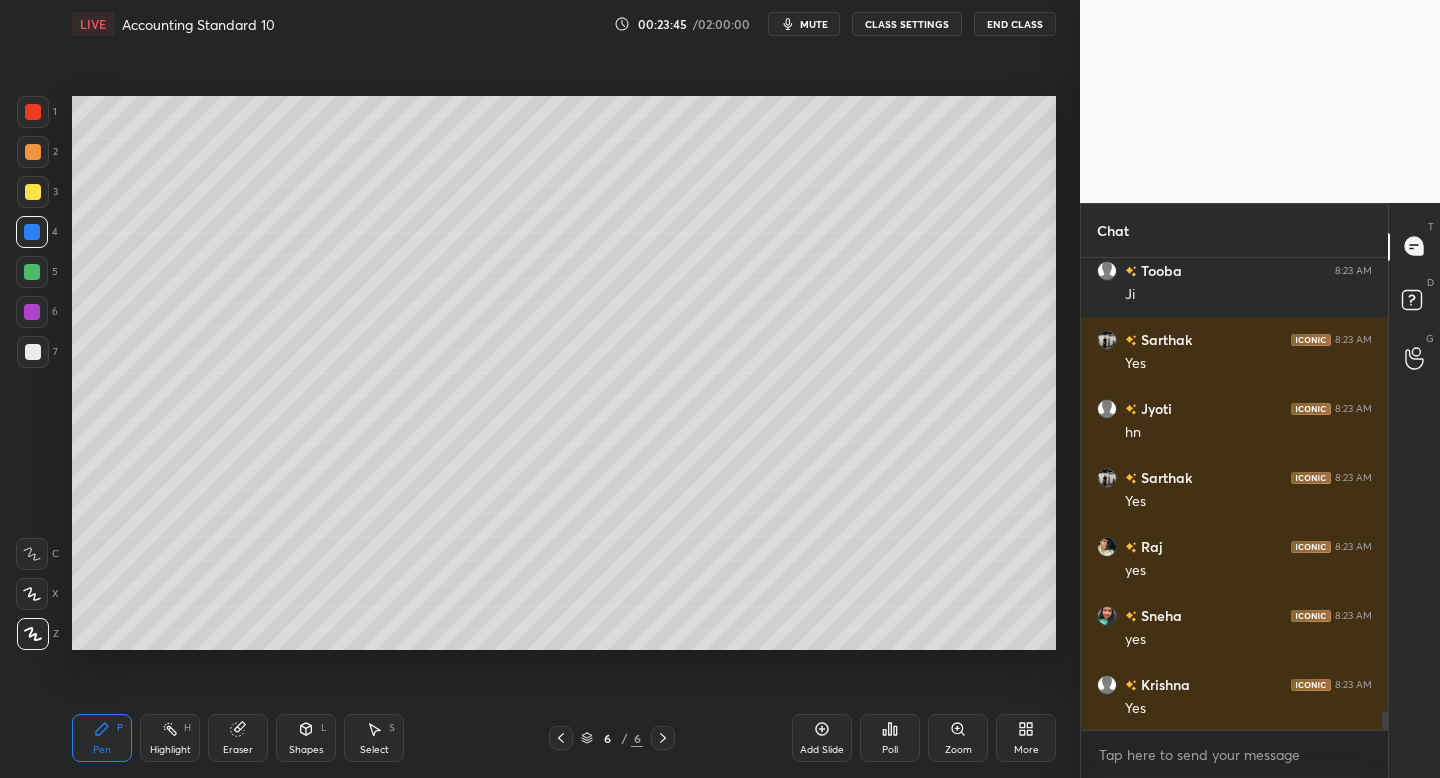 click at bounding box center (33, 352) 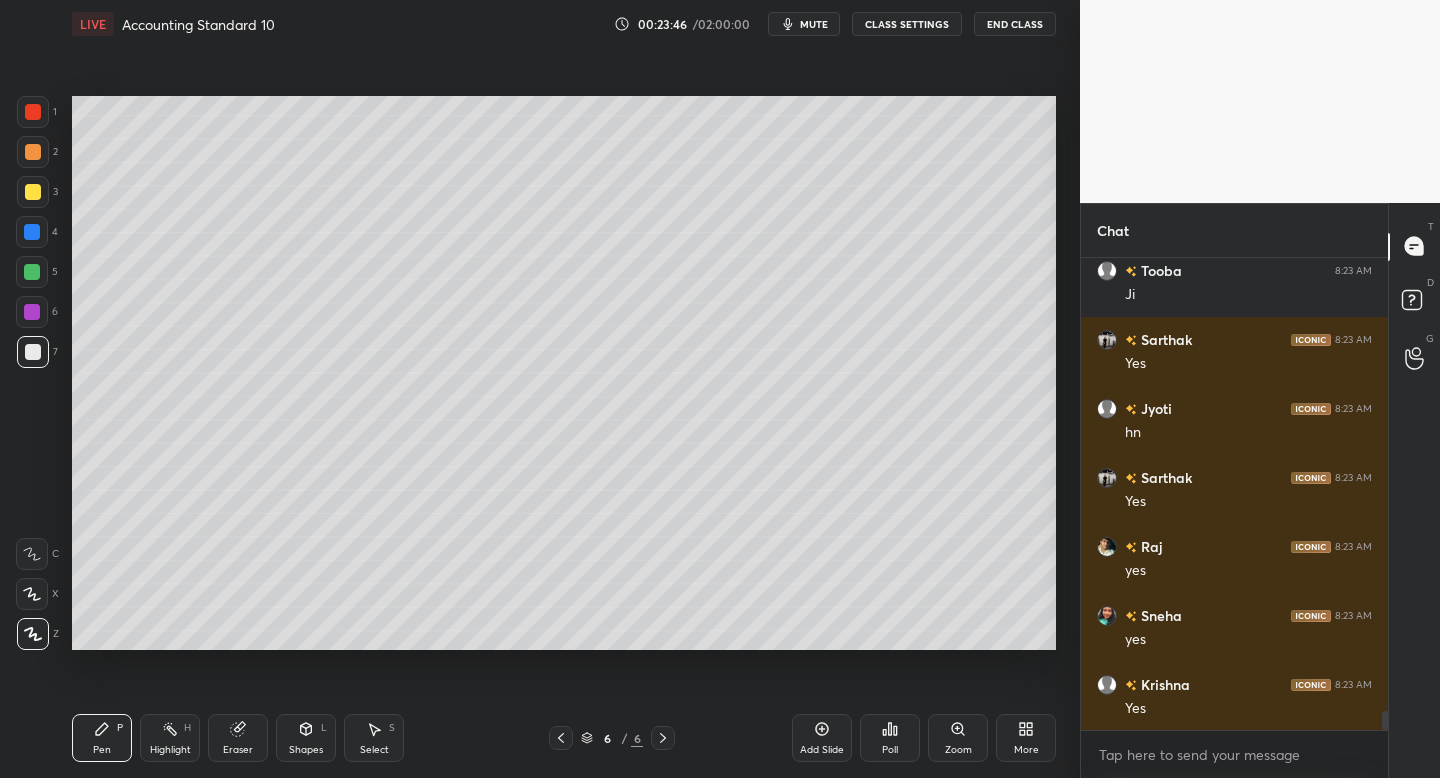 click at bounding box center (33, 352) 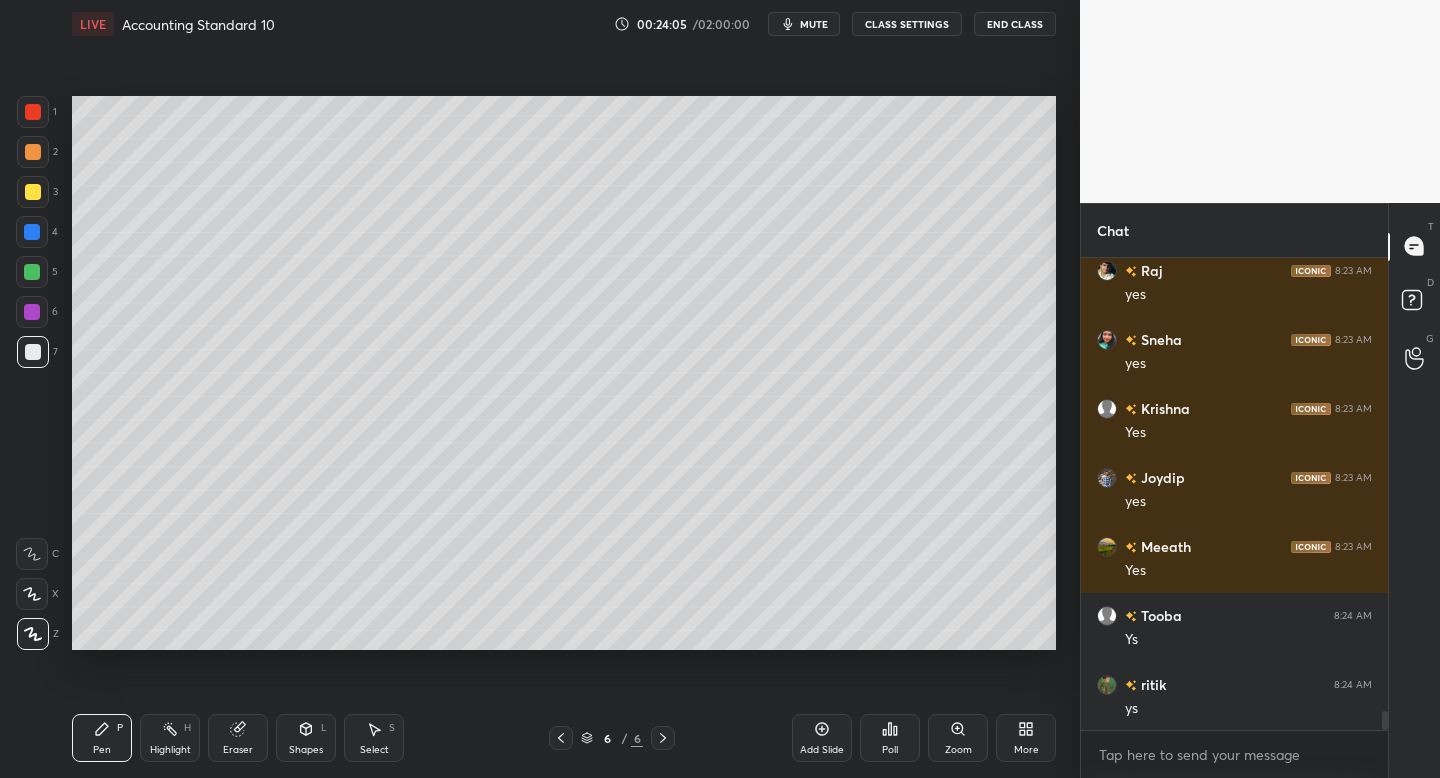 scroll, scrollTop: 11389, scrollLeft: 0, axis: vertical 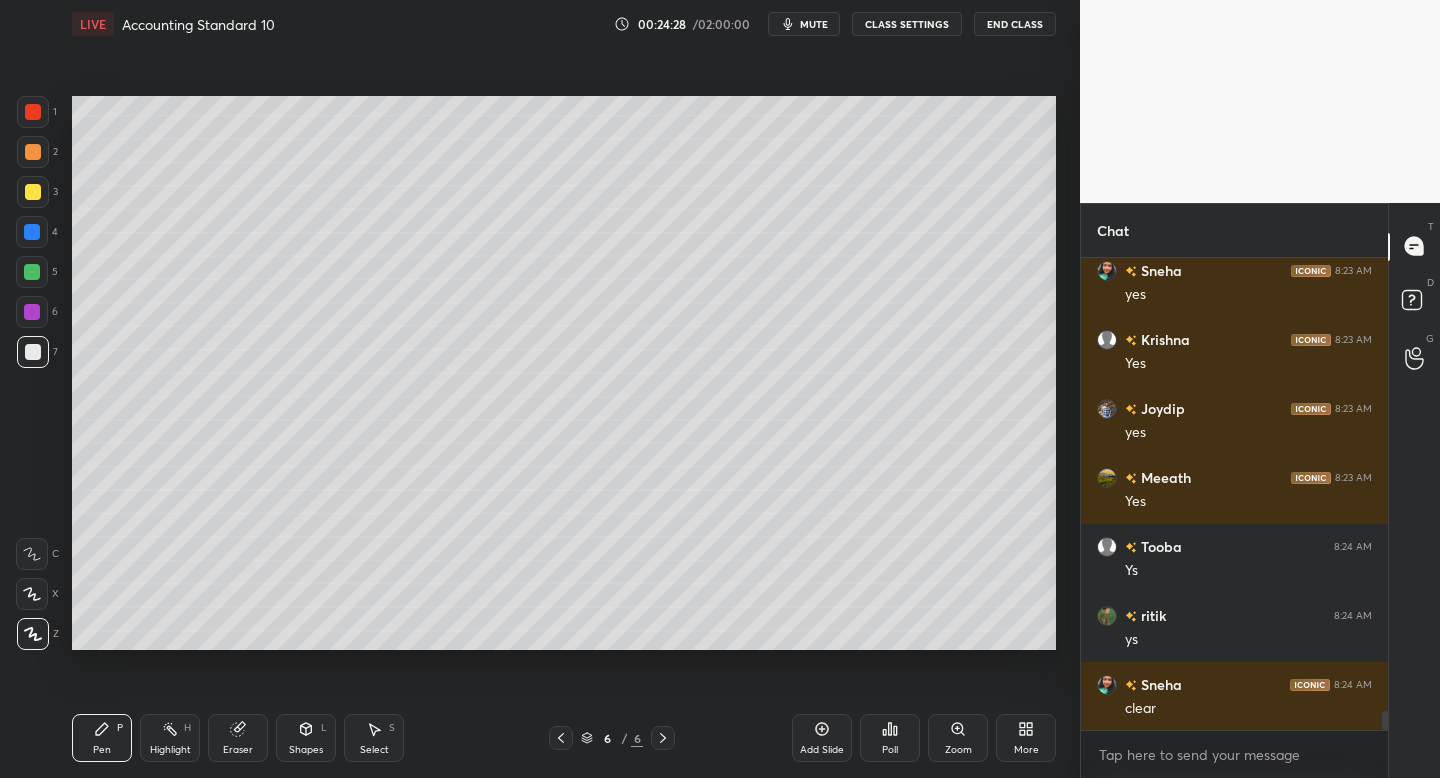 drag, startPoint x: 802, startPoint y: 735, endPoint x: 791, endPoint y: 731, distance: 11.7046995 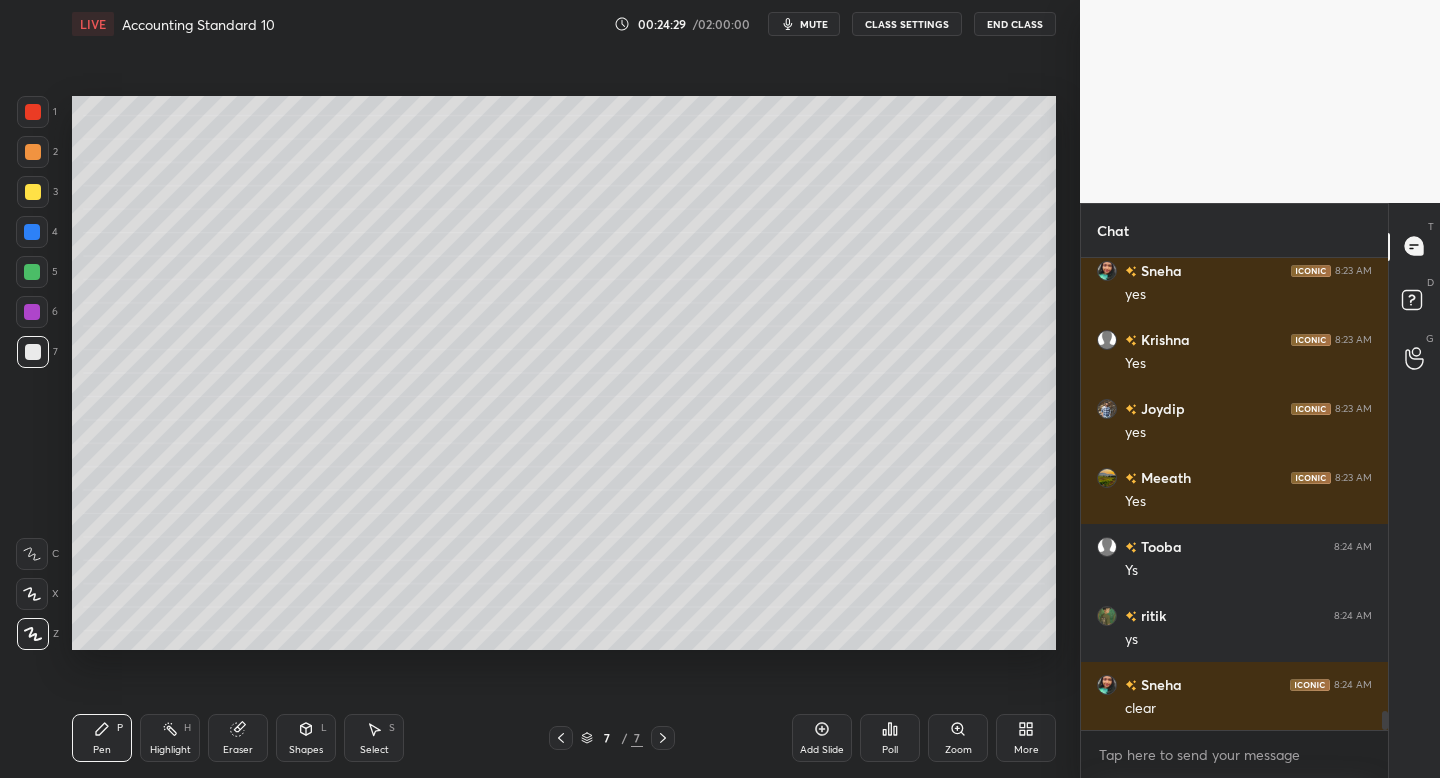 drag, startPoint x: 43, startPoint y: 114, endPoint x: 65, endPoint y: 125, distance: 24.596748 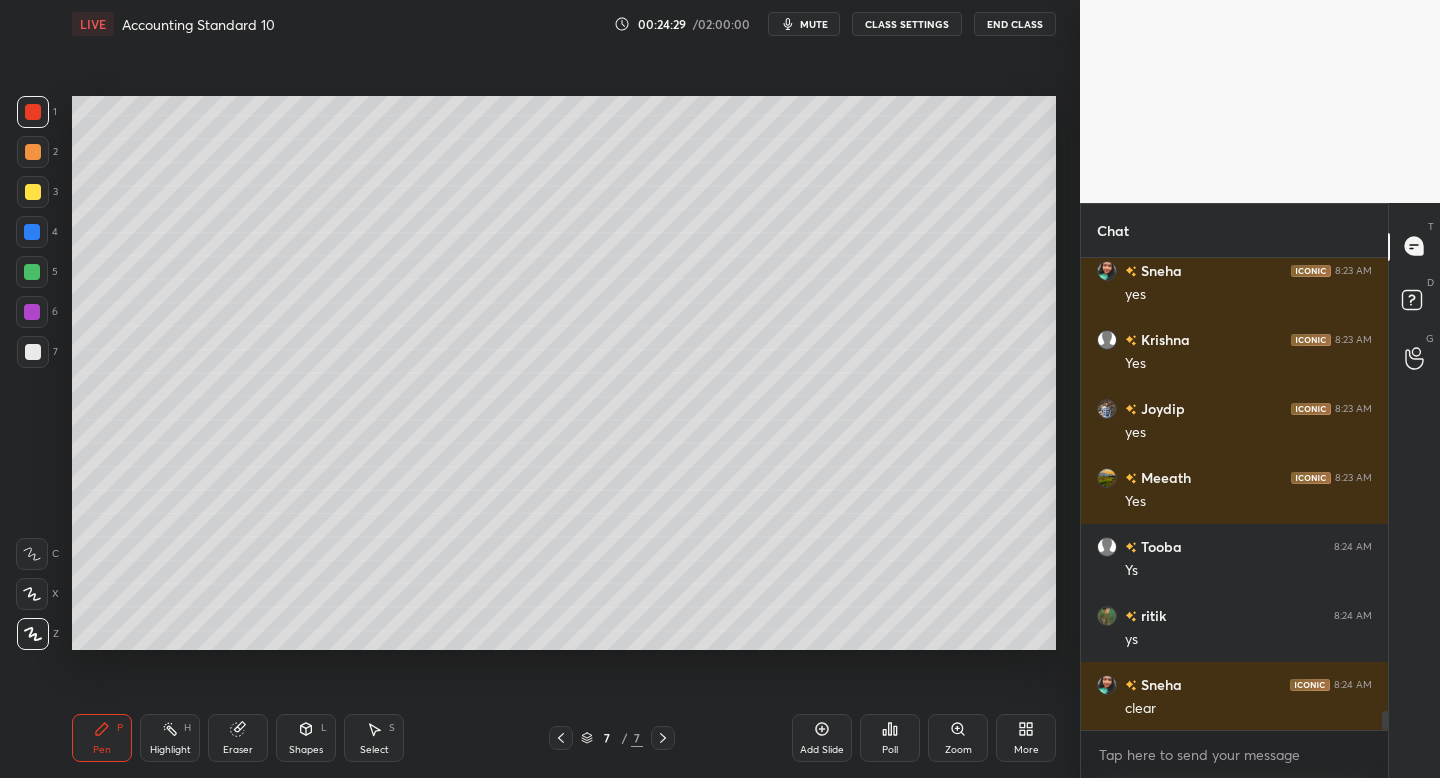 click on "2" at bounding box center [37, 152] 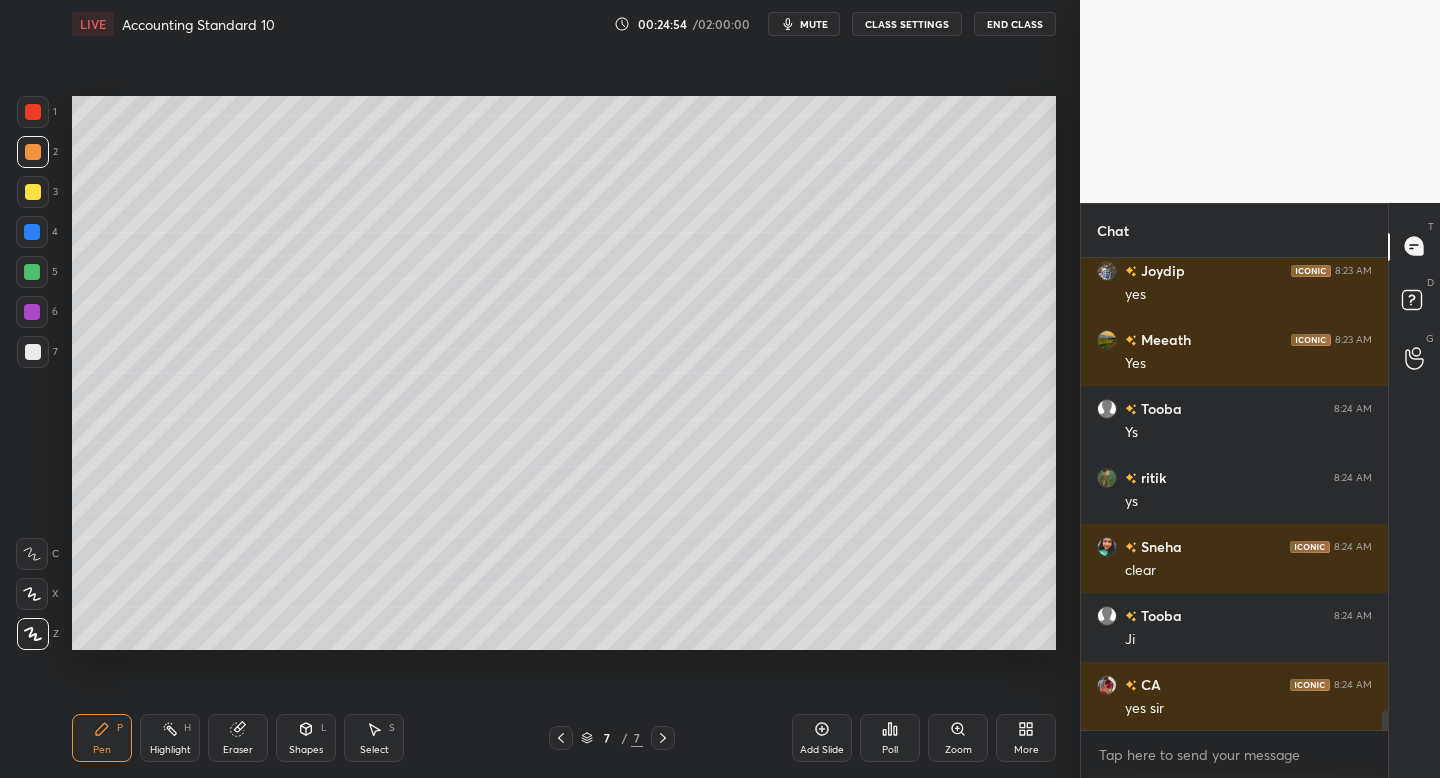 scroll, scrollTop: 11596, scrollLeft: 0, axis: vertical 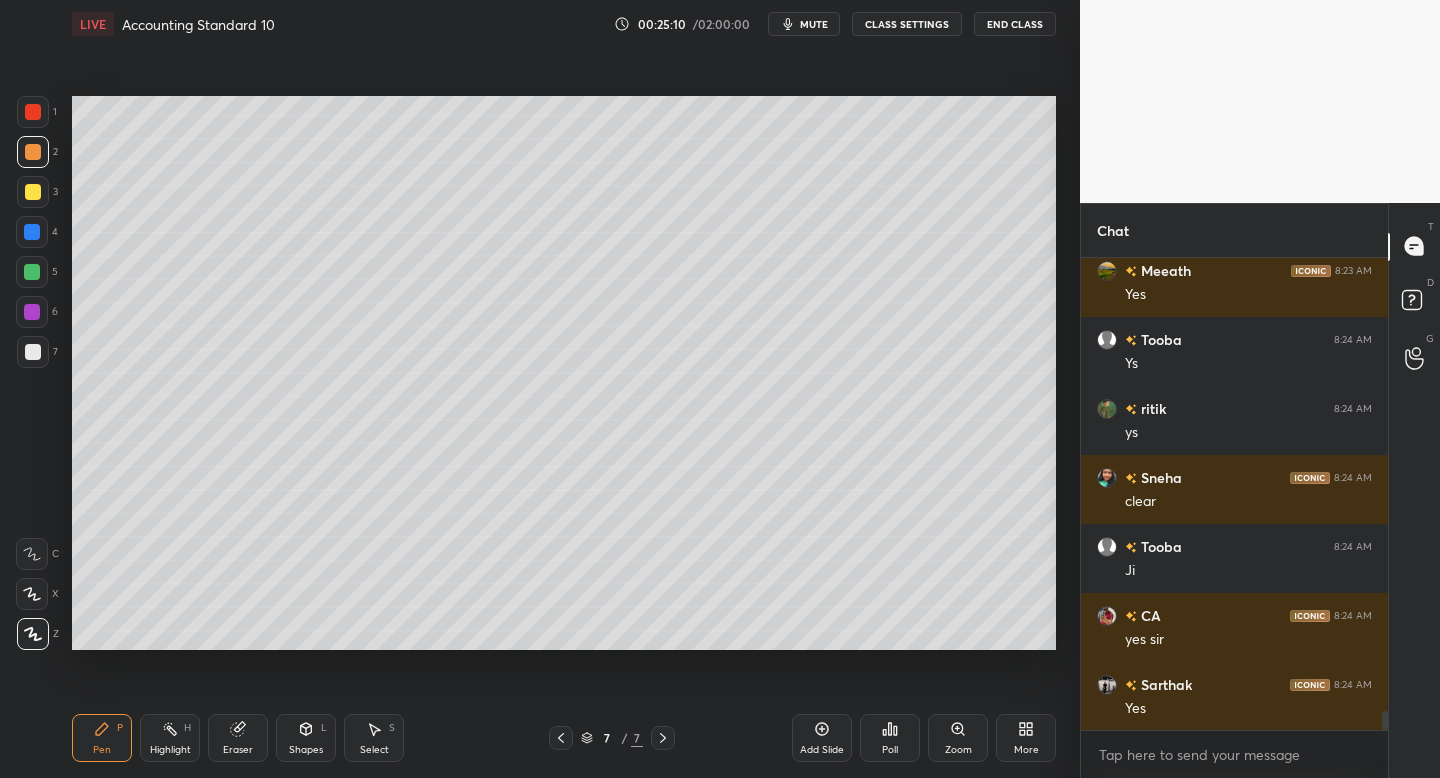 drag, startPoint x: 33, startPoint y: 231, endPoint x: 63, endPoint y: 222, distance: 31.320919 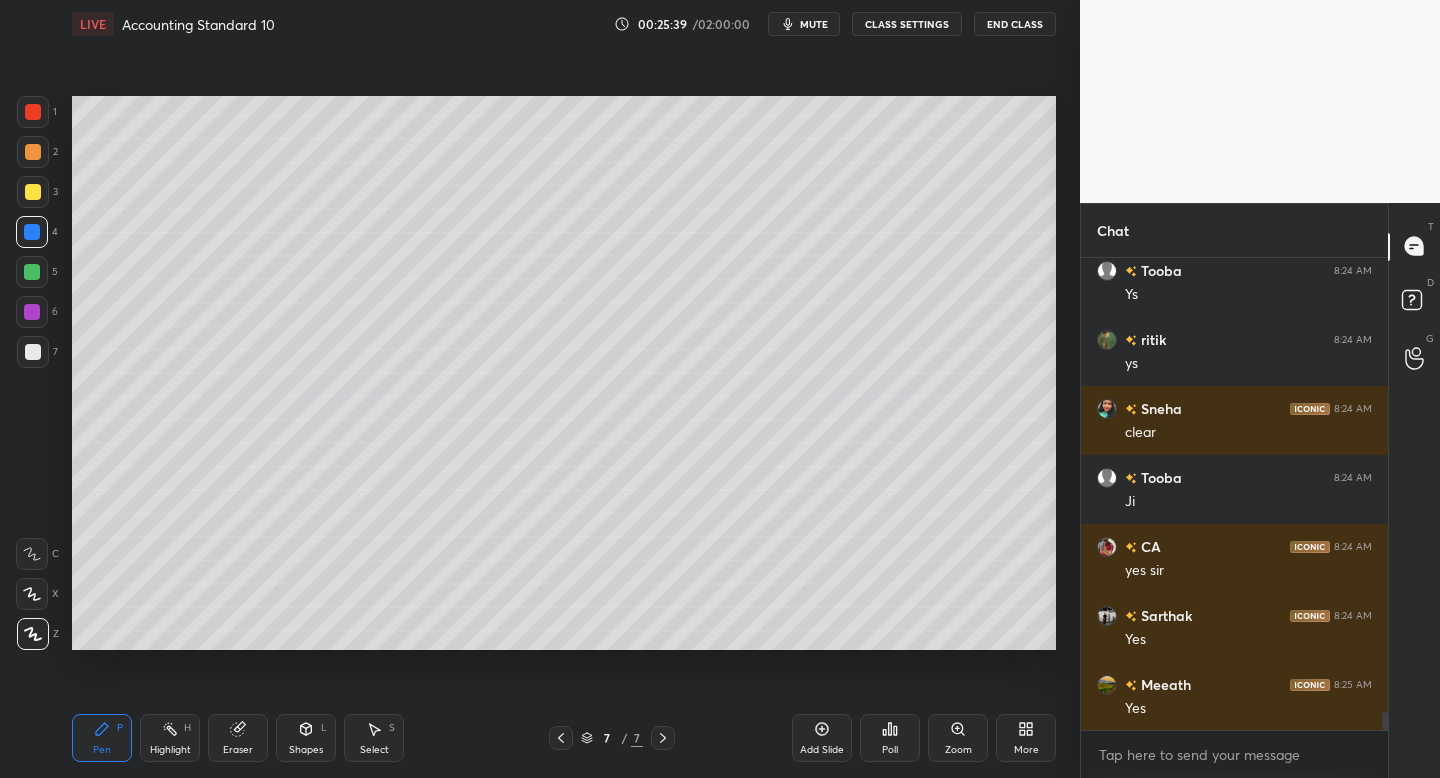 scroll, scrollTop: 11734, scrollLeft: 0, axis: vertical 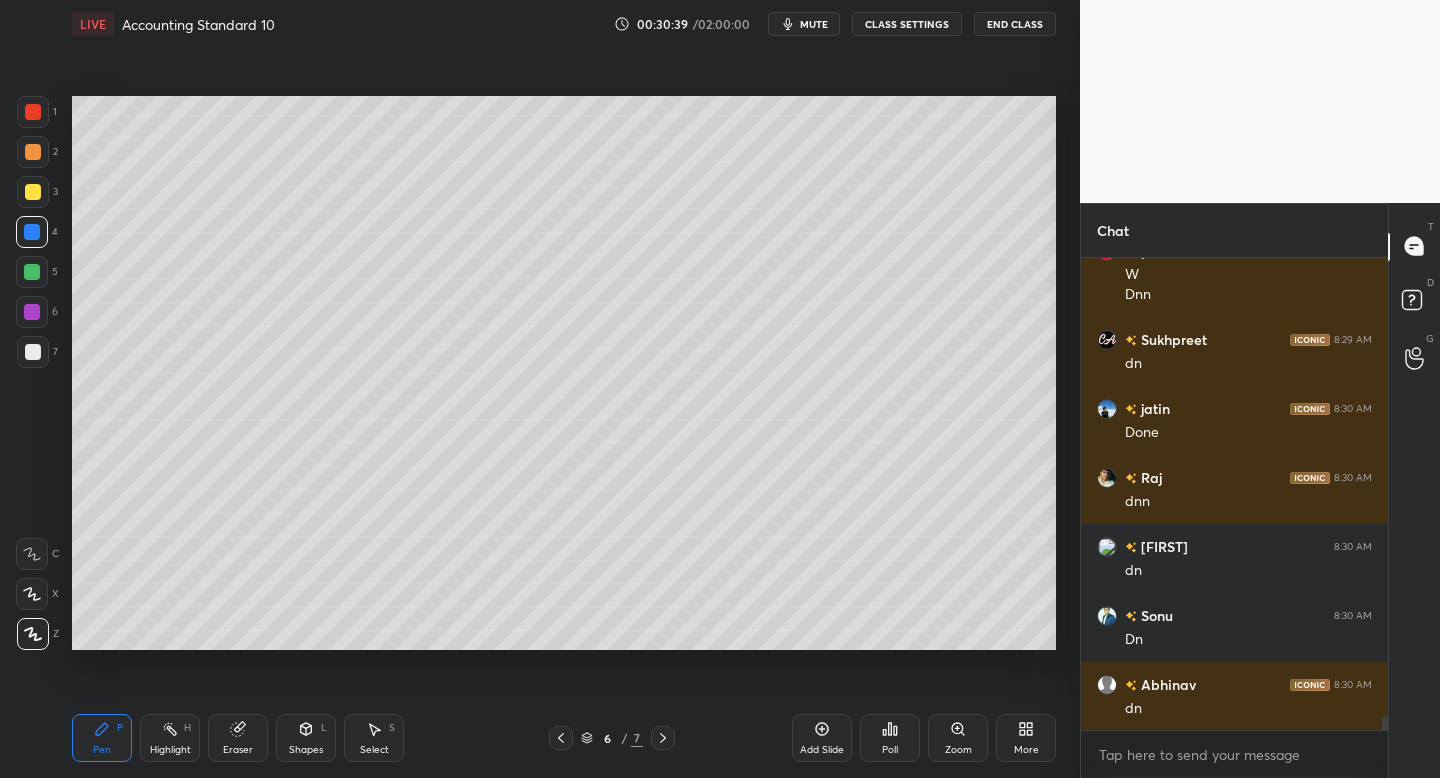 click 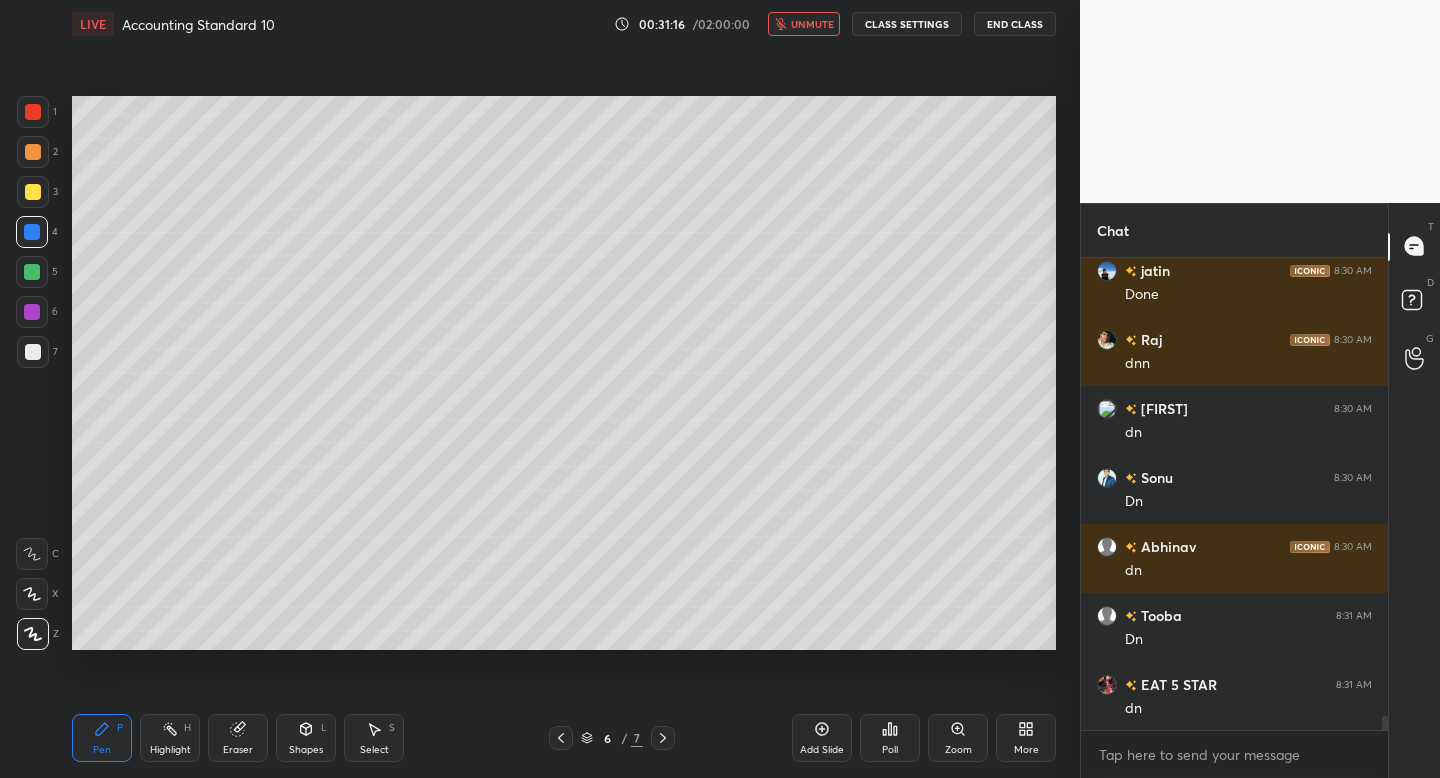 scroll, scrollTop: 16006, scrollLeft: 0, axis: vertical 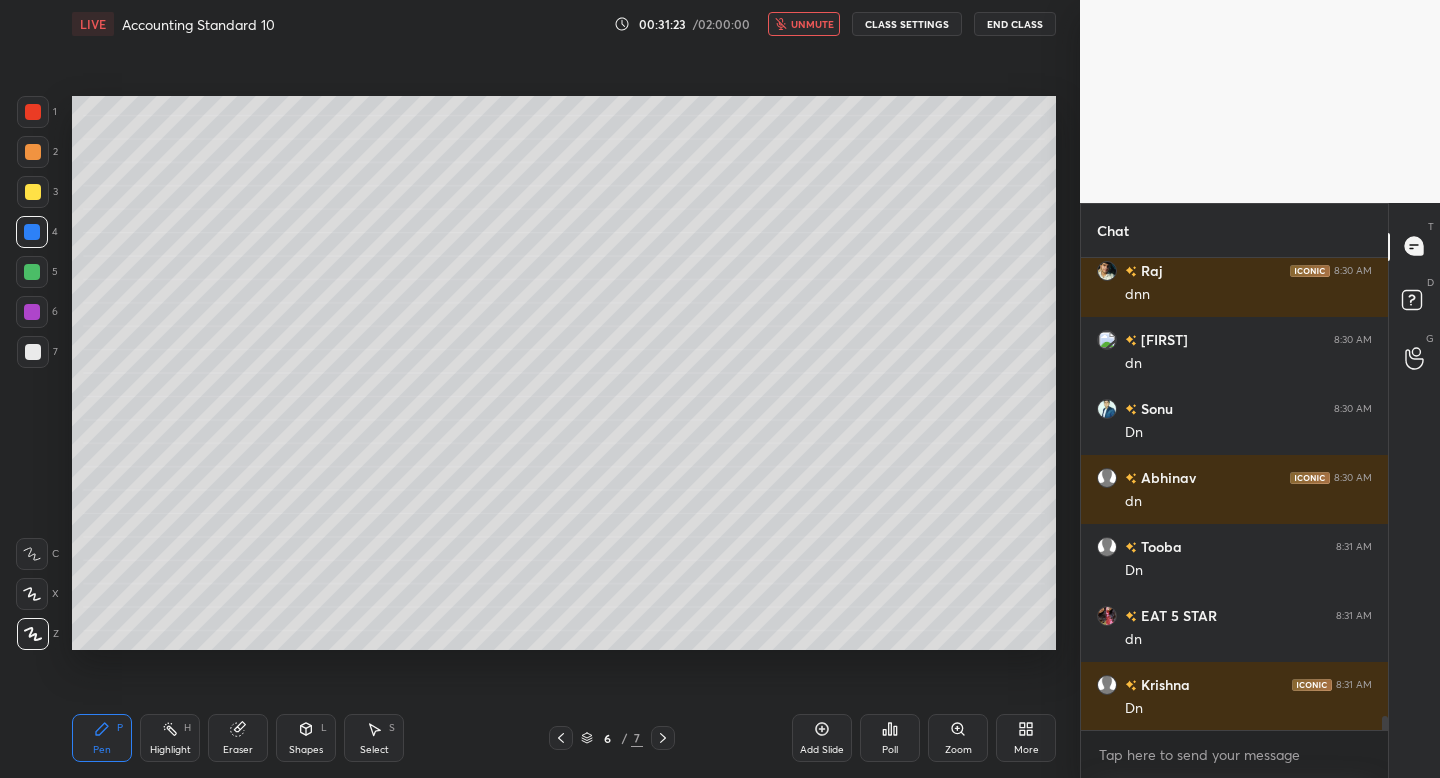 click on "unmute" at bounding box center (804, 24) 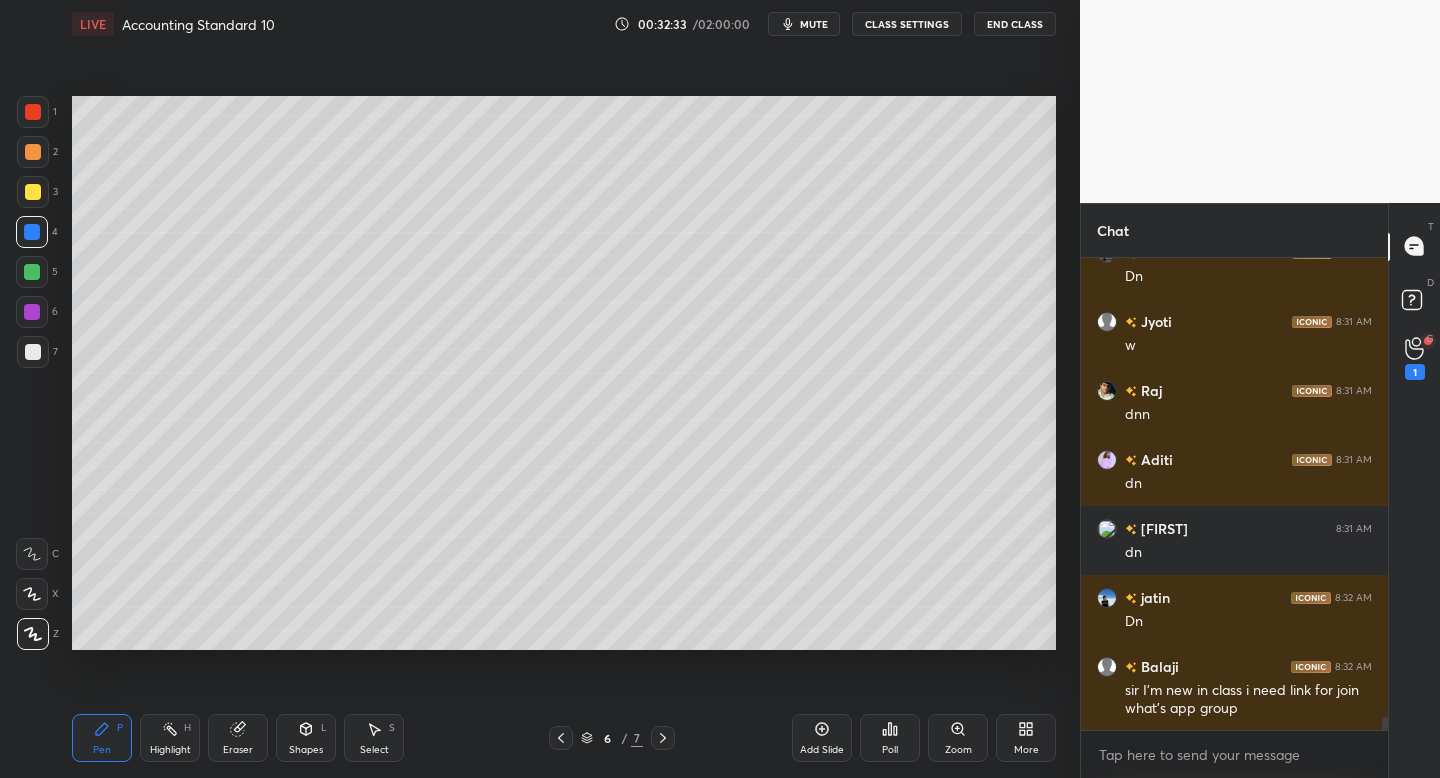 scroll, scrollTop: 16783, scrollLeft: 0, axis: vertical 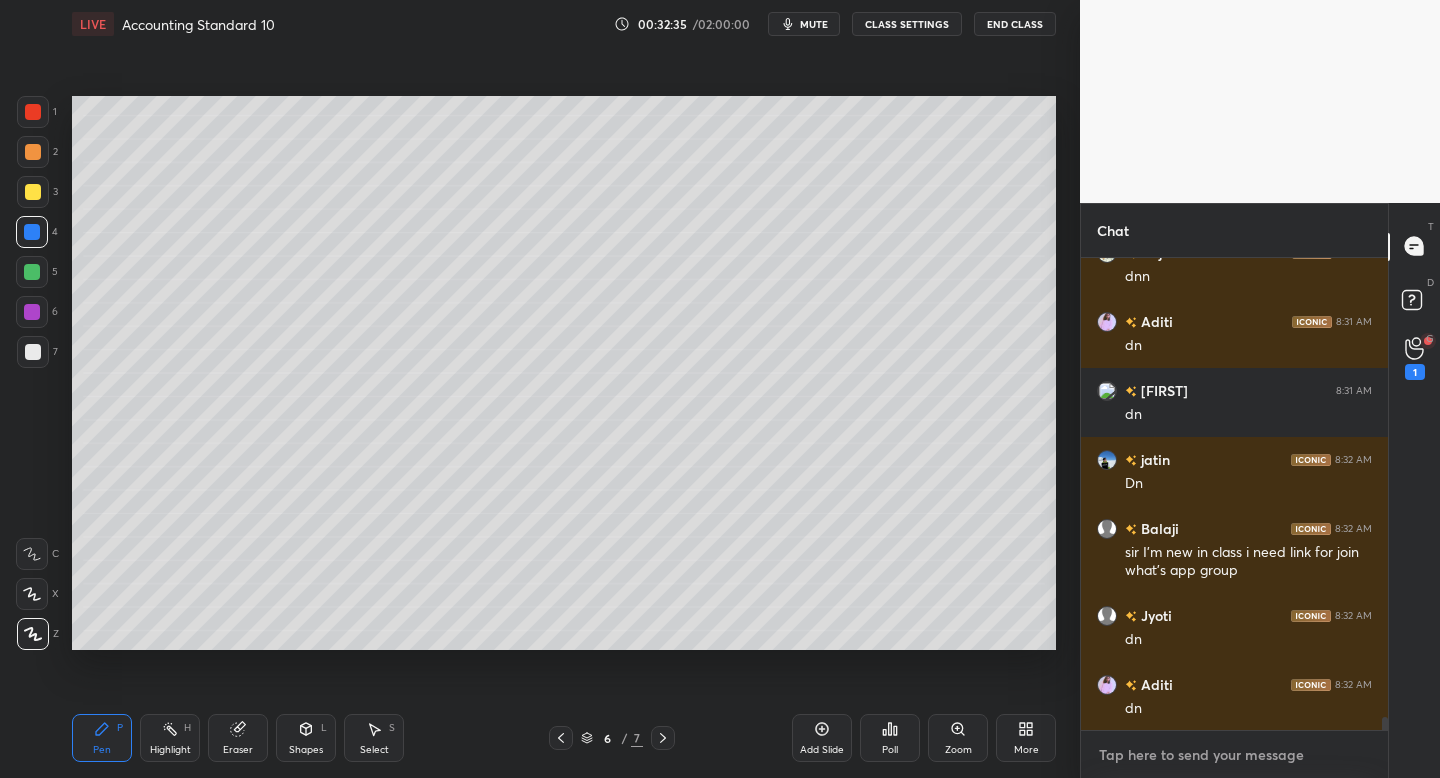 type on "x" 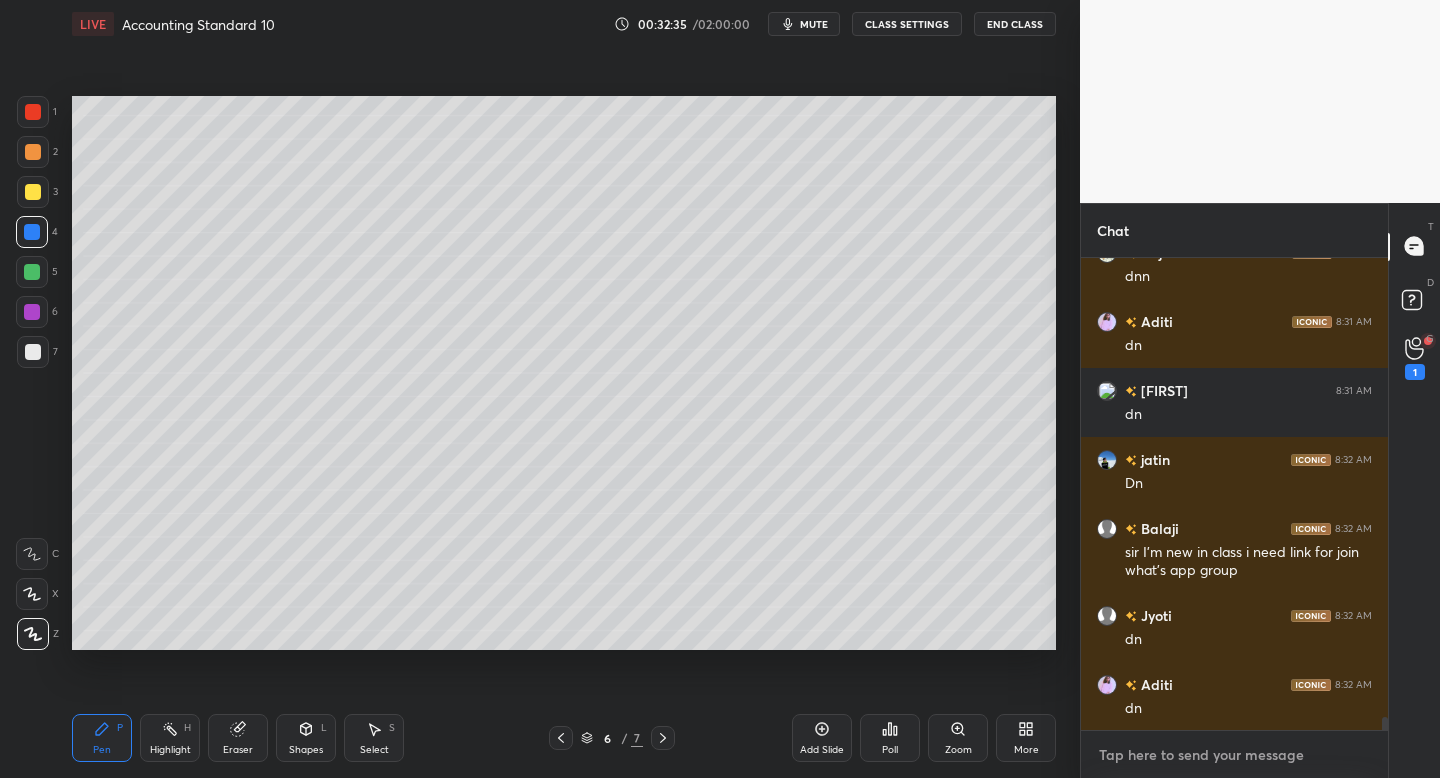 click at bounding box center [1234, 755] 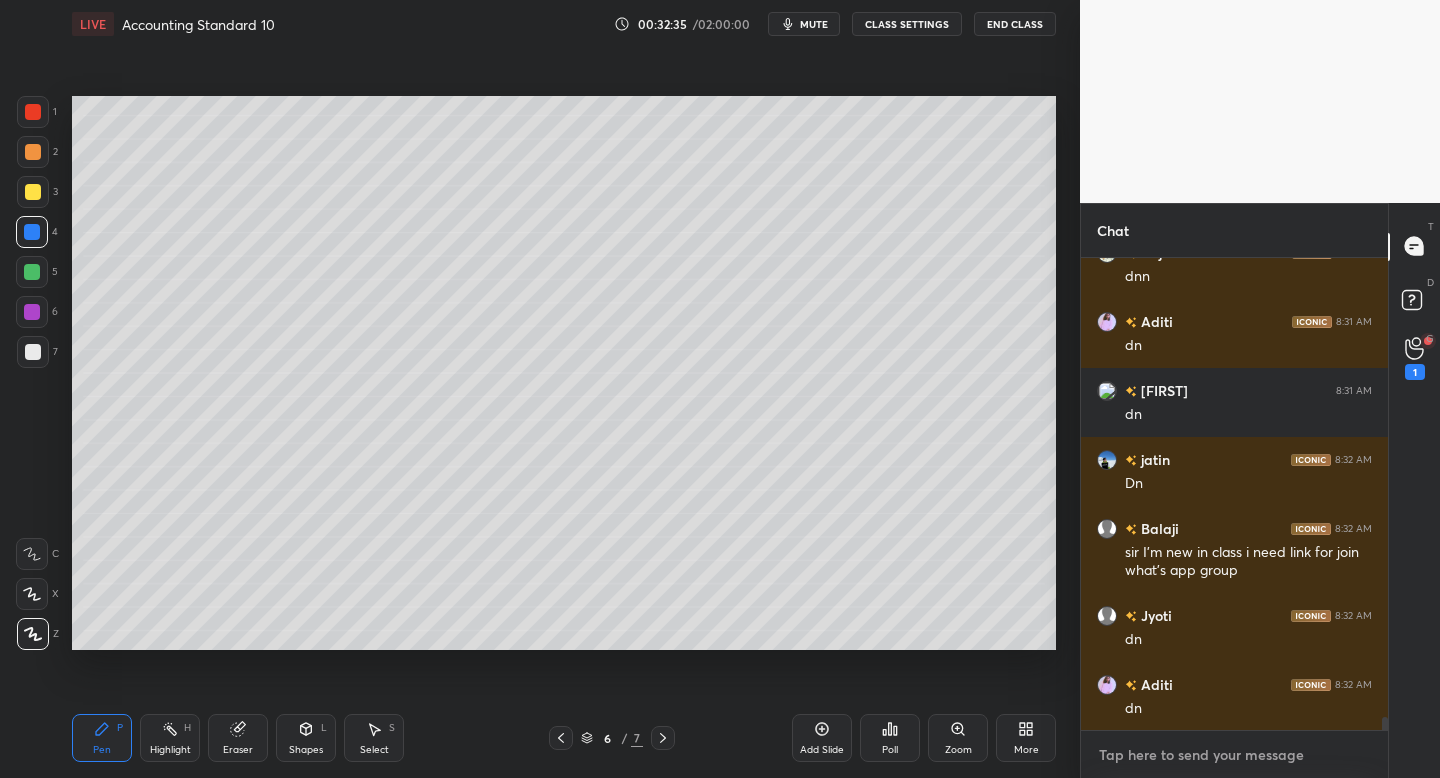 scroll, scrollTop: 16852, scrollLeft: 0, axis: vertical 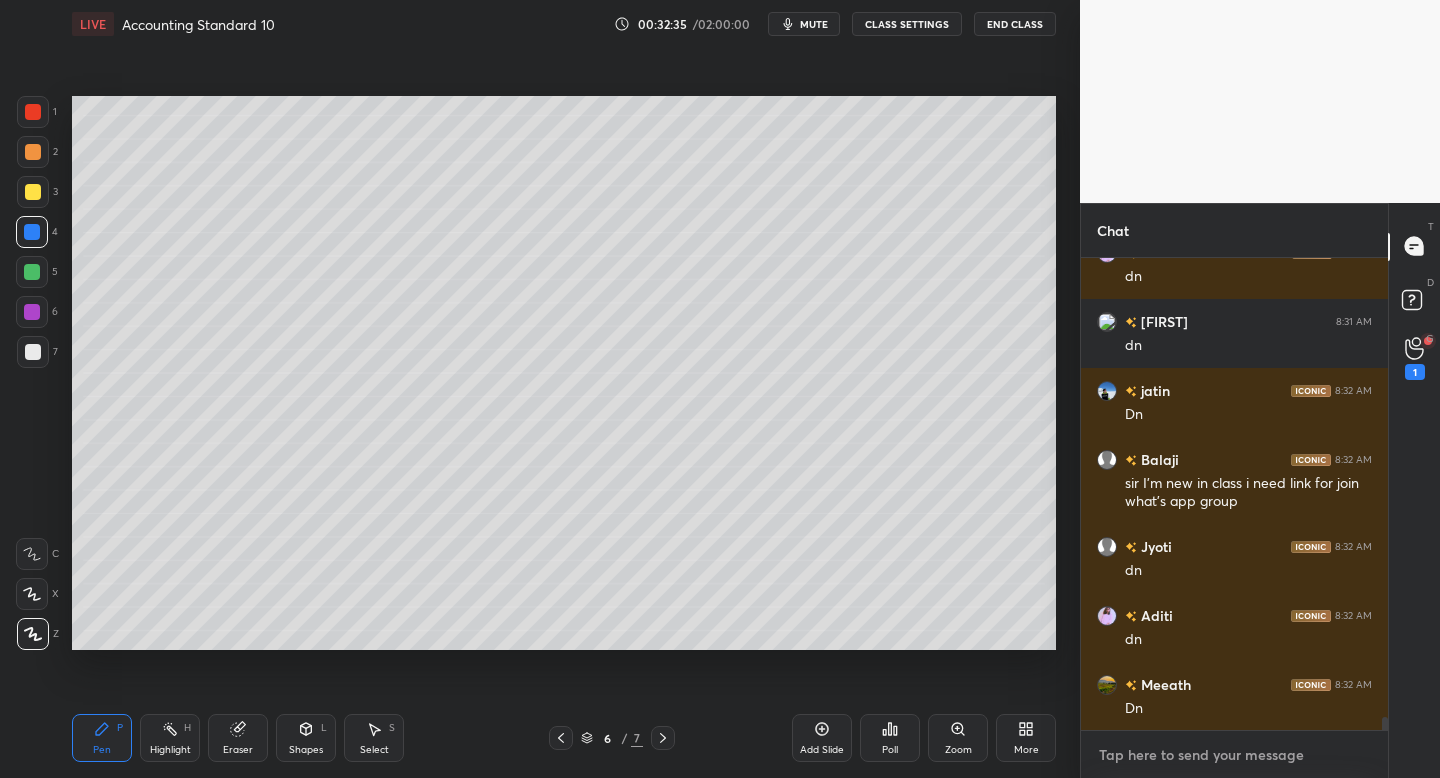 paste on "https://chat.whatsapp.com/ILLYqu9g3EeHRgkK773e84?mode=r_c" 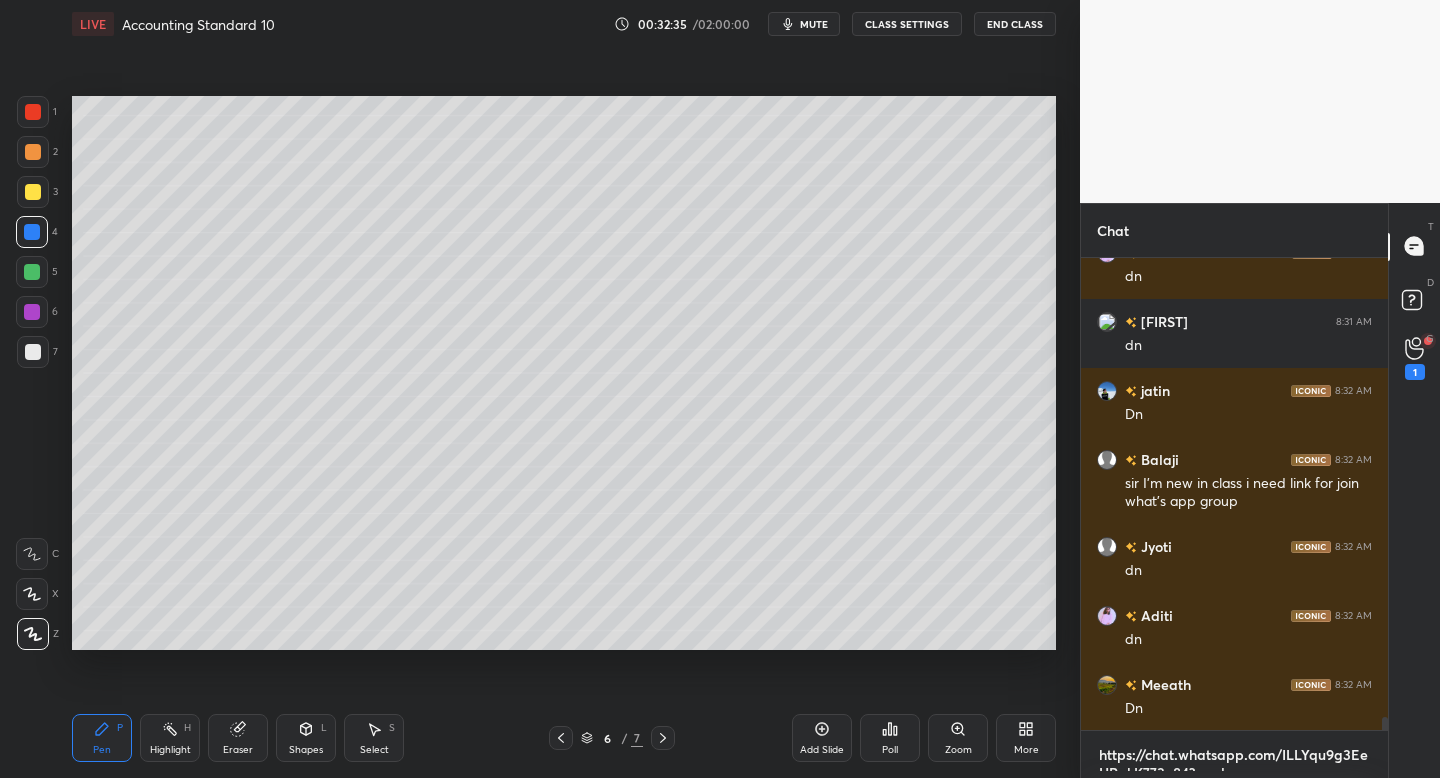 type on "x" 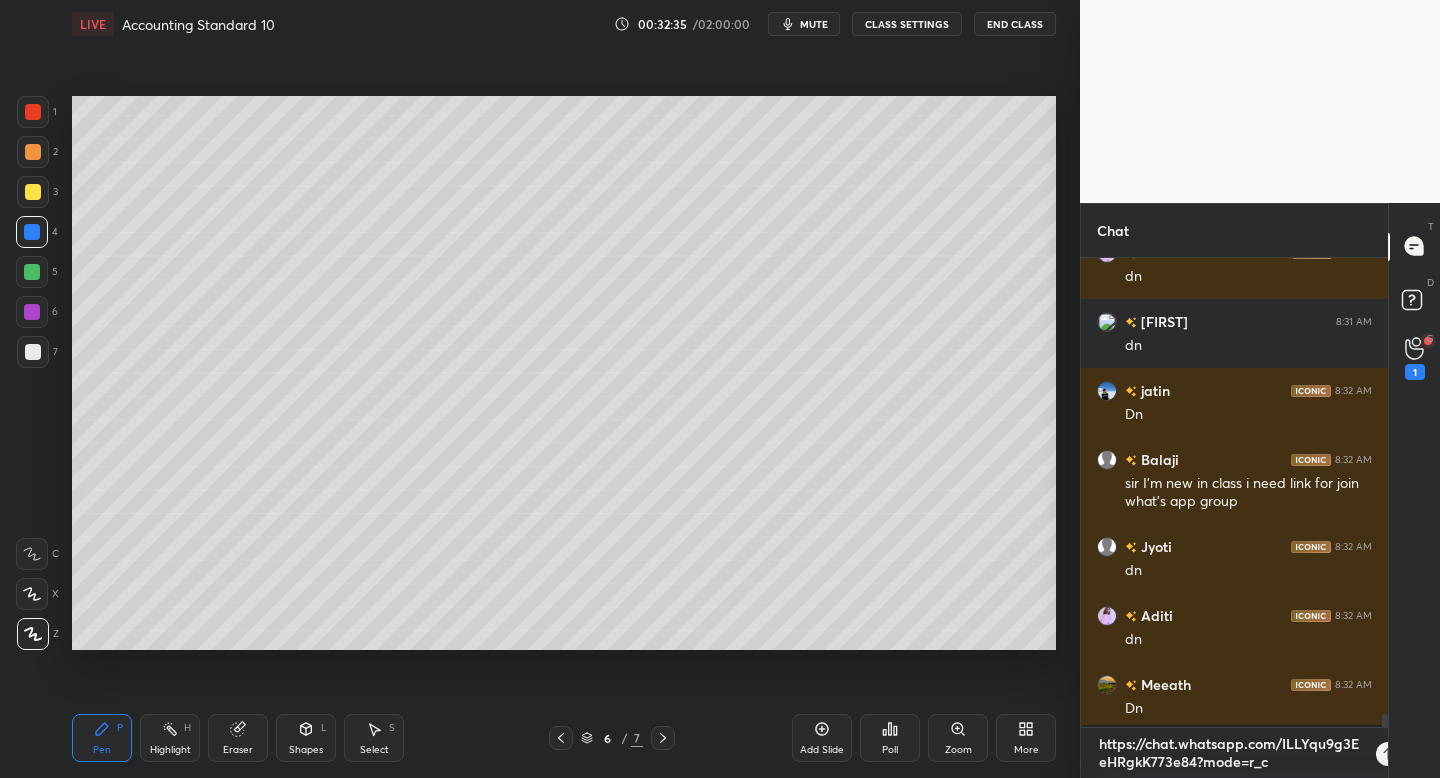 scroll, scrollTop: 0, scrollLeft: 0, axis: both 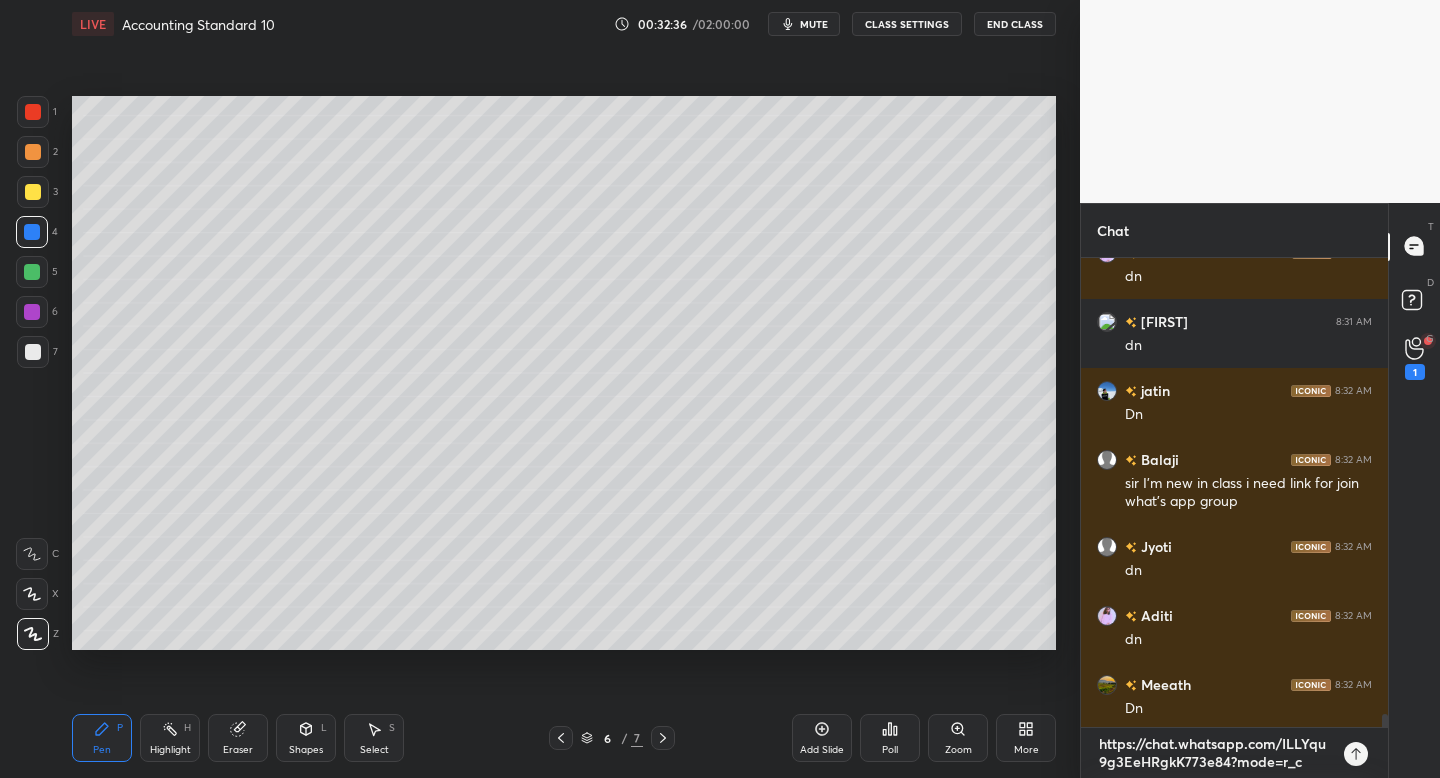 type 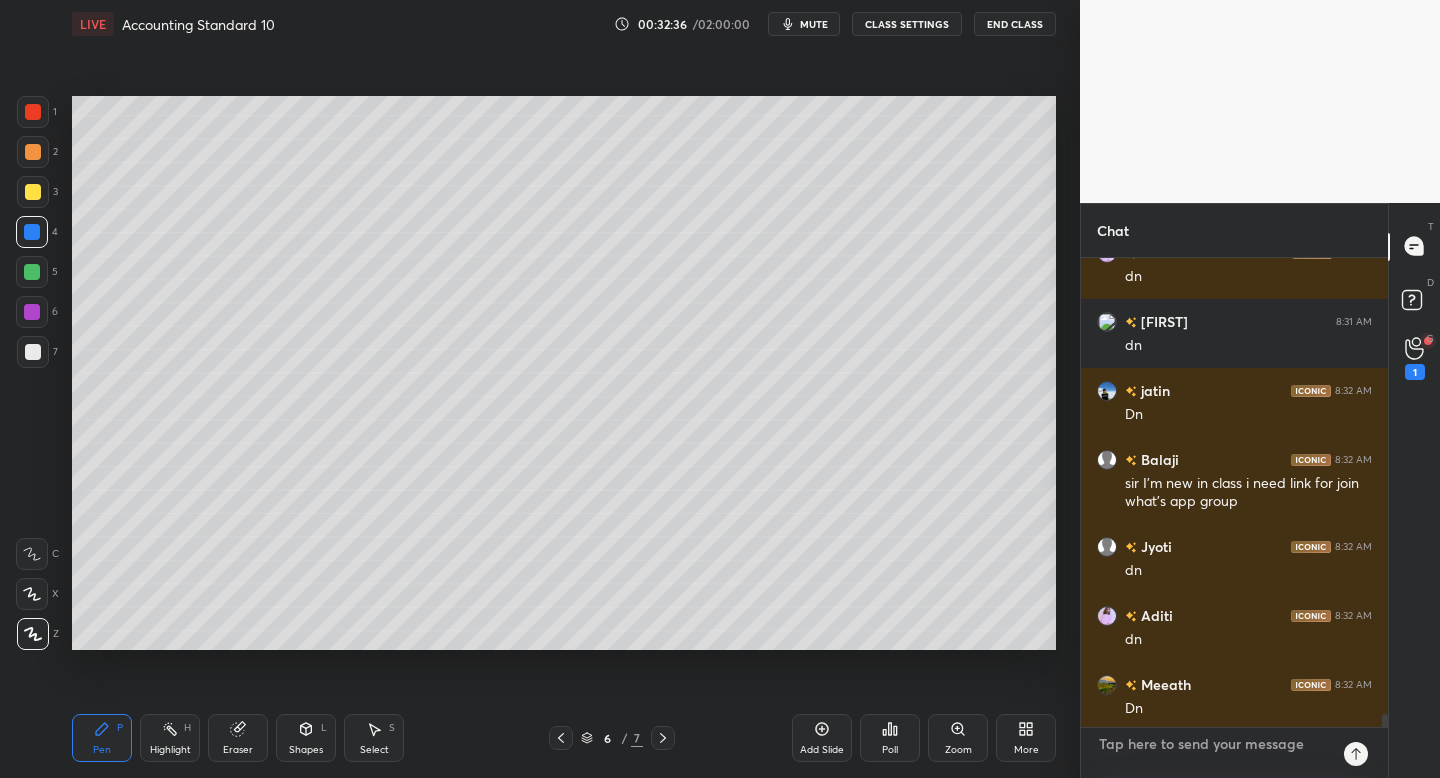 scroll, scrollTop: 7, scrollLeft: 7, axis: both 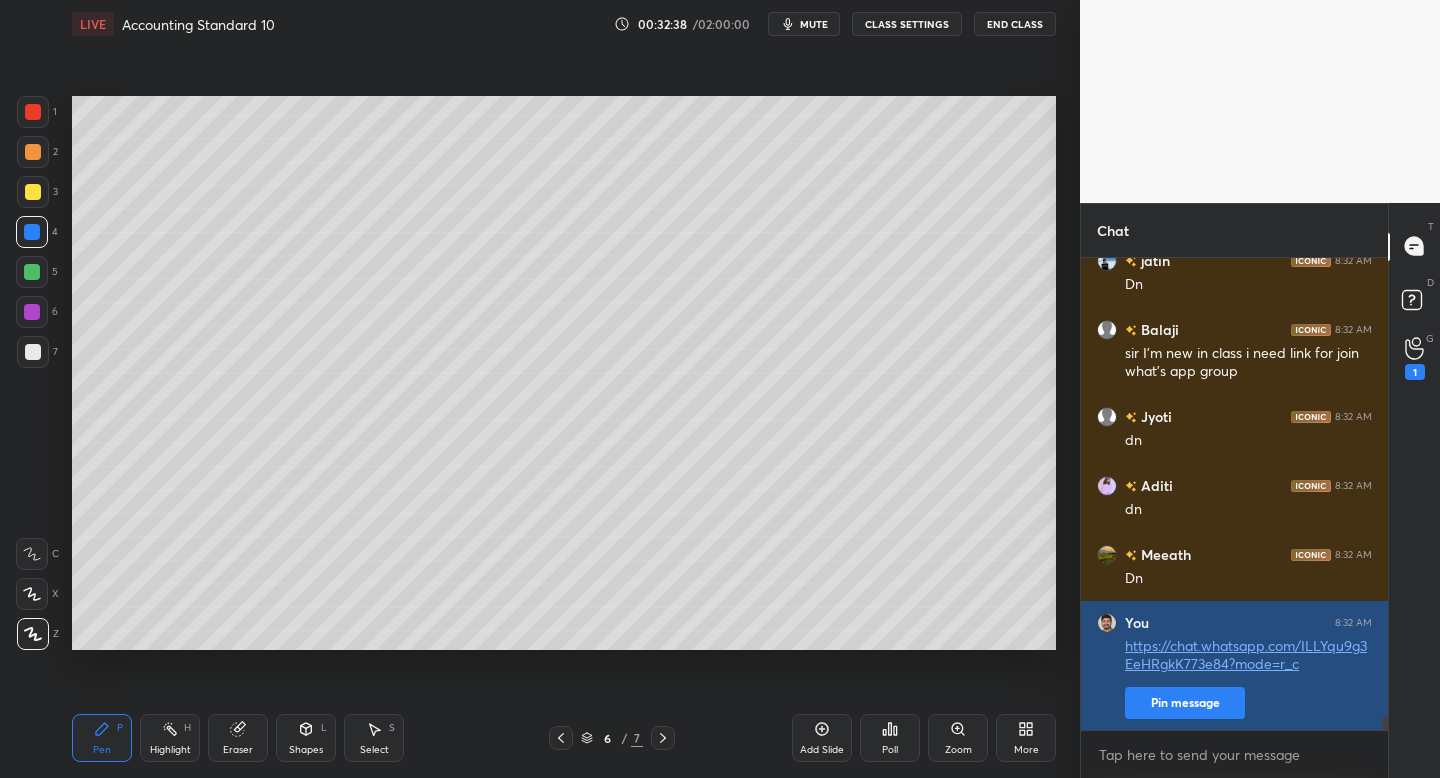 click on "Pin message" at bounding box center [1185, 703] 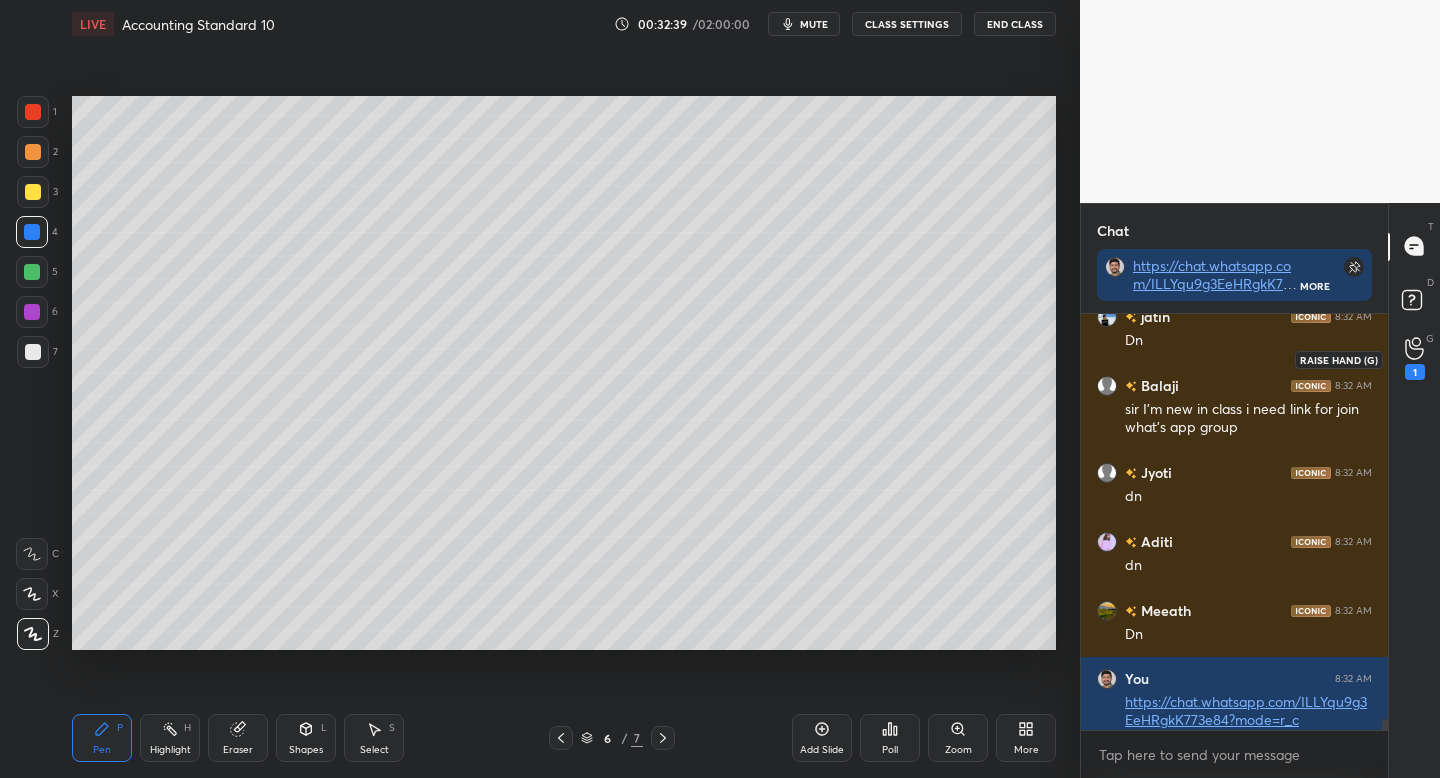 click 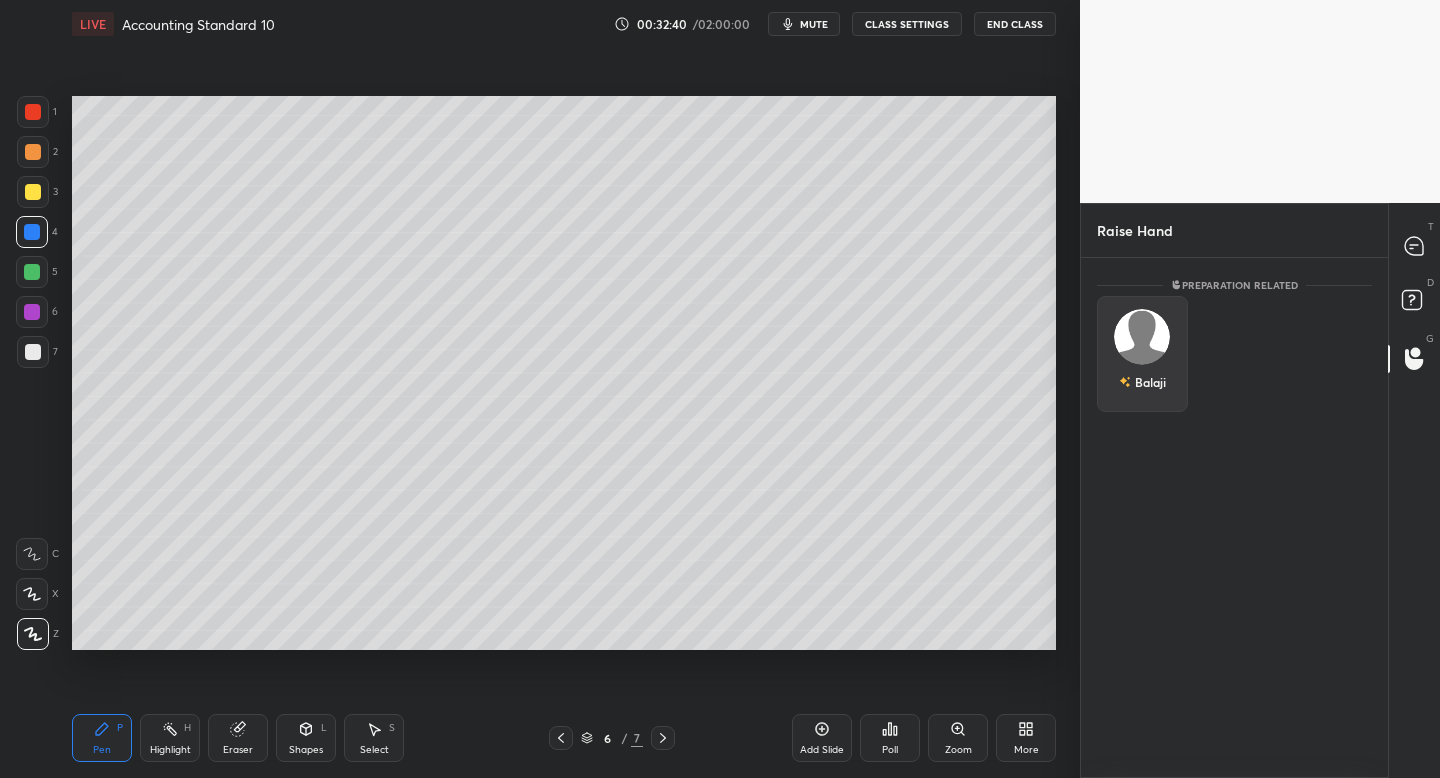 click on "Balaji" at bounding box center (1142, 354) 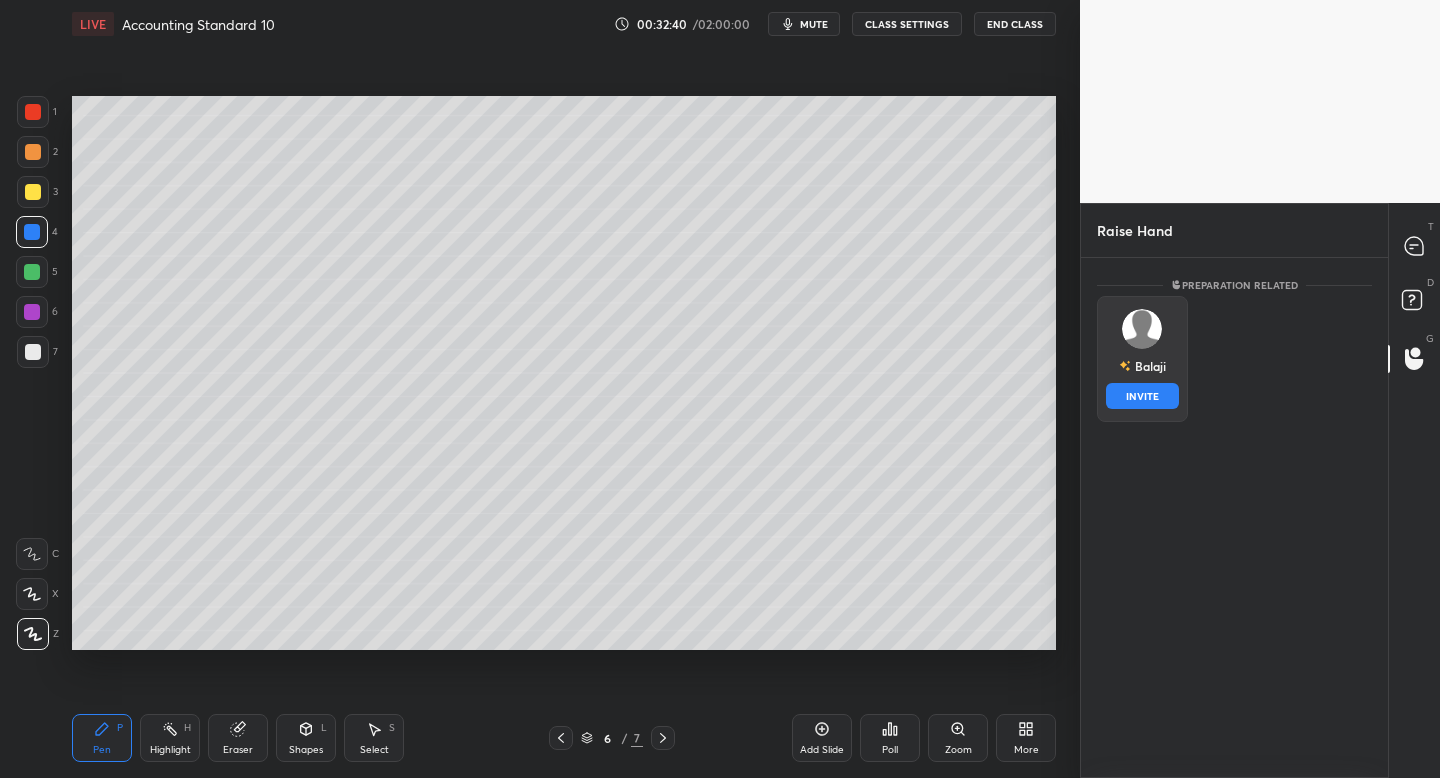 click on "INVITE" at bounding box center [1142, 396] 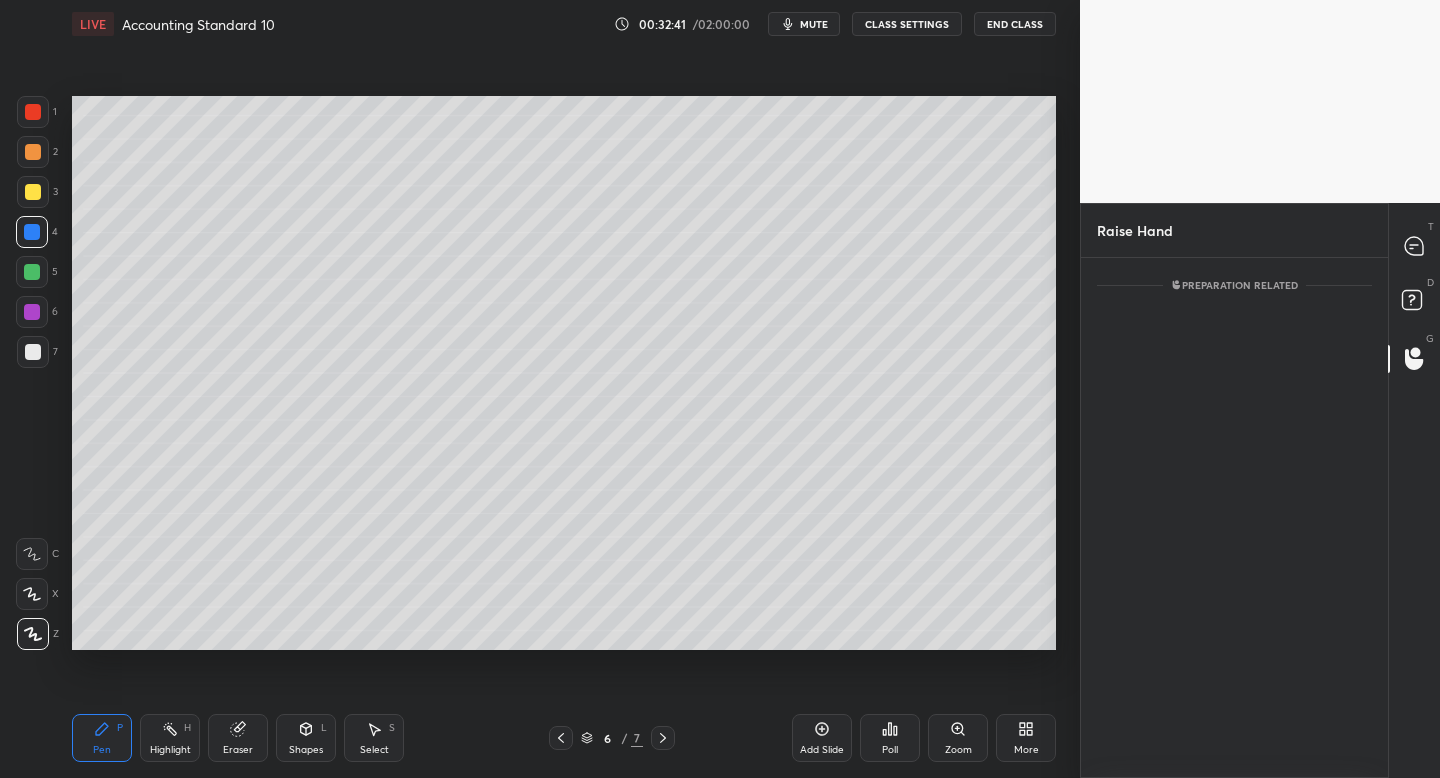 scroll, scrollTop: 433, scrollLeft: 301, axis: both 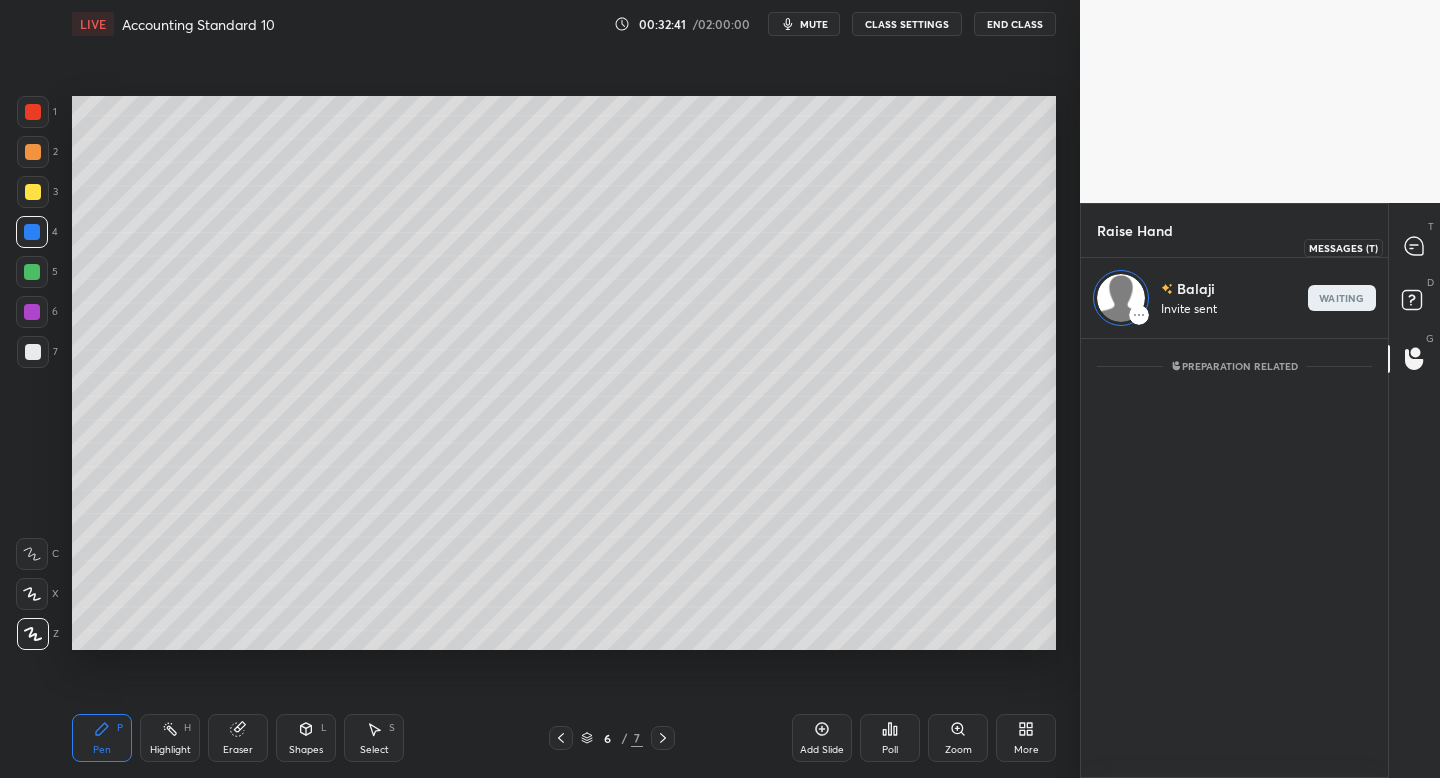 click at bounding box center (1415, 247) 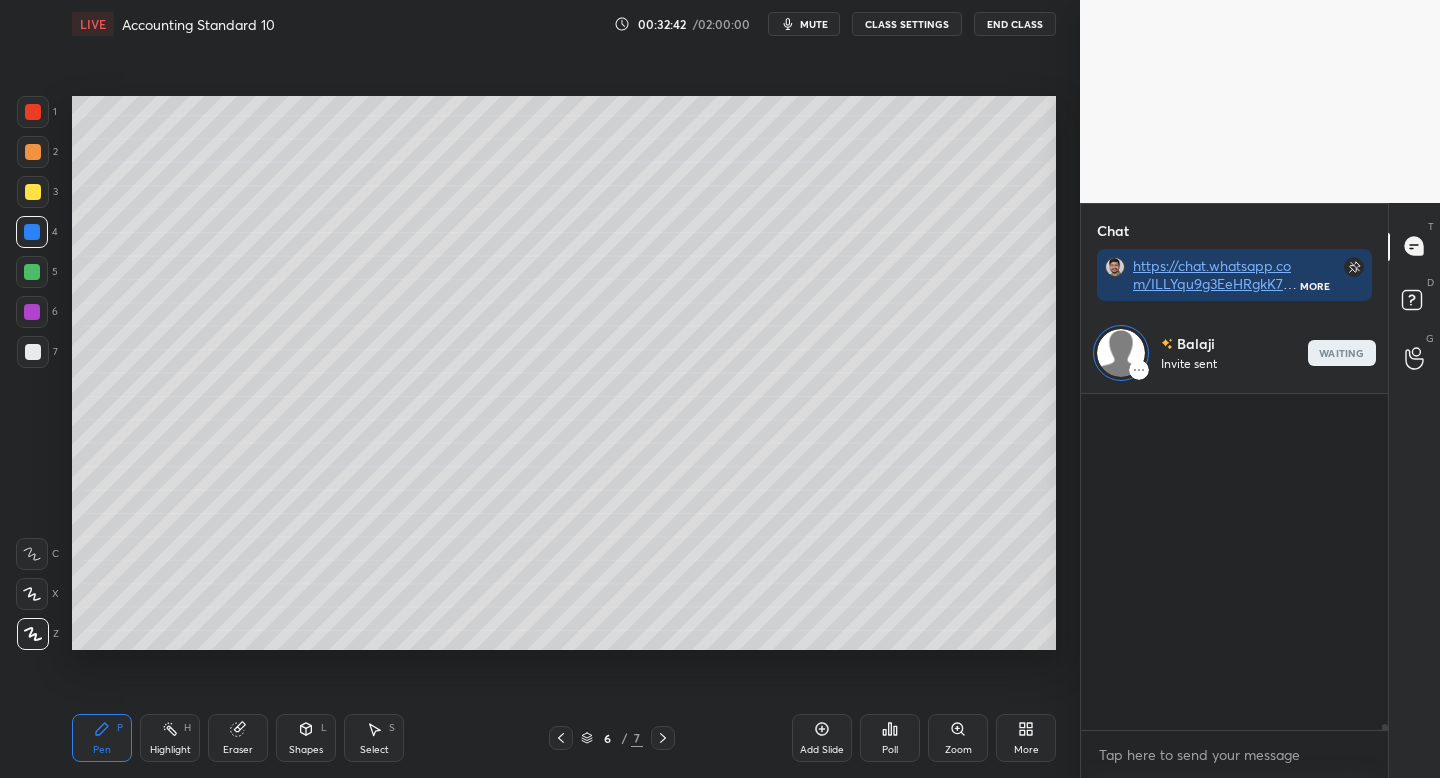 scroll, scrollTop: 163, scrollLeft: 301, axis: both 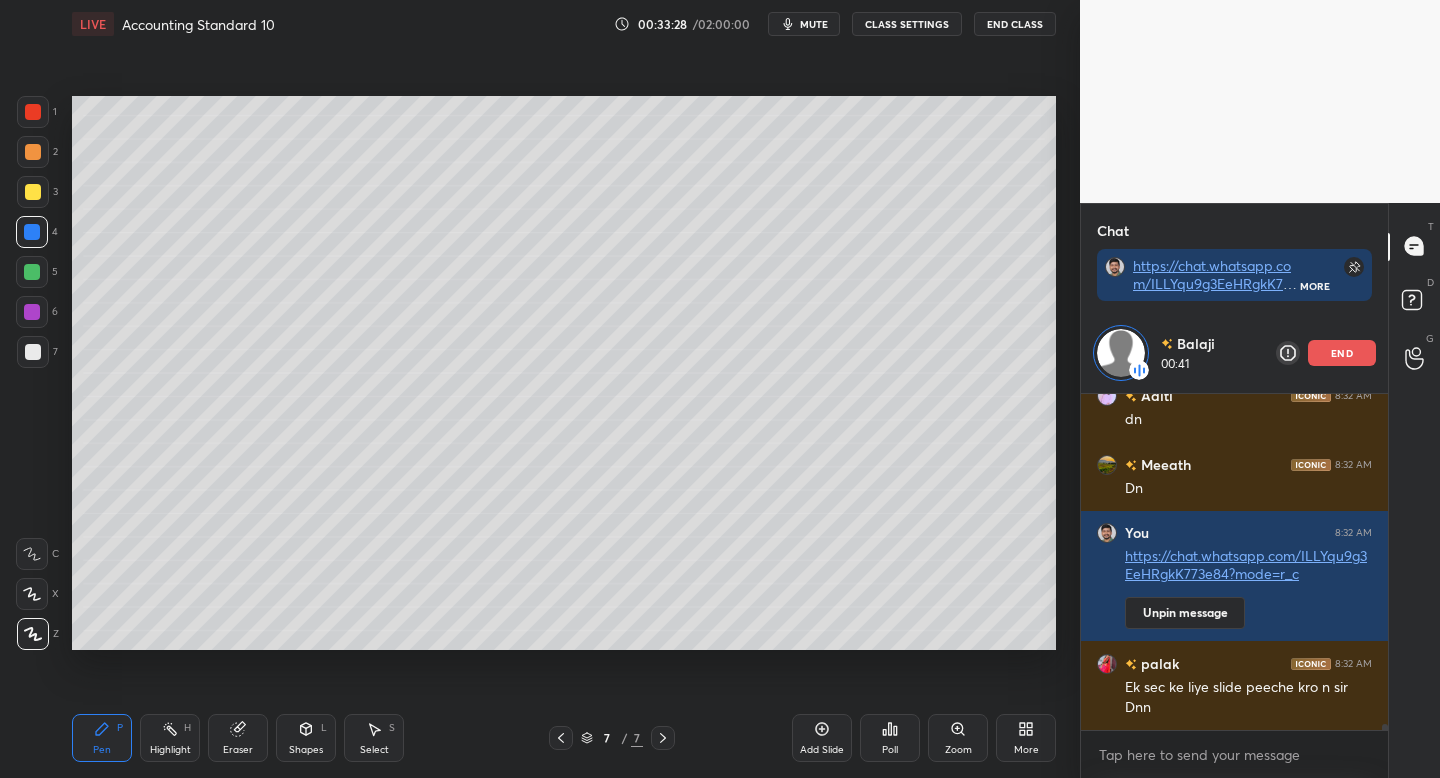click on "end" at bounding box center (1342, 353) 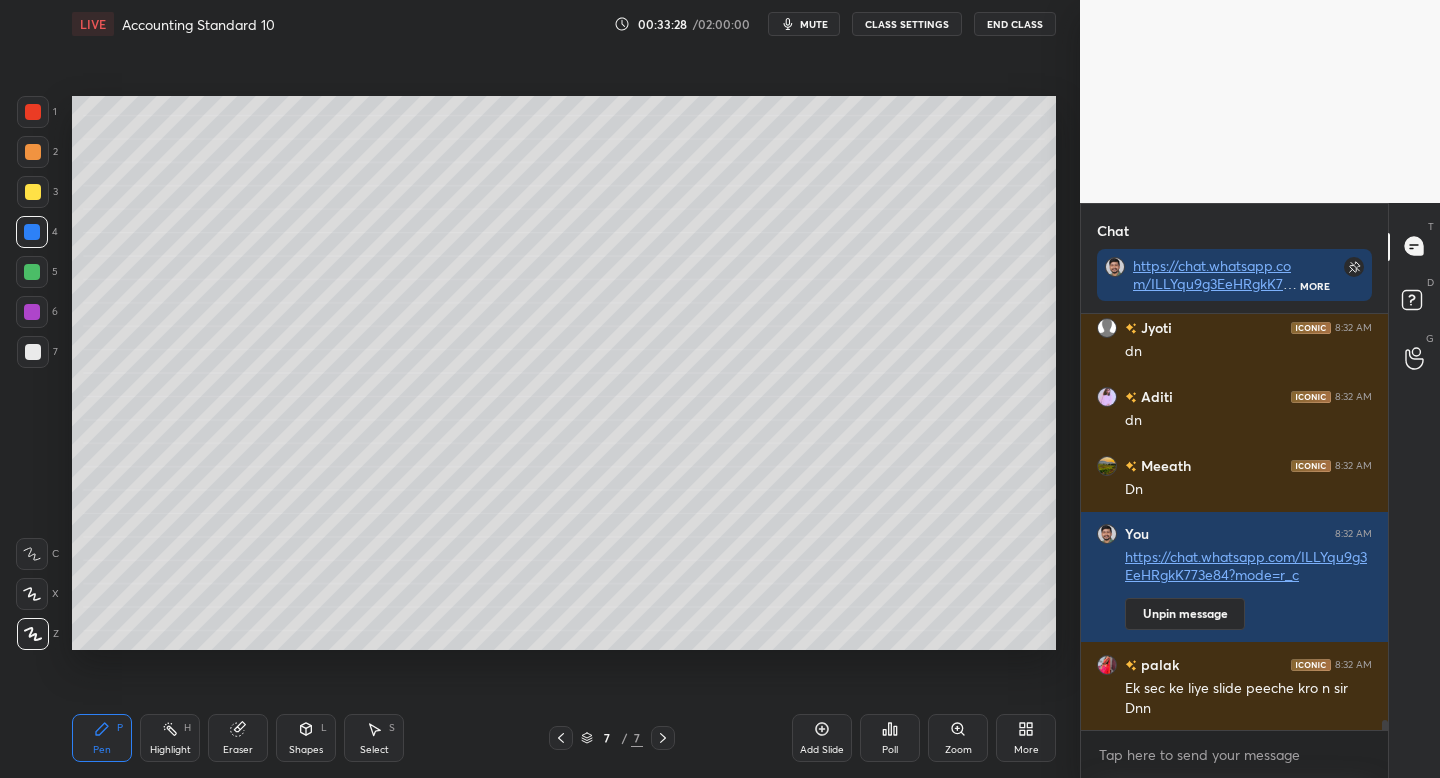 scroll, scrollTop: 7, scrollLeft: 7, axis: both 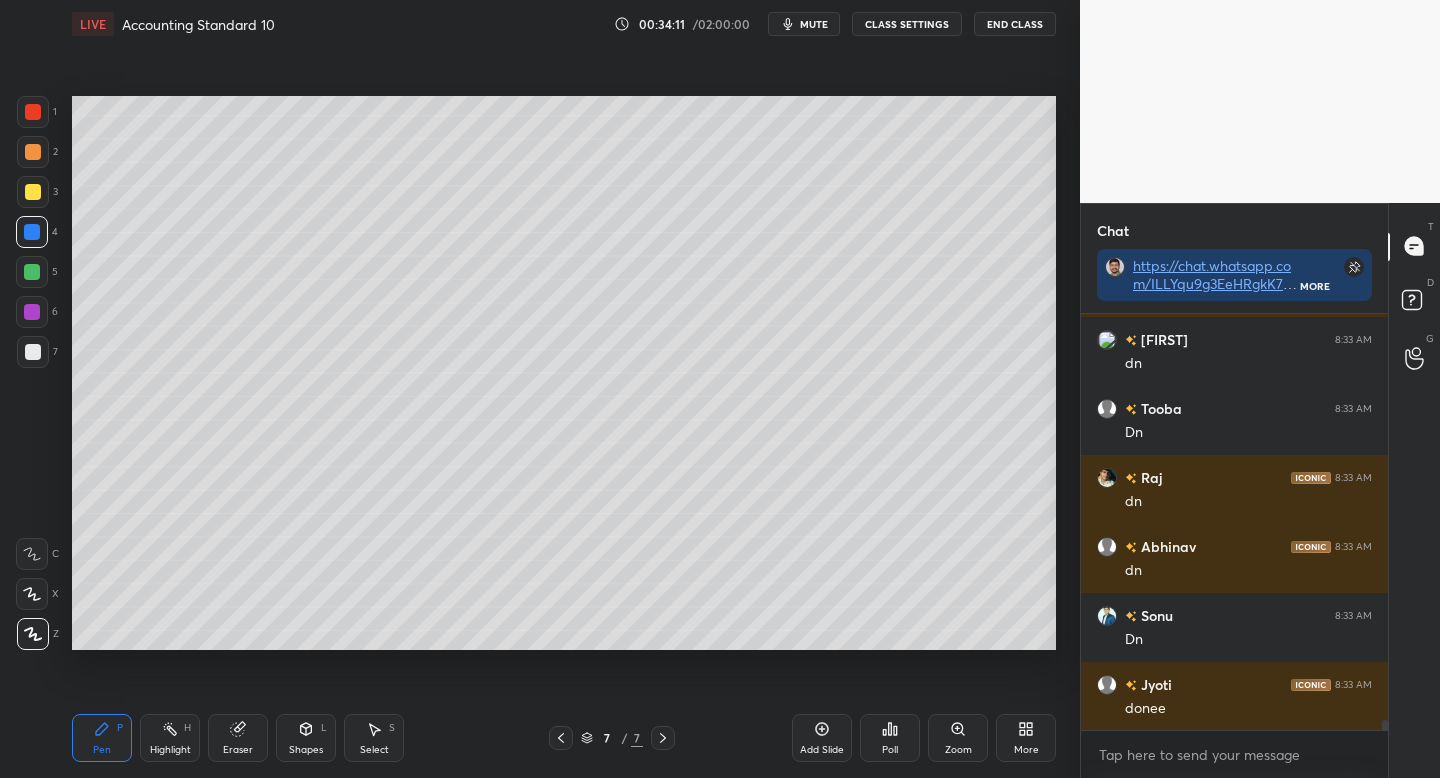 click on "Add Slide" at bounding box center [822, 750] 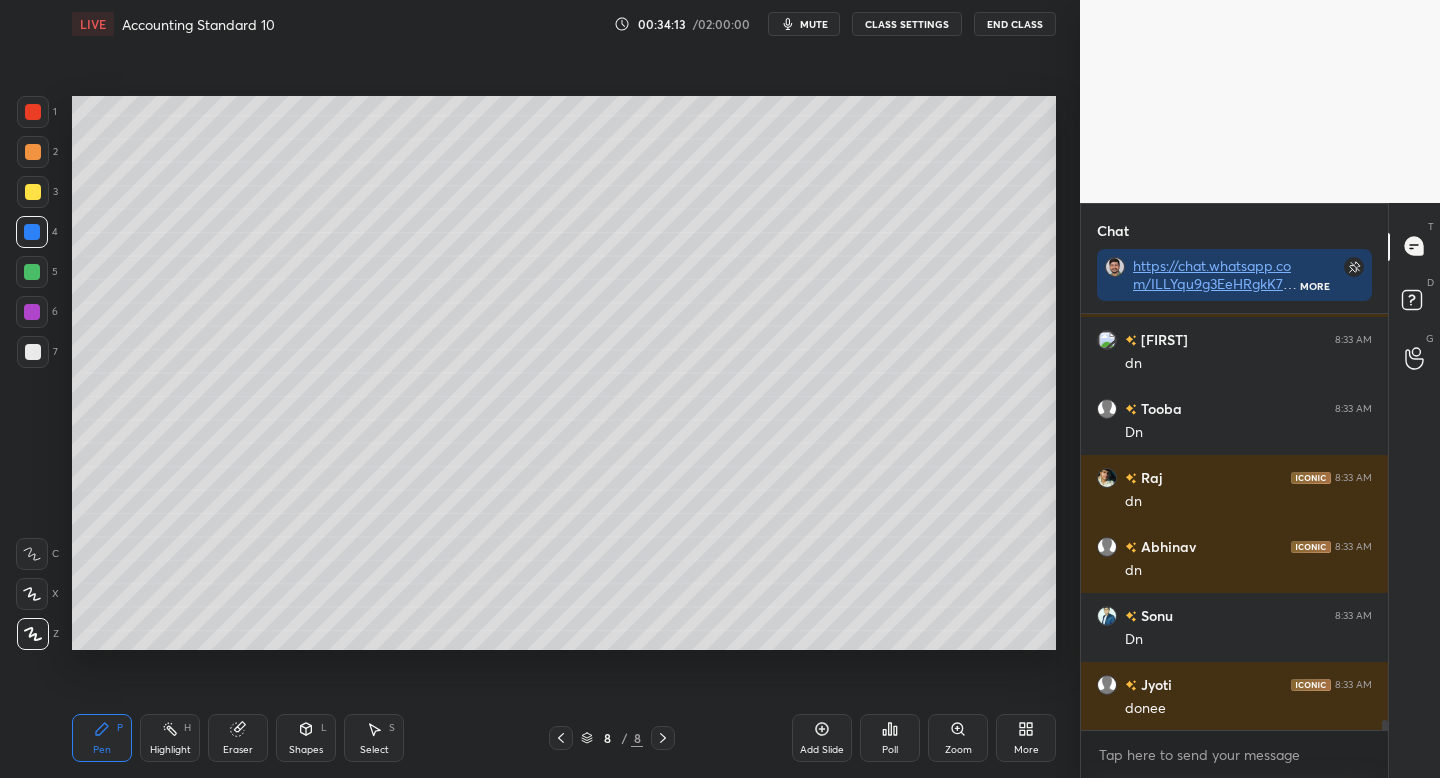 click at bounding box center (33, 152) 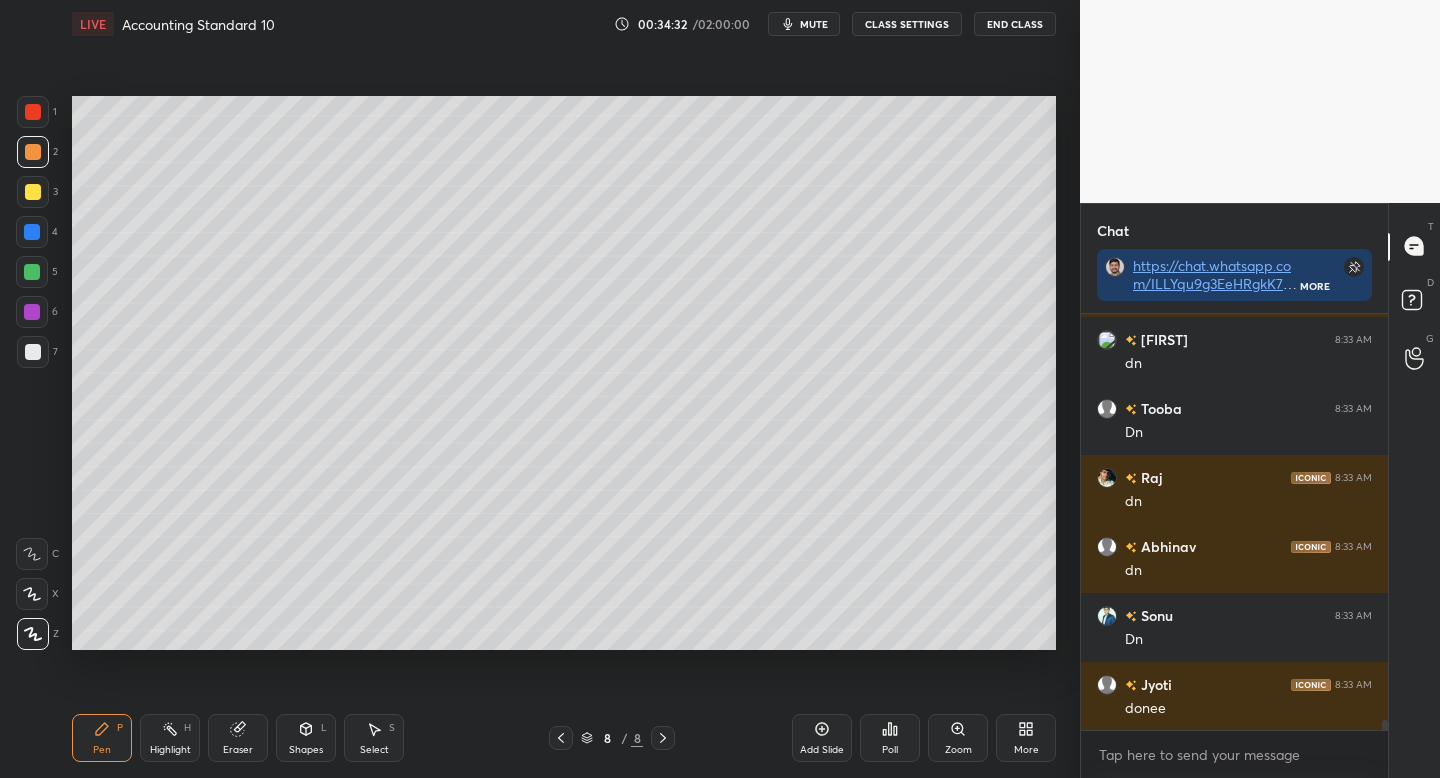 click 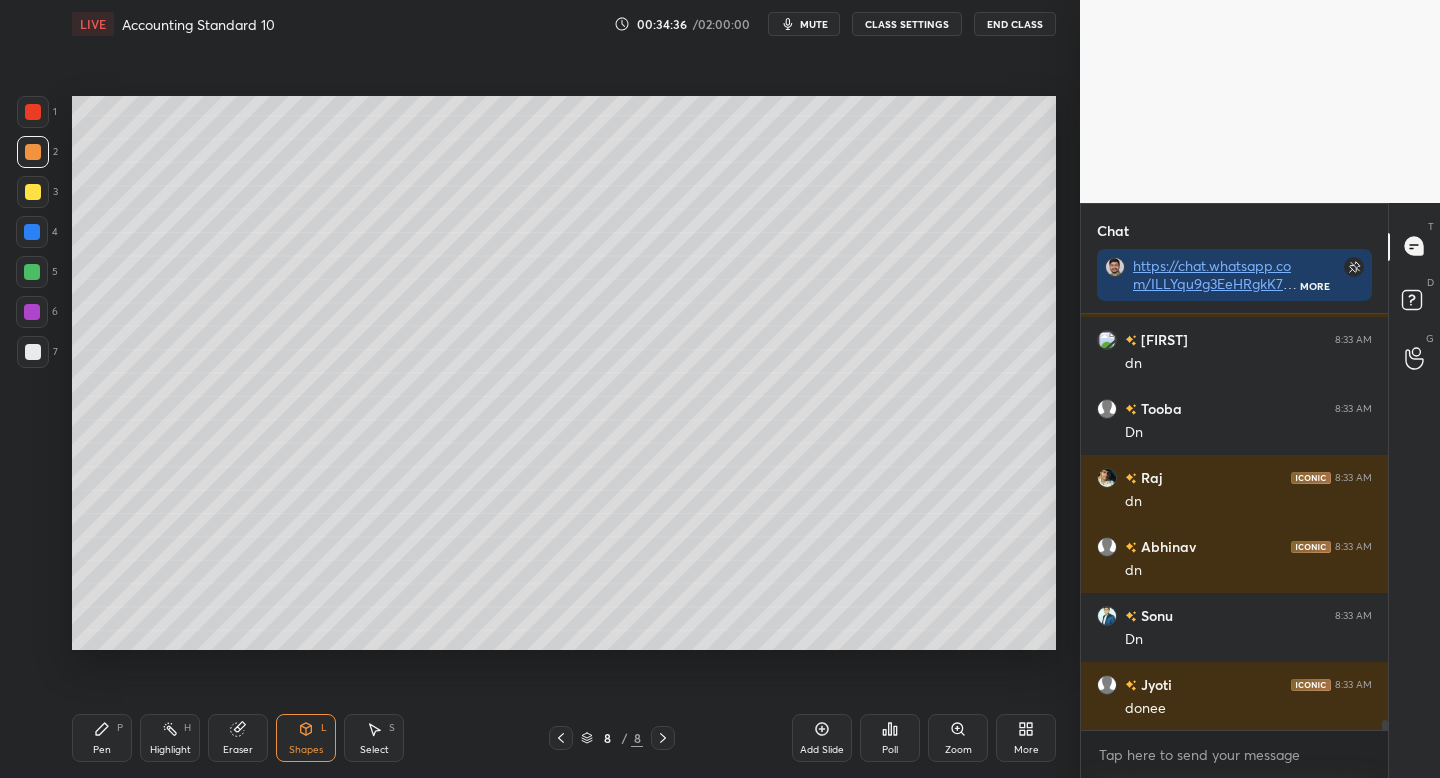 click 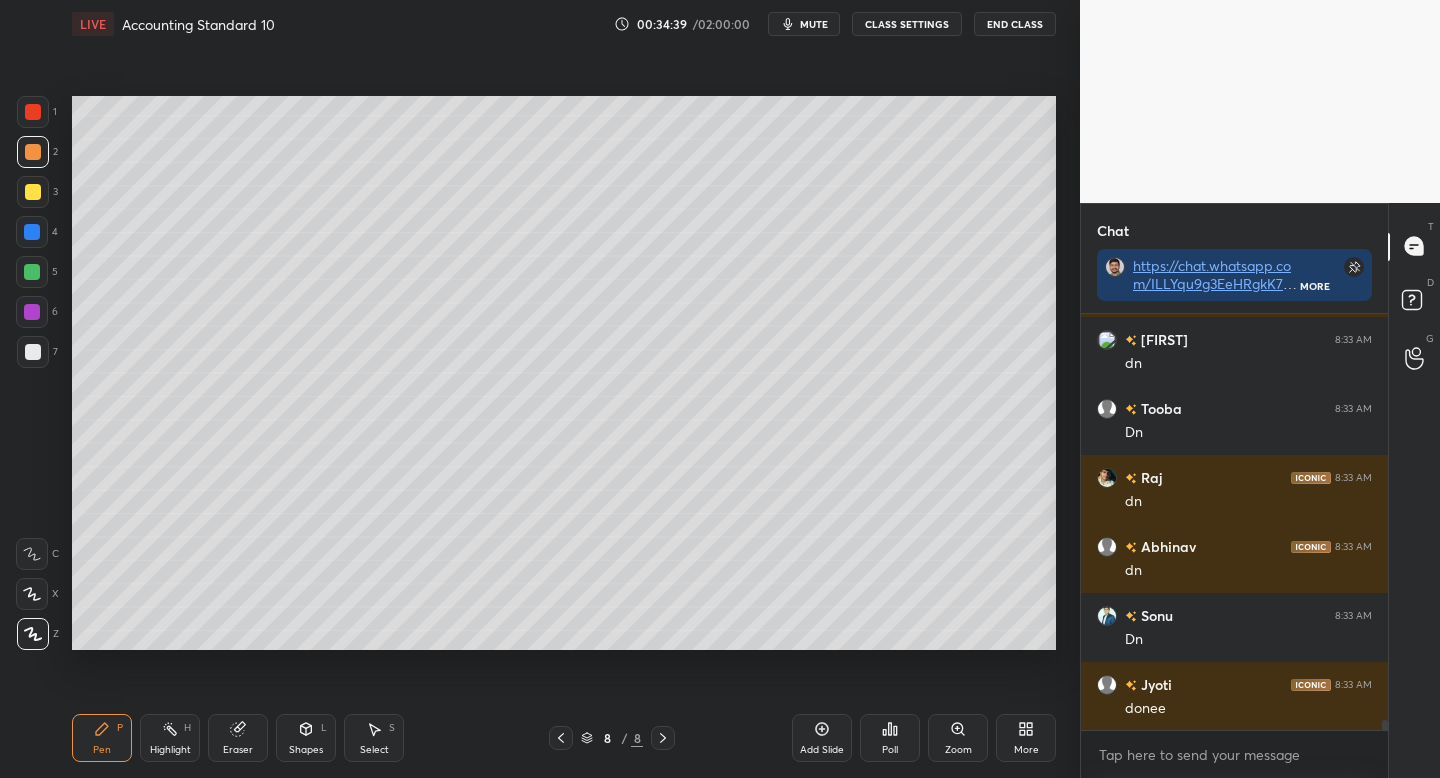 drag, startPoint x: 40, startPoint y: 120, endPoint x: 51, endPoint y: 125, distance: 12.083046 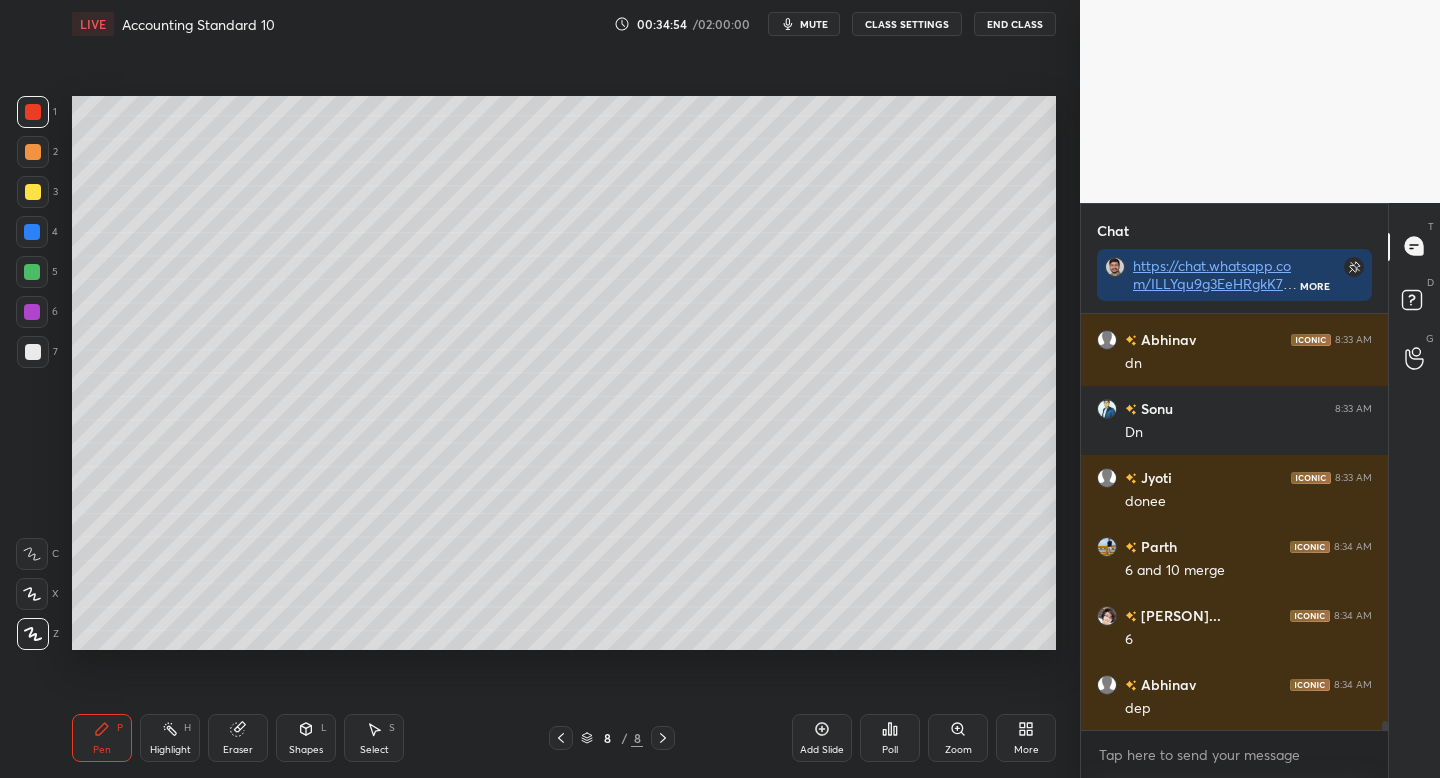scroll, scrollTop: 18024, scrollLeft: 0, axis: vertical 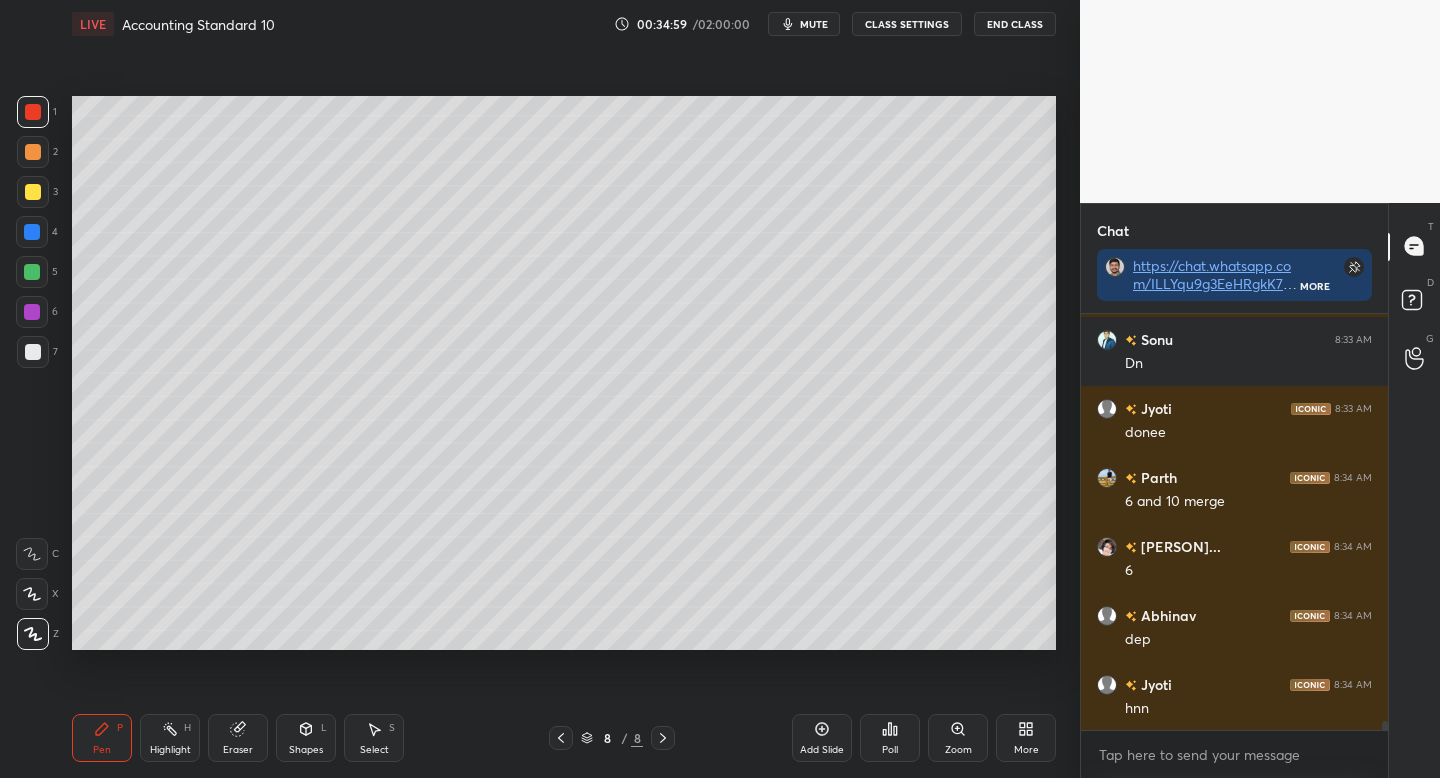 drag, startPoint x: 41, startPoint y: 346, endPoint x: 67, endPoint y: 340, distance: 26.683329 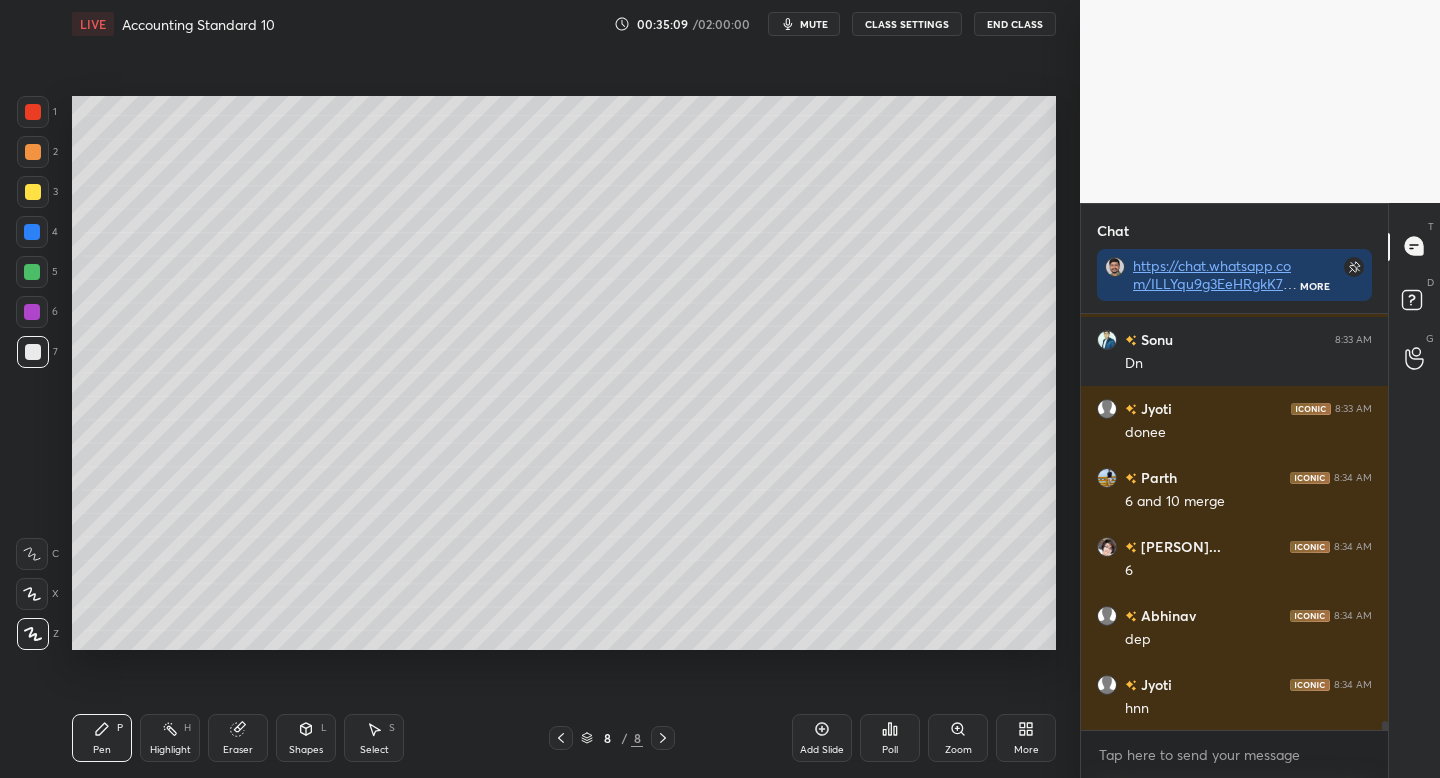 drag, startPoint x: 43, startPoint y: 274, endPoint x: 61, endPoint y: 287, distance: 22.203604 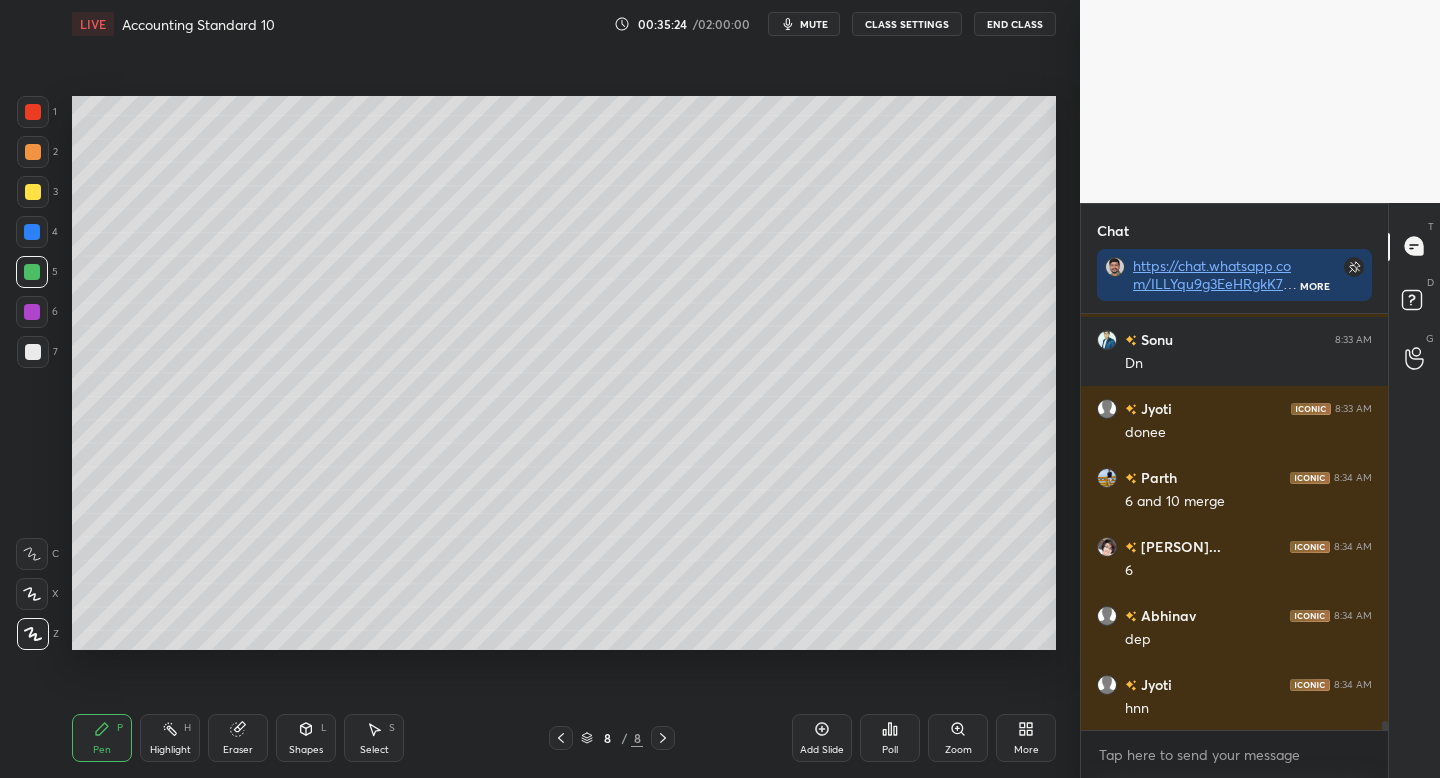 click at bounding box center (32, 232) 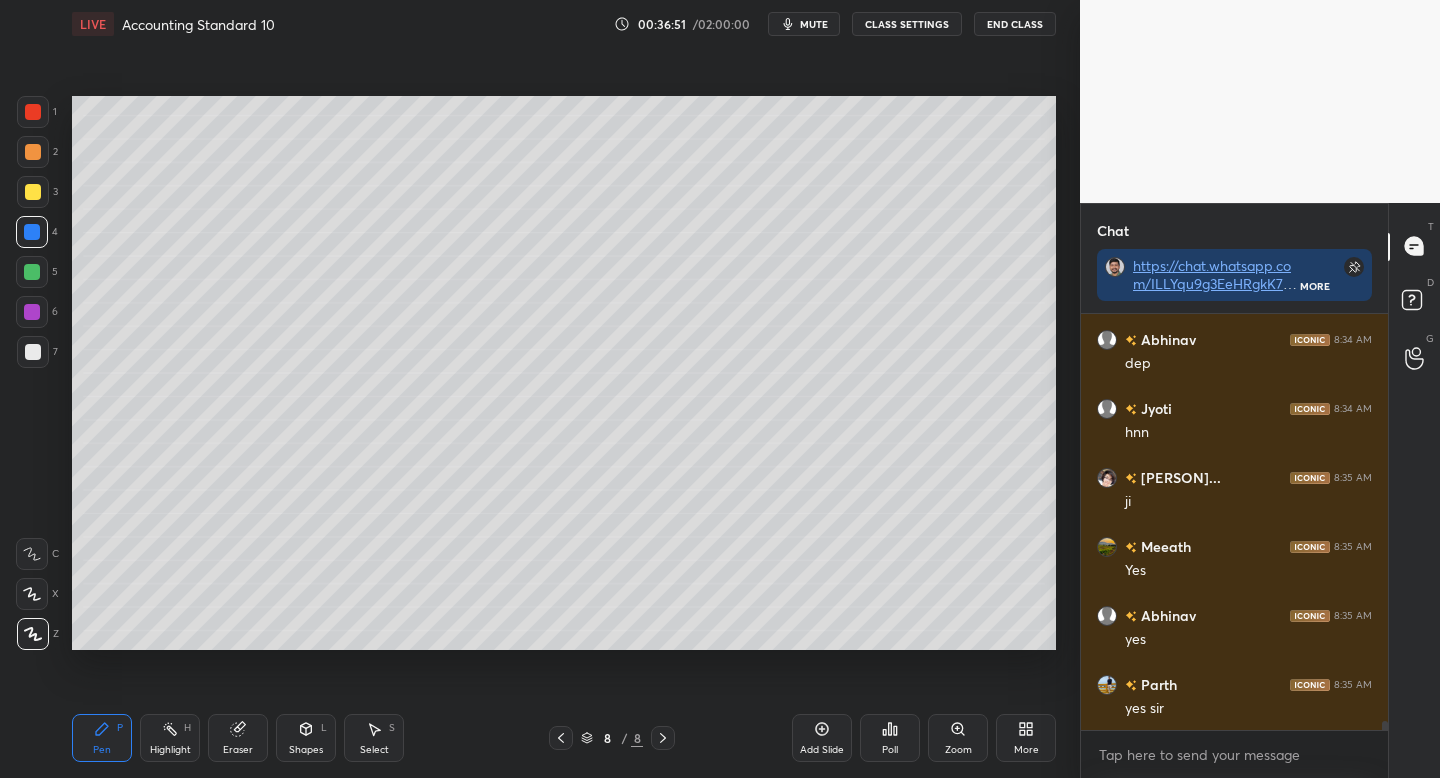 scroll, scrollTop: 18369, scrollLeft: 0, axis: vertical 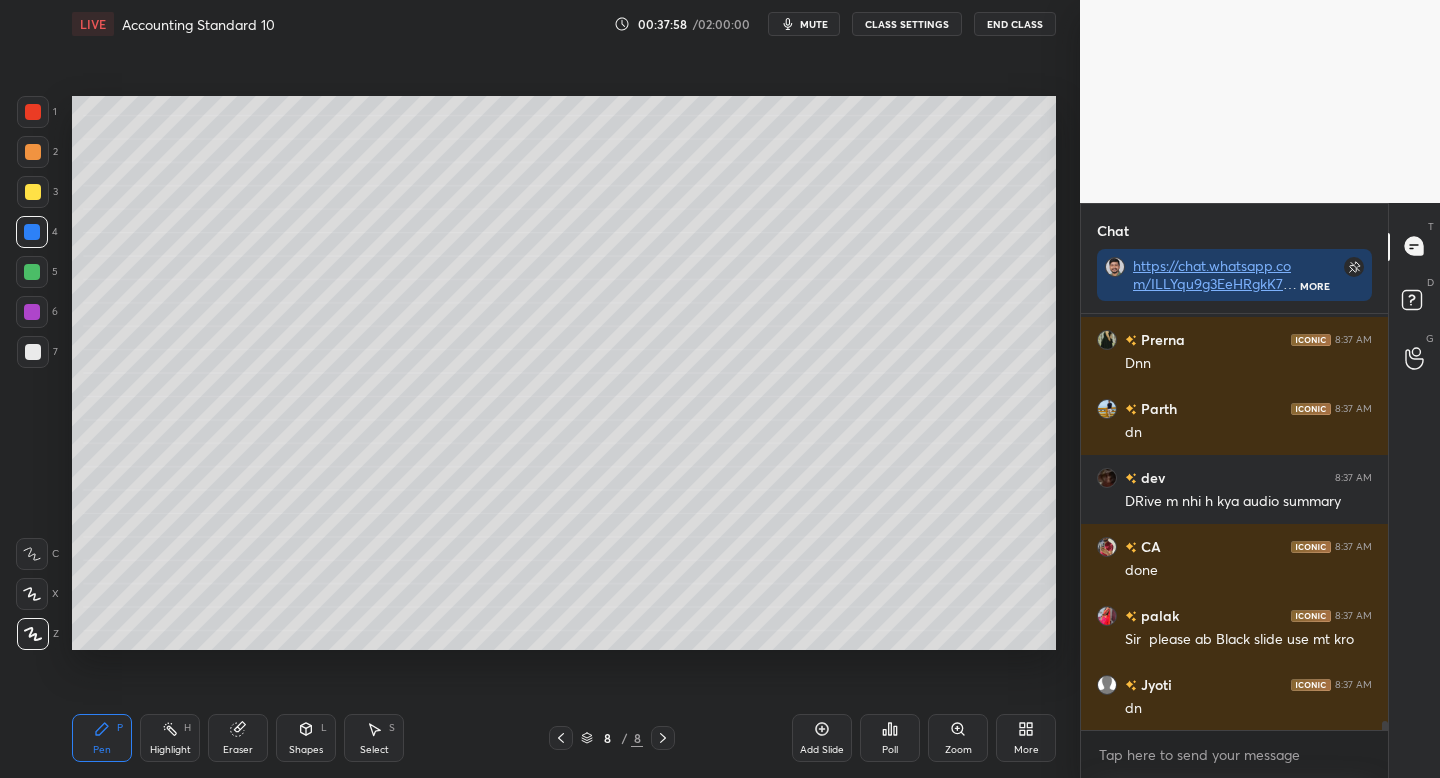 click on "More" at bounding box center (1026, 750) 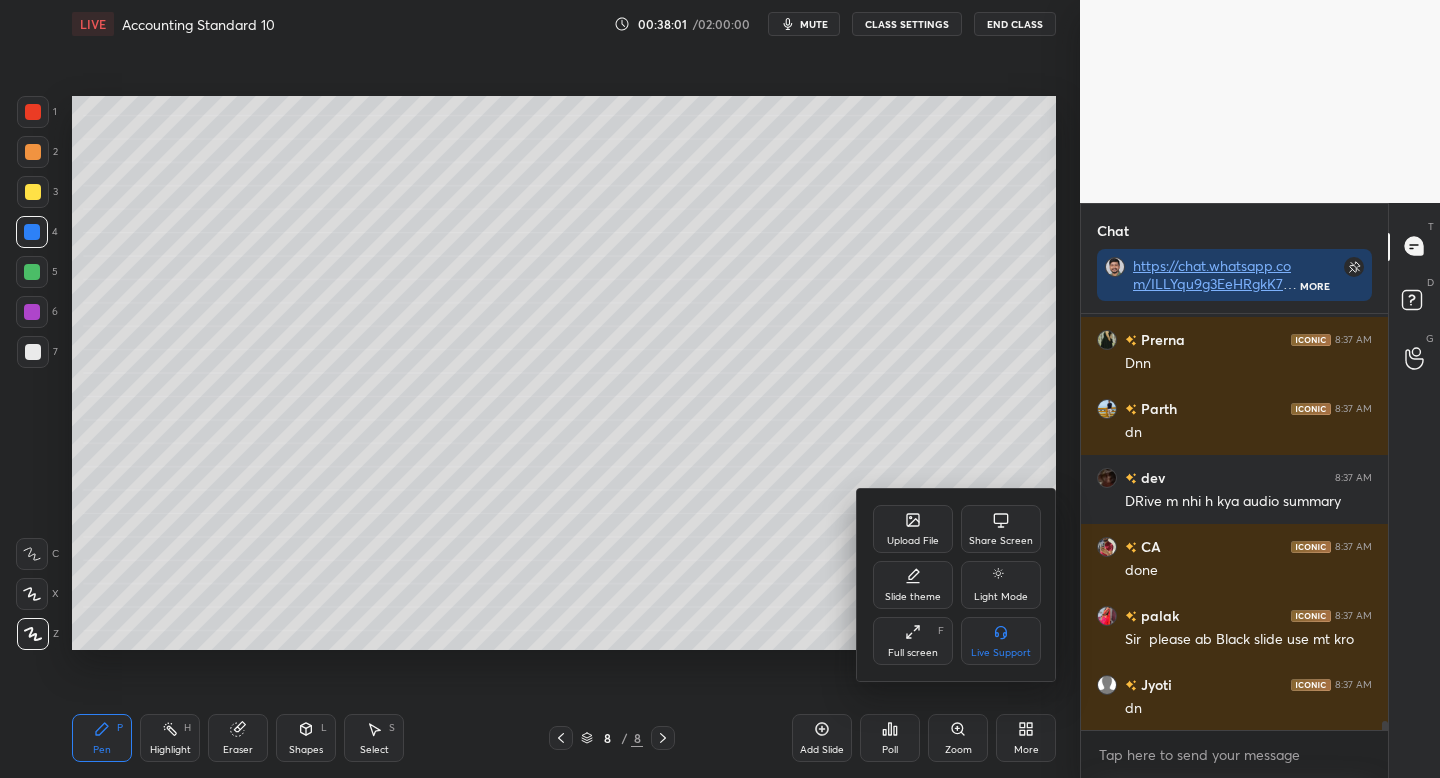 click 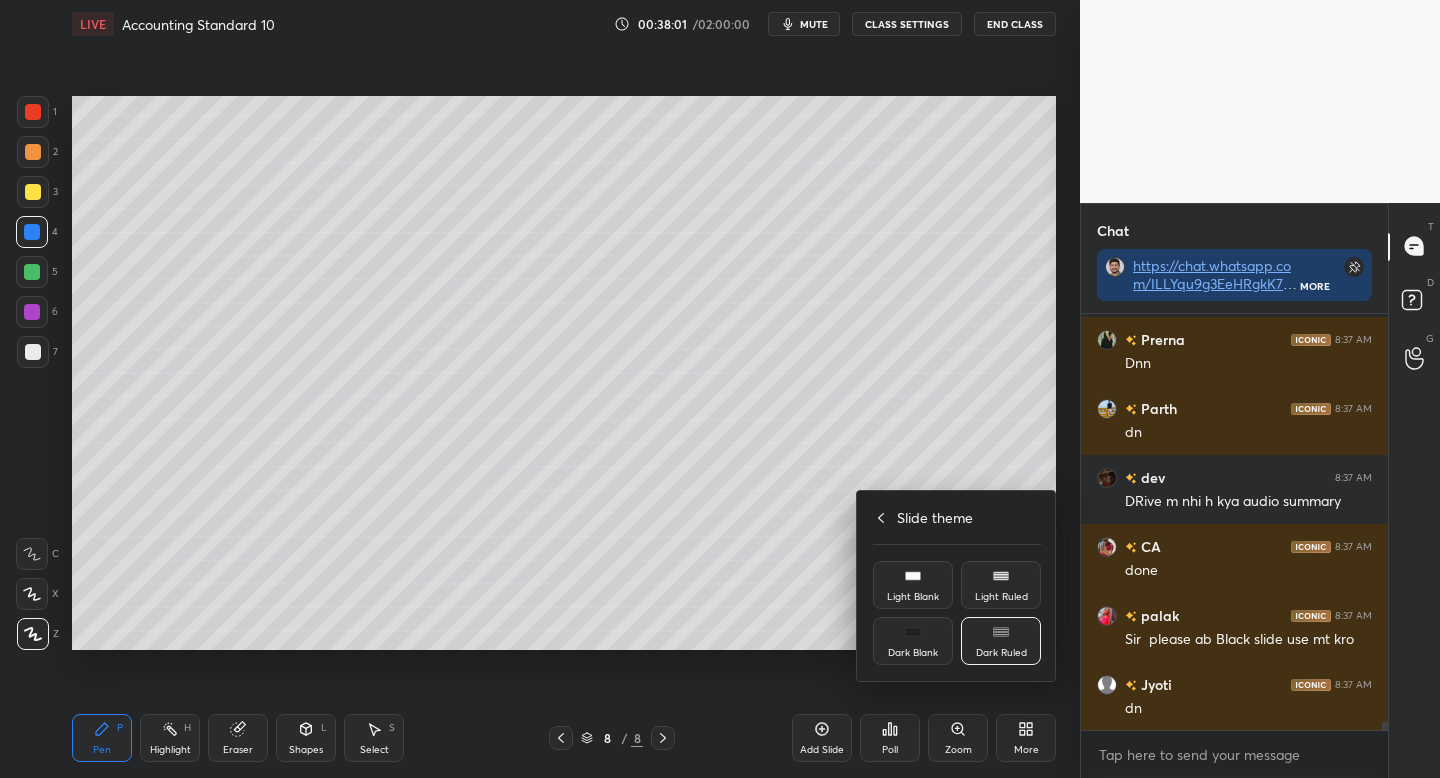 click 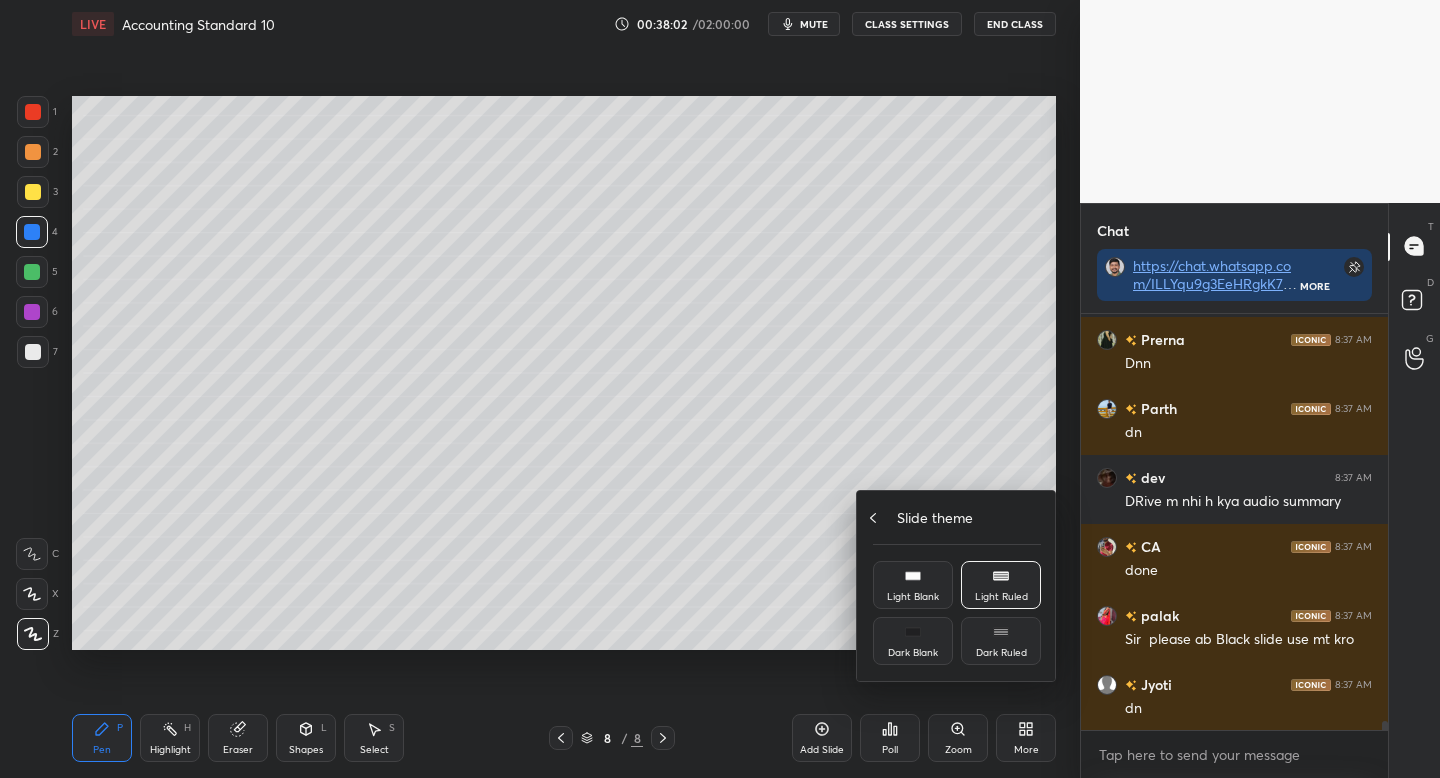 click on "Slide theme" at bounding box center [935, 517] 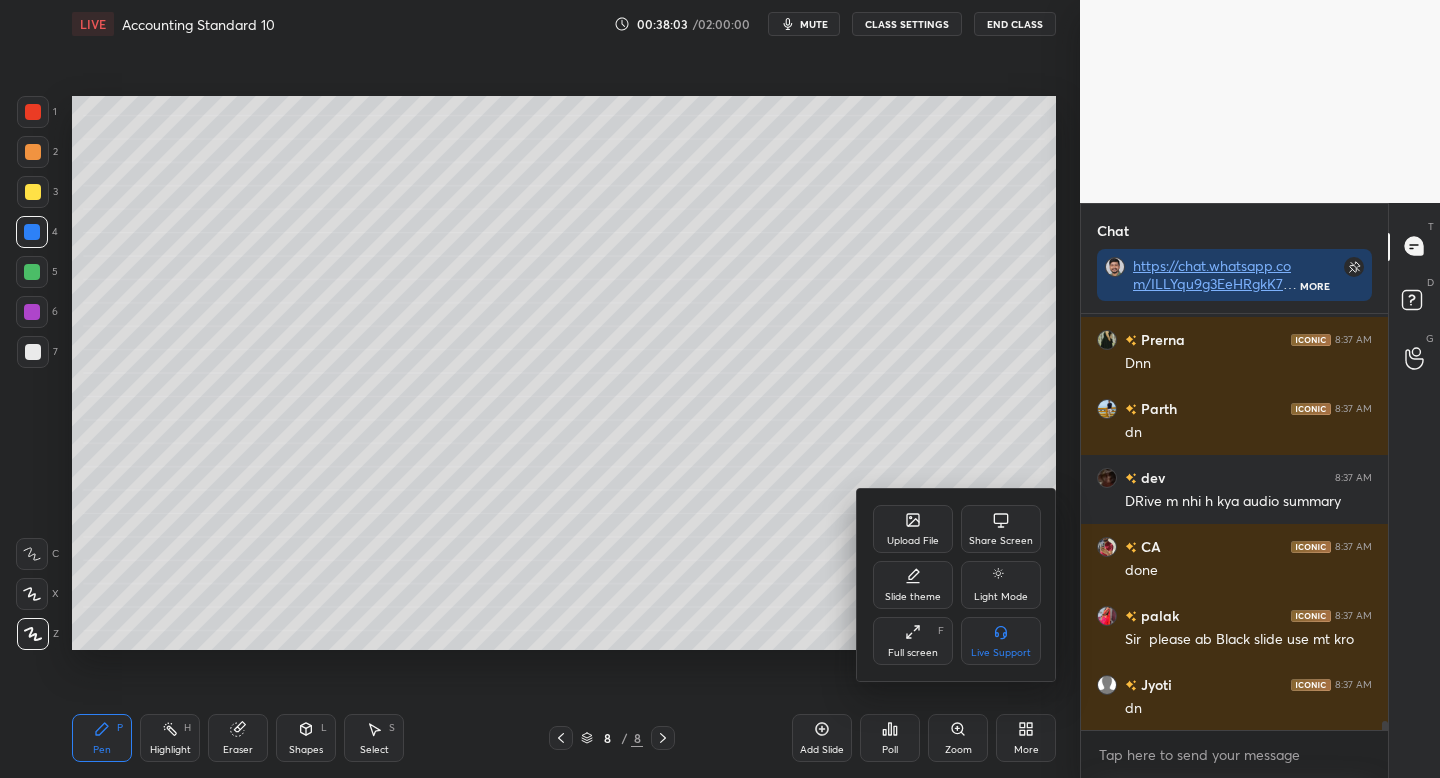 click at bounding box center [720, 389] 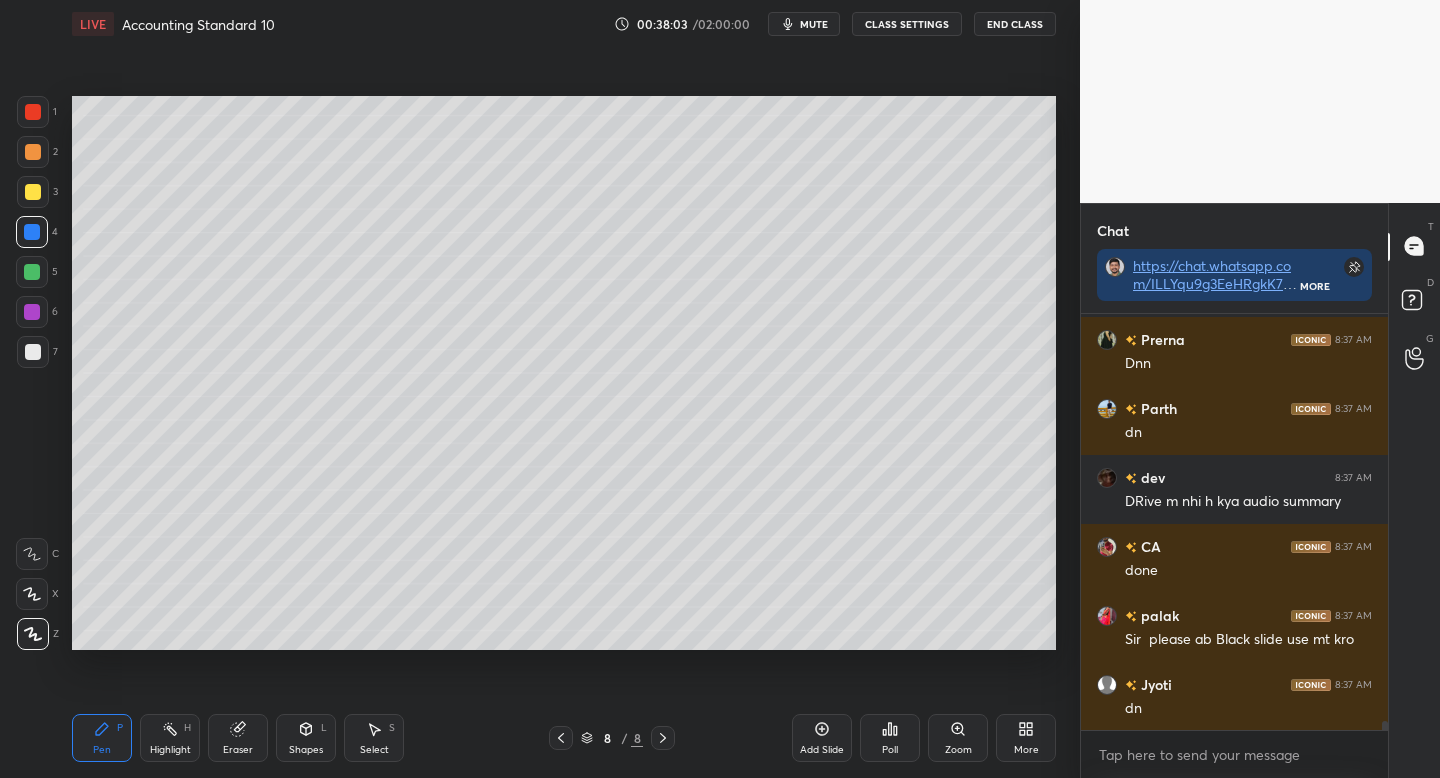 scroll, scrollTop: 19440, scrollLeft: 0, axis: vertical 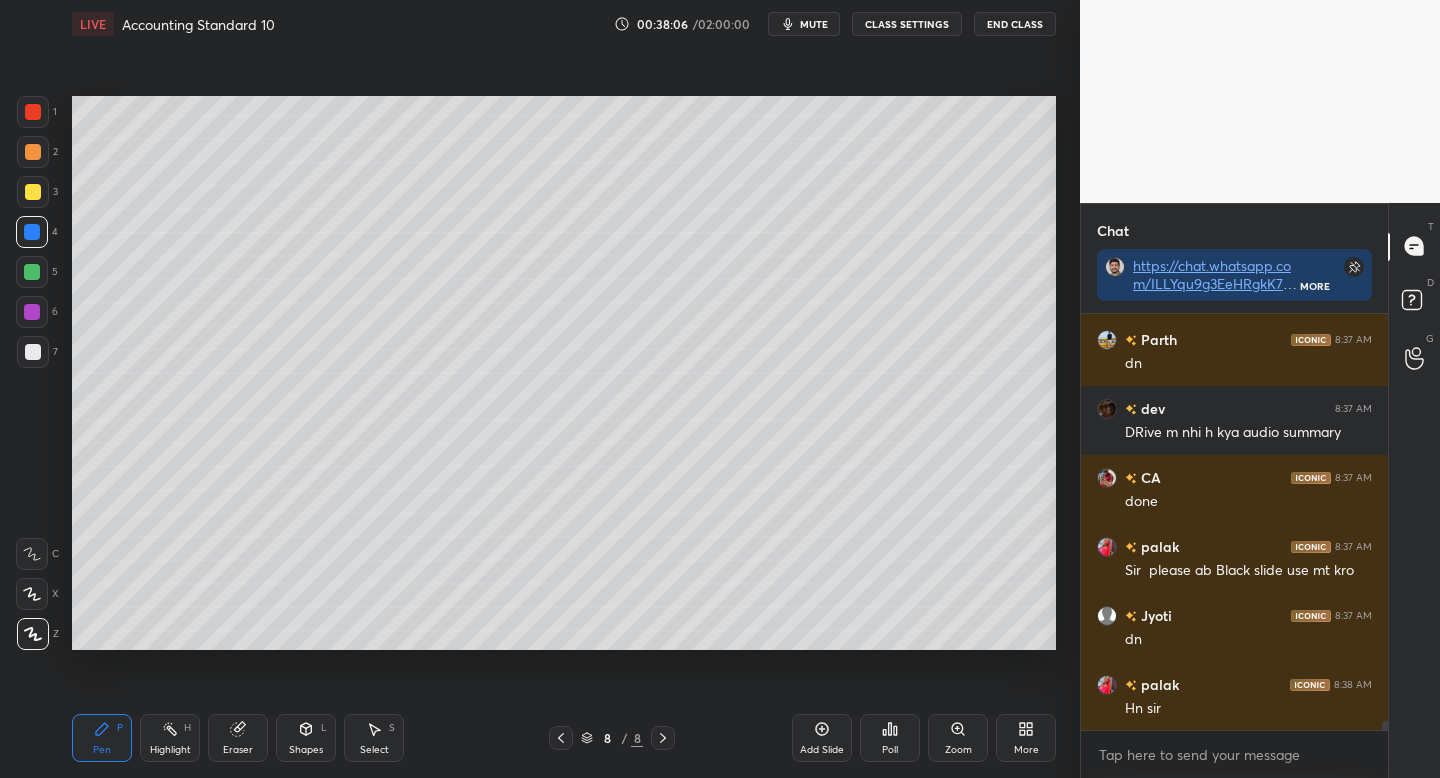 click on "Add Slide" at bounding box center [822, 738] 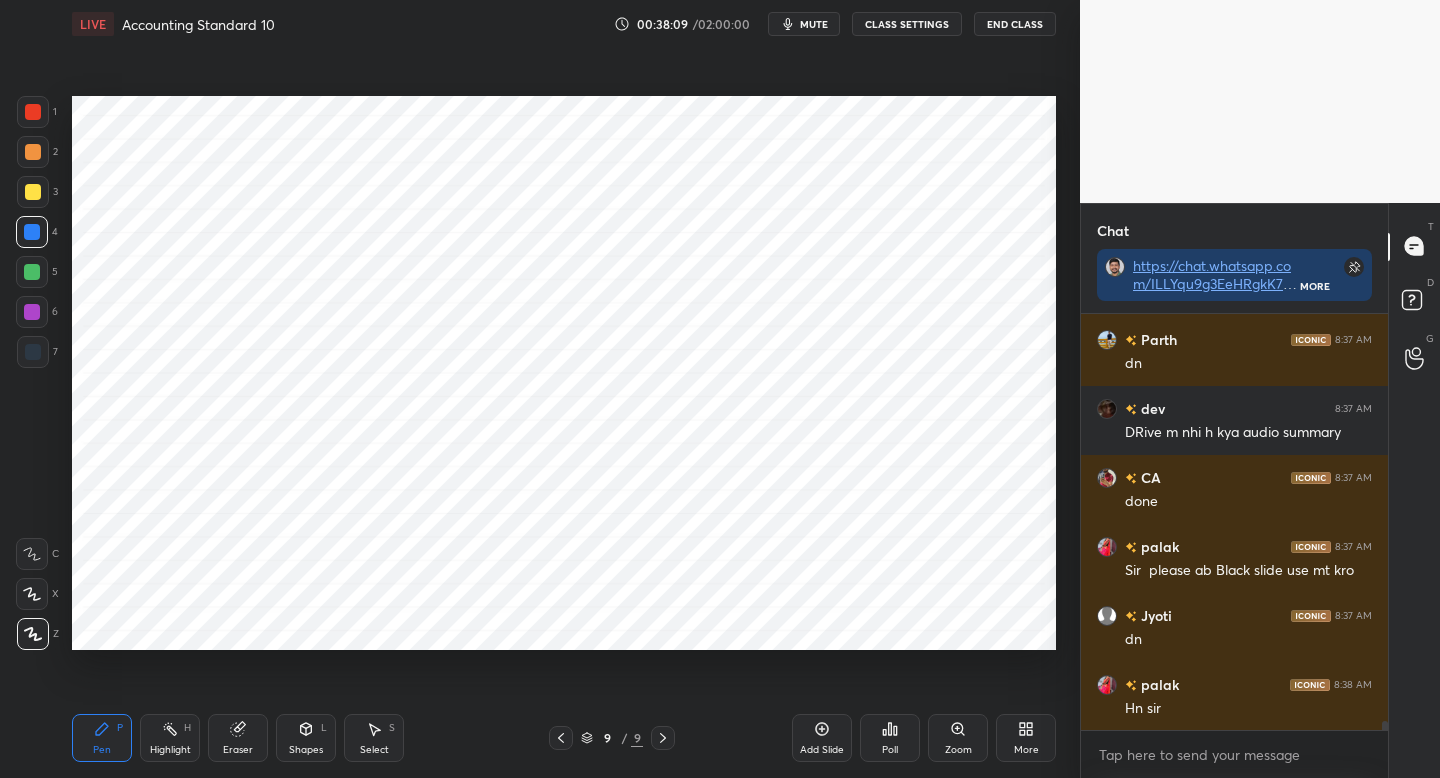 drag, startPoint x: 25, startPoint y: 355, endPoint x: 66, endPoint y: 332, distance: 47.010635 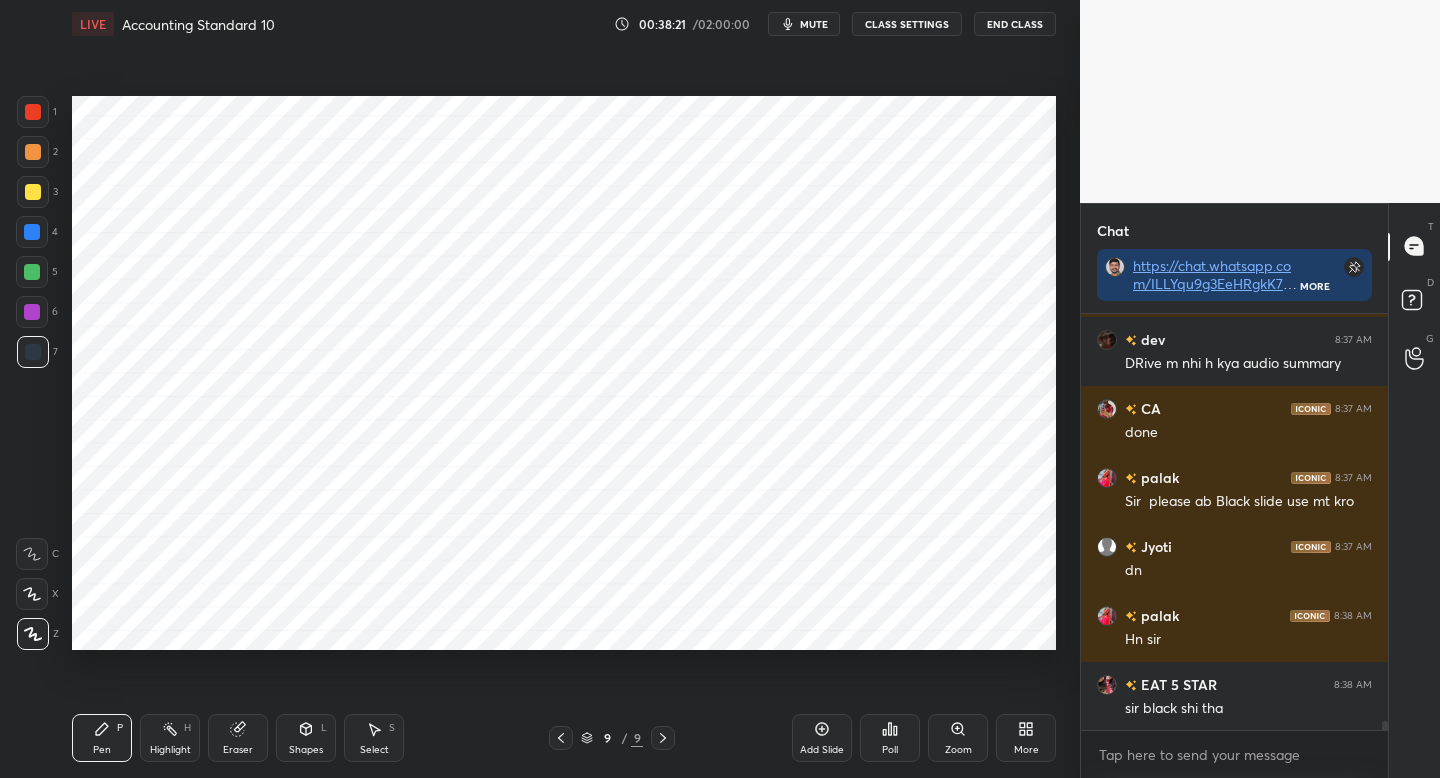 scroll, scrollTop: 19578, scrollLeft: 0, axis: vertical 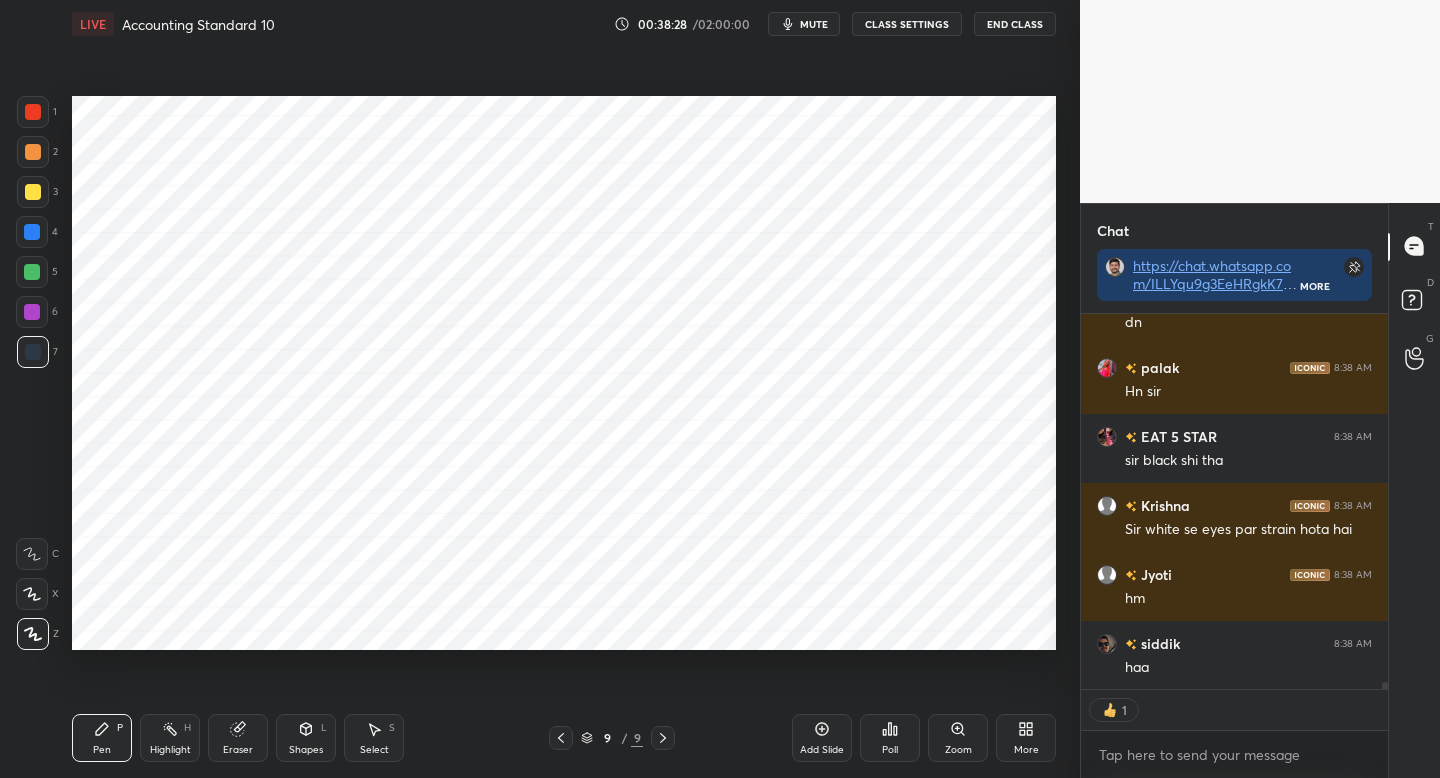 click at bounding box center (33, 152) 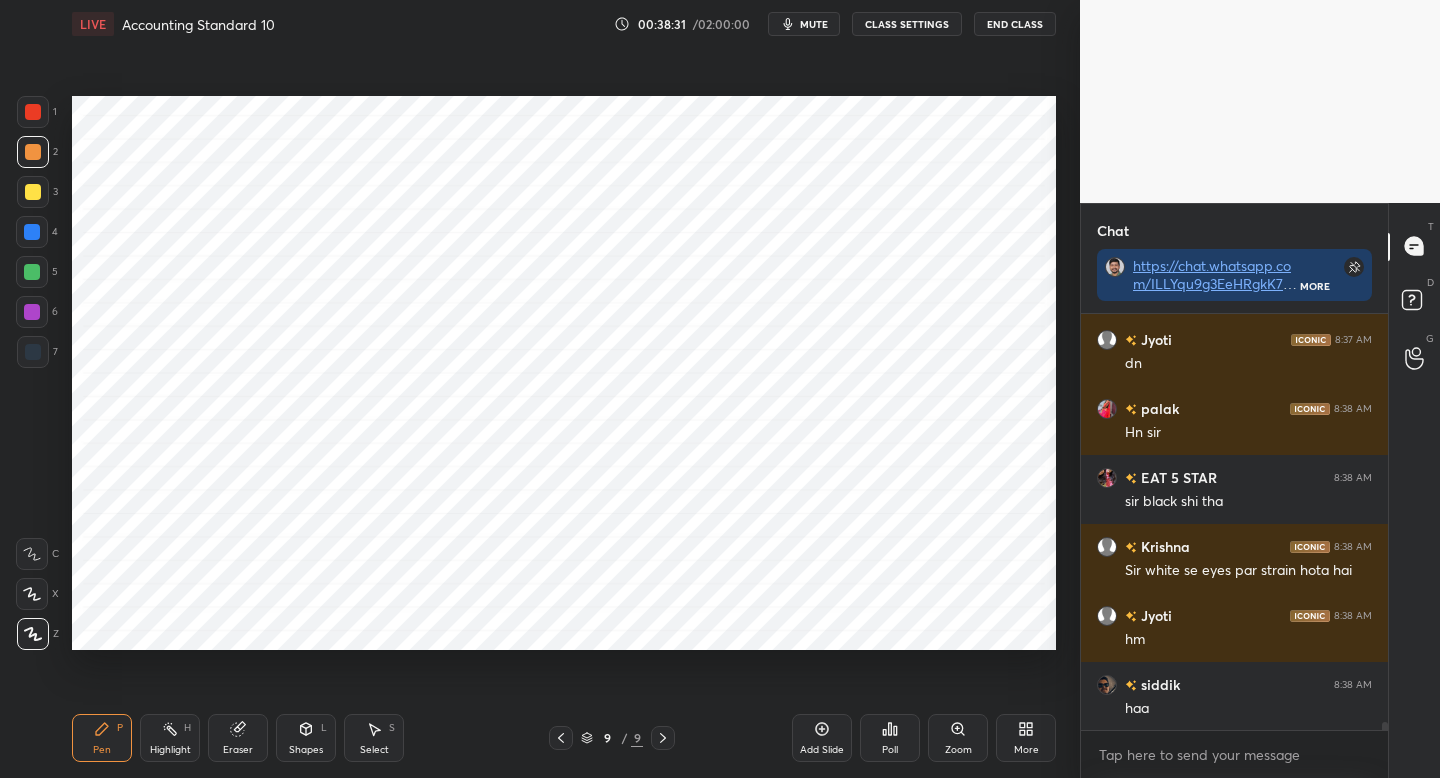 scroll, scrollTop: 7, scrollLeft: 7, axis: both 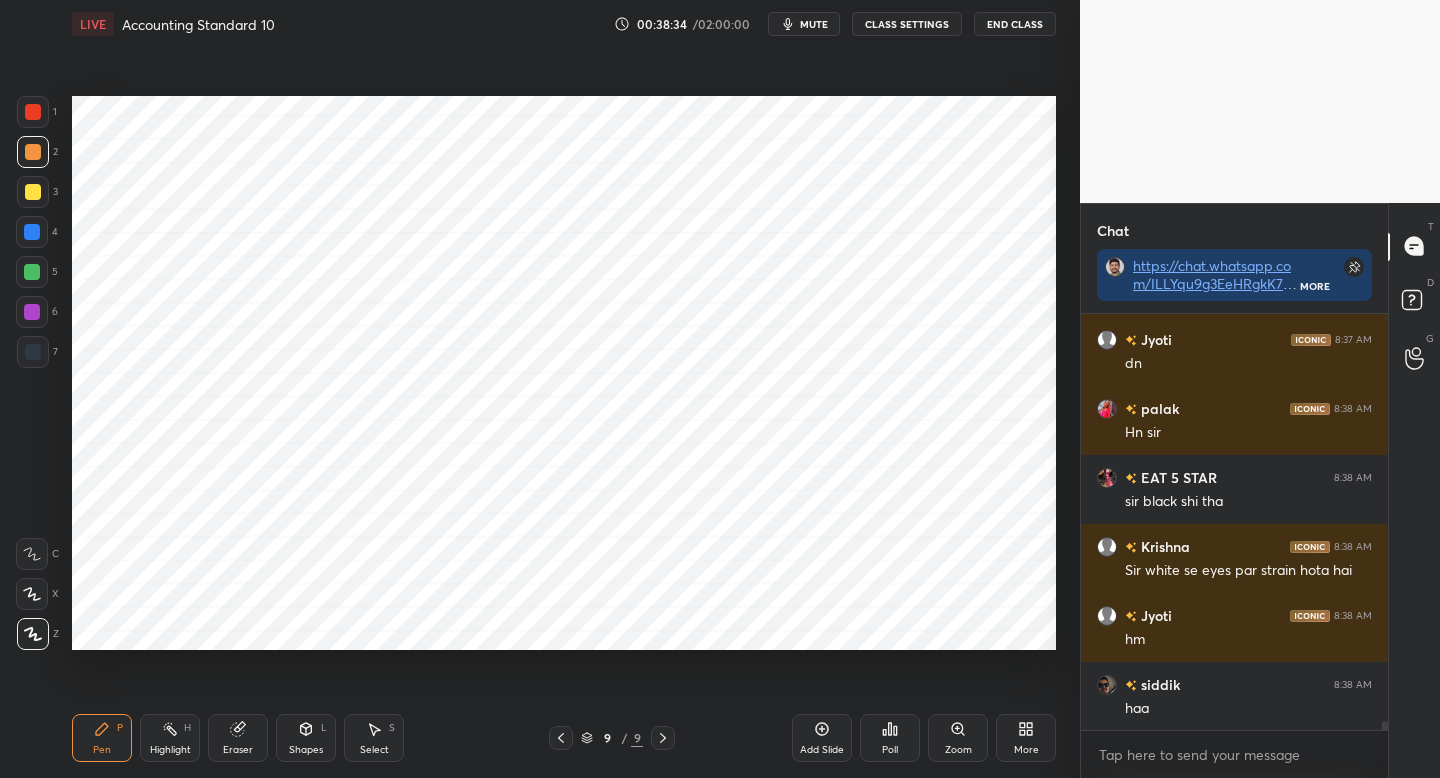 drag, startPoint x: 36, startPoint y: 355, endPoint x: 67, endPoint y: 346, distance: 32.280025 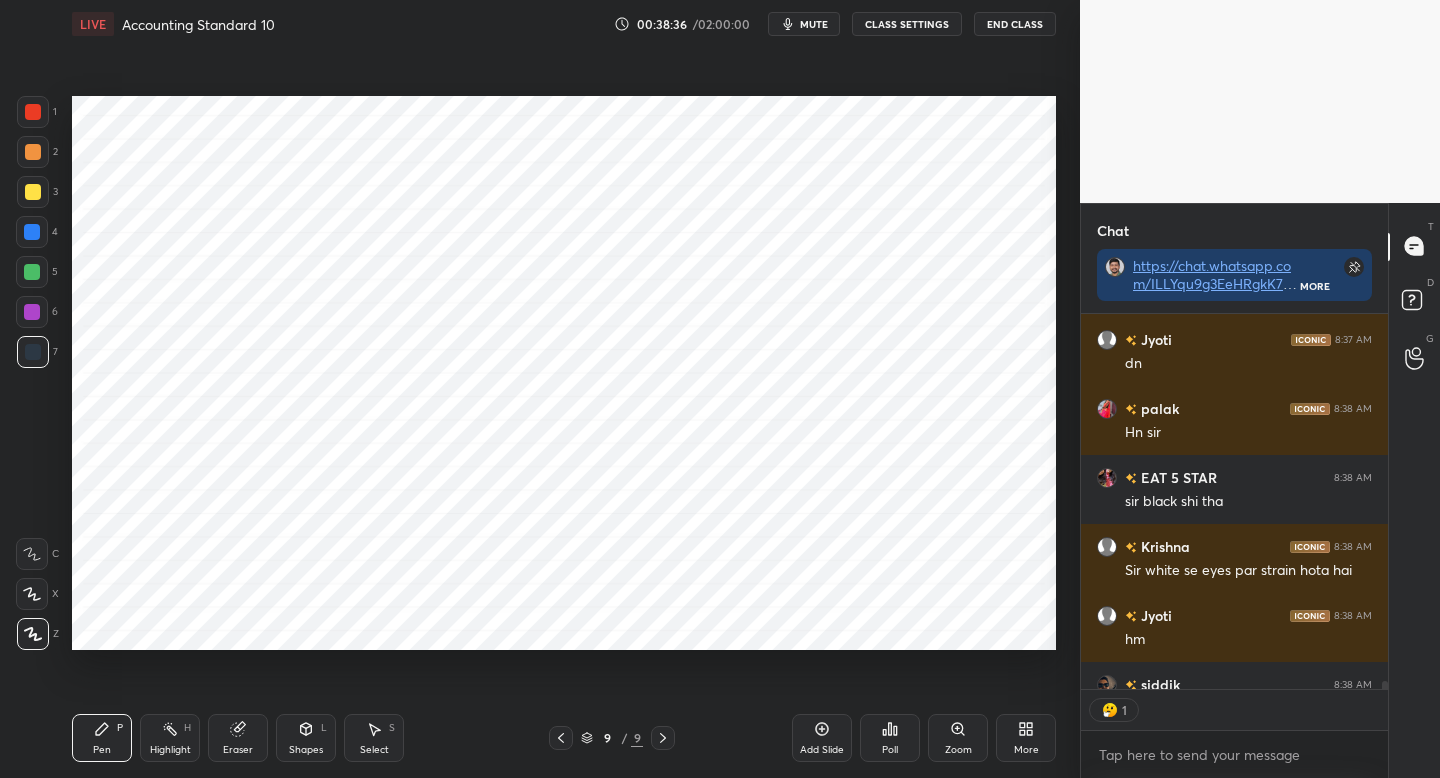 scroll, scrollTop: 369, scrollLeft: 301, axis: both 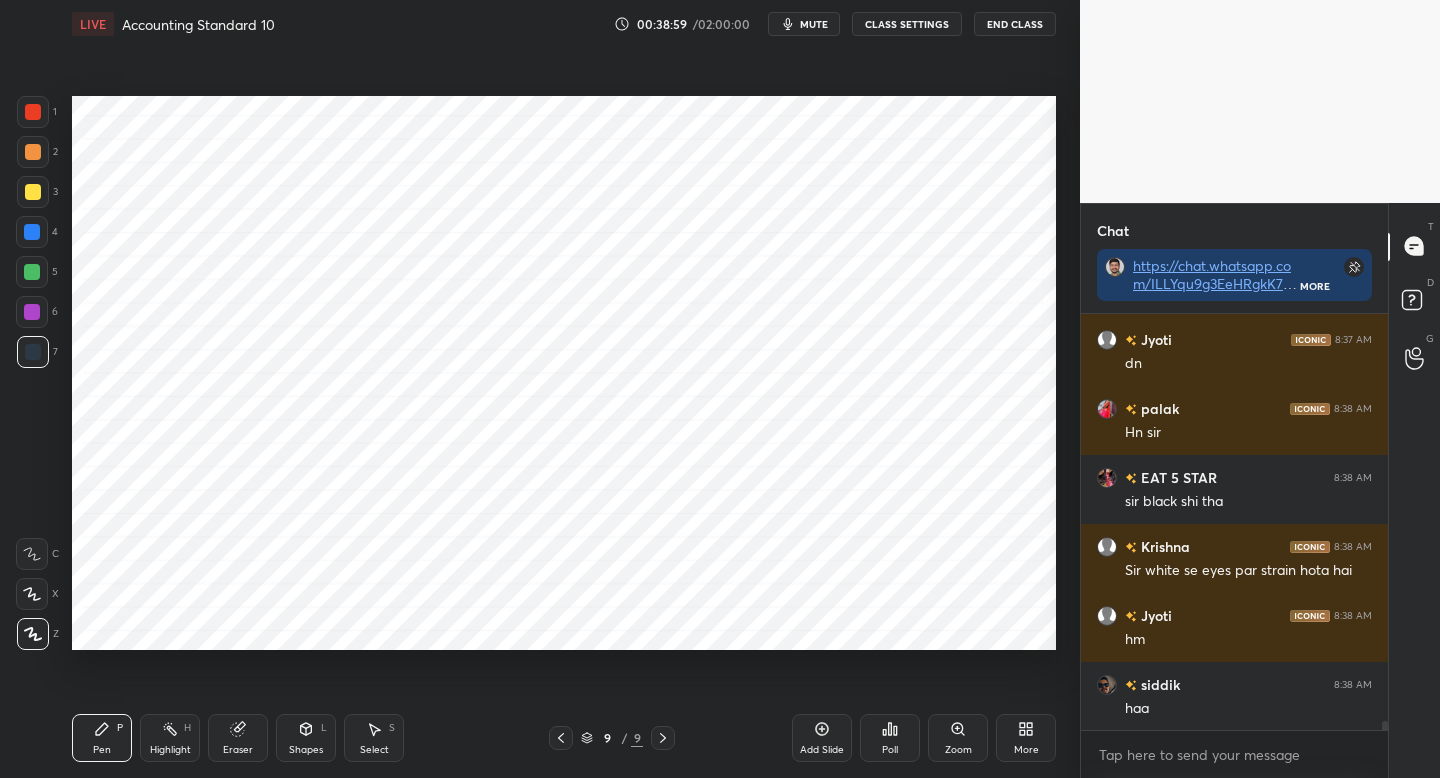 click on "Shapes L" at bounding box center [306, 738] 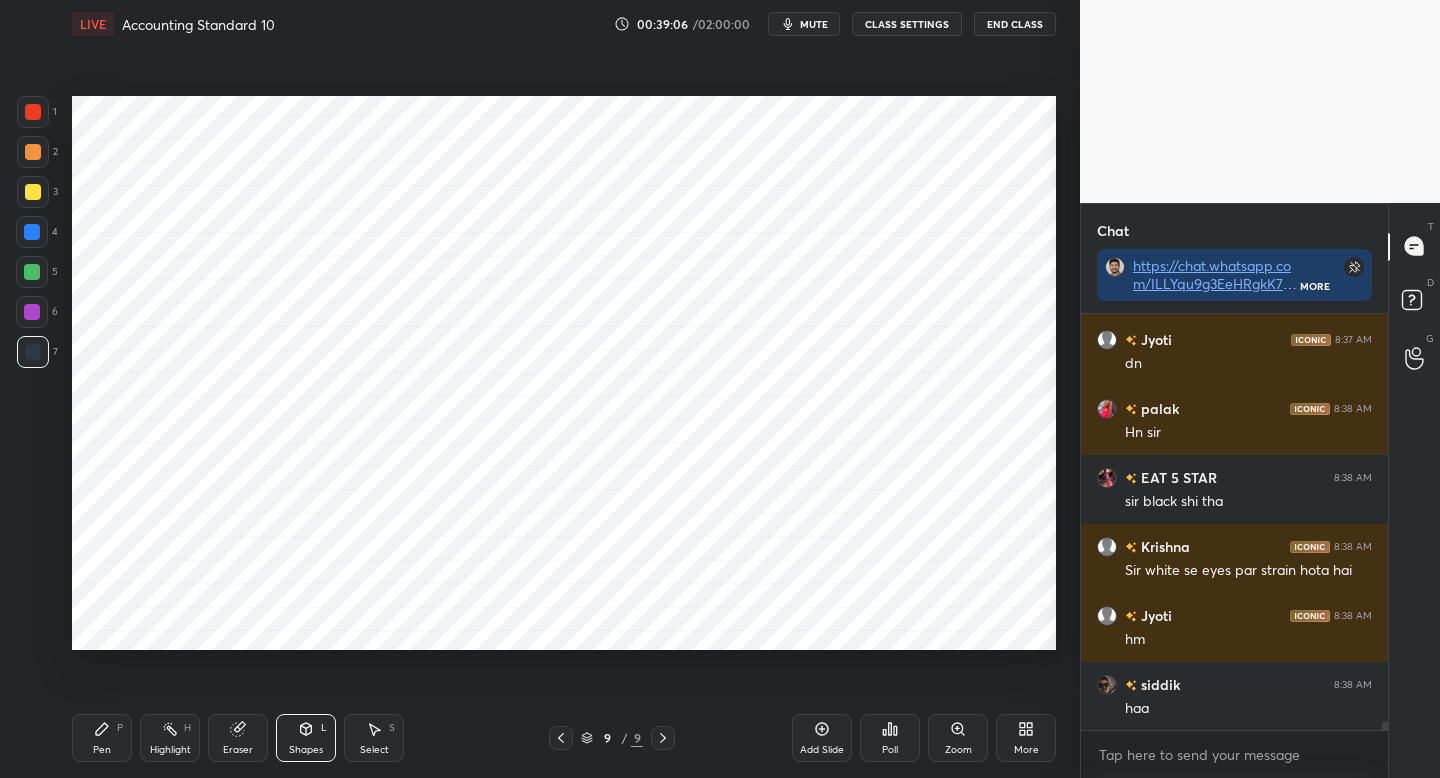 drag, startPoint x: 33, startPoint y: 108, endPoint x: 41, endPoint y: 131, distance: 24.351591 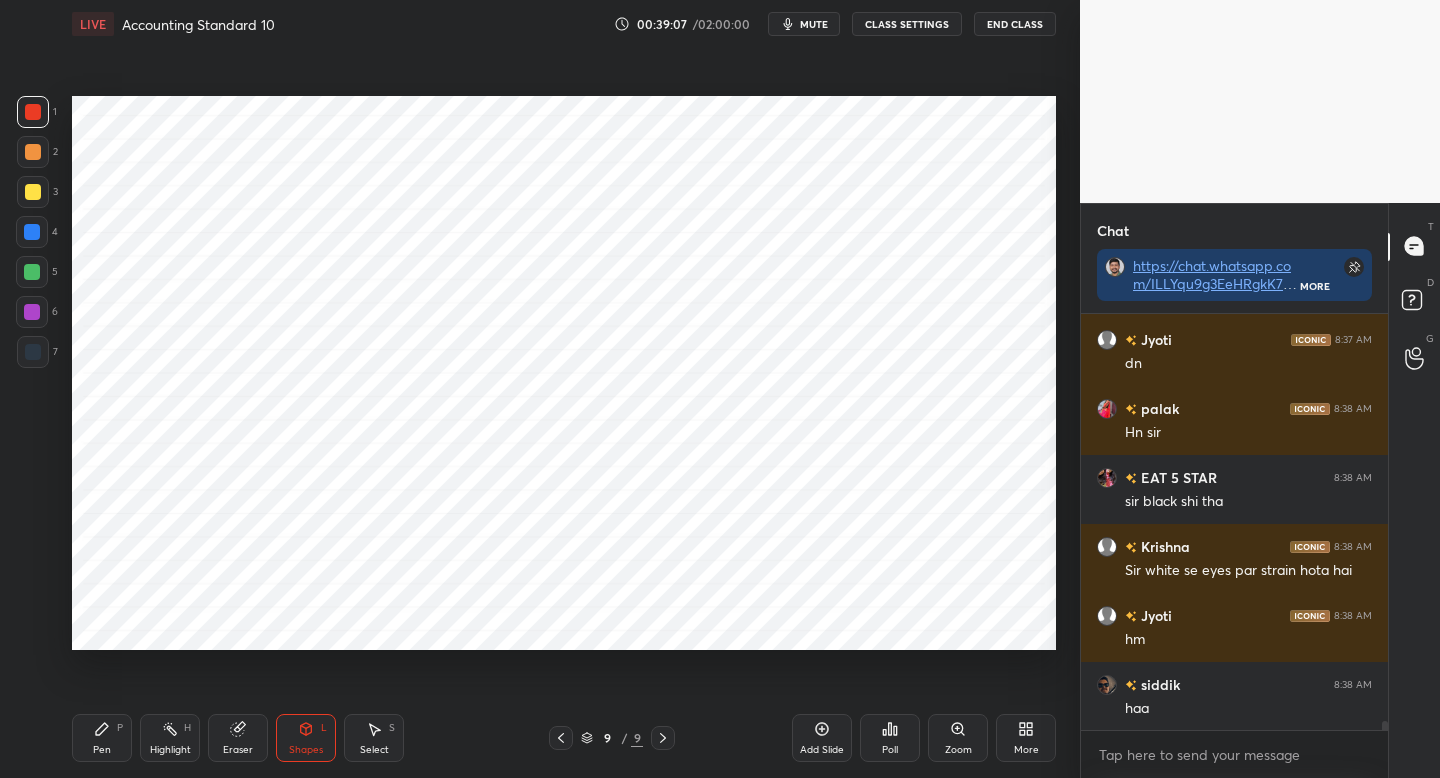 click on "Pen P" at bounding box center (102, 738) 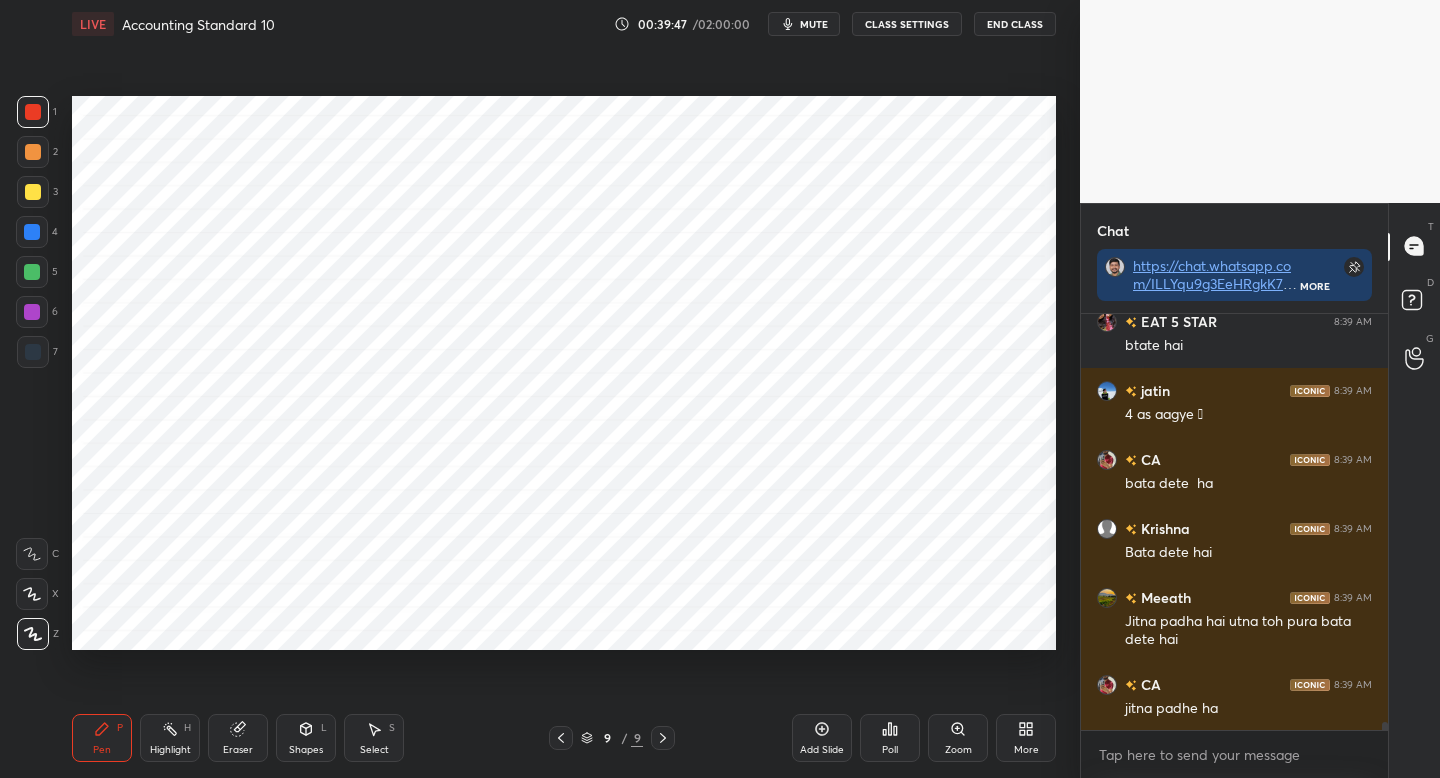 scroll, scrollTop: 20838, scrollLeft: 0, axis: vertical 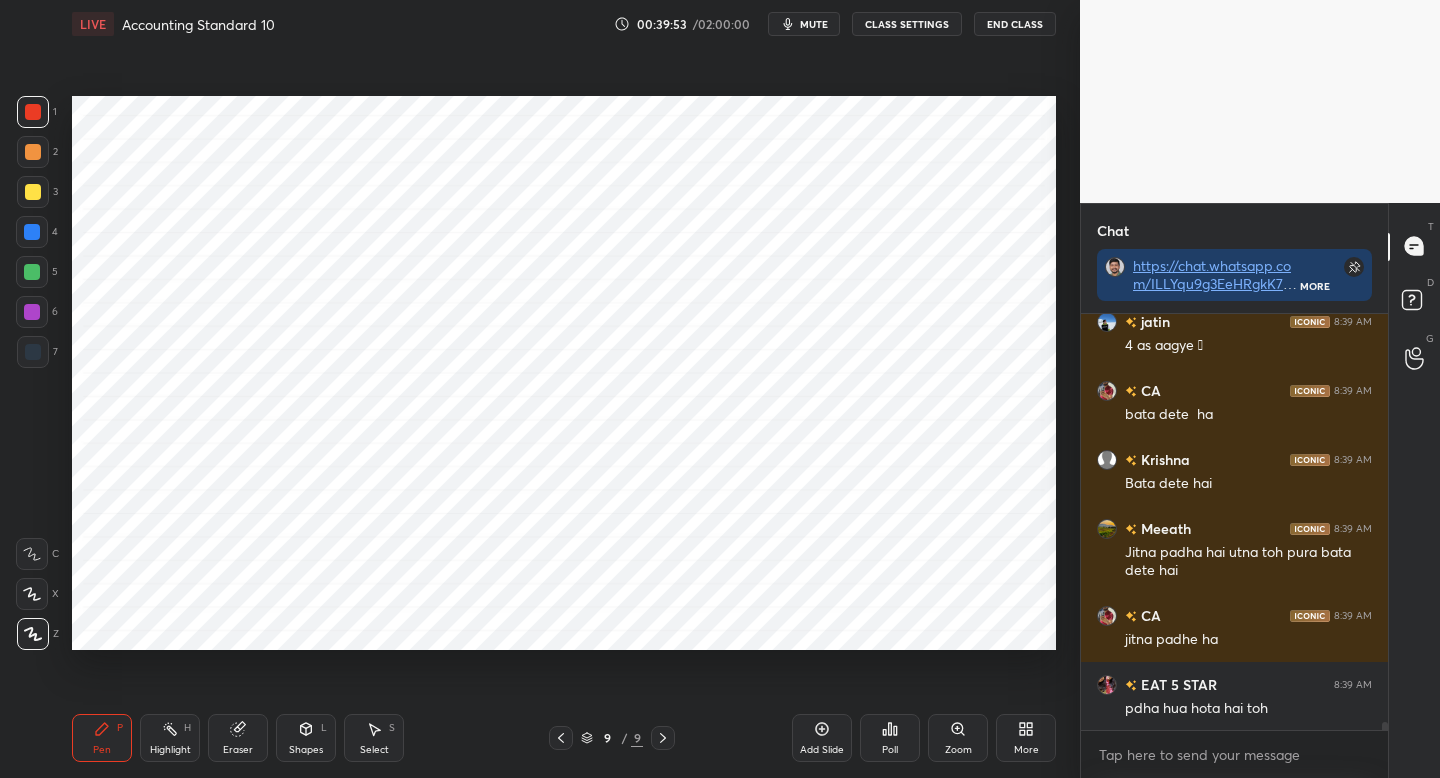 drag, startPoint x: 229, startPoint y: 752, endPoint x: 267, endPoint y: 698, distance: 66.0303 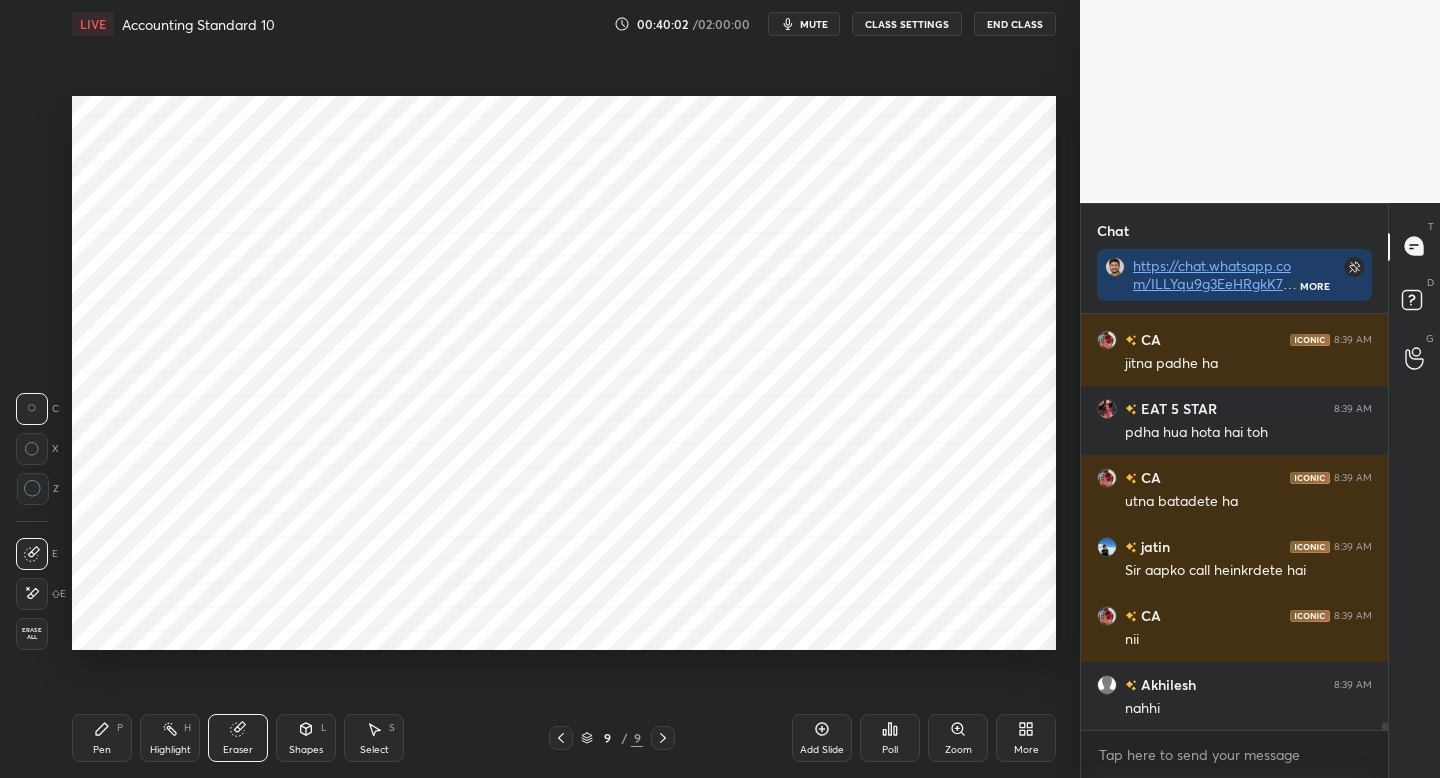 scroll, scrollTop: 21183, scrollLeft: 0, axis: vertical 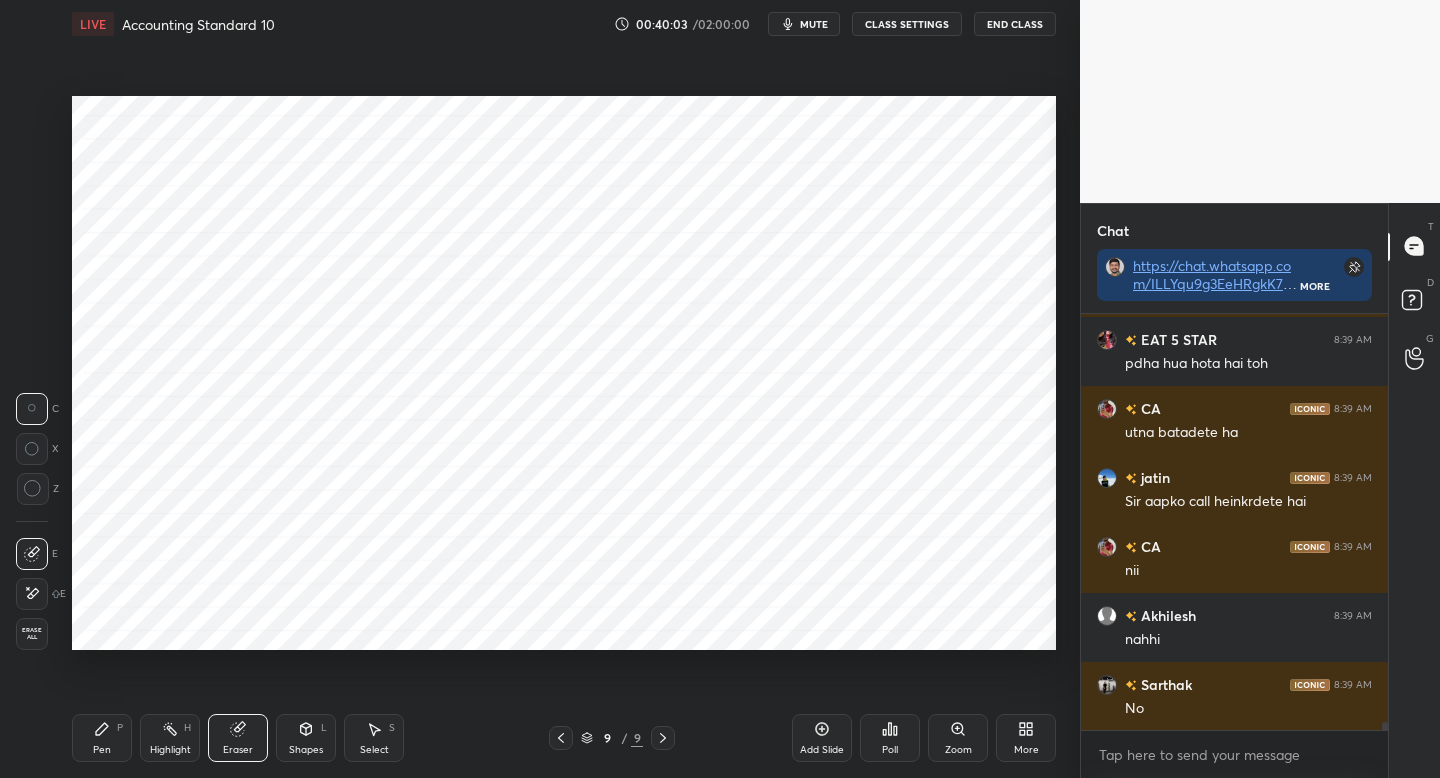 click on "Shapes" at bounding box center [306, 750] 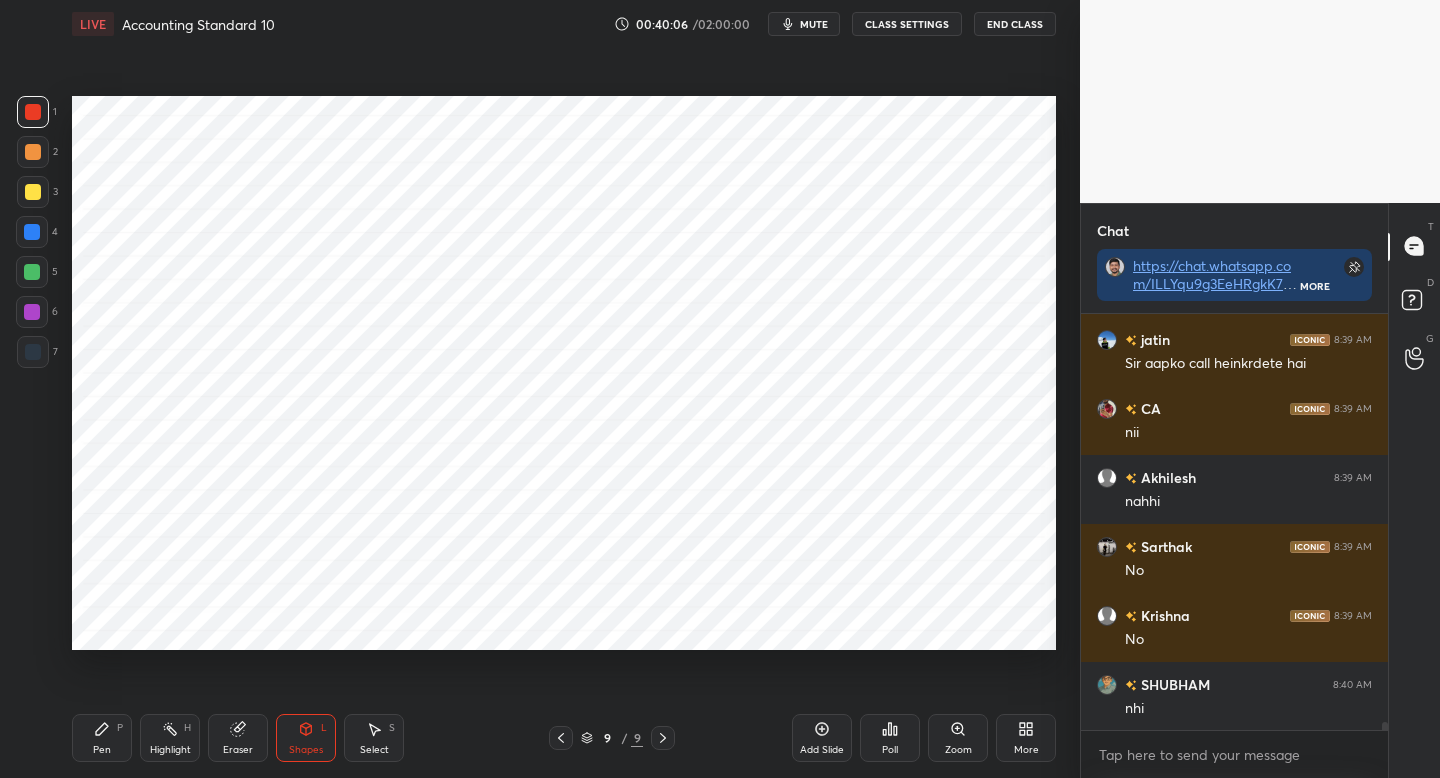 scroll, scrollTop: 21390, scrollLeft: 0, axis: vertical 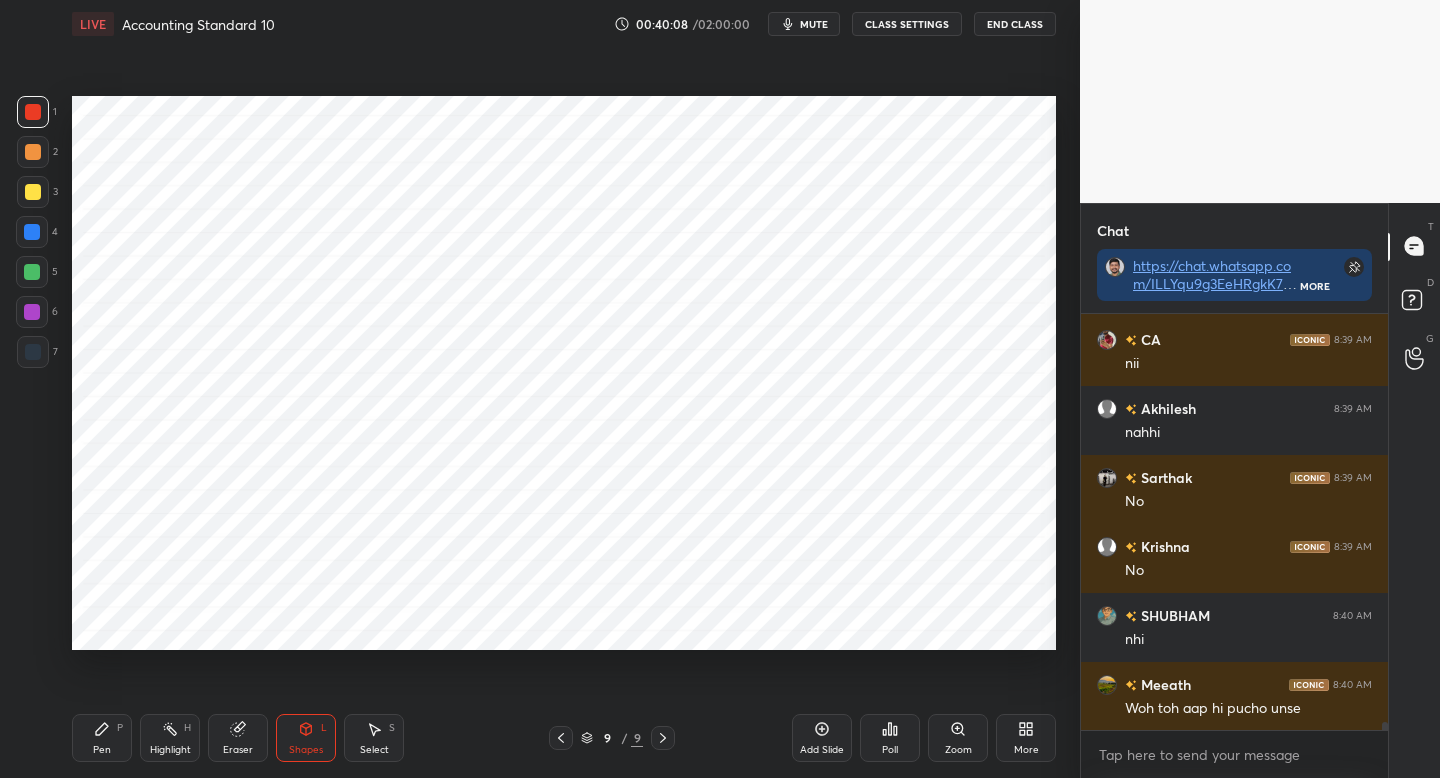 drag, startPoint x: 100, startPoint y: 737, endPoint x: 134, endPoint y: 724, distance: 36.40055 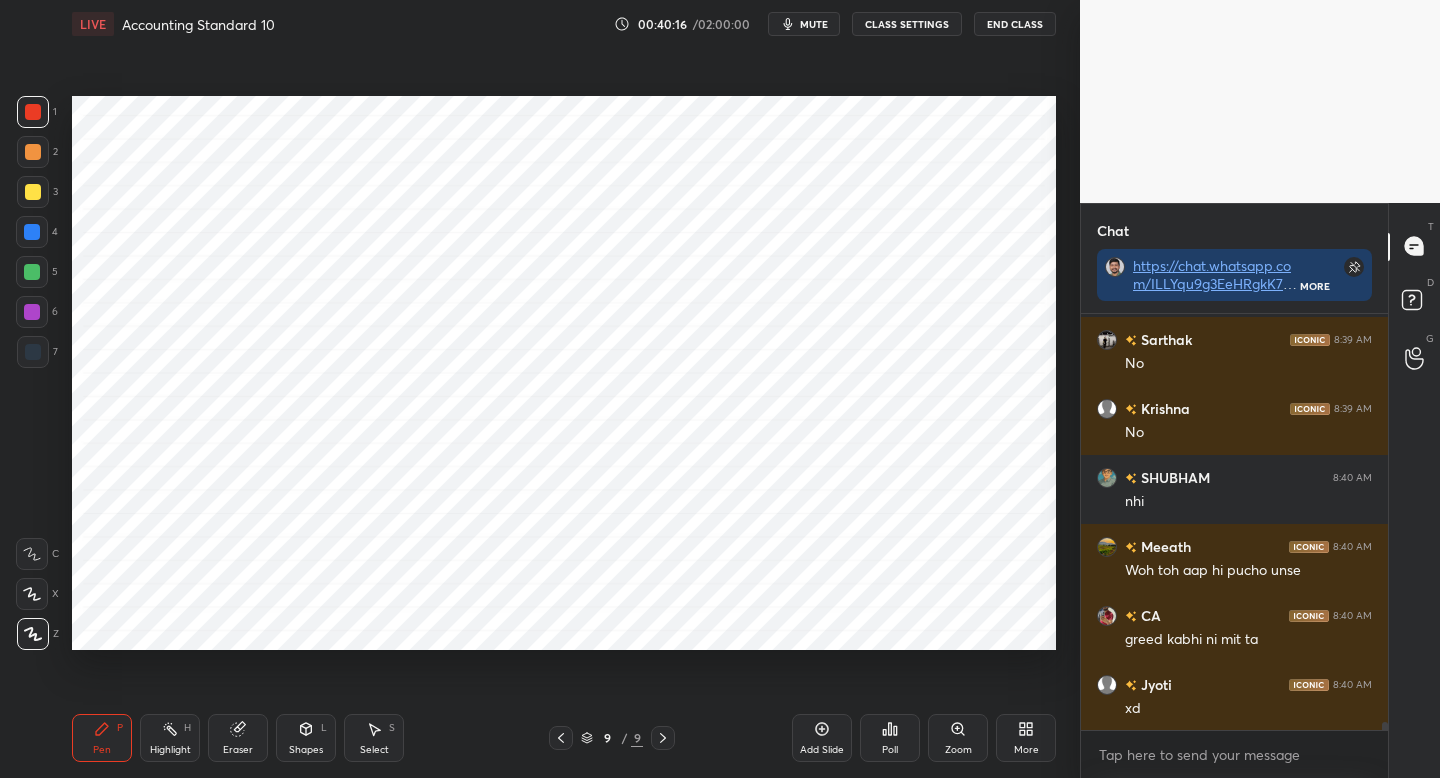 scroll, scrollTop: 21597, scrollLeft: 0, axis: vertical 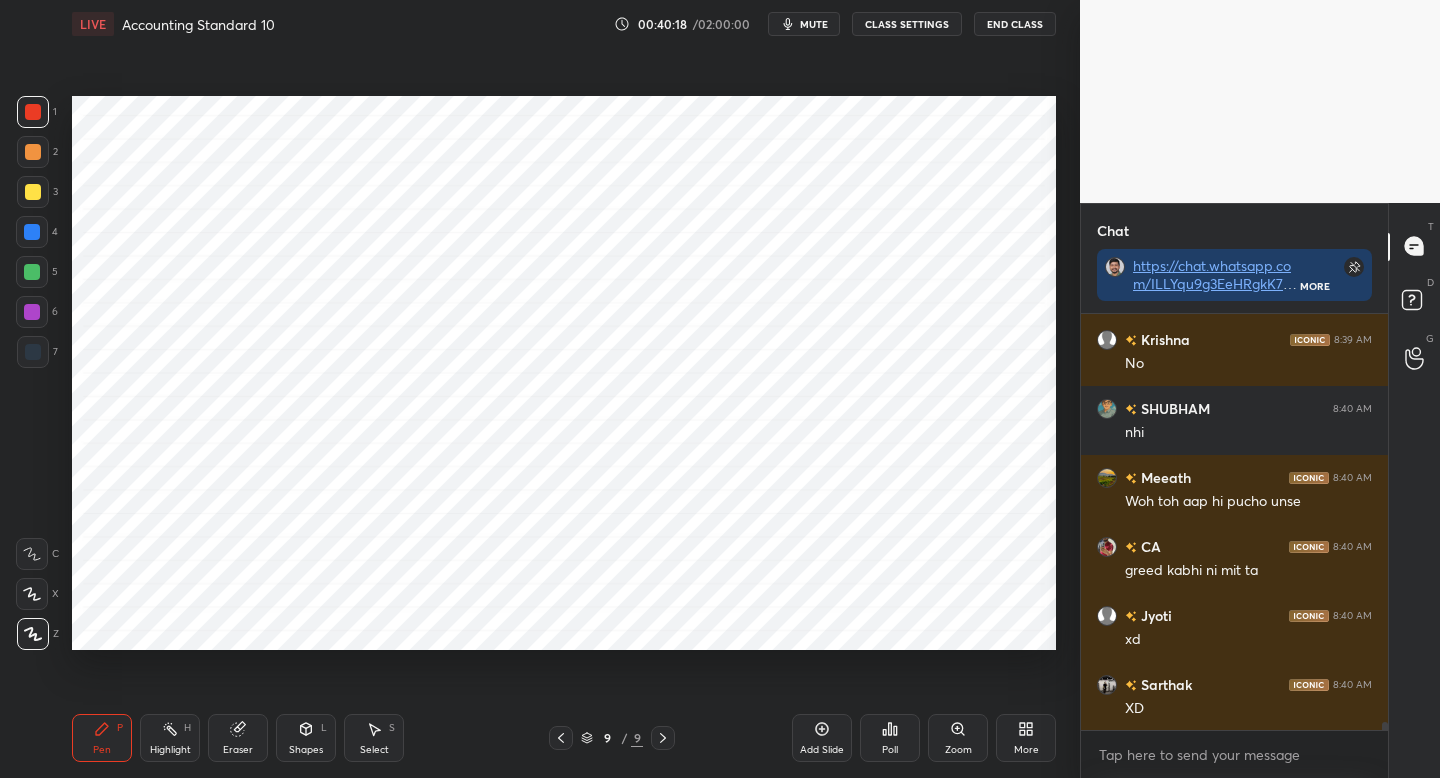 drag, startPoint x: 40, startPoint y: 310, endPoint x: 52, endPoint y: 313, distance: 12.369317 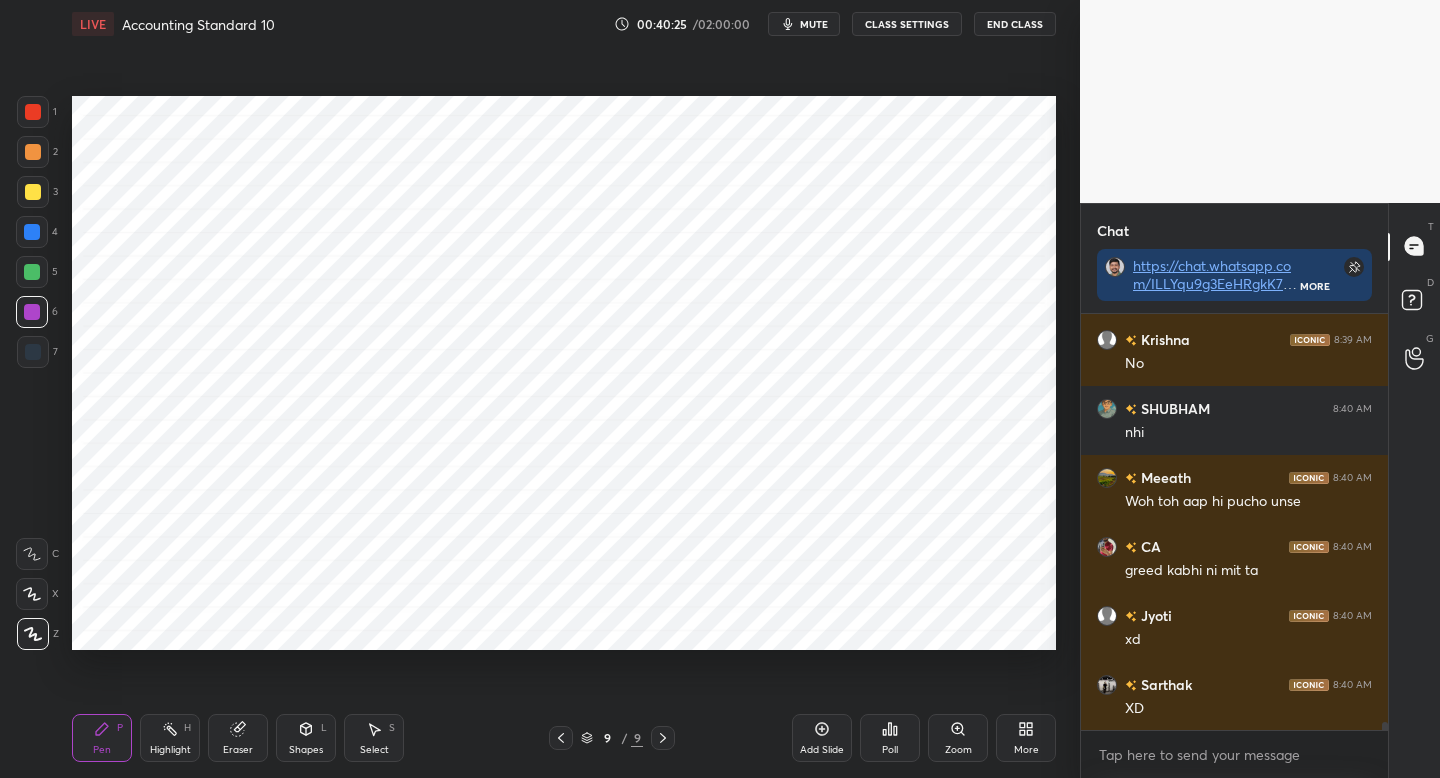 scroll, scrollTop: 21617, scrollLeft: 0, axis: vertical 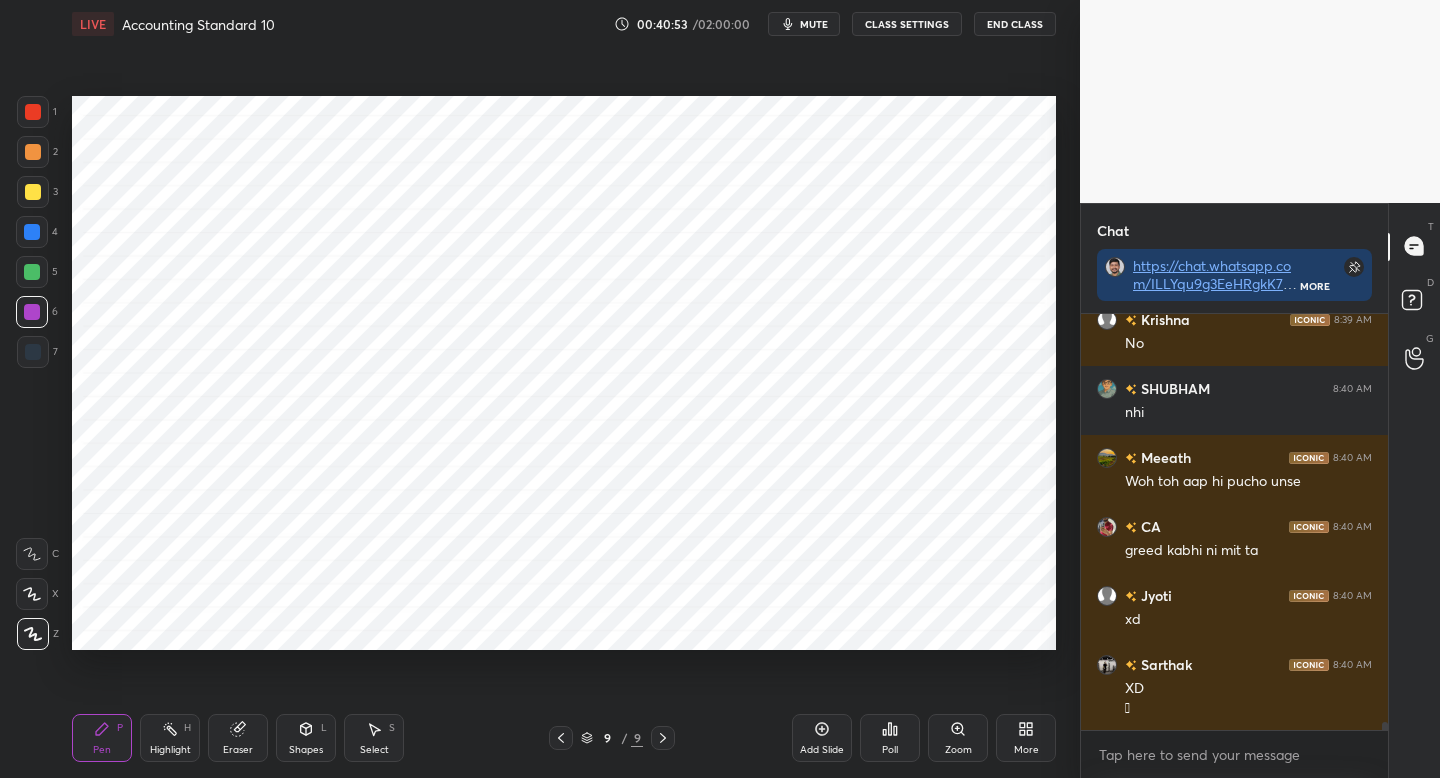 click 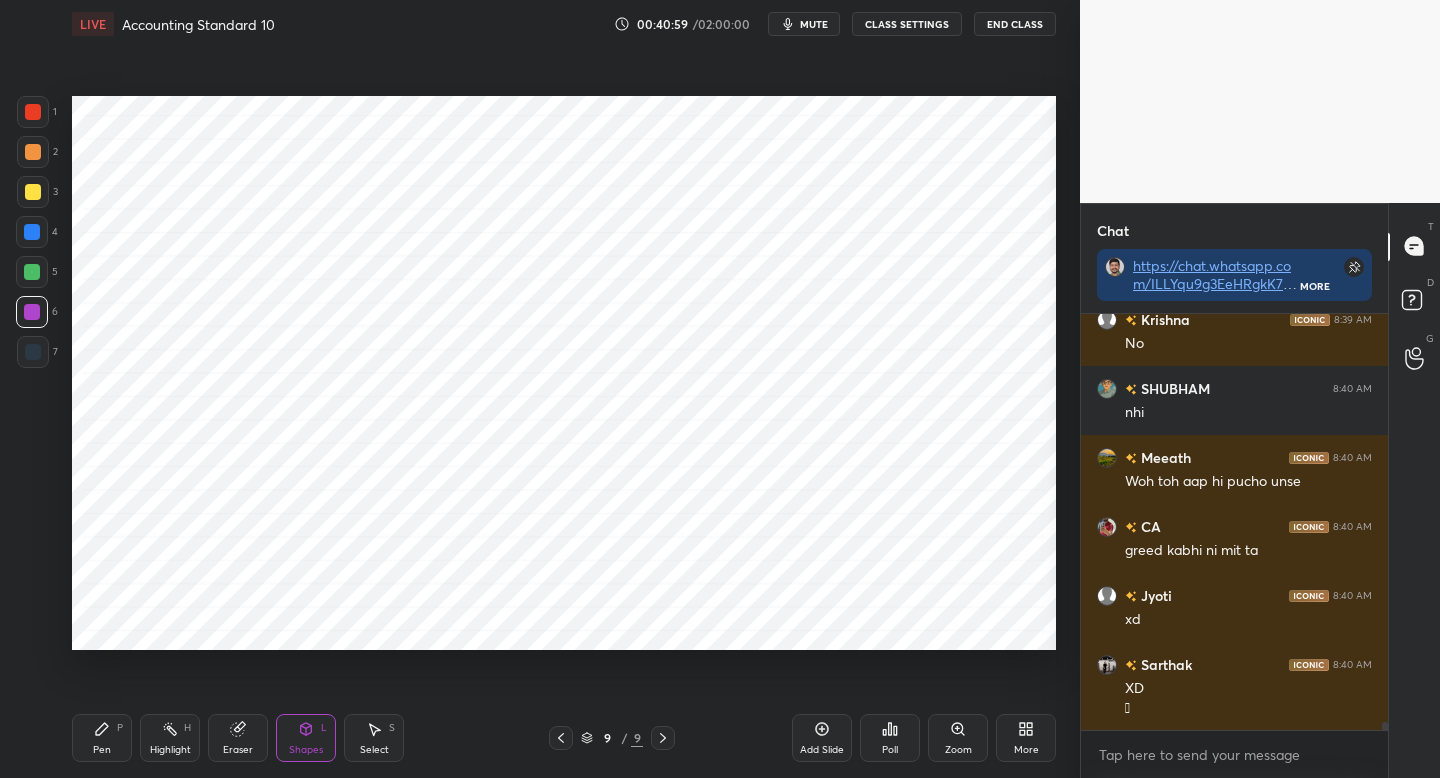 drag, startPoint x: 44, startPoint y: 352, endPoint x: 69, endPoint y: 347, distance: 25.495098 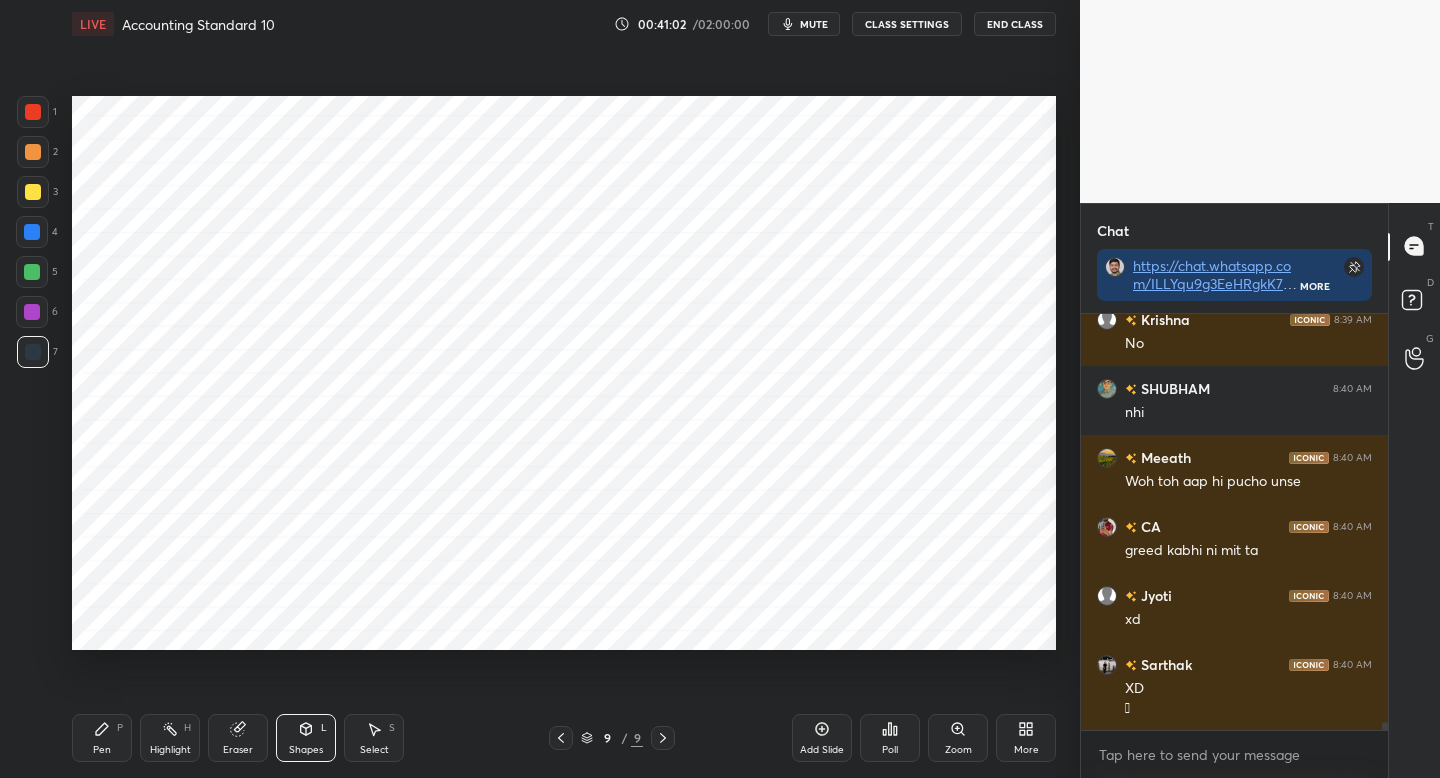 click 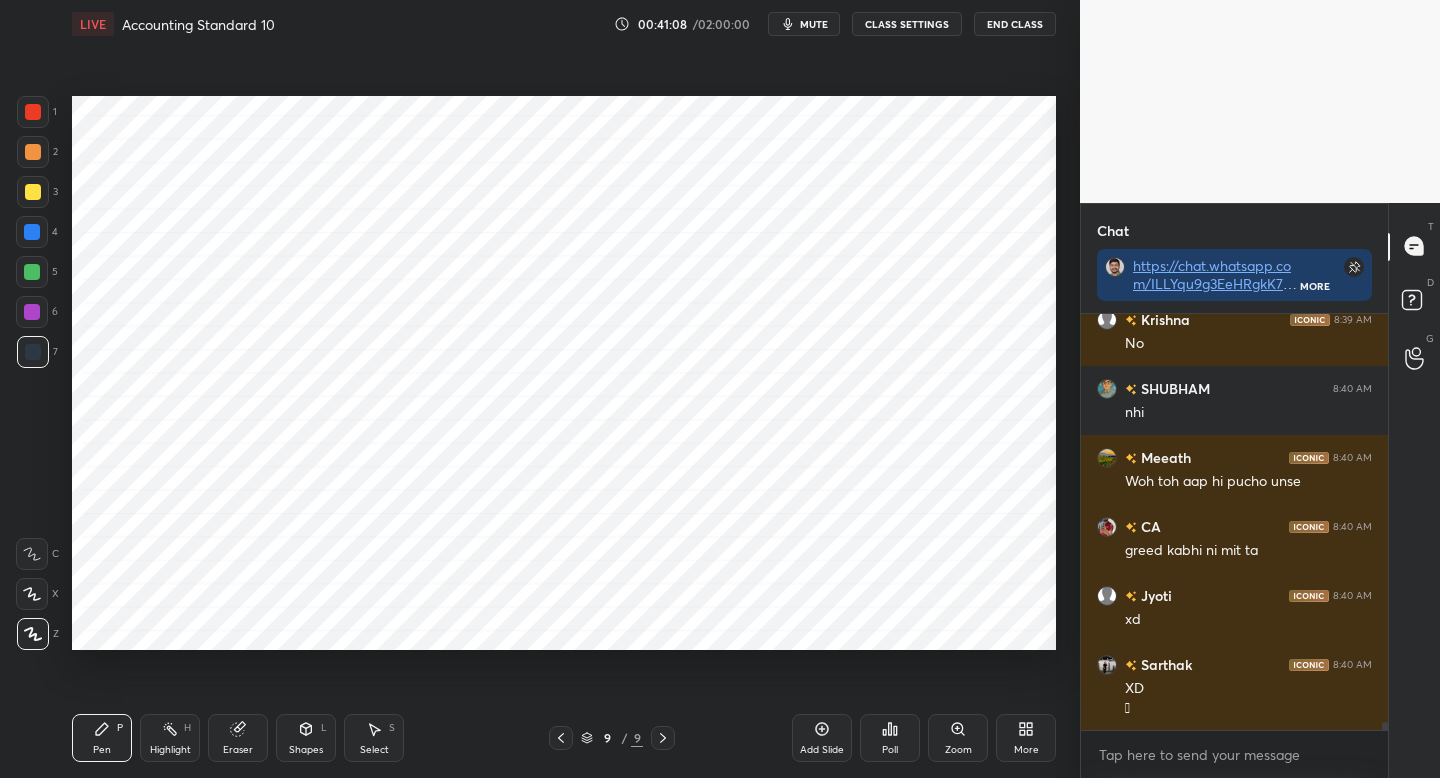 click on "Shapes L" at bounding box center [306, 738] 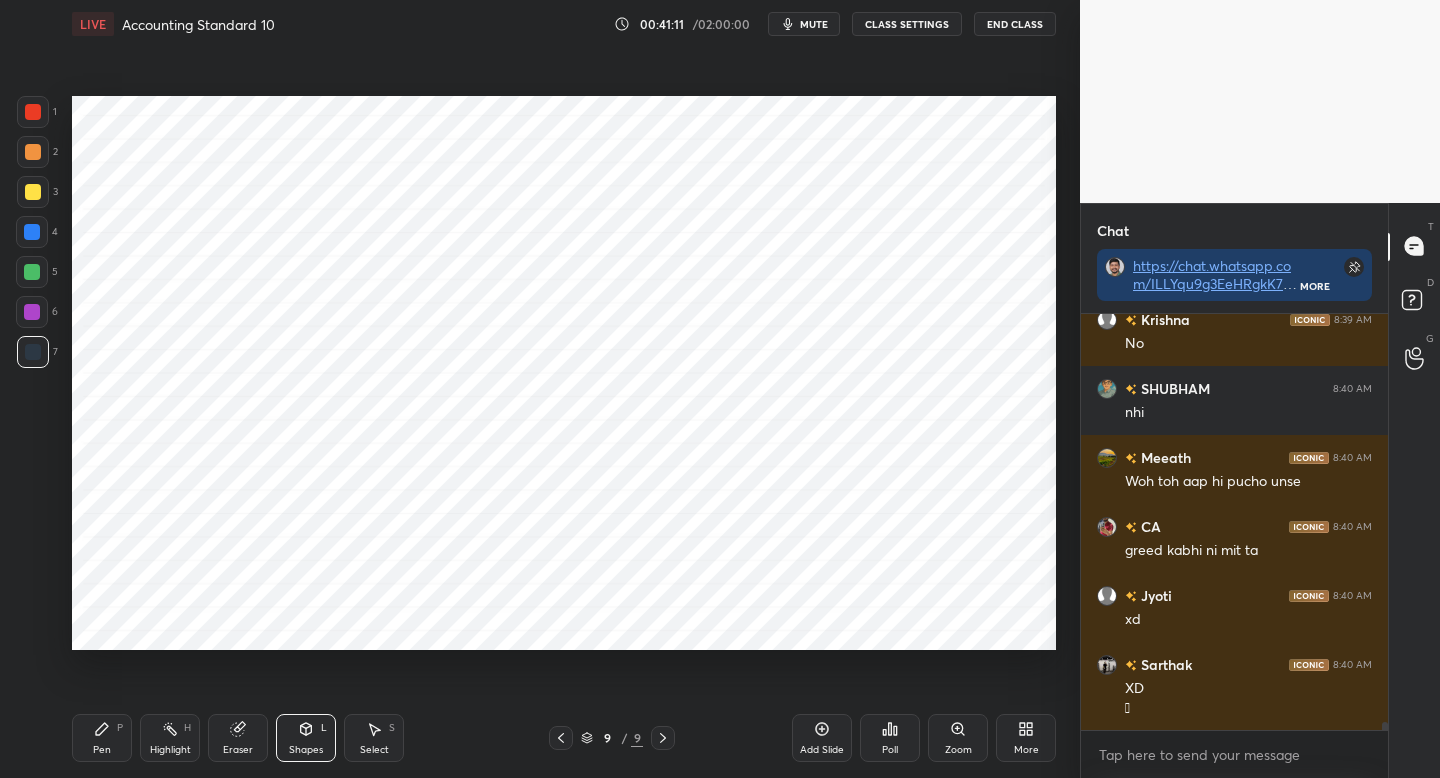 scroll, scrollTop: 21686, scrollLeft: 0, axis: vertical 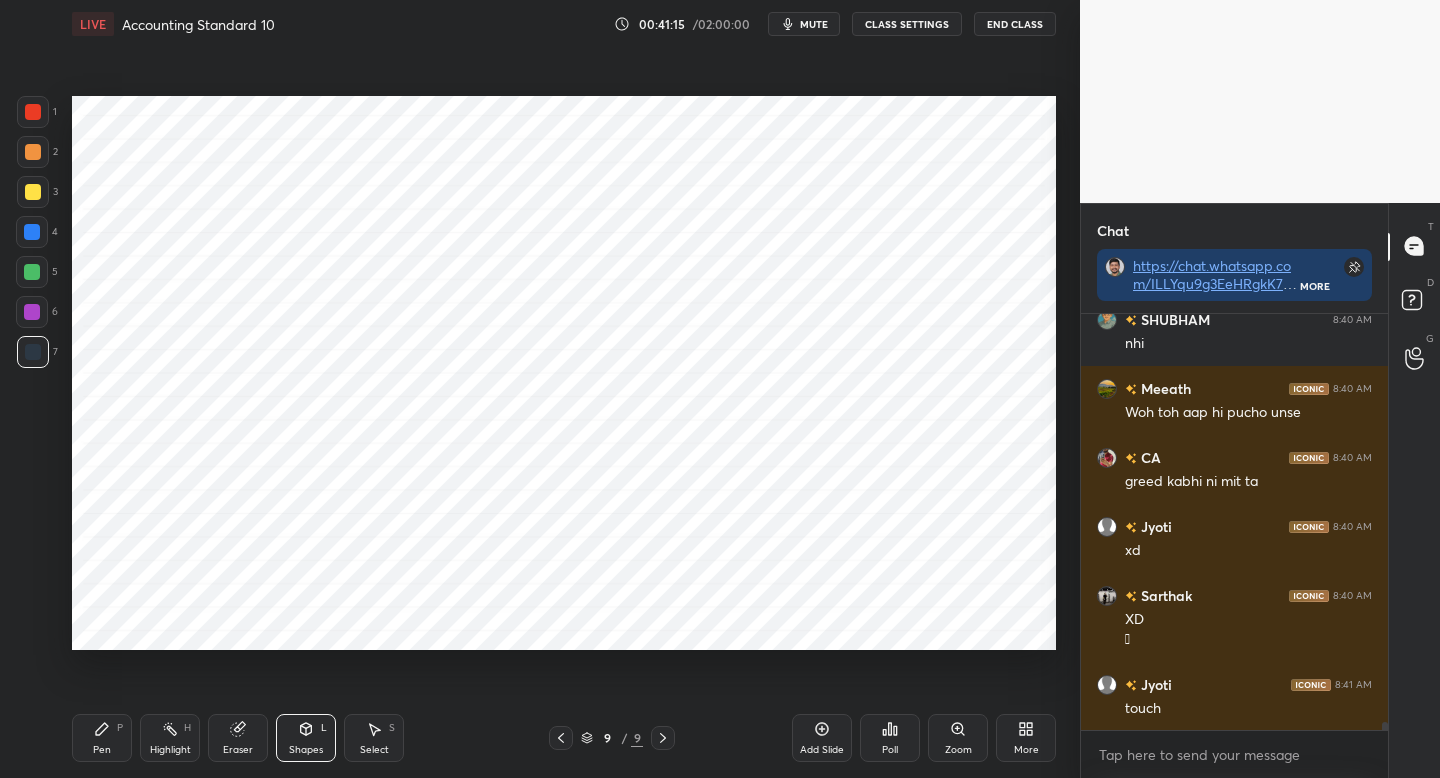 drag, startPoint x: 118, startPoint y: 737, endPoint x: 122, endPoint y: 723, distance: 14.56022 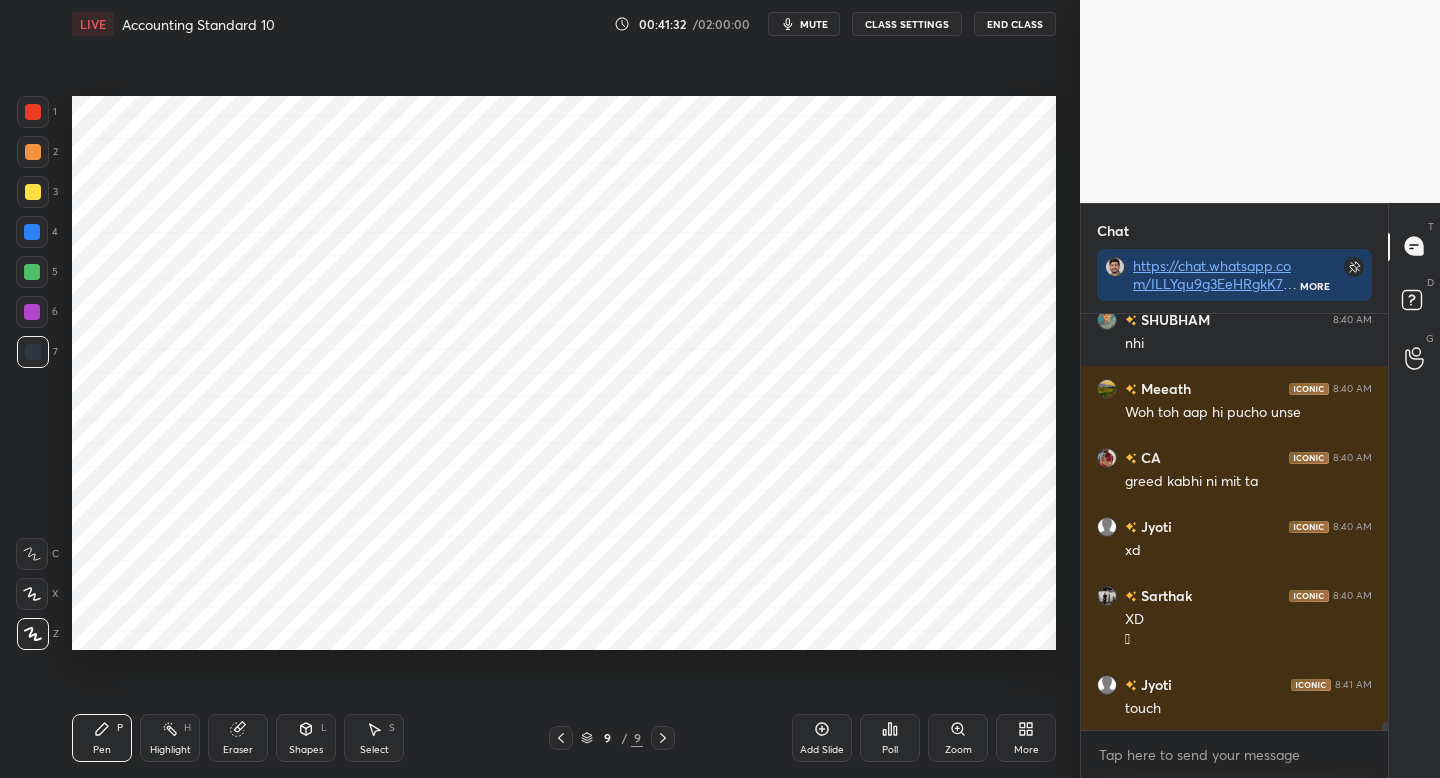 scroll, scrollTop: 21734, scrollLeft: 0, axis: vertical 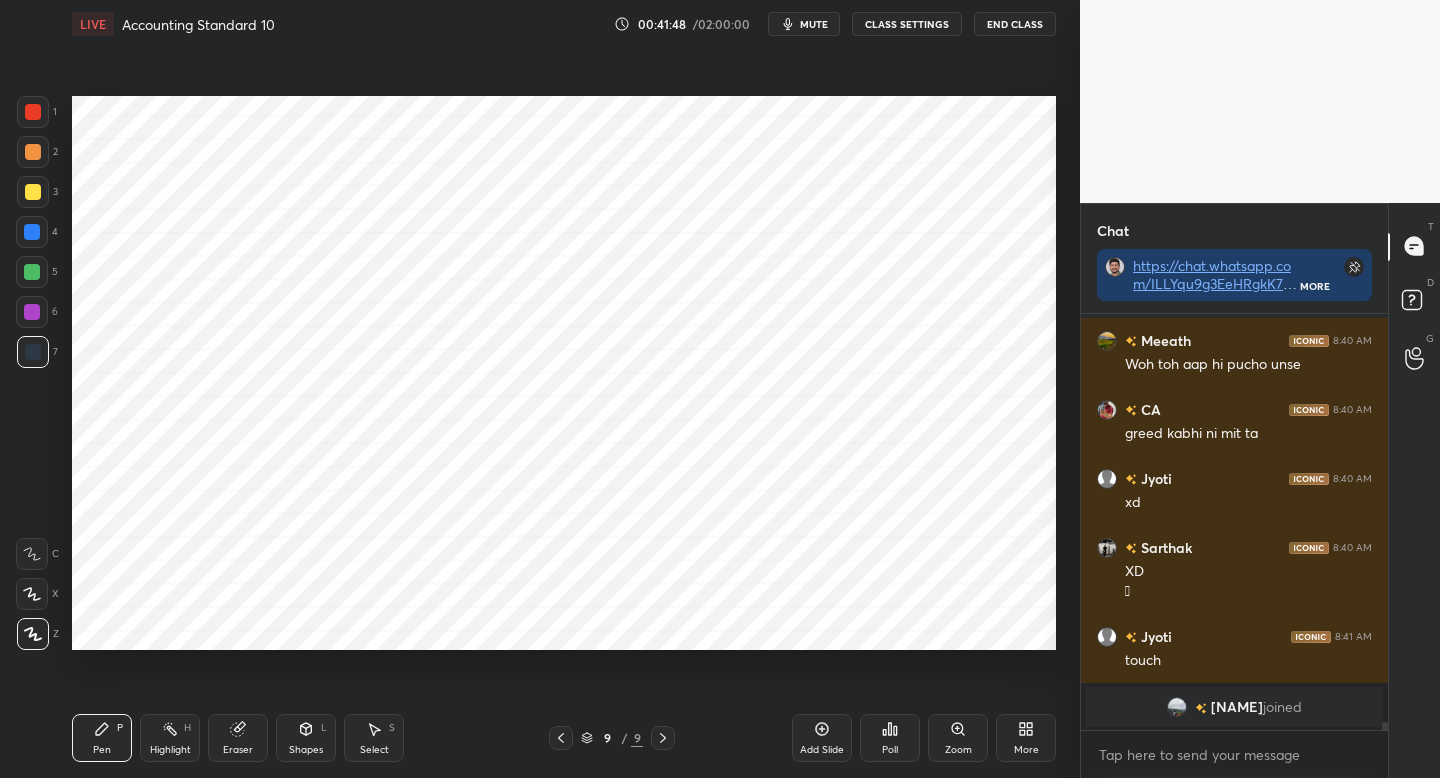 drag, startPoint x: 34, startPoint y: 259, endPoint x: 41, endPoint y: 271, distance: 13.892444 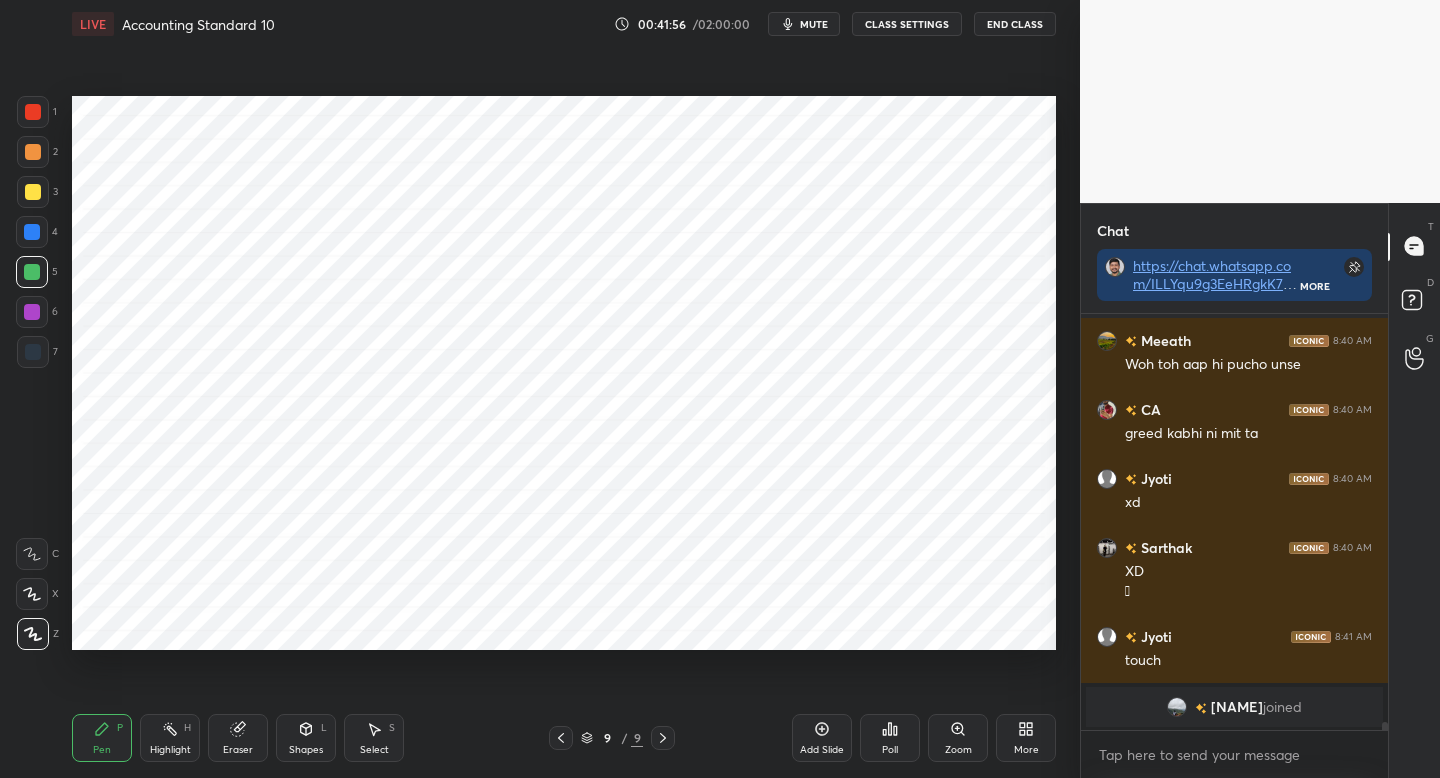 drag, startPoint x: 42, startPoint y: 355, endPoint x: 65, endPoint y: 368, distance: 26.41969 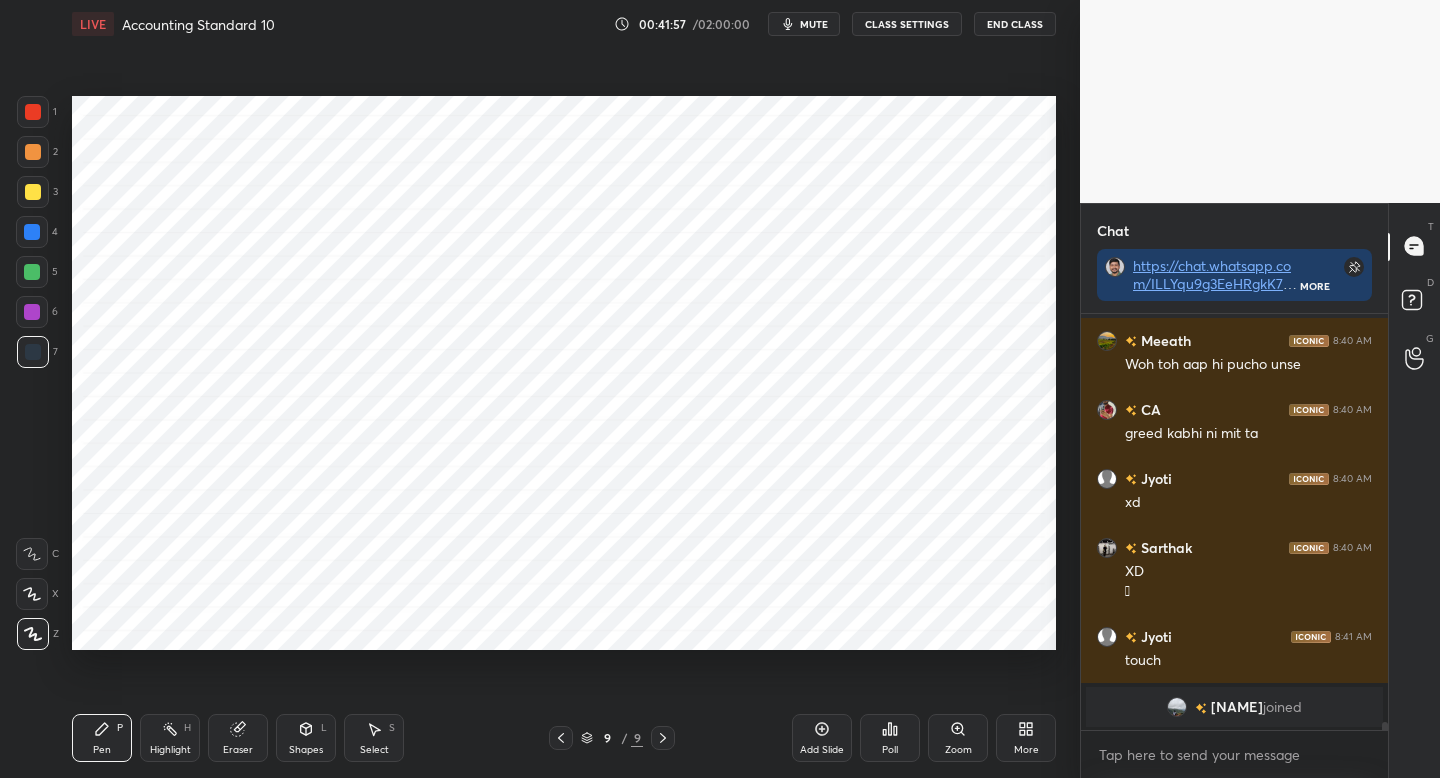 drag, startPoint x: 307, startPoint y: 736, endPoint x: 321, endPoint y: 715, distance: 25.23886 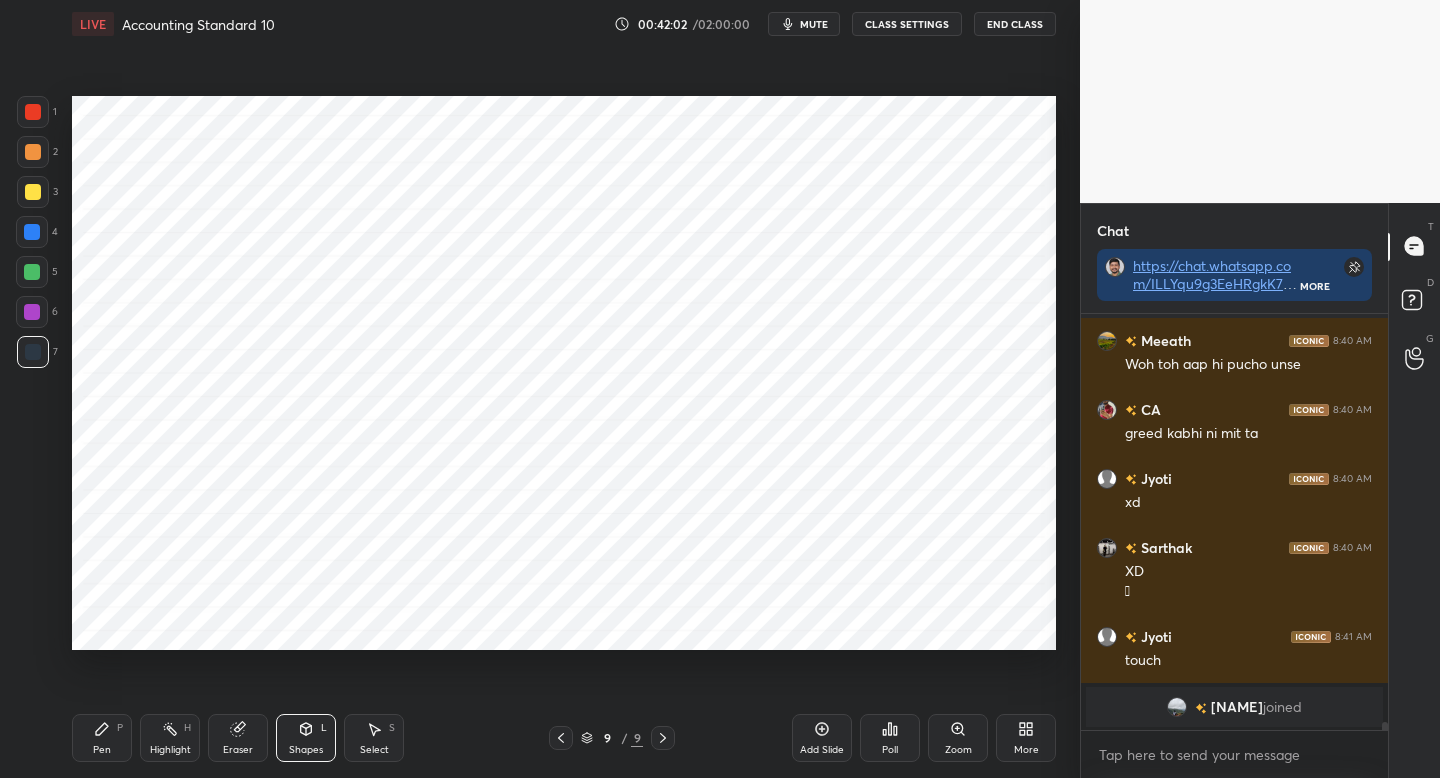 drag, startPoint x: 105, startPoint y: 724, endPoint x: 108, endPoint y: 707, distance: 17.262676 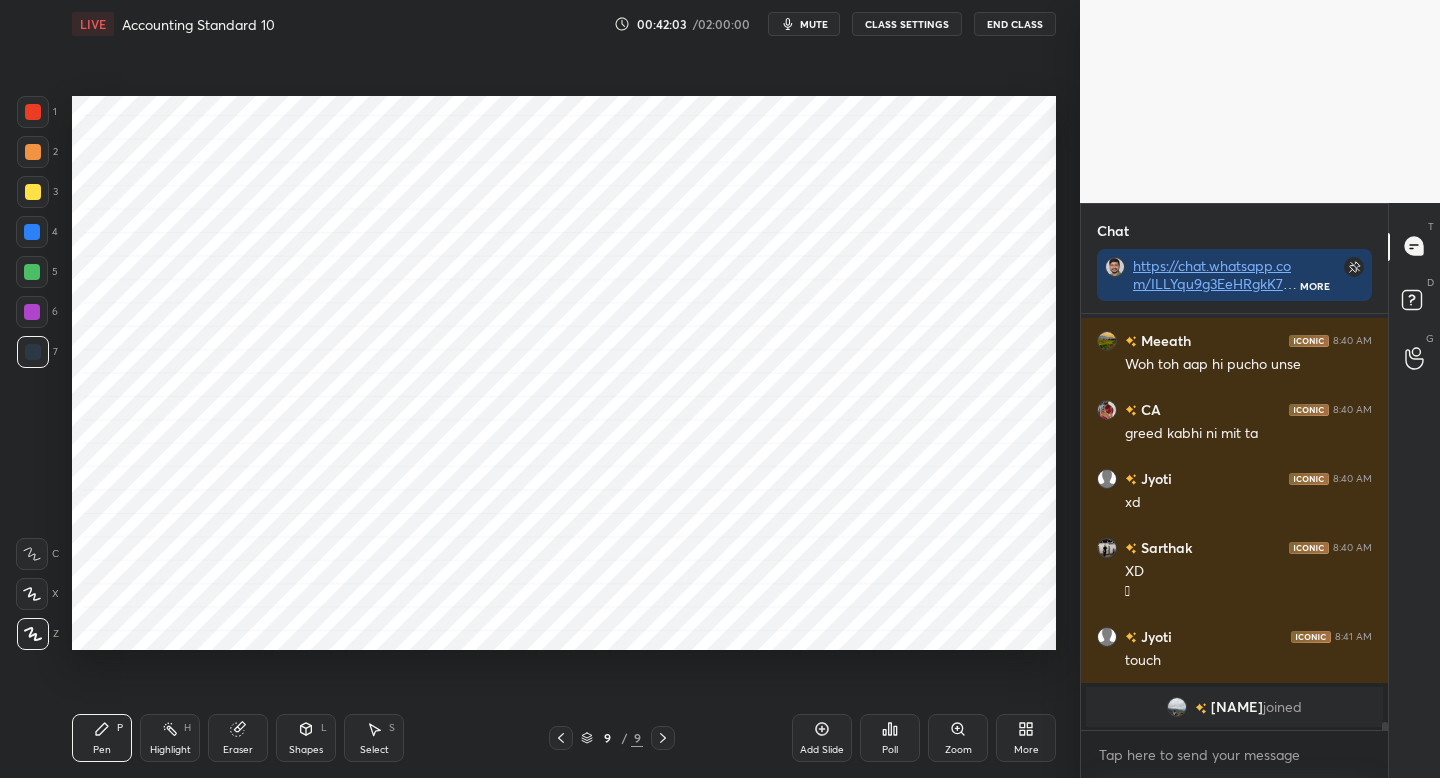 drag, startPoint x: 34, startPoint y: 116, endPoint x: 40, endPoint y: 128, distance: 13.416408 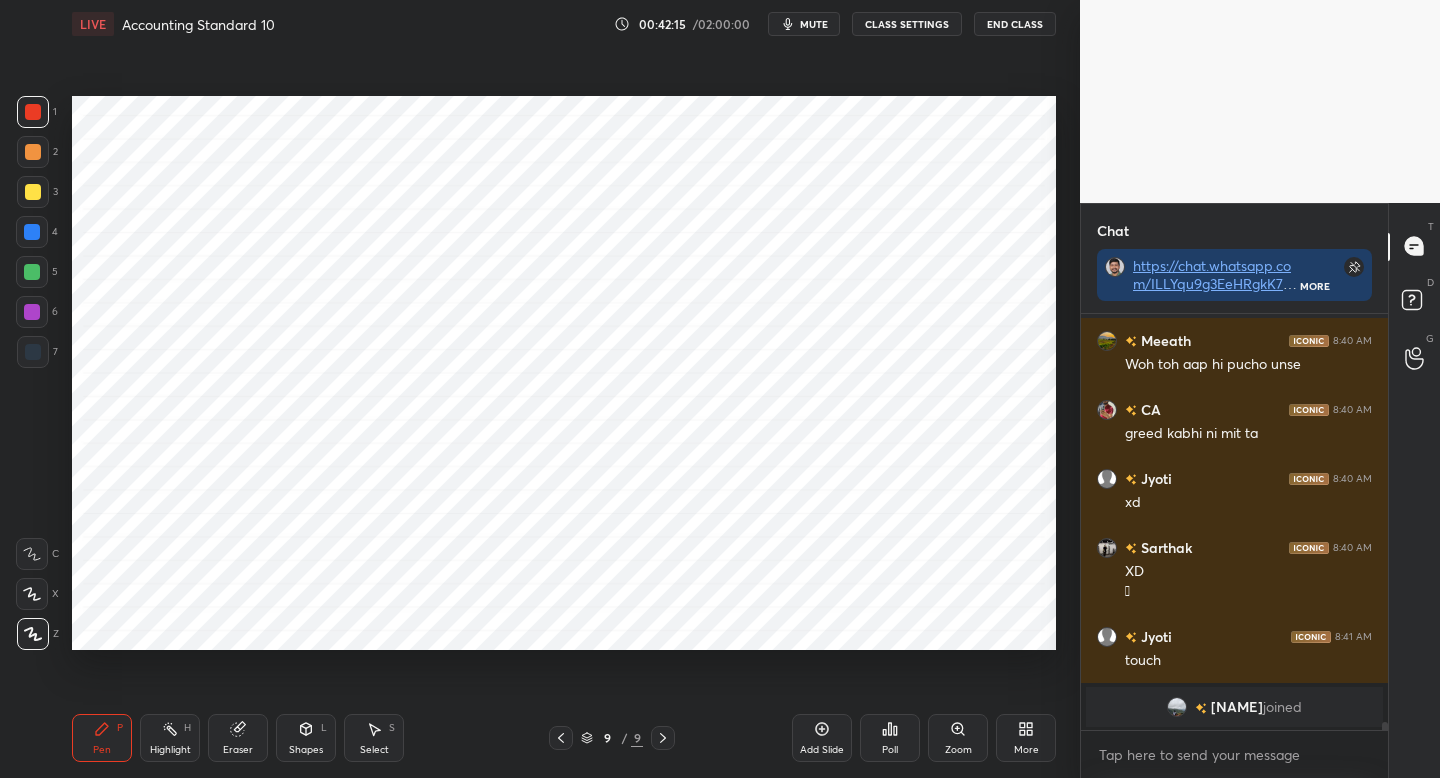 drag, startPoint x: 35, startPoint y: 233, endPoint x: 53, endPoint y: 256, distance: 29.206163 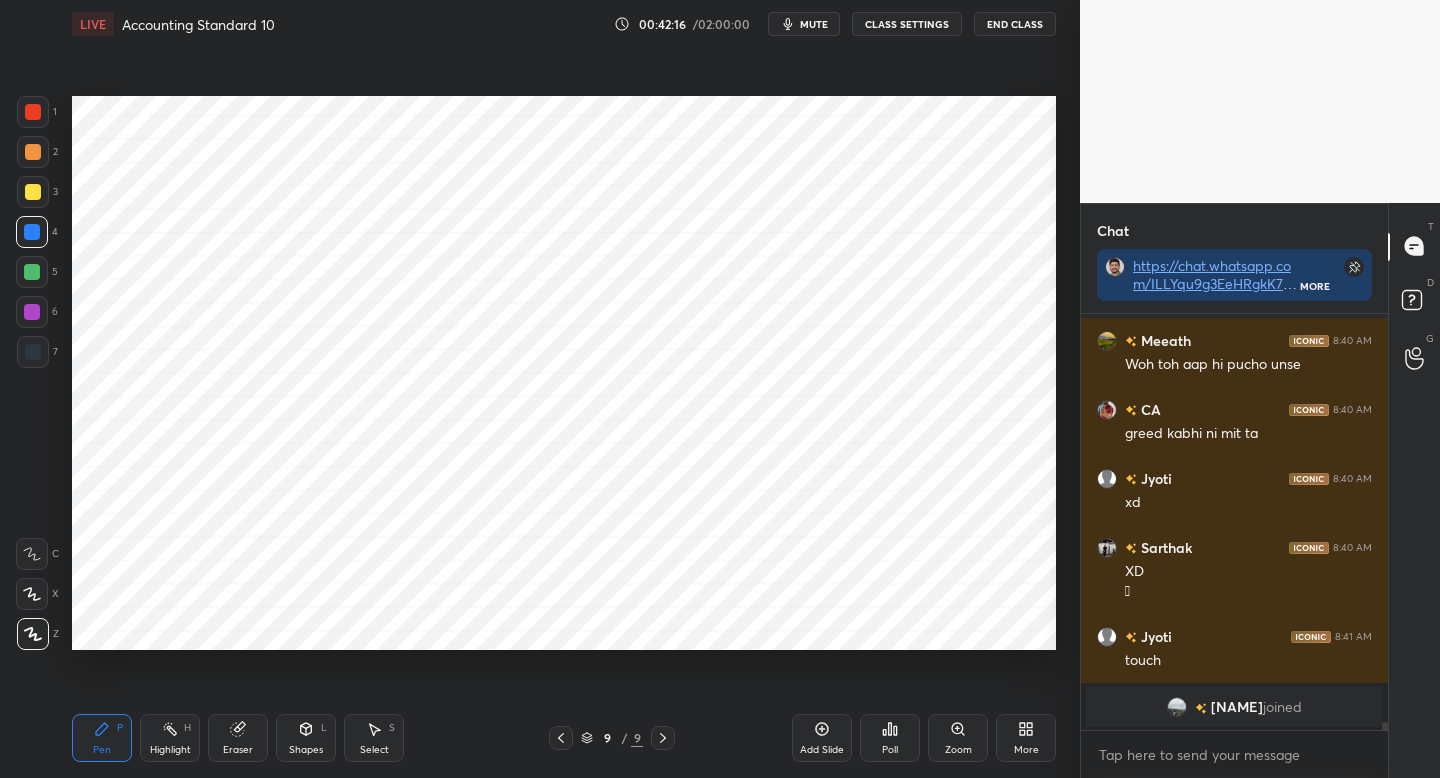 click on "Shapes L" at bounding box center [306, 738] 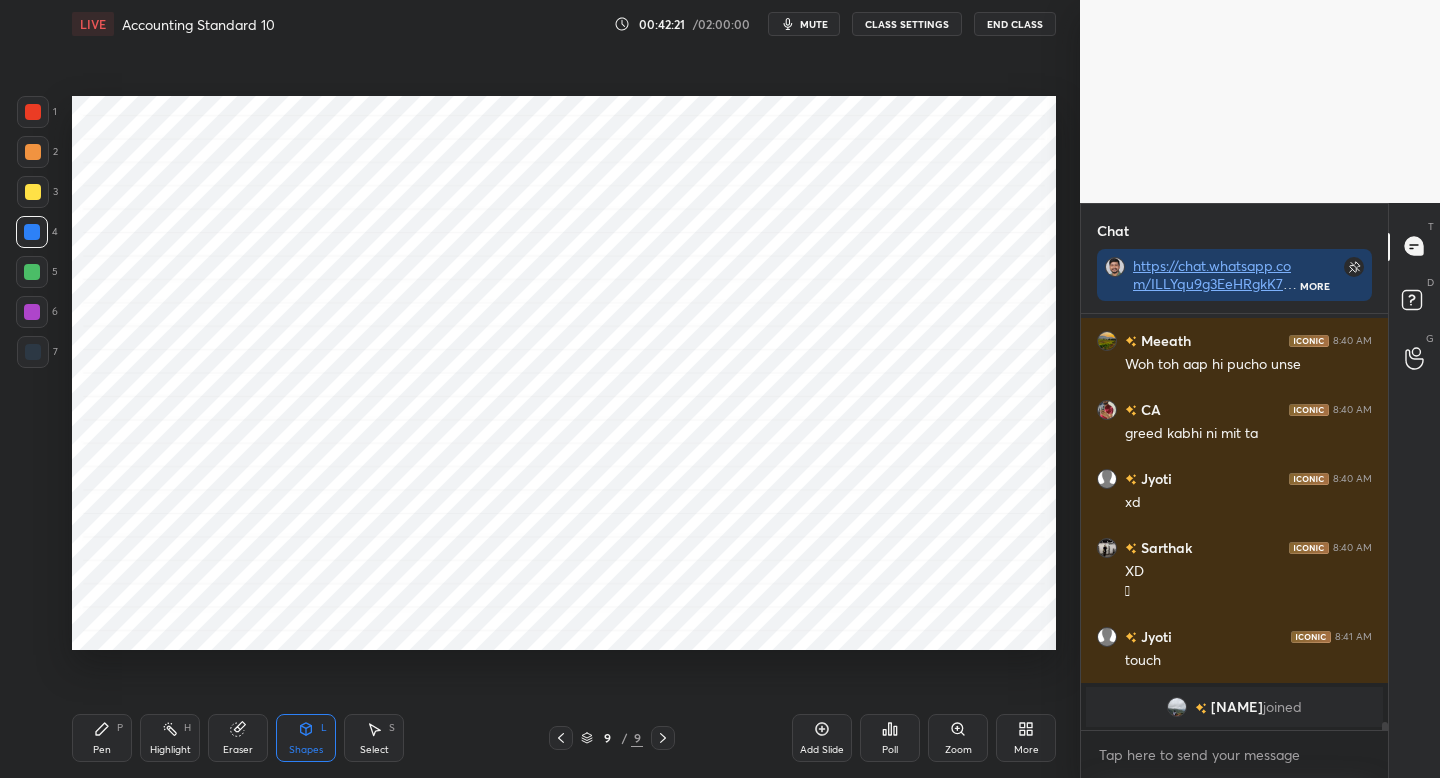 click 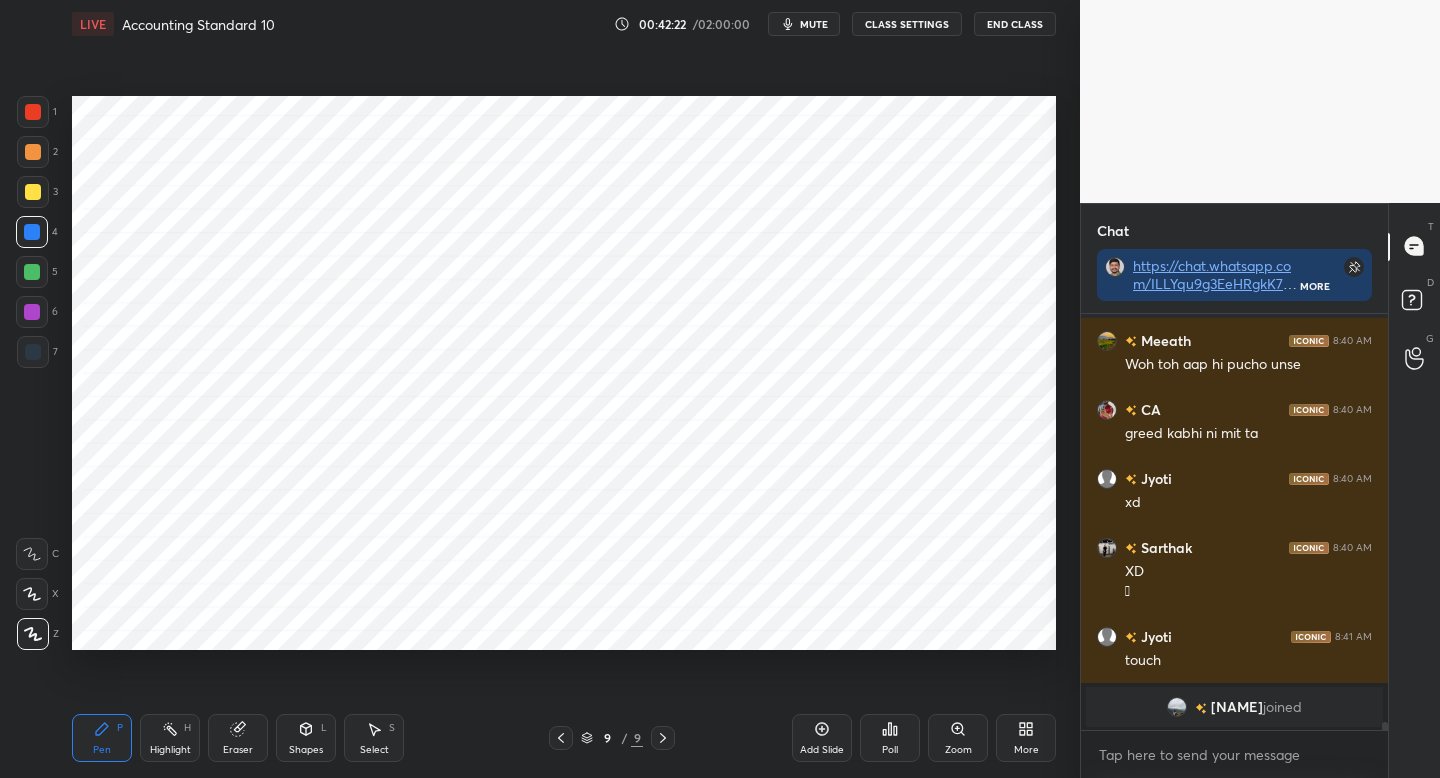 drag, startPoint x: 43, startPoint y: 269, endPoint x: 60, endPoint y: 277, distance: 18.788294 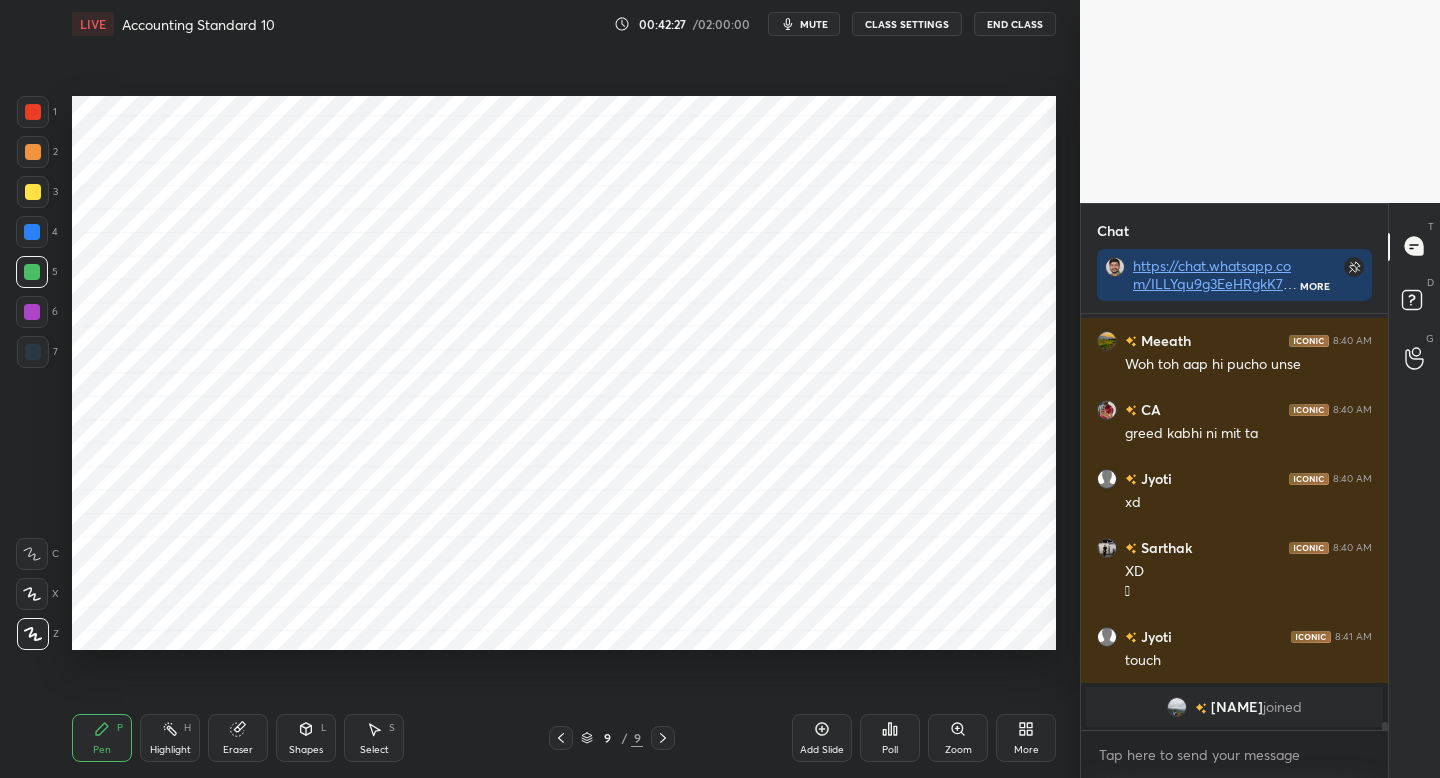 click at bounding box center (32, 232) 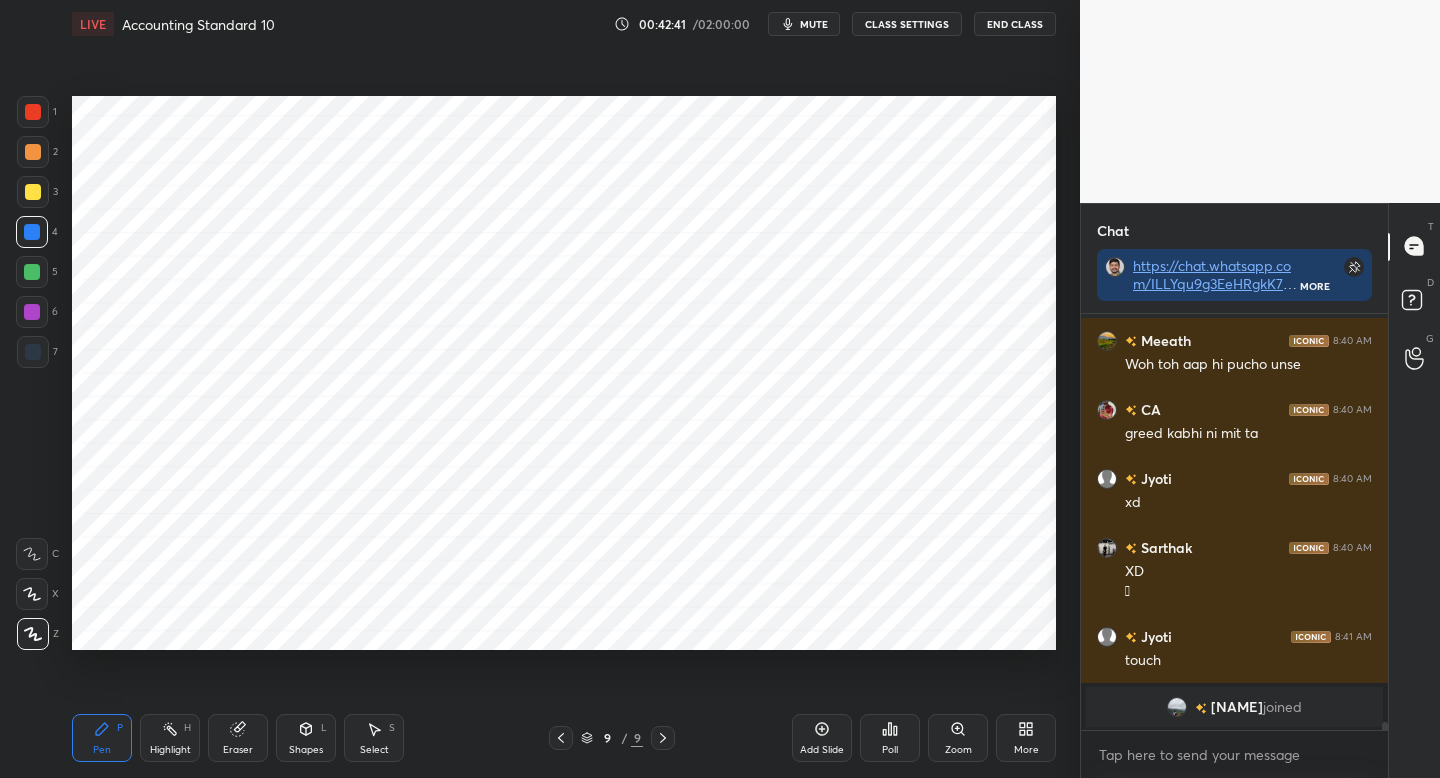 drag, startPoint x: 41, startPoint y: 352, endPoint x: 69, endPoint y: 355, distance: 28.160255 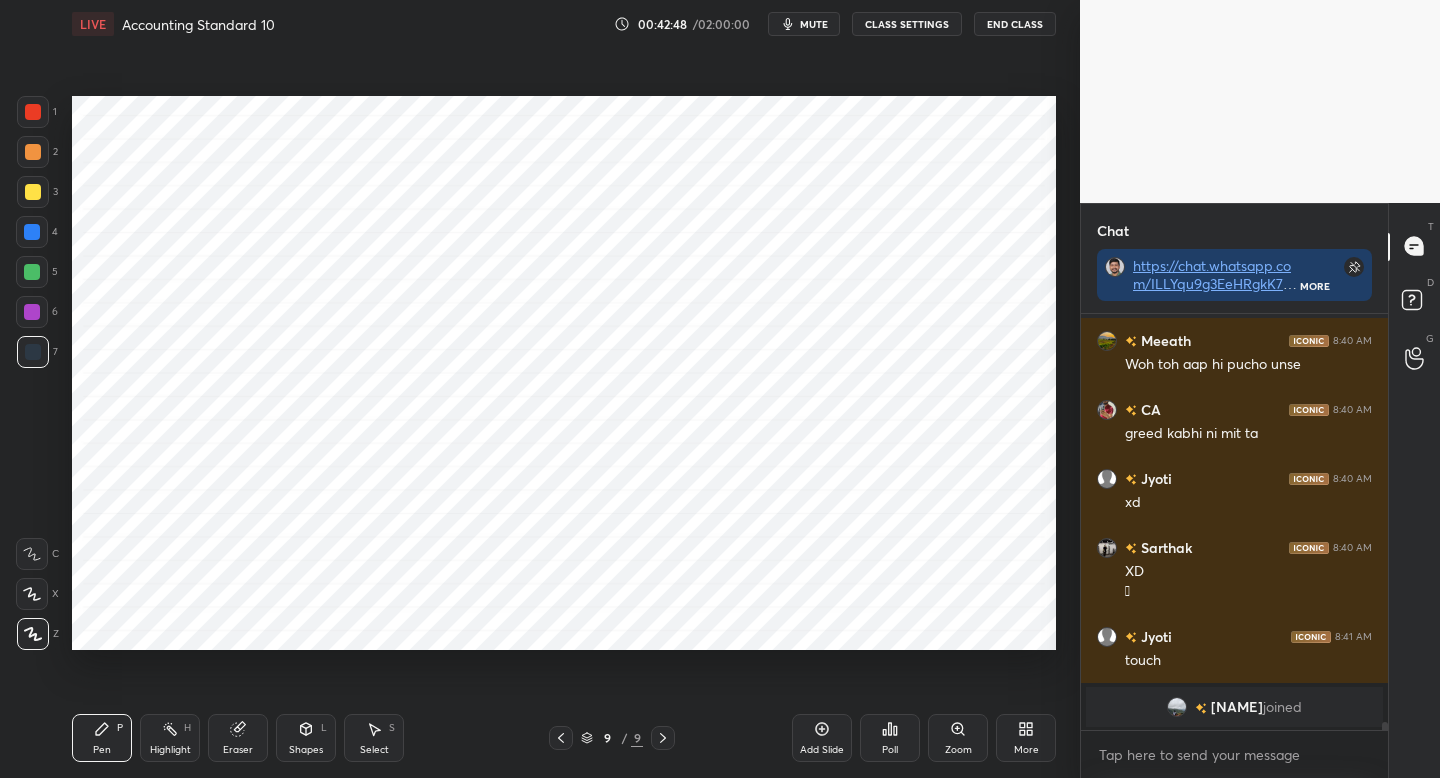 drag, startPoint x: 28, startPoint y: 152, endPoint x: 62, endPoint y: 168, distance: 37.576588 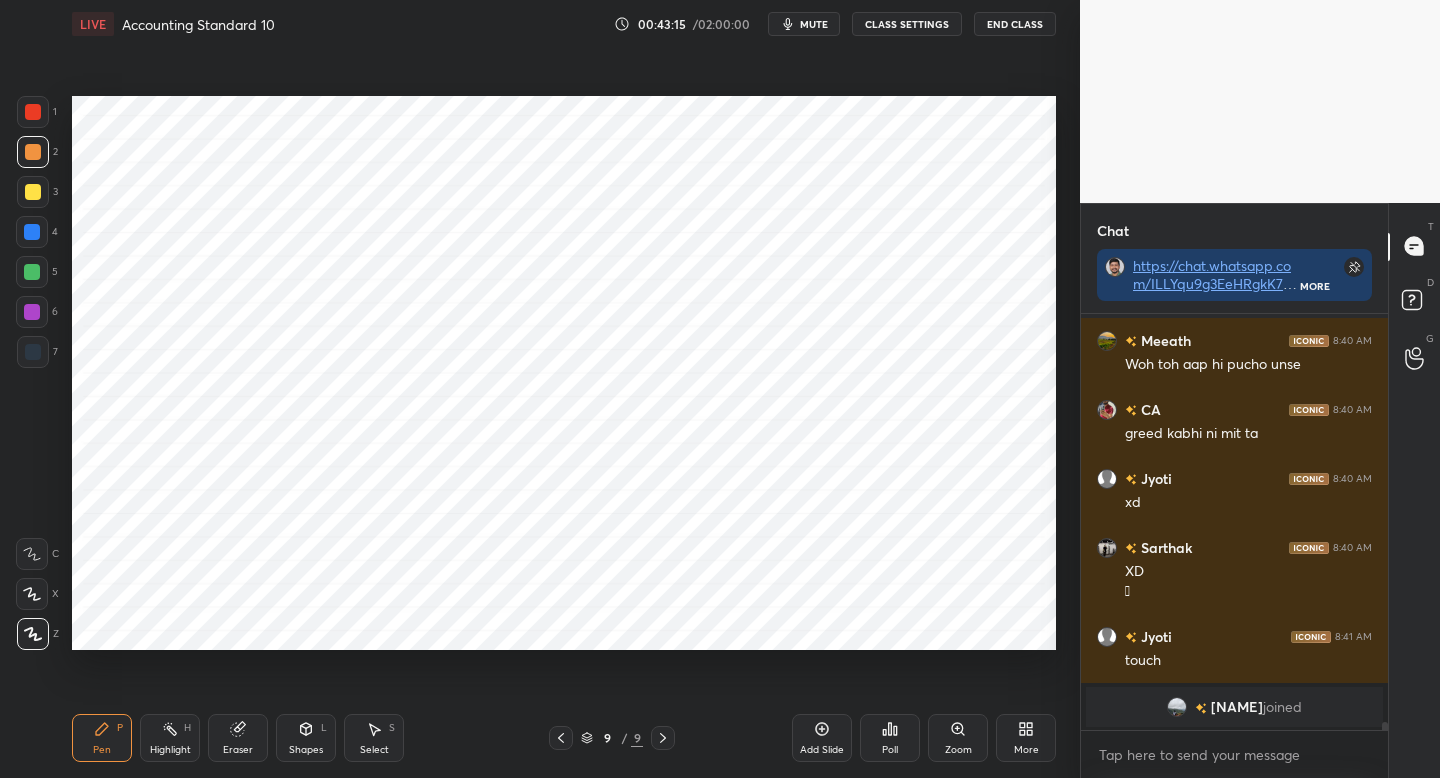 drag, startPoint x: 29, startPoint y: 356, endPoint x: 46, endPoint y: 351, distance: 17.720045 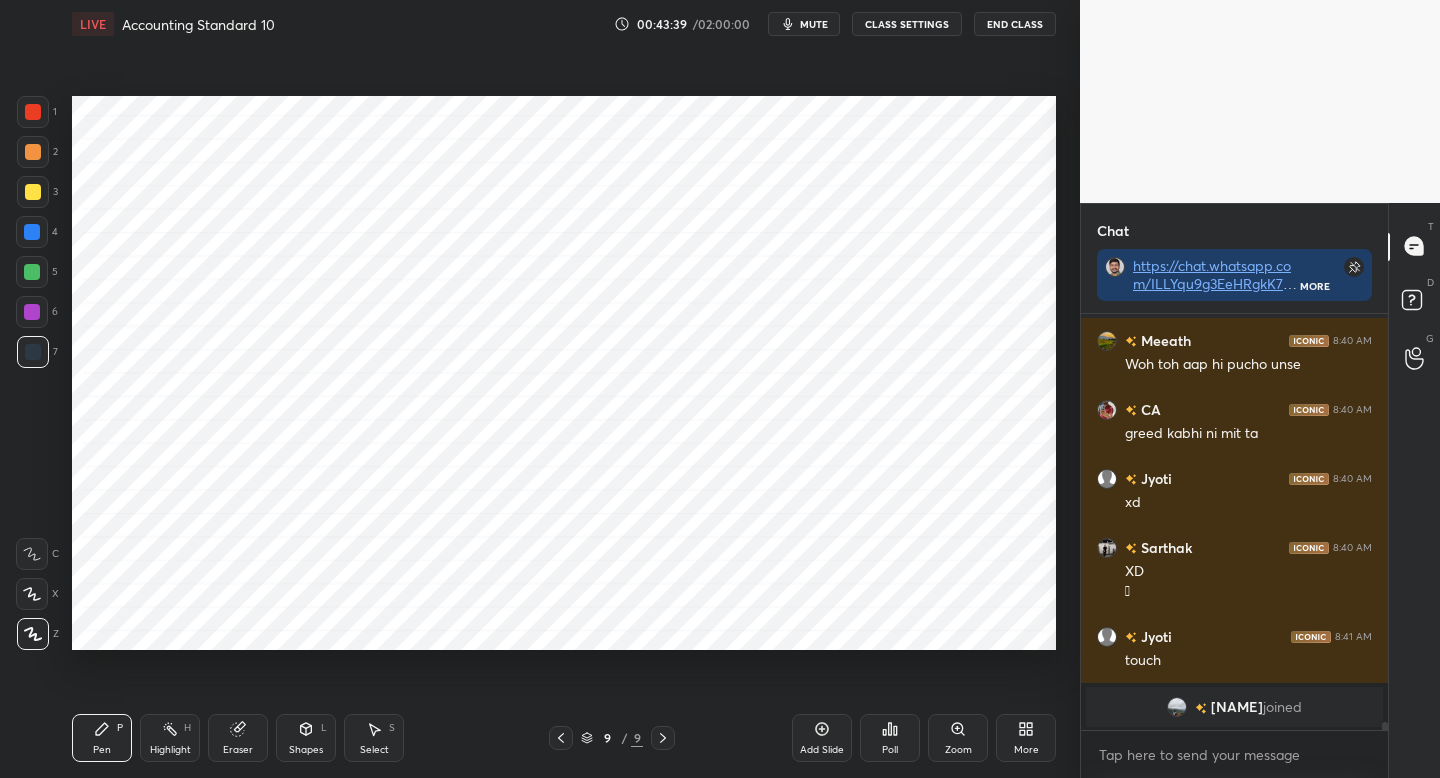 click on "Add Slide" at bounding box center (822, 750) 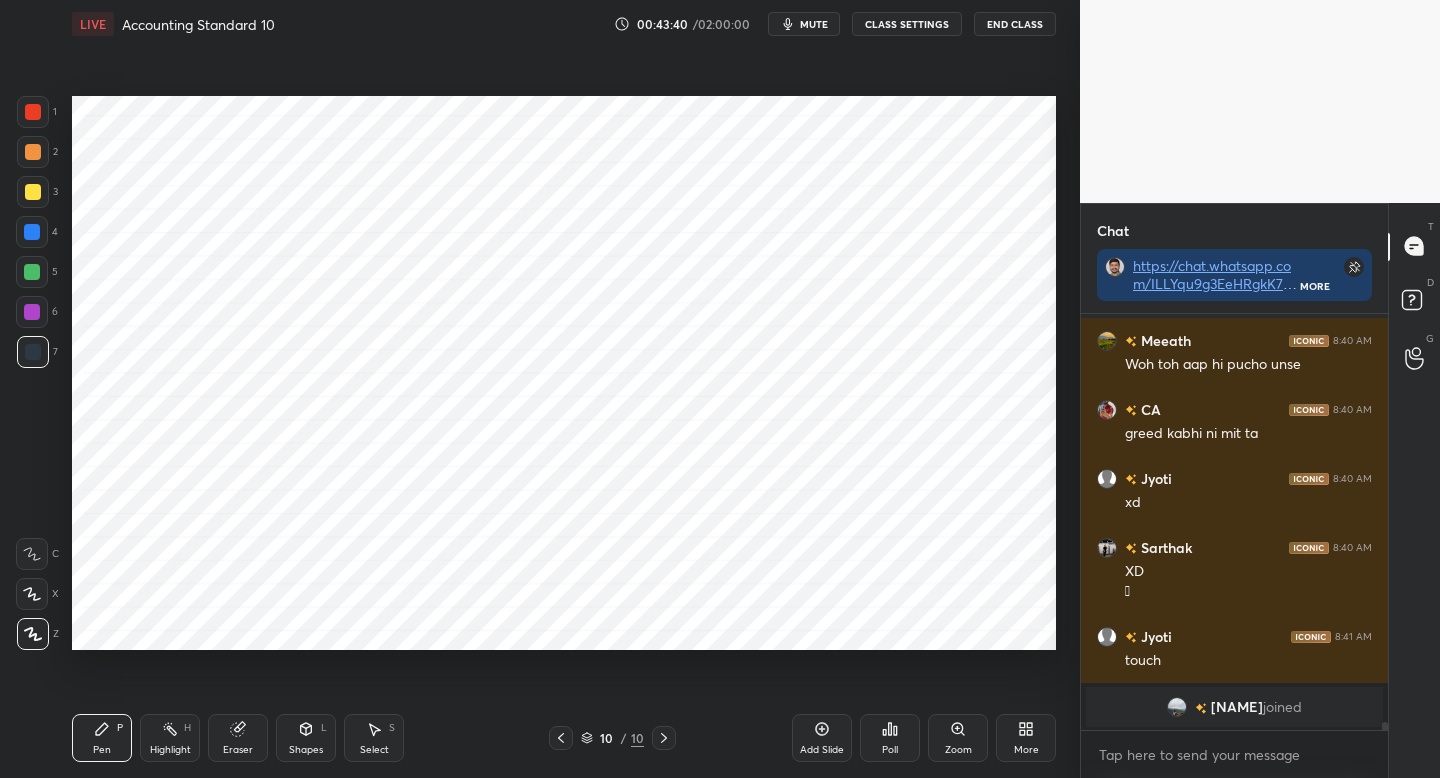 click at bounding box center (32, 312) 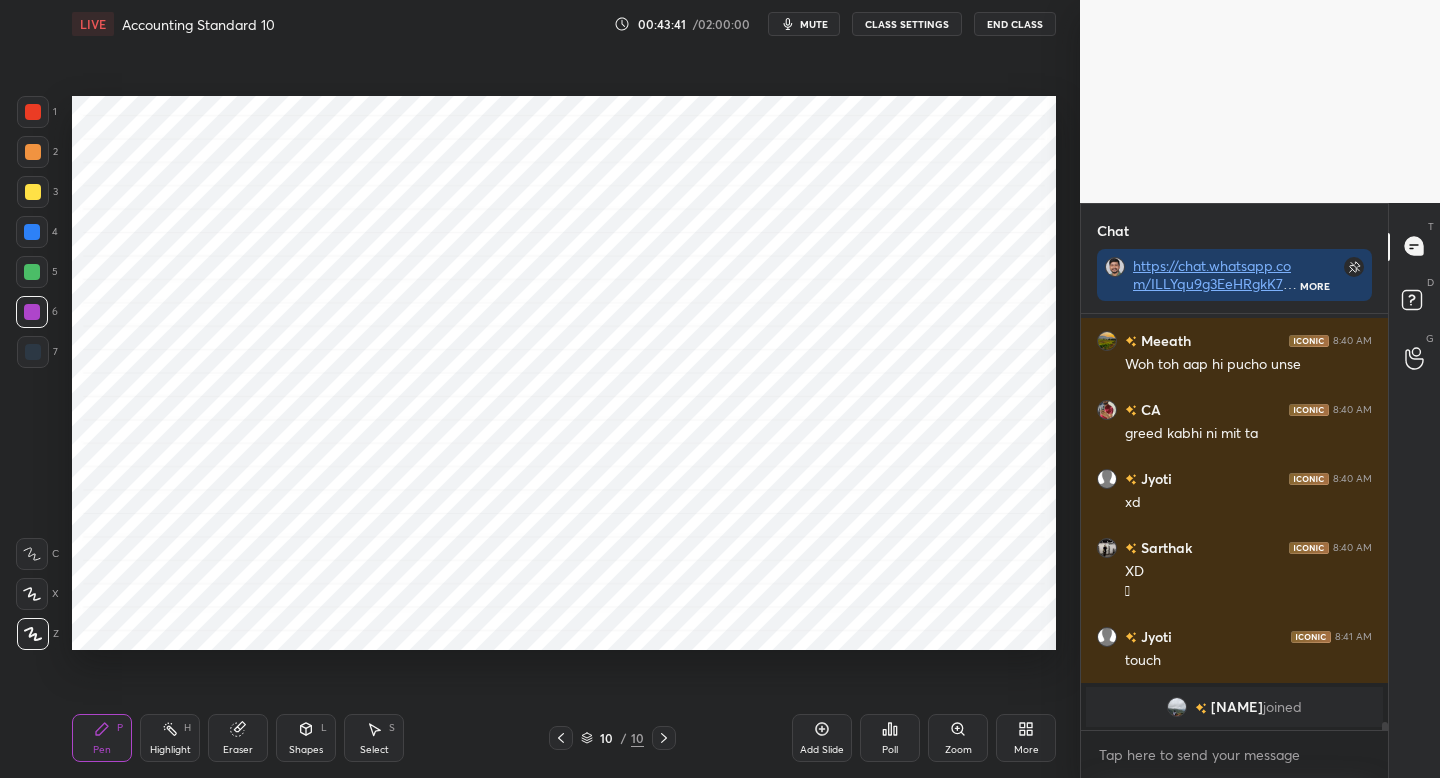 drag, startPoint x: 38, startPoint y: 109, endPoint x: 69, endPoint y: 112, distance: 31.144823 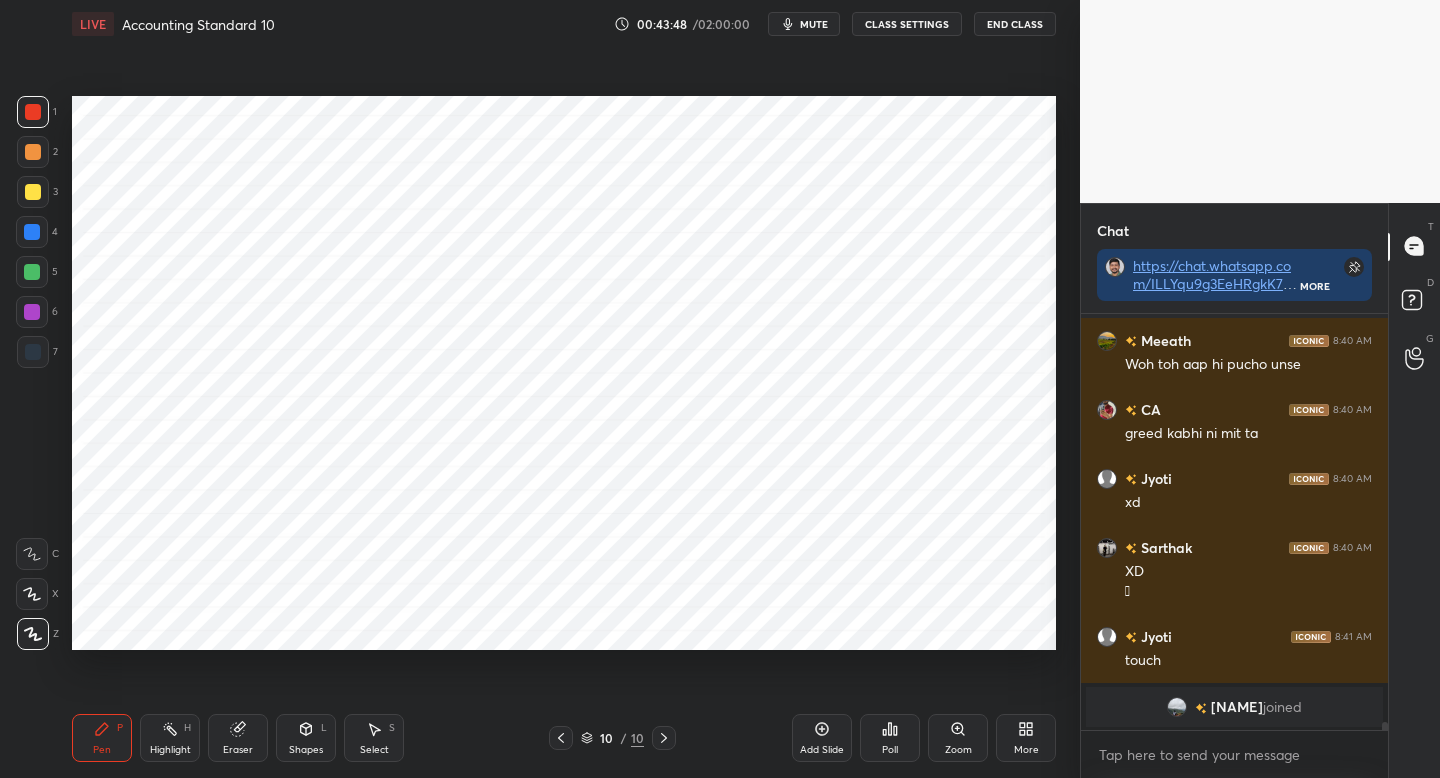 drag, startPoint x: 571, startPoint y: 738, endPoint x: 566, endPoint y: 727, distance: 12.083046 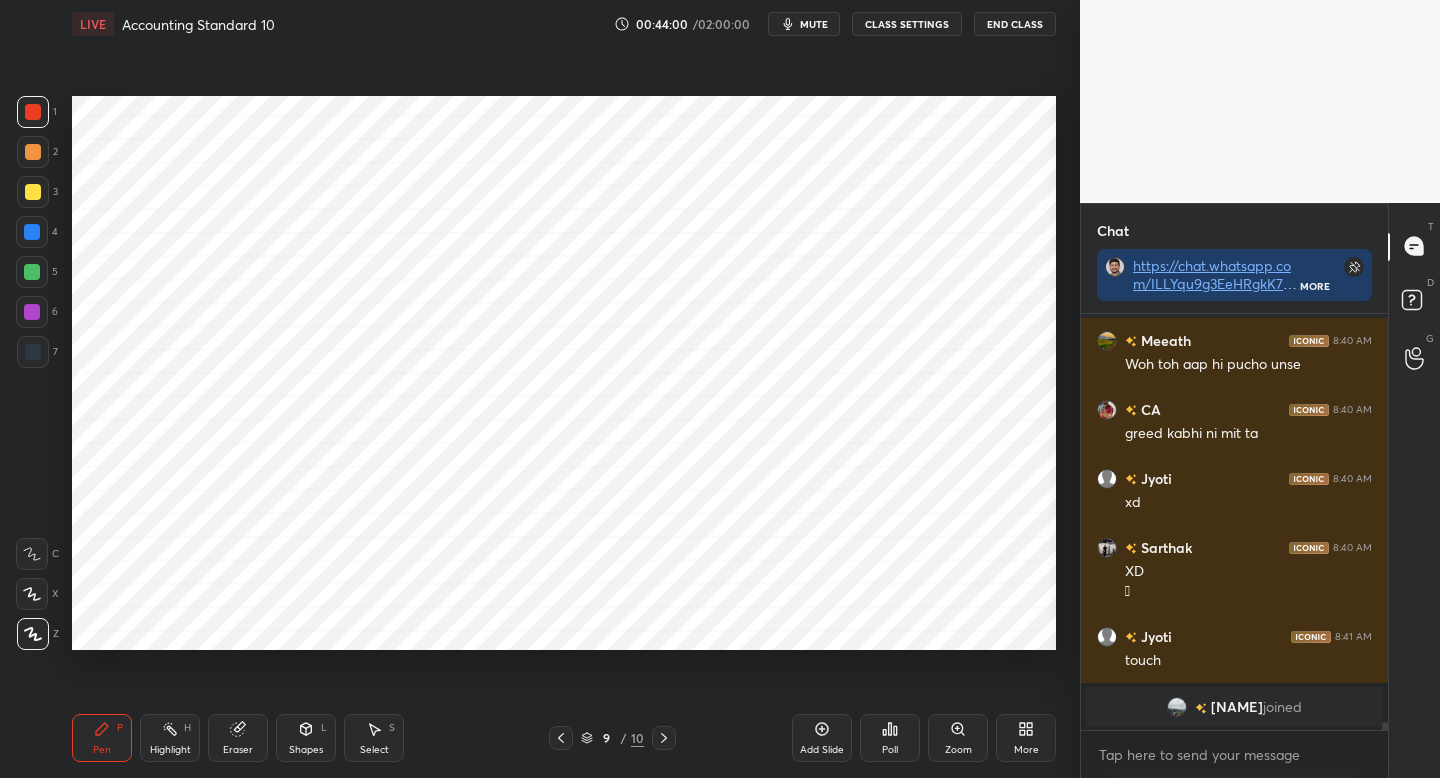 scroll, scrollTop: 15930, scrollLeft: 0, axis: vertical 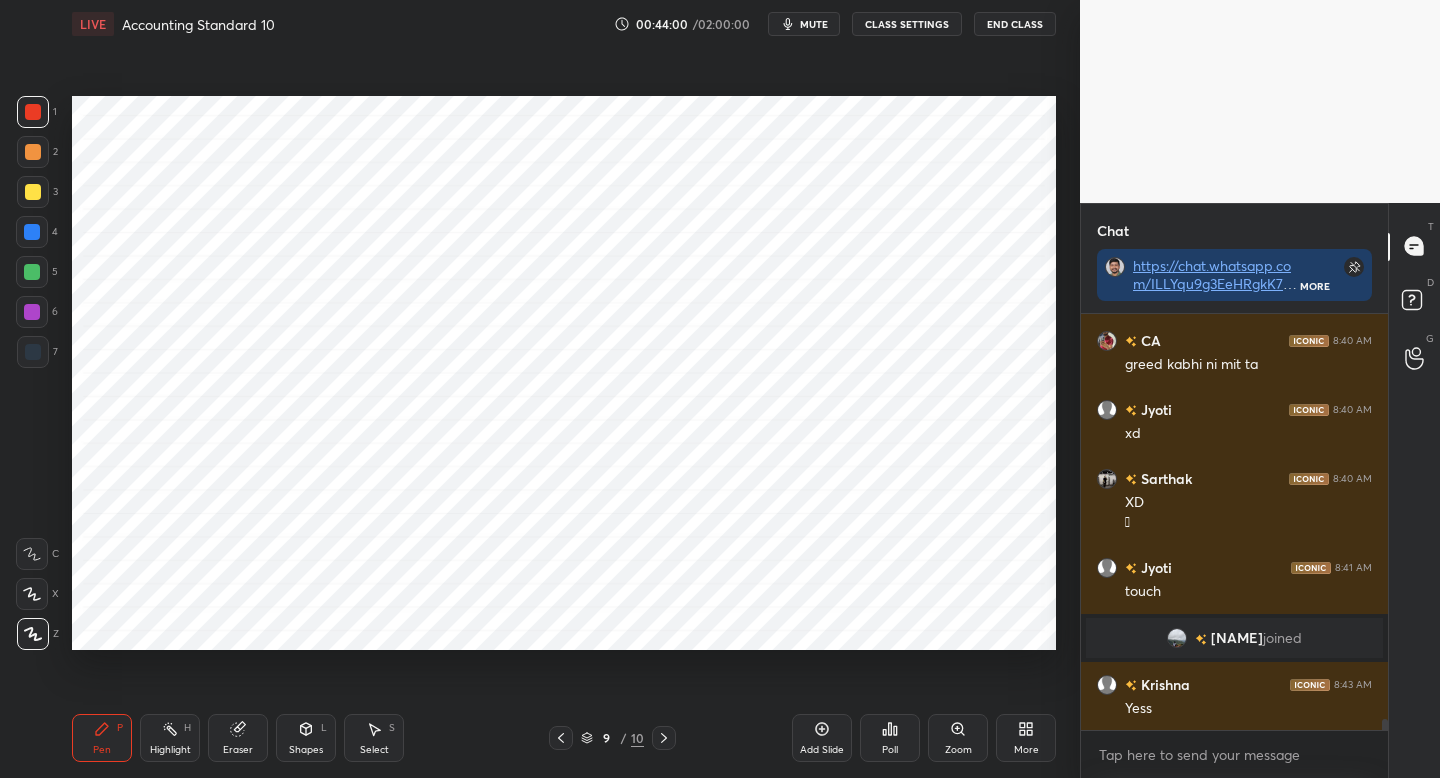drag, startPoint x: 654, startPoint y: 737, endPoint x: 656, endPoint y: 707, distance: 30.066593 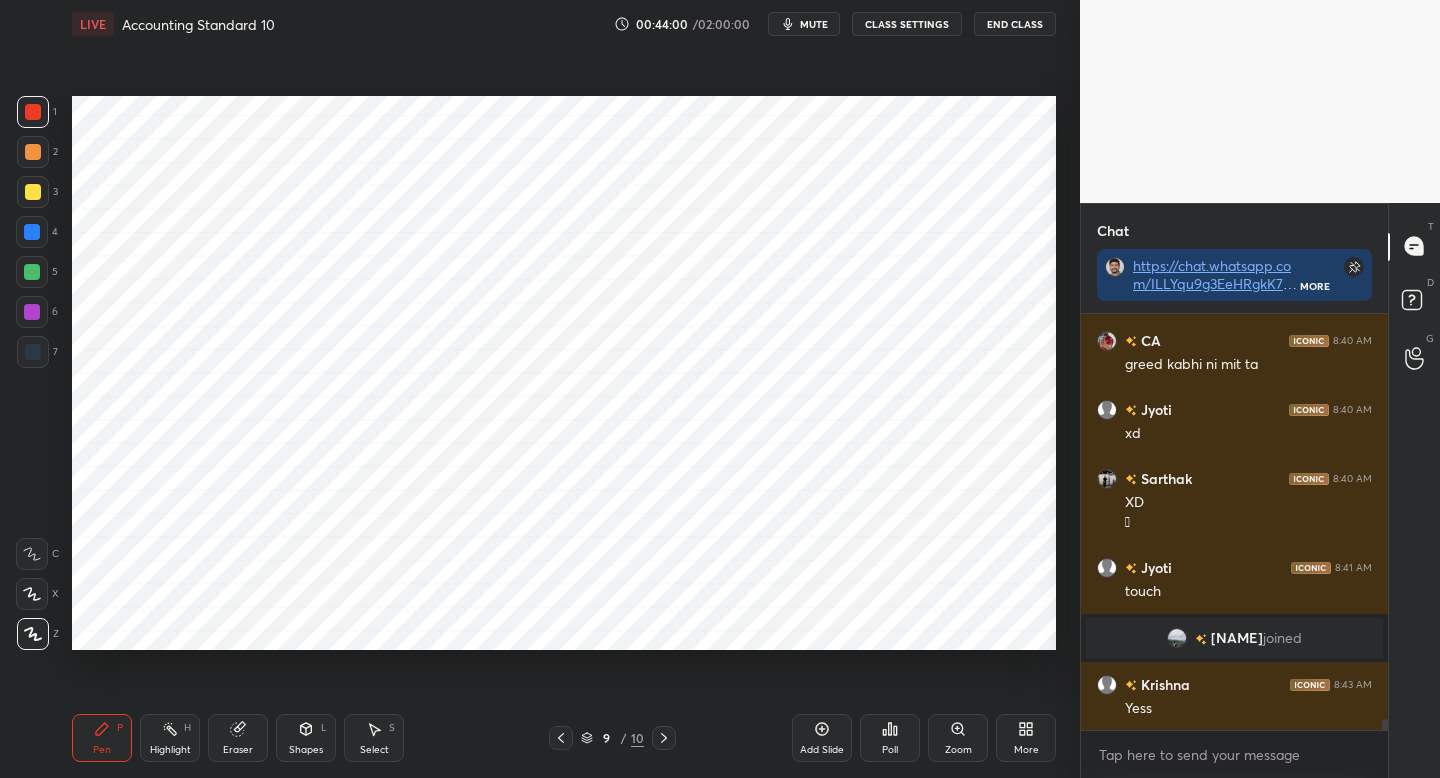 click at bounding box center [664, 738] 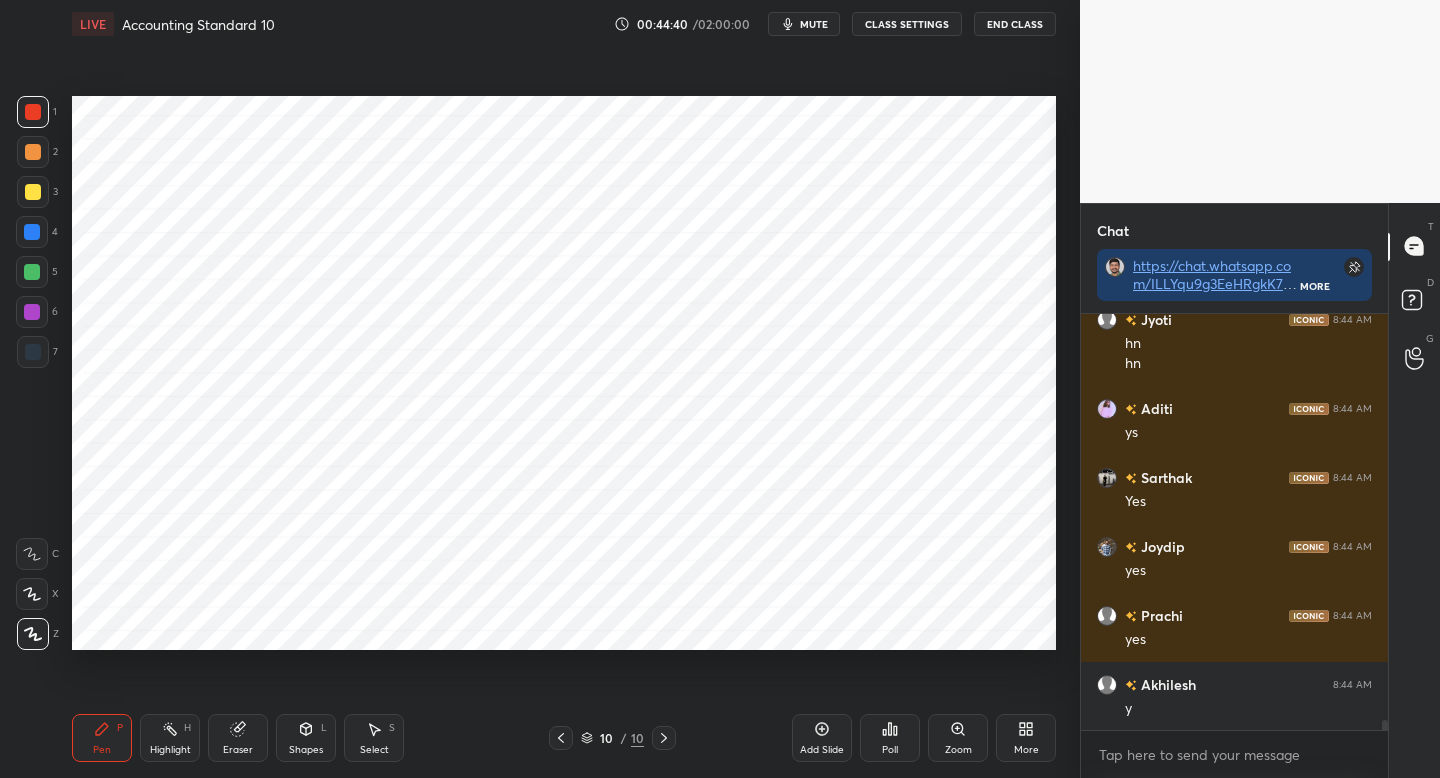 scroll, scrollTop: 16709, scrollLeft: 0, axis: vertical 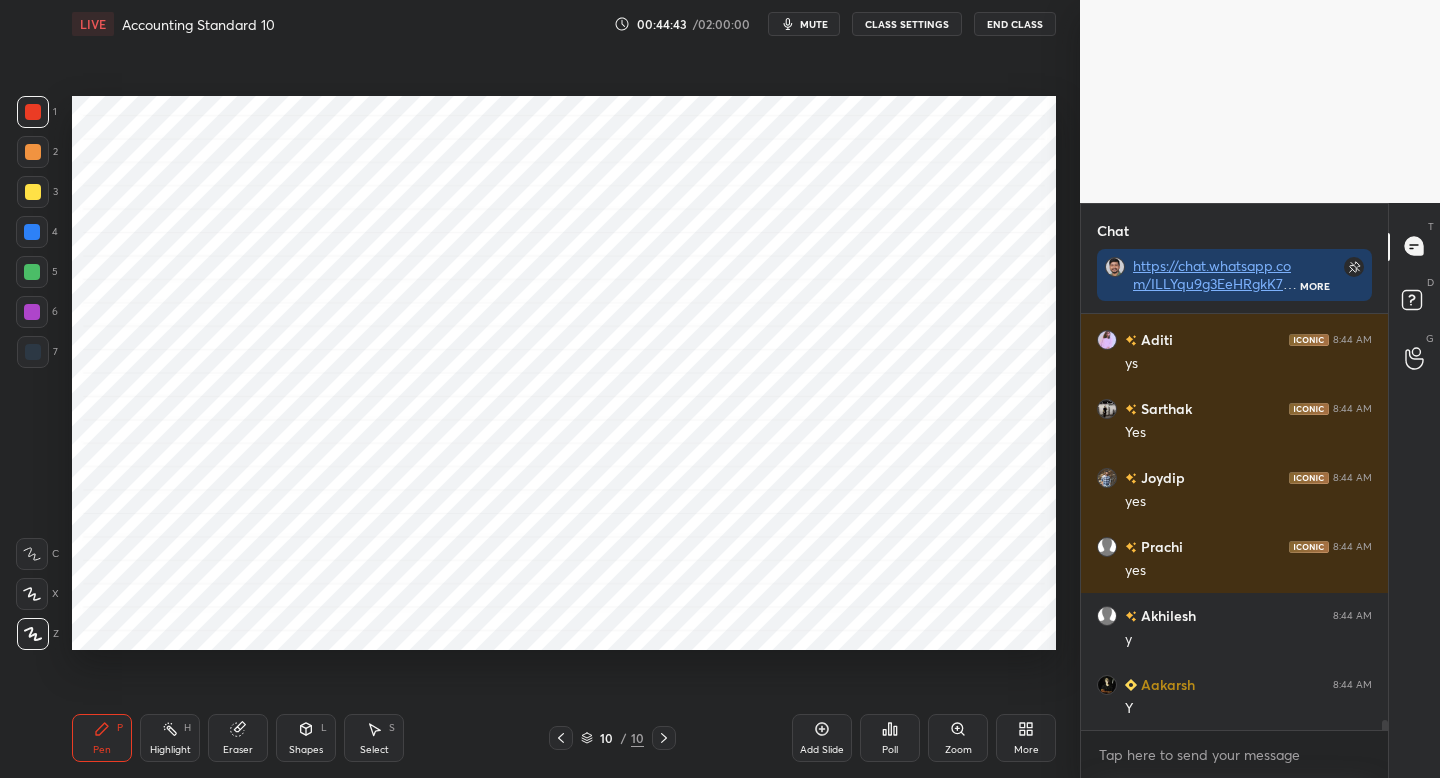 drag, startPoint x: 35, startPoint y: 263, endPoint x: 53, endPoint y: 264, distance: 18.027756 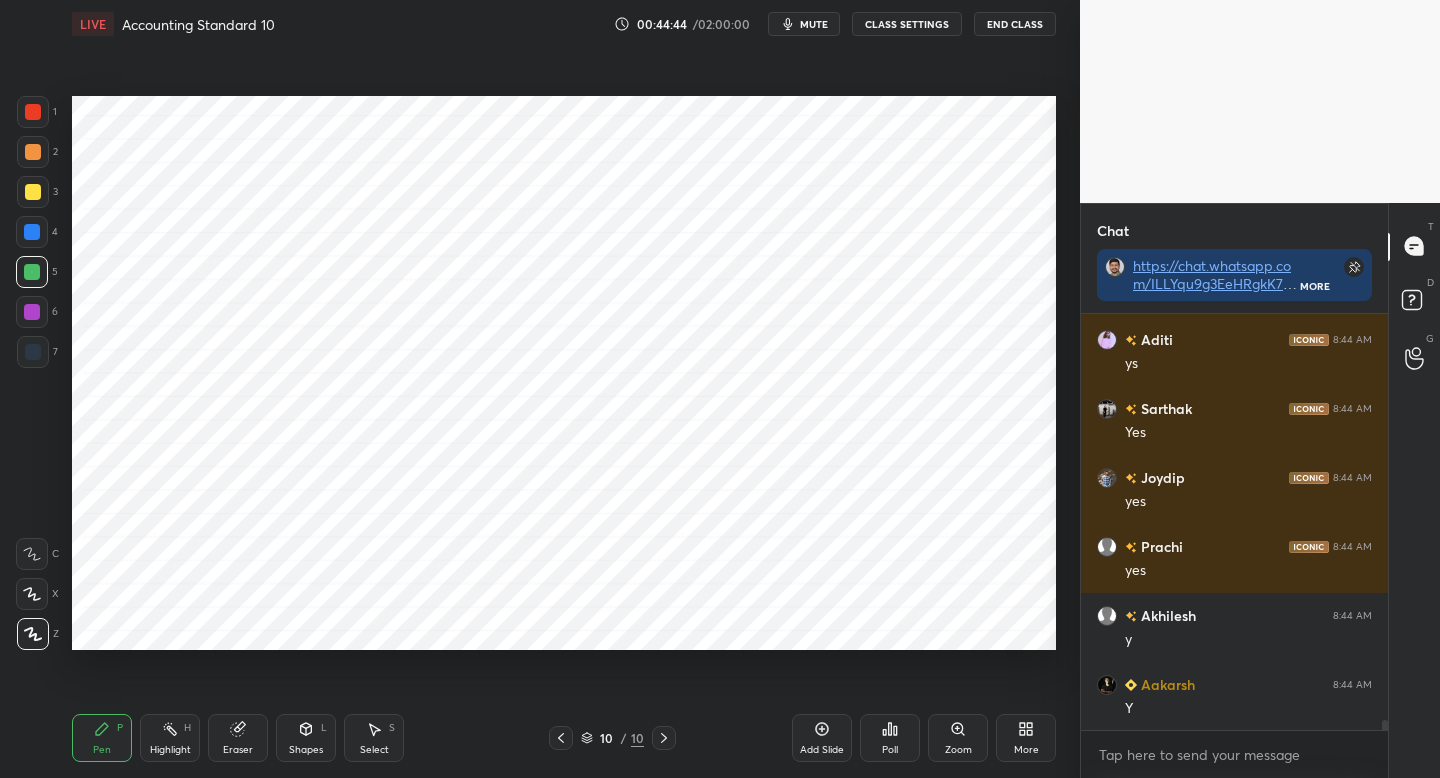 click at bounding box center [32, 232] 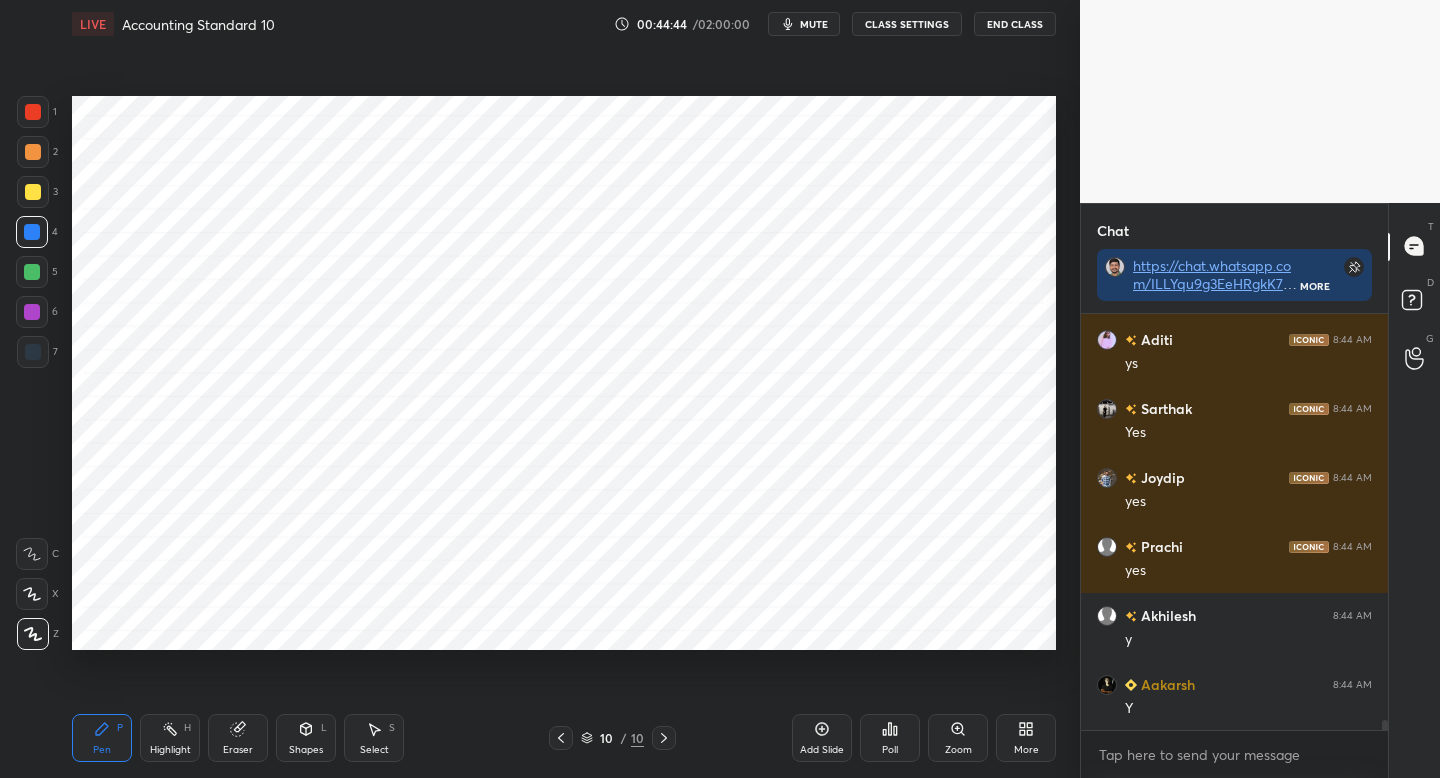 scroll, scrollTop: 16778, scrollLeft: 0, axis: vertical 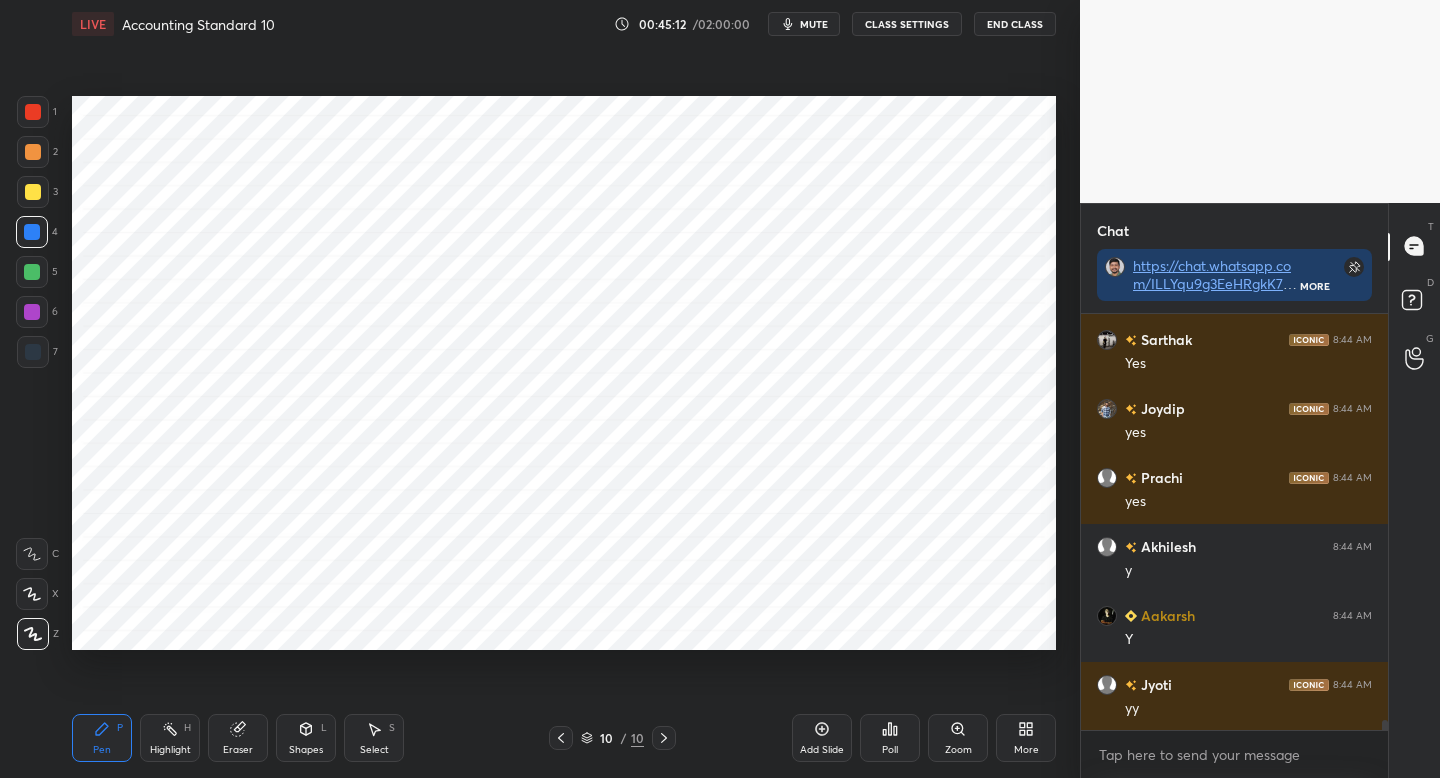 drag, startPoint x: 33, startPoint y: 268, endPoint x: 67, endPoint y: 269, distance: 34.0147 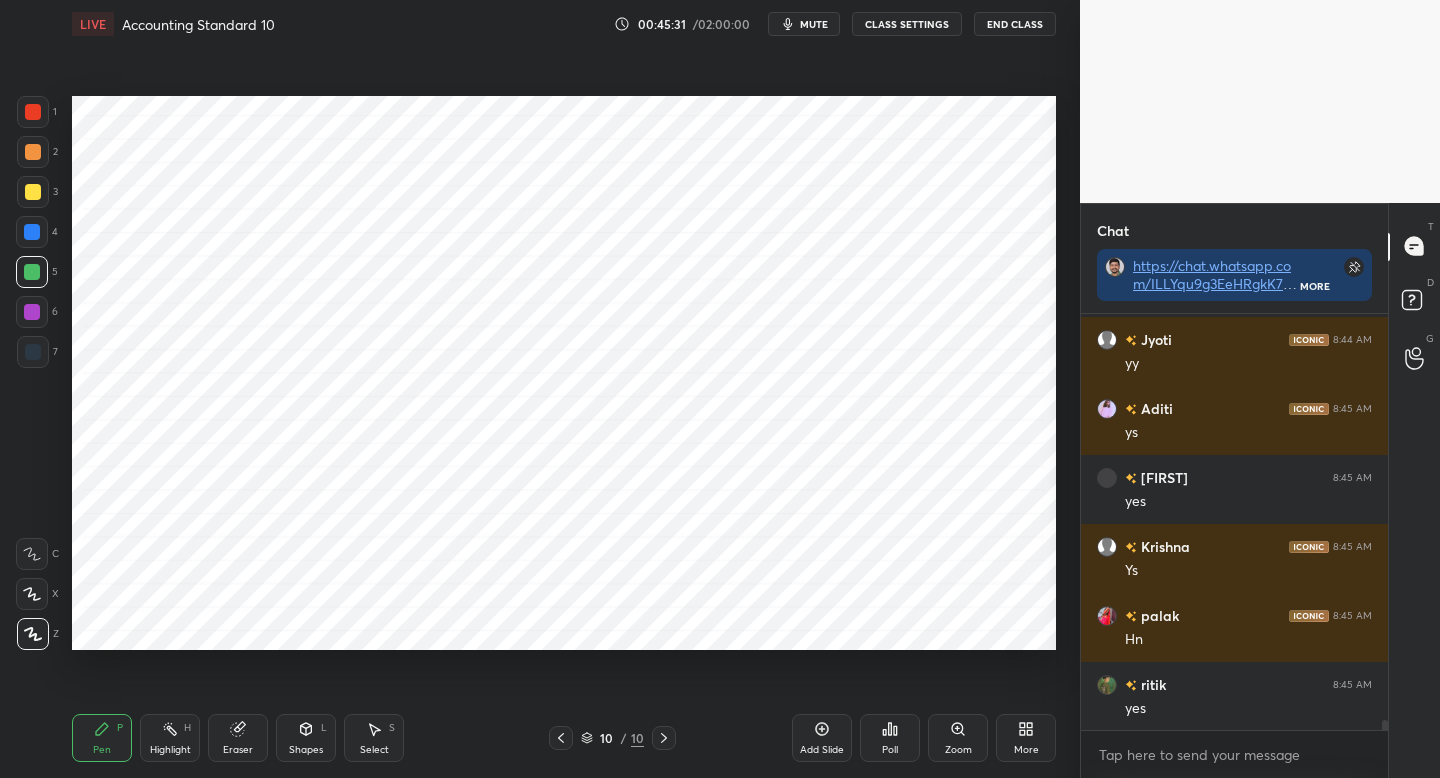 scroll, scrollTop: 17192, scrollLeft: 0, axis: vertical 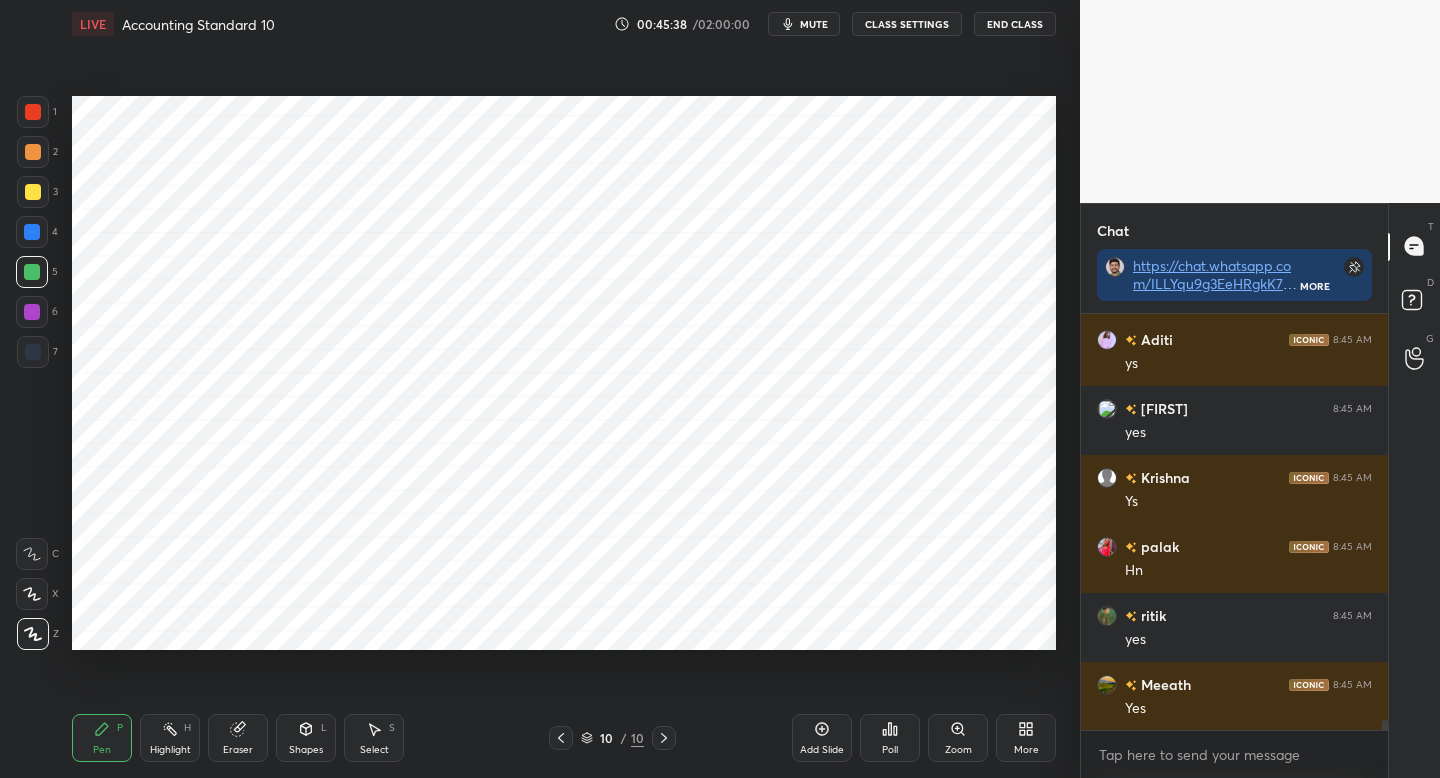 click at bounding box center (33, 352) 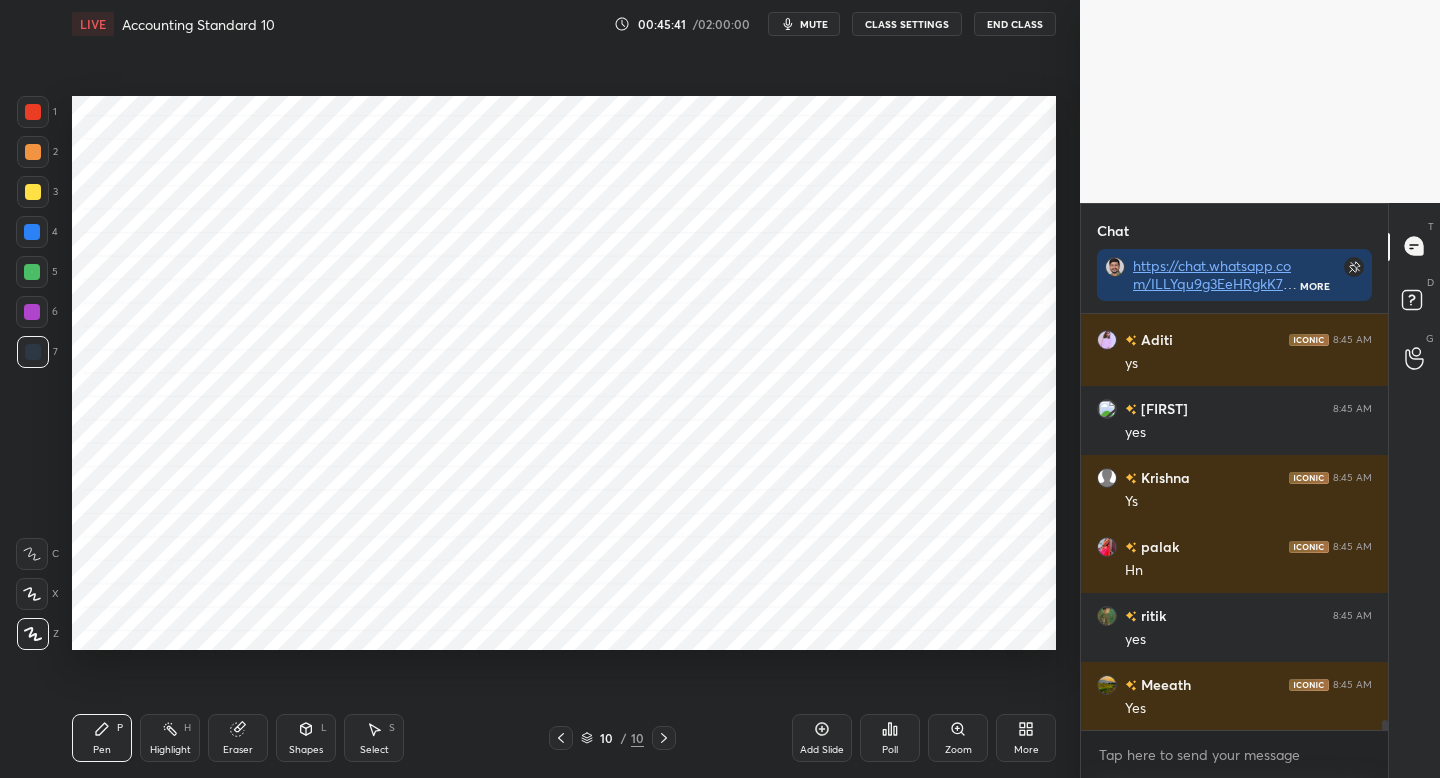 scroll, scrollTop: 17261, scrollLeft: 0, axis: vertical 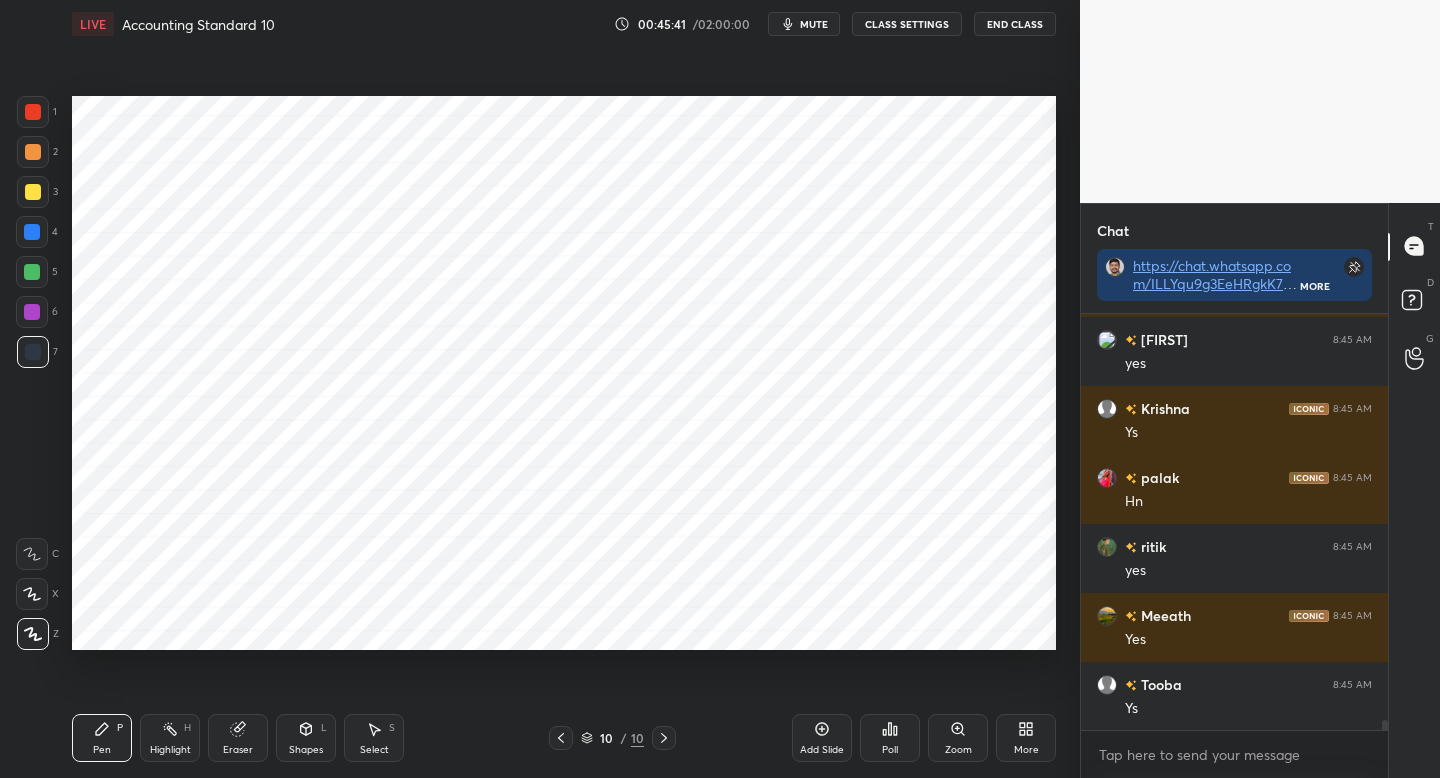 click 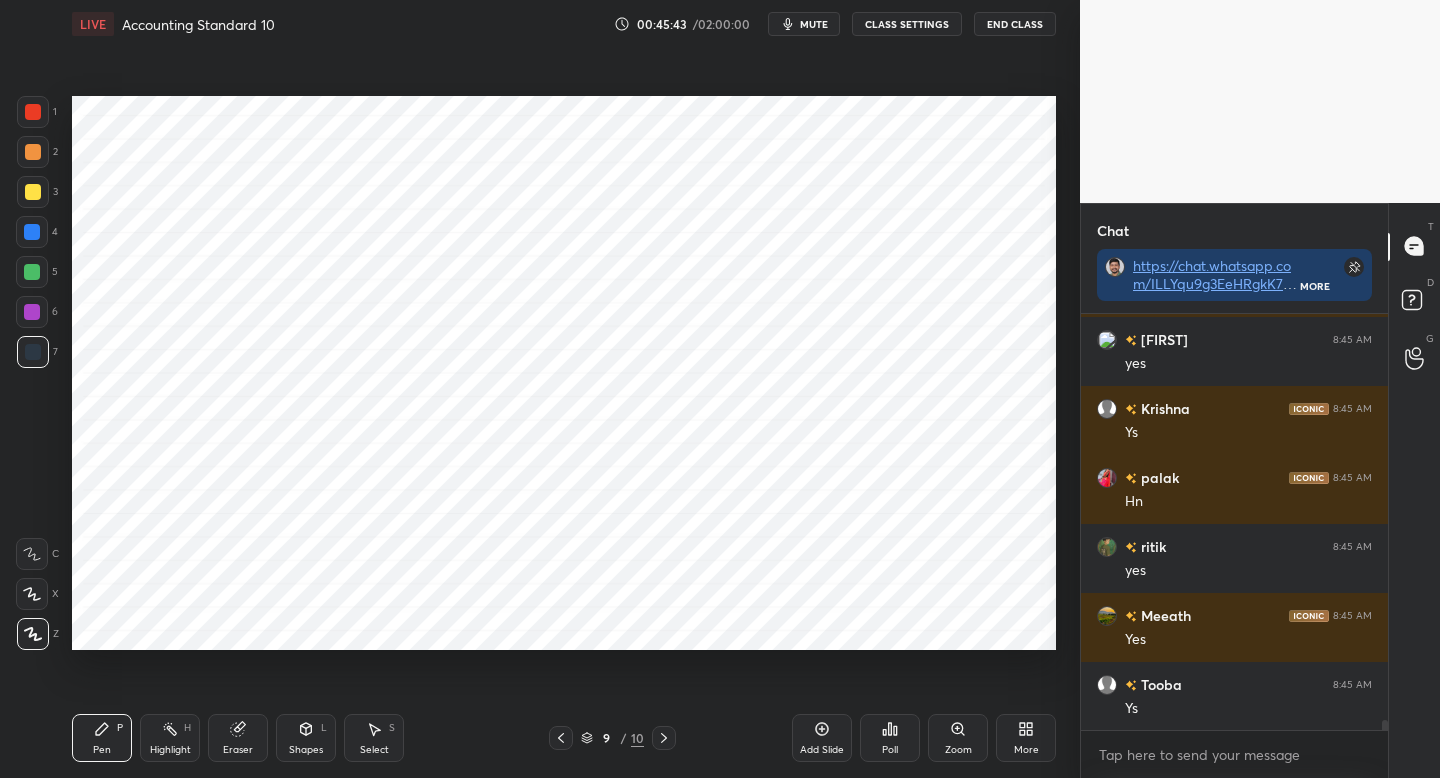 click at bounding box center (664, 738) 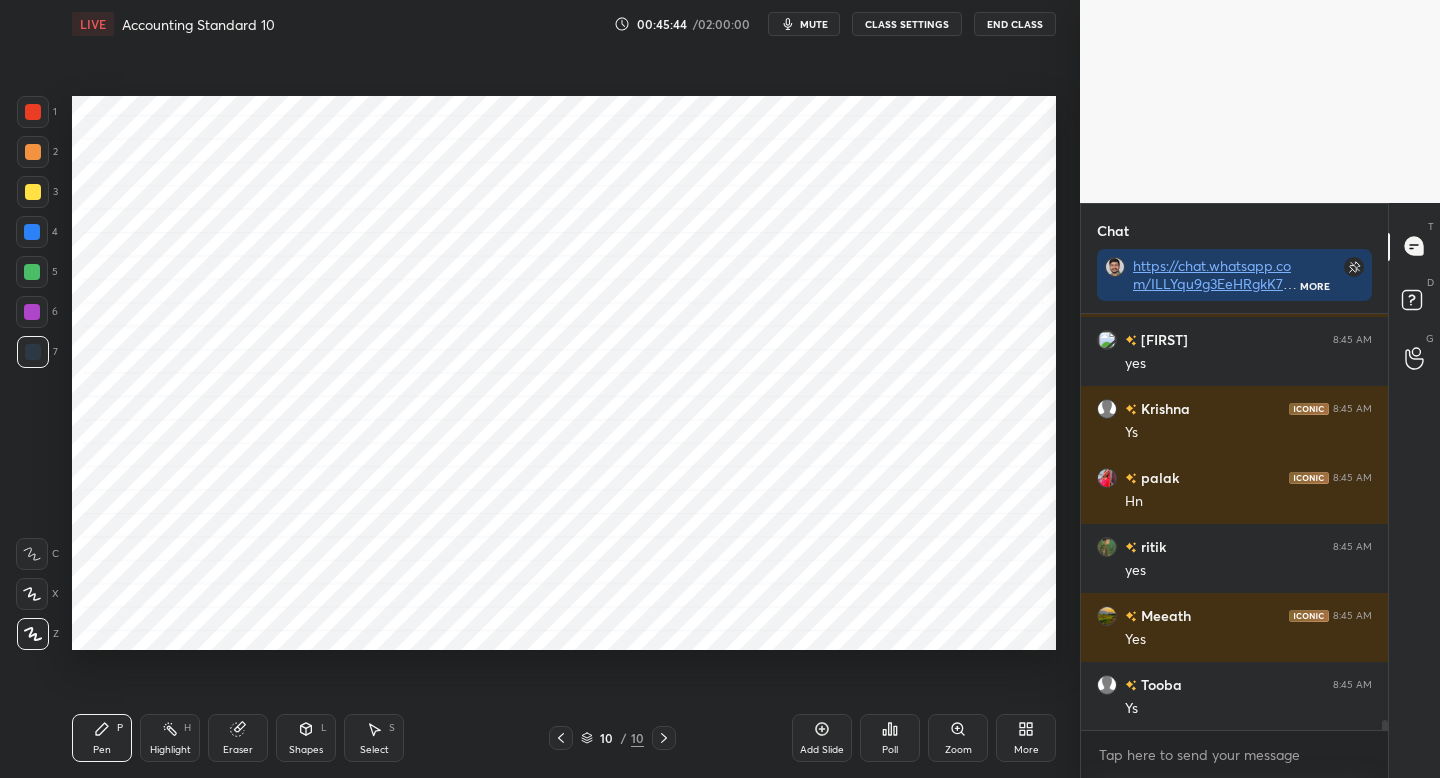 scroll, scrollTop: 17330, scrollLeft: 0, axis: vertical 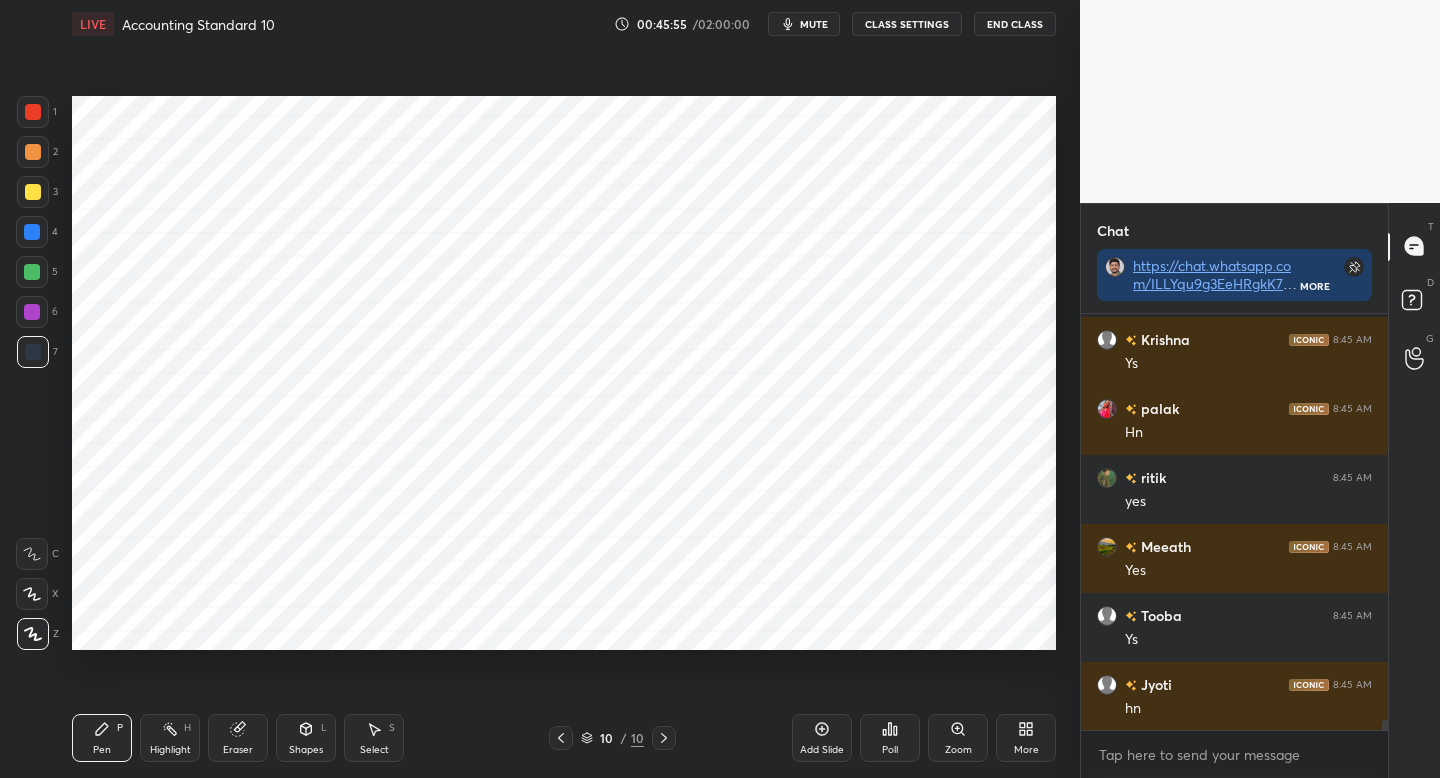 drag, startPoint x: 558, startPoint y: 737, endPoint x: 552, endPoint y: 706, distance: 31.575306 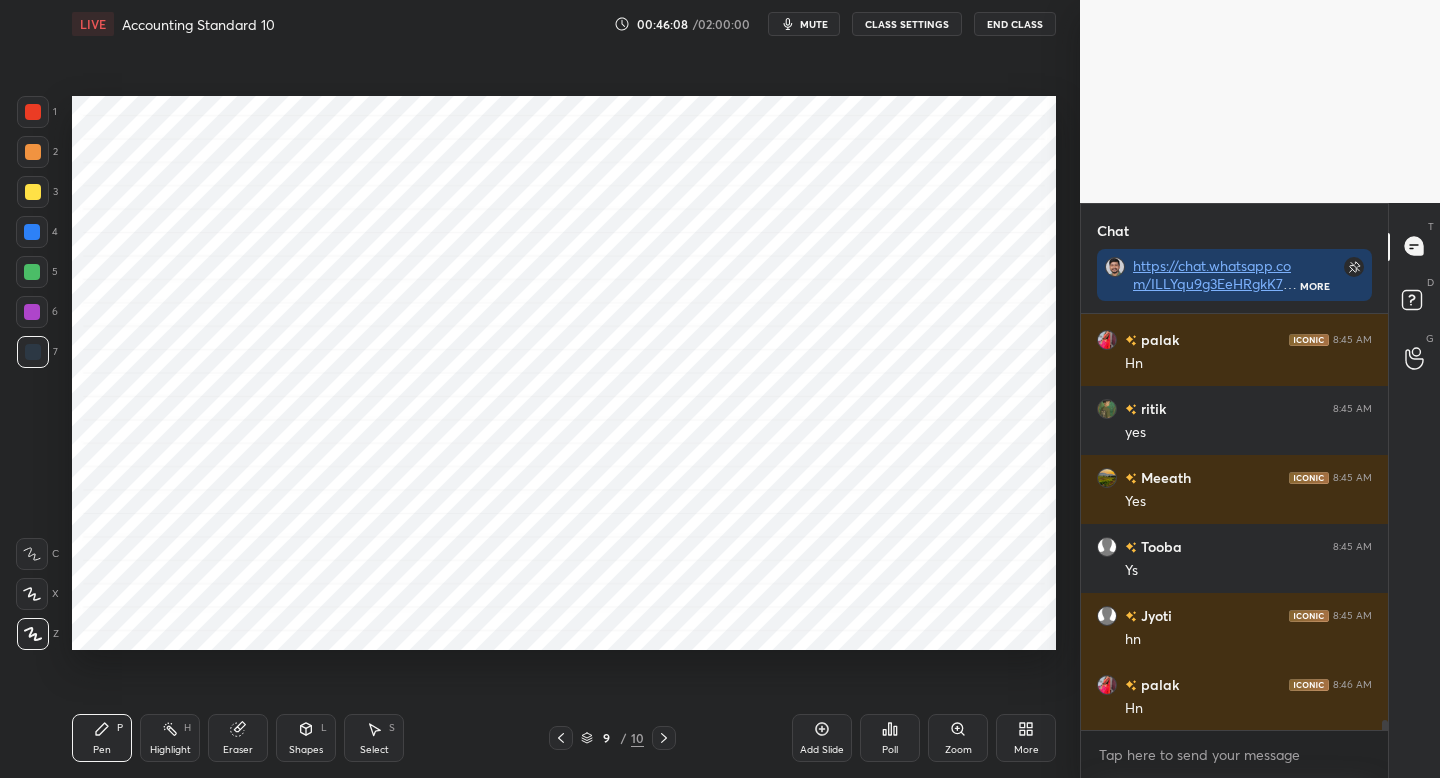 scroll, scrollTop: 17468, scrollLeft: 0, axis: vertical 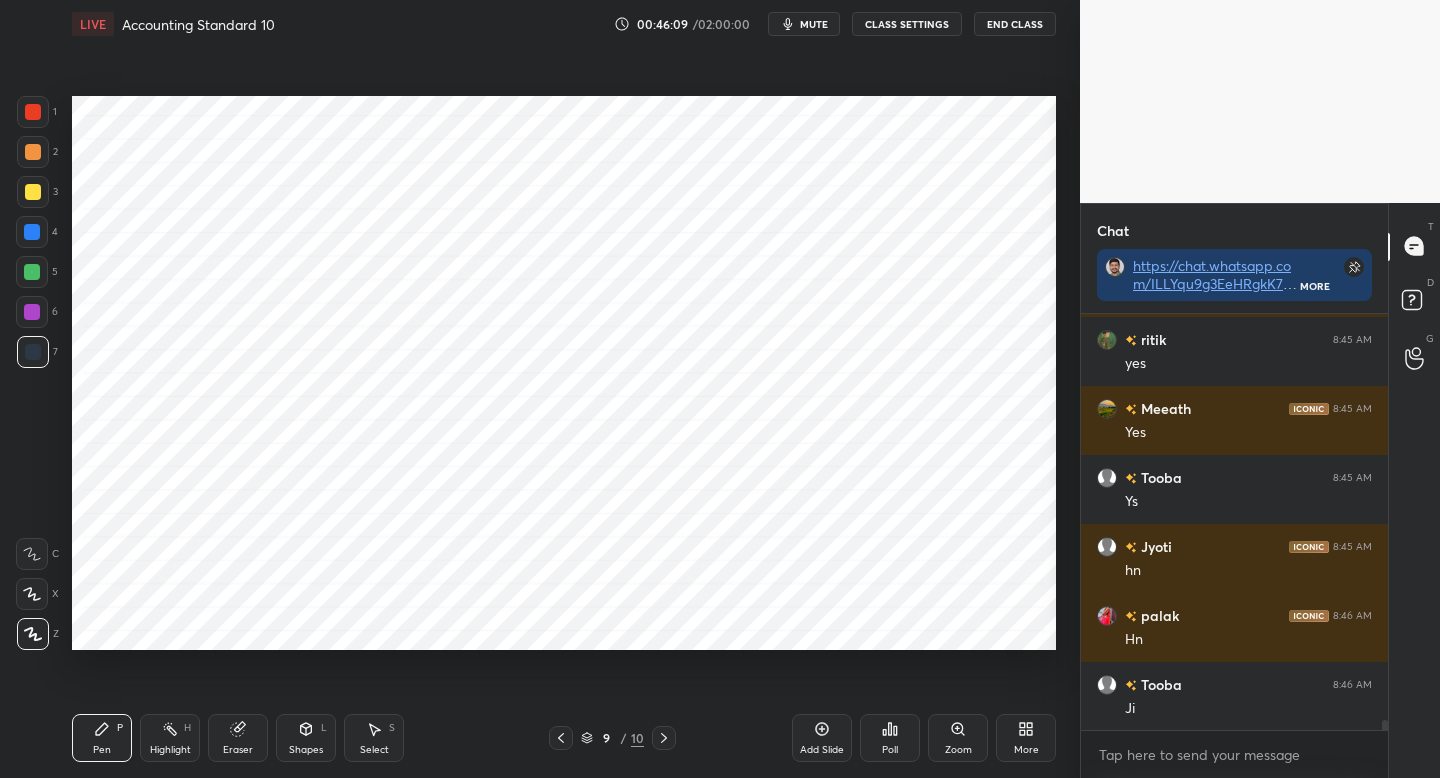 click at bounding box center [664, 738] 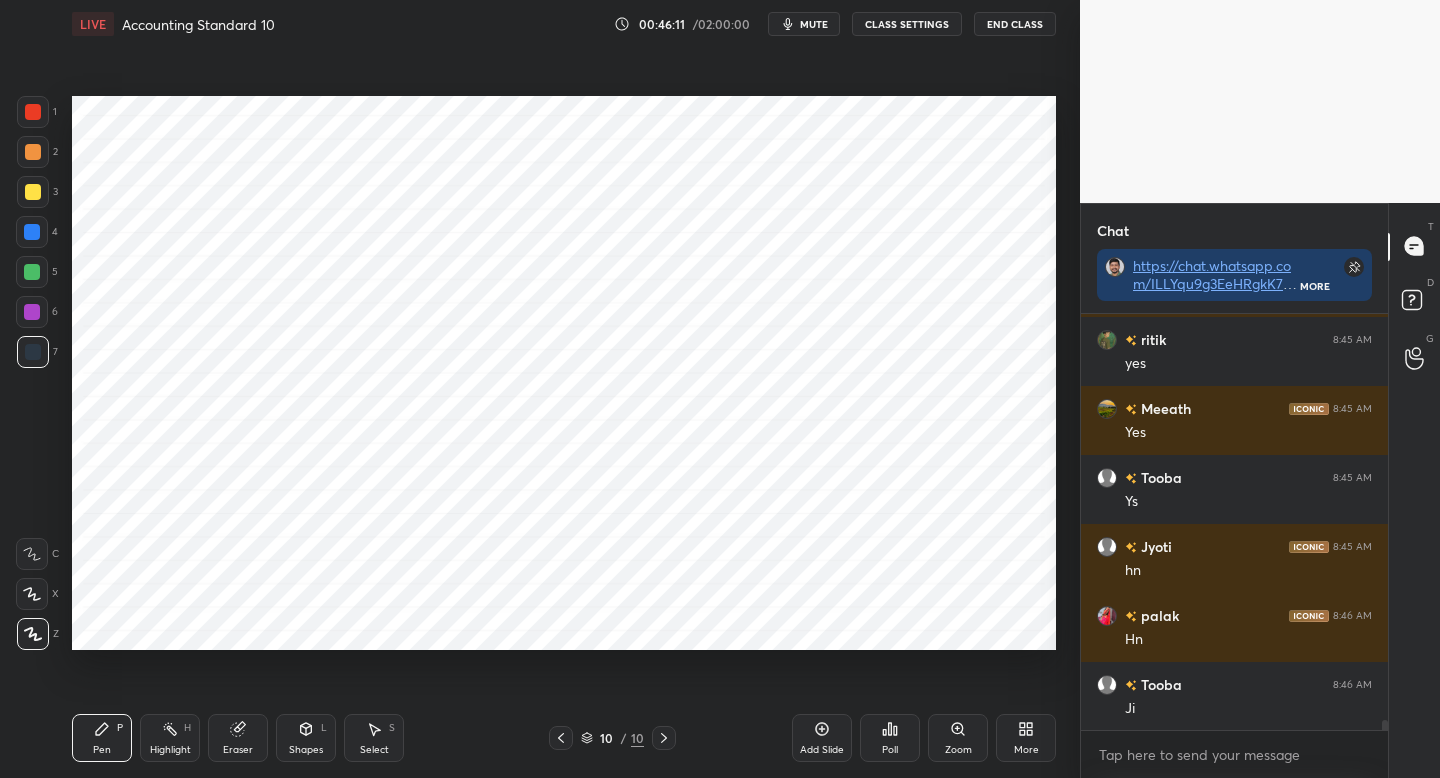 drag, startPoint x: 39, startPoint y: 272, endPoint x: 51, endPoint y: 298, distance: 28.635643 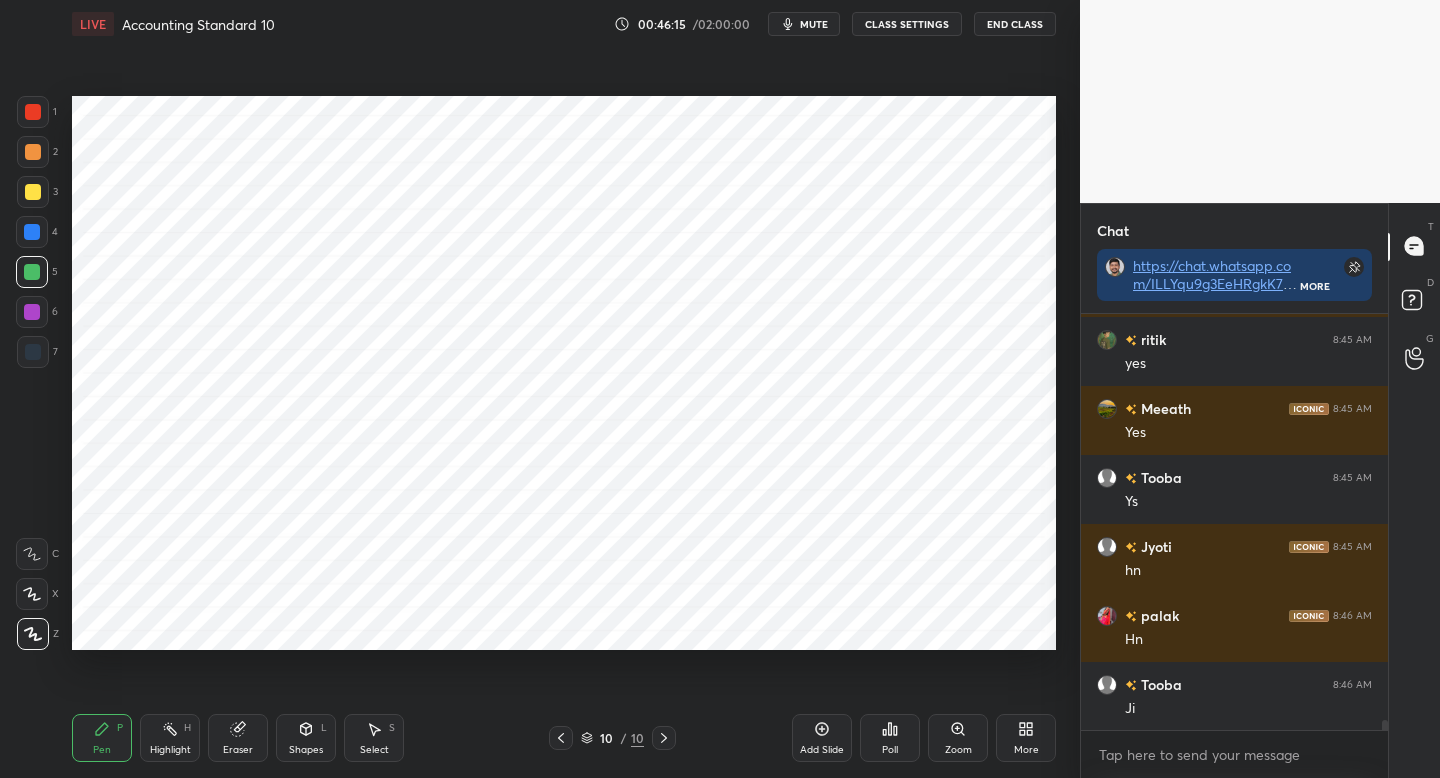 click 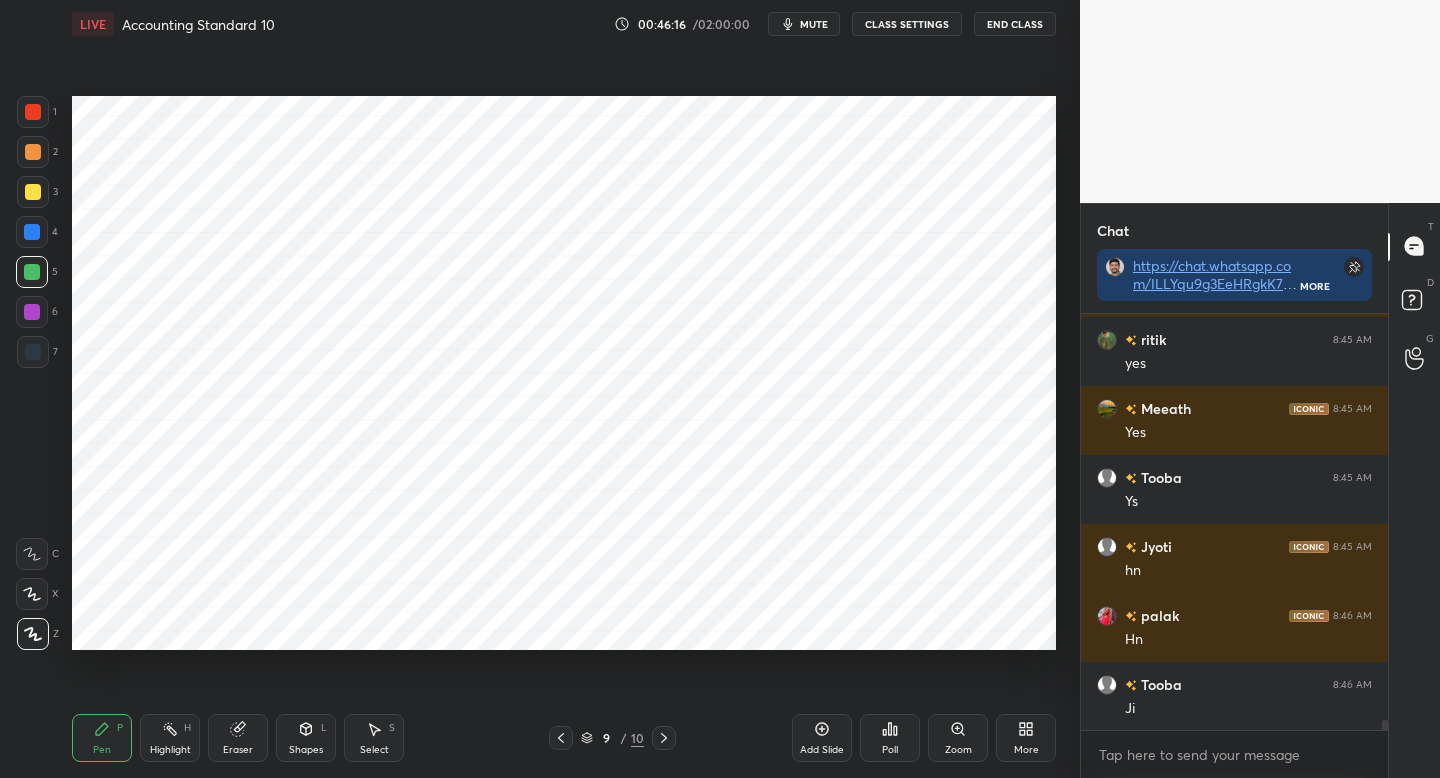 click at bounding box center (664, 738) 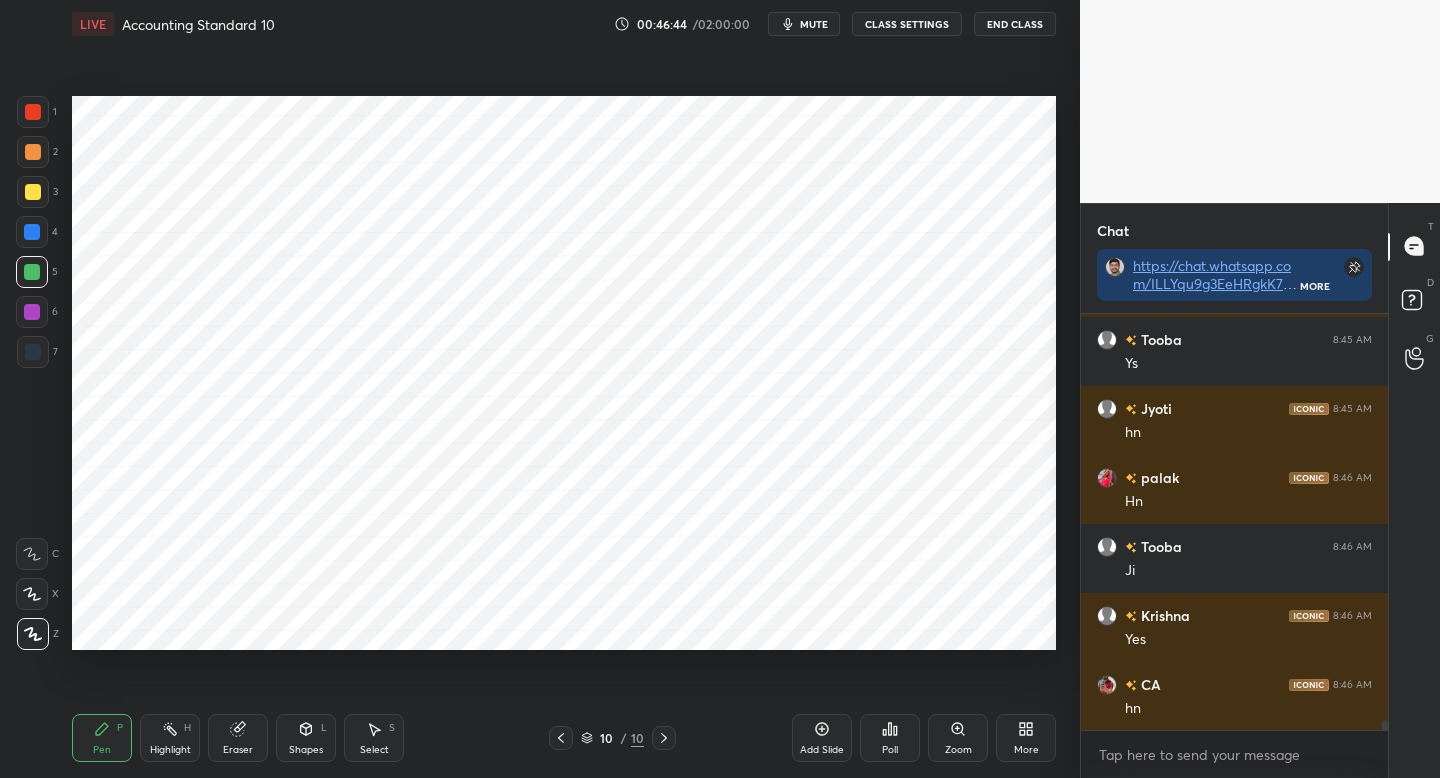 scroll, scrollTop: 17675, scrollLeft: 0, axis: vertical 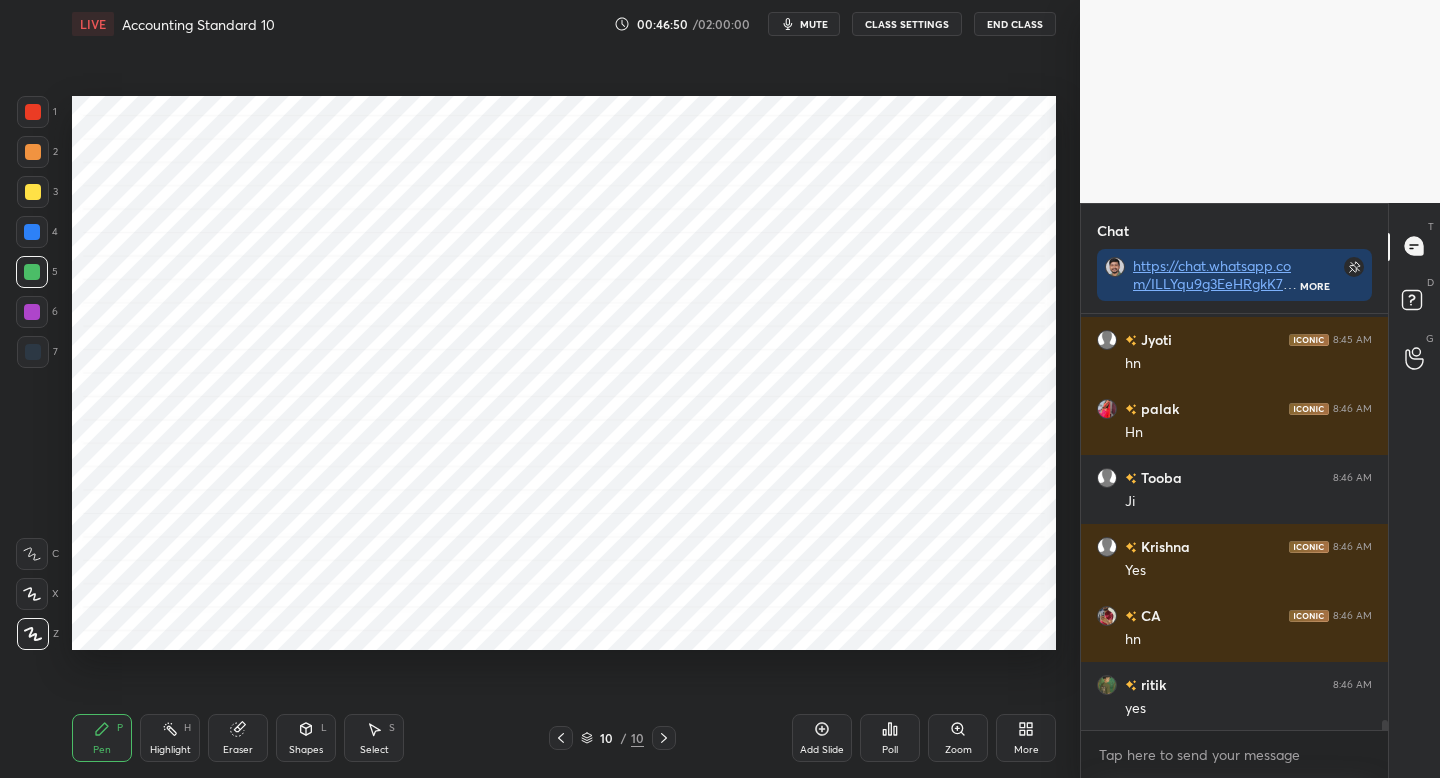 click at bounding box center [33, 352] 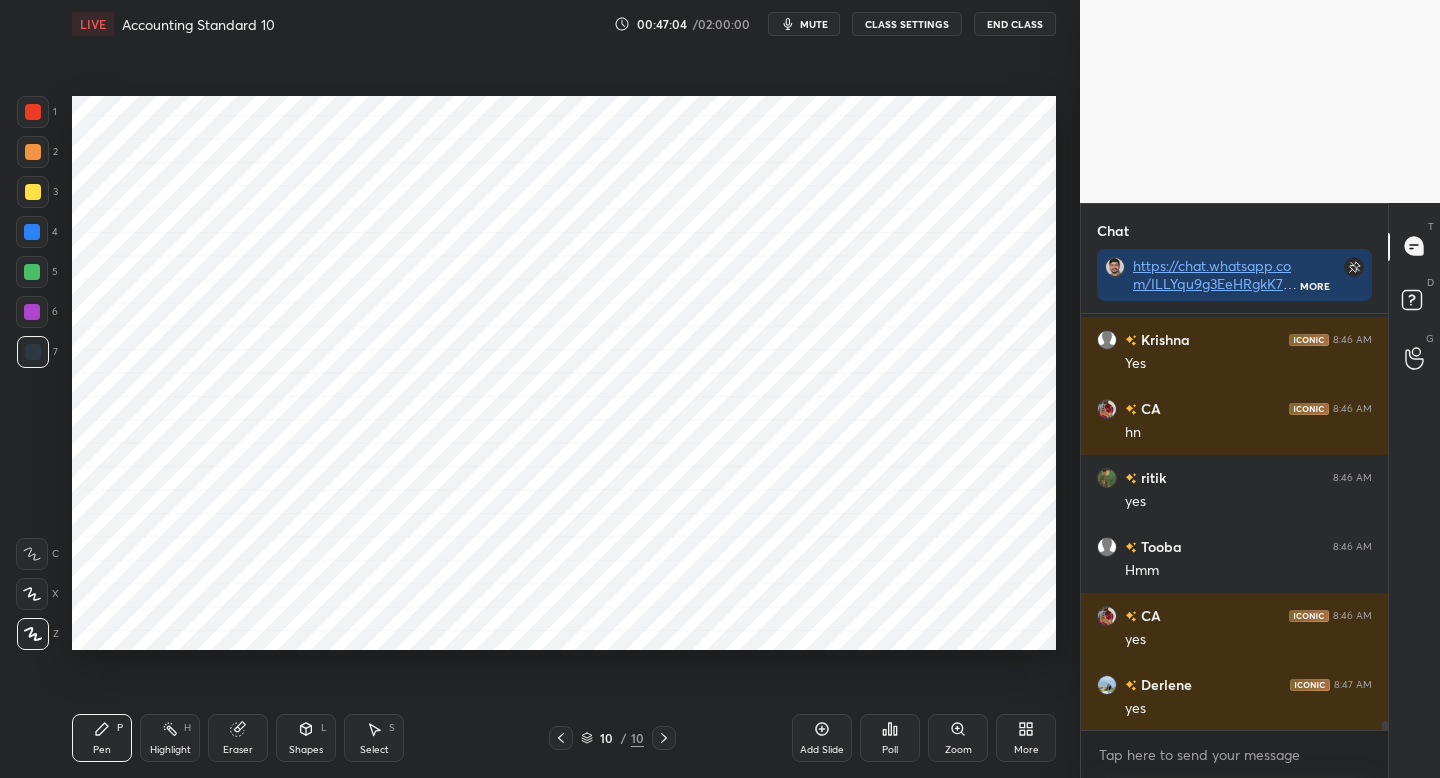 scroll, scrollTop: 17951, scrollLeft: 0, axis: vertical 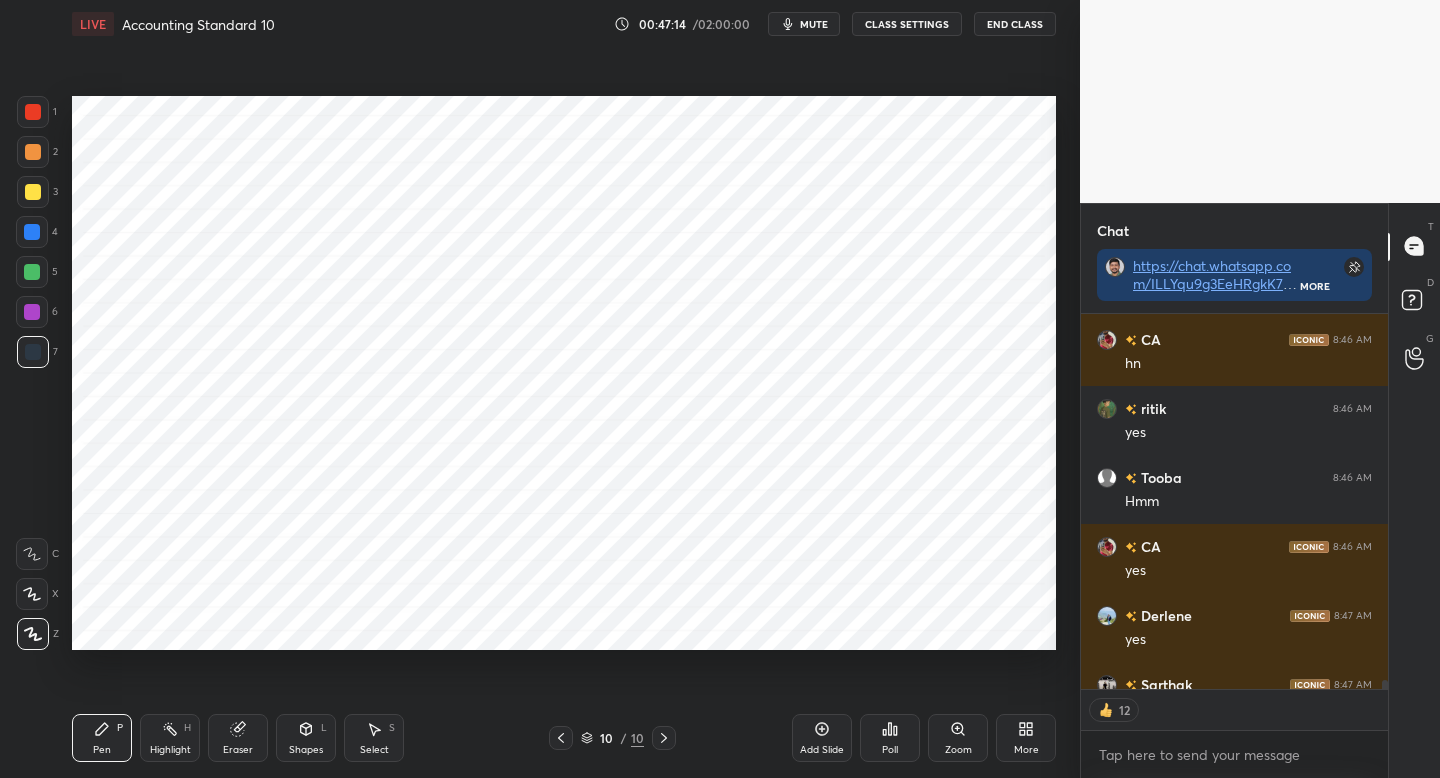 drag, startPoint x: 820, startPoint y: 733, endPoint x: 804, endPoint y: 726, distance: 17.464249 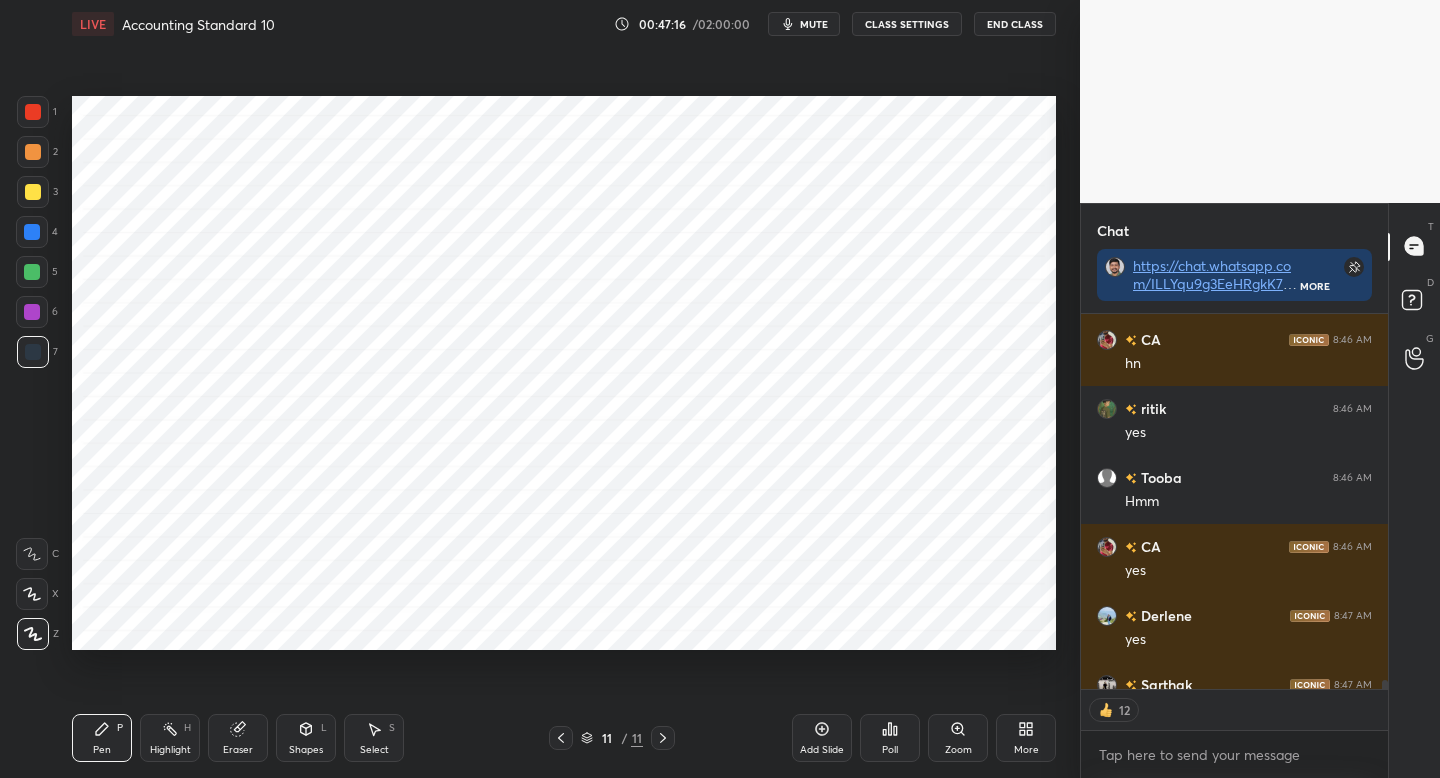 drag, startPoint x: 37, startPoint y: 103, endPoint x: 58, endPoint y: 108, distance: 21.587032 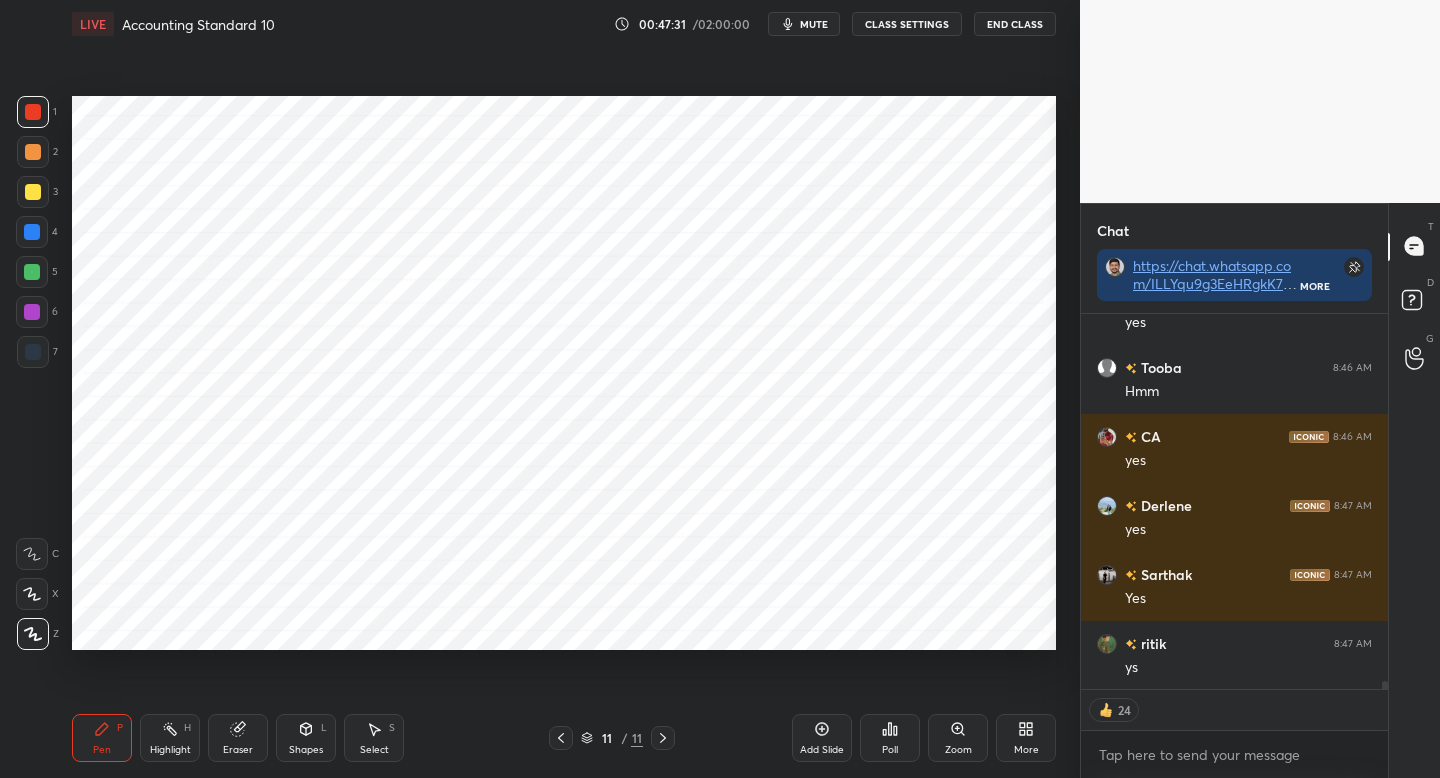 scroll, scrollTop: 18130, scrollLeft: 0, axis: vertical 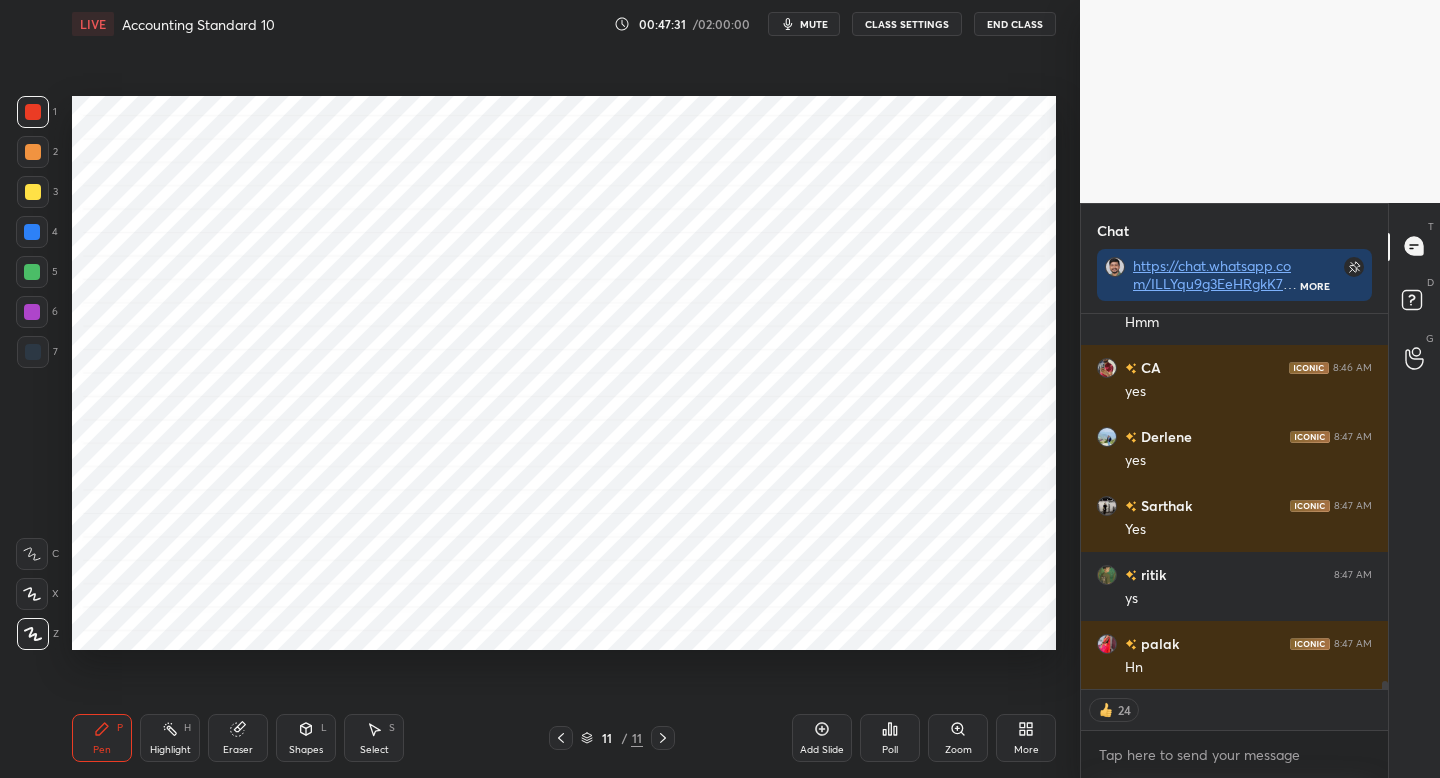type on "x" 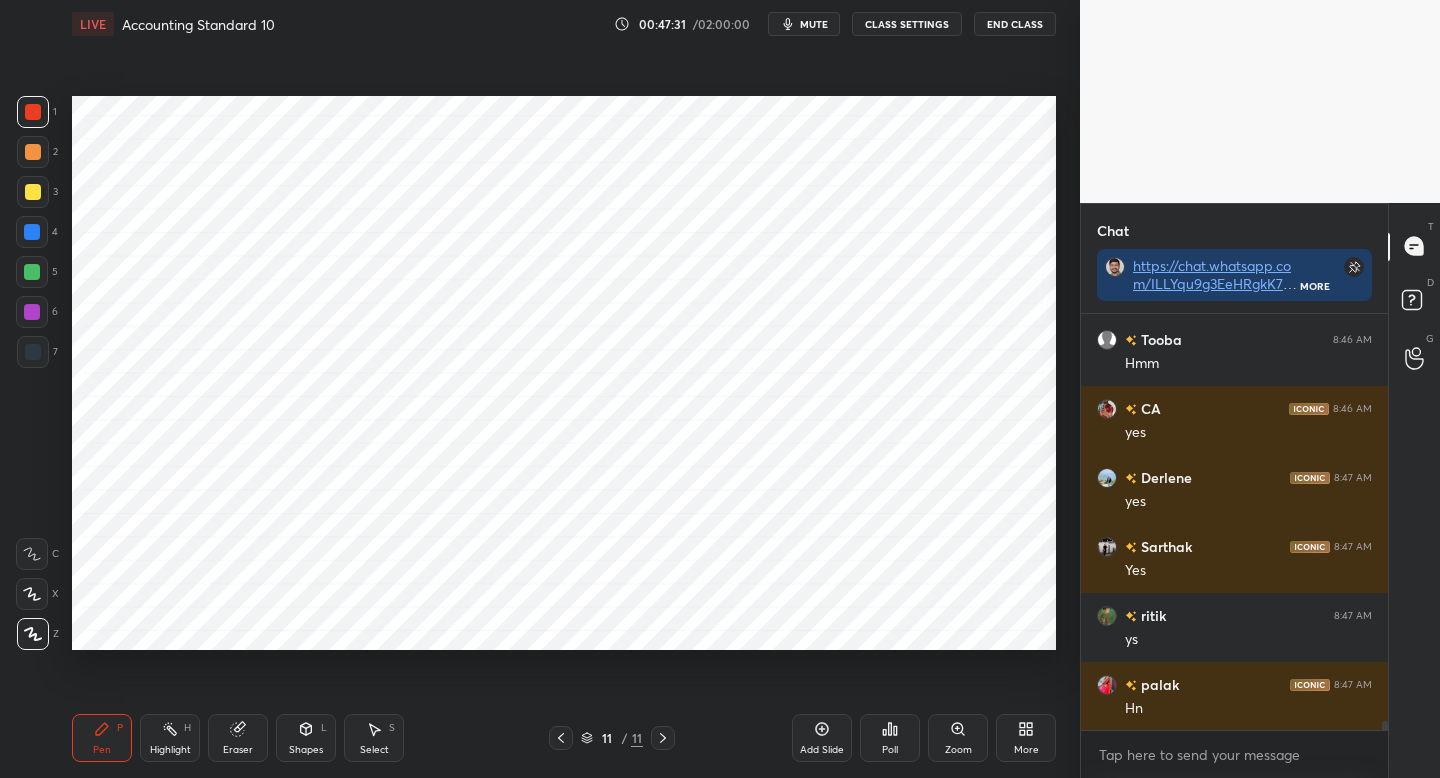 scroll, scrollTop: 410, scrollLeft: 301, axis: both 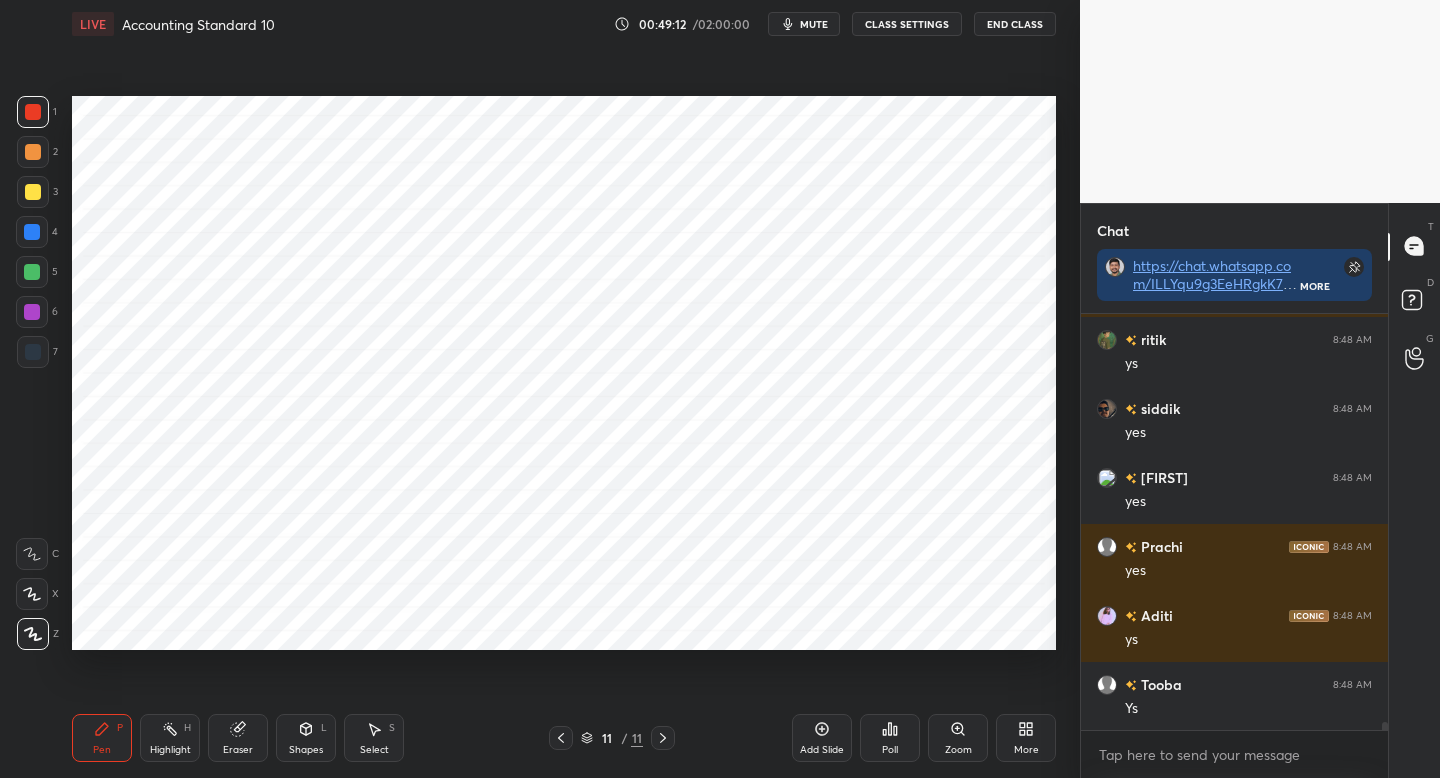 click at bounding box center (33, 352) 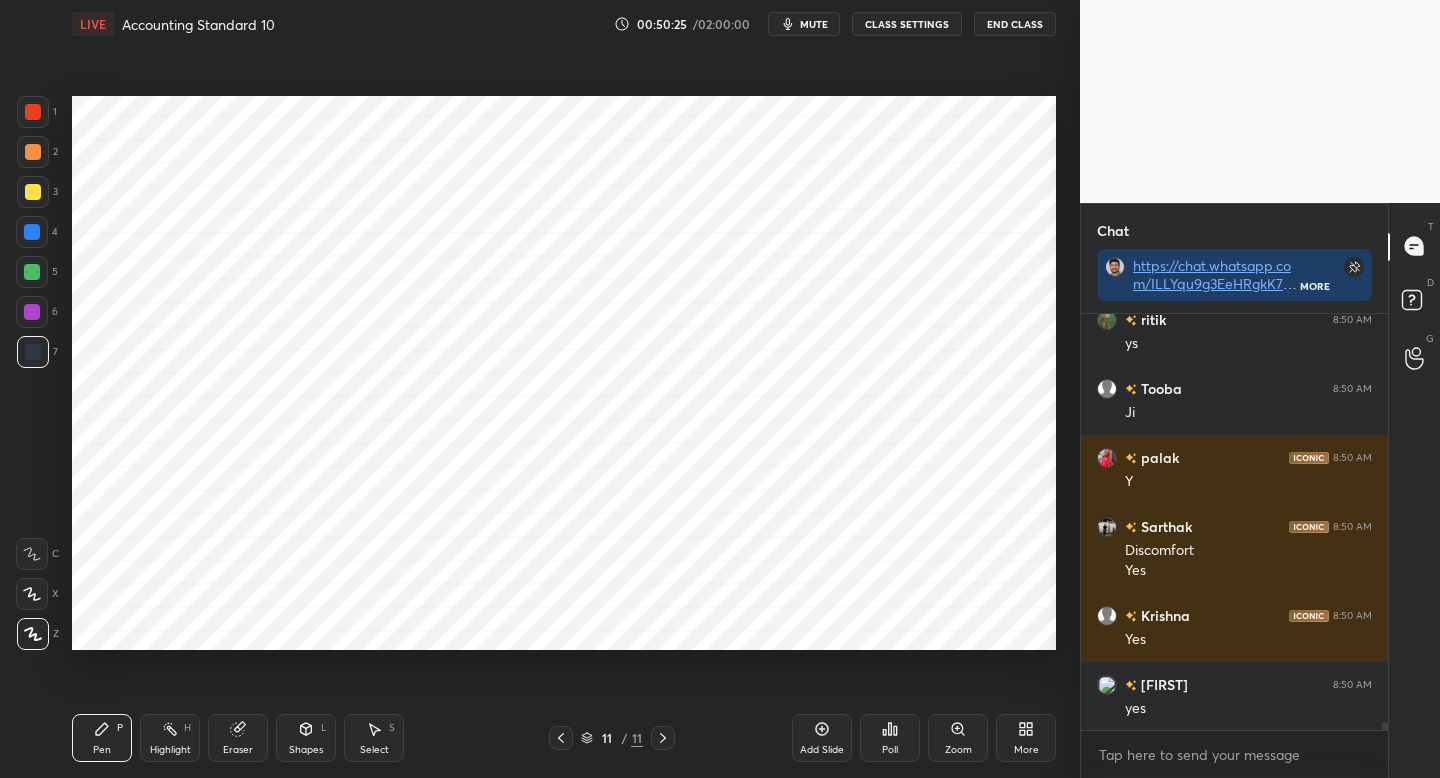 scroll, scrollTop: 21283, scrollLeft: 0, axis: vertical 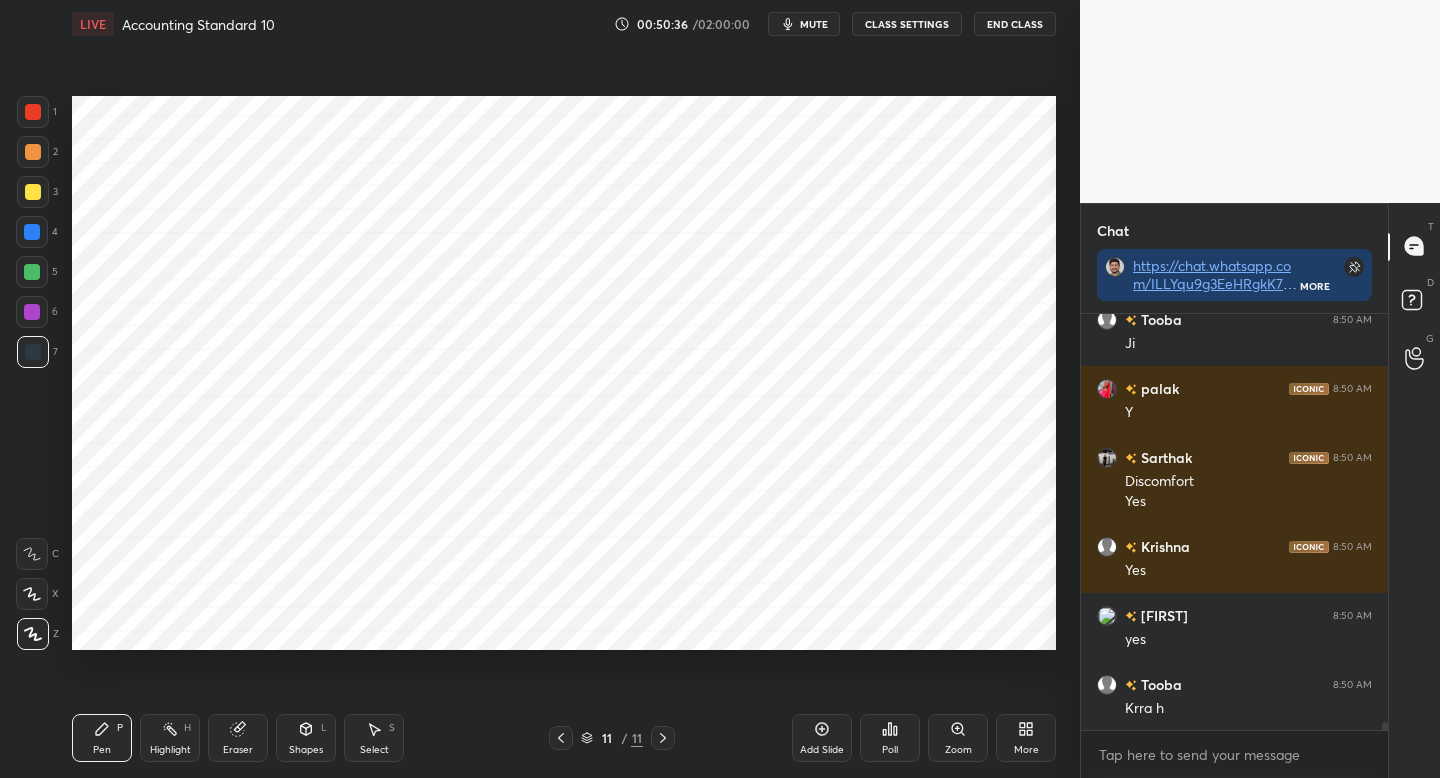 drag, startPoint x: 51, startPoint y: 307, endPoint x: 63, endPoint y: 304, distance: 12.369317 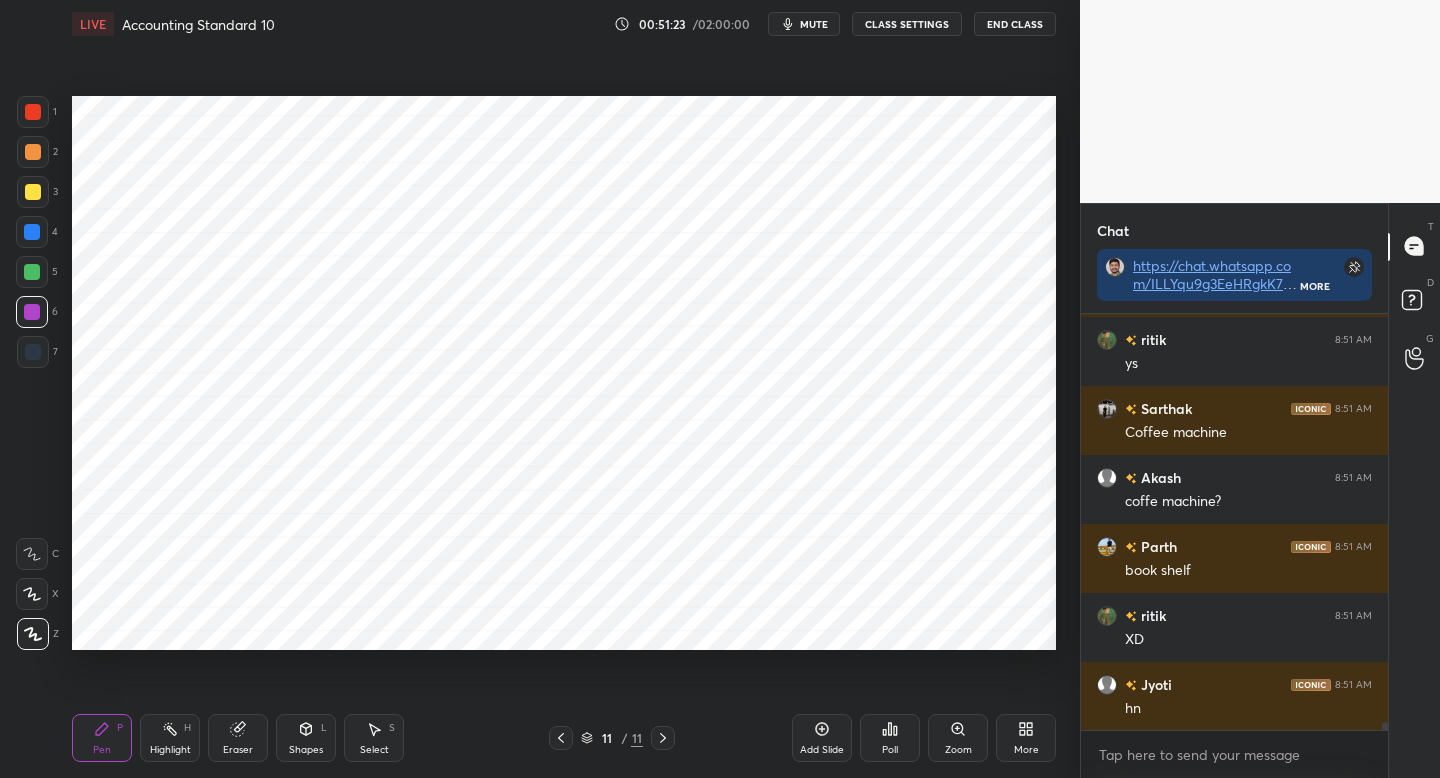 scroll, scrollTop: 21835, scrollLeft: 0, axis: vertical 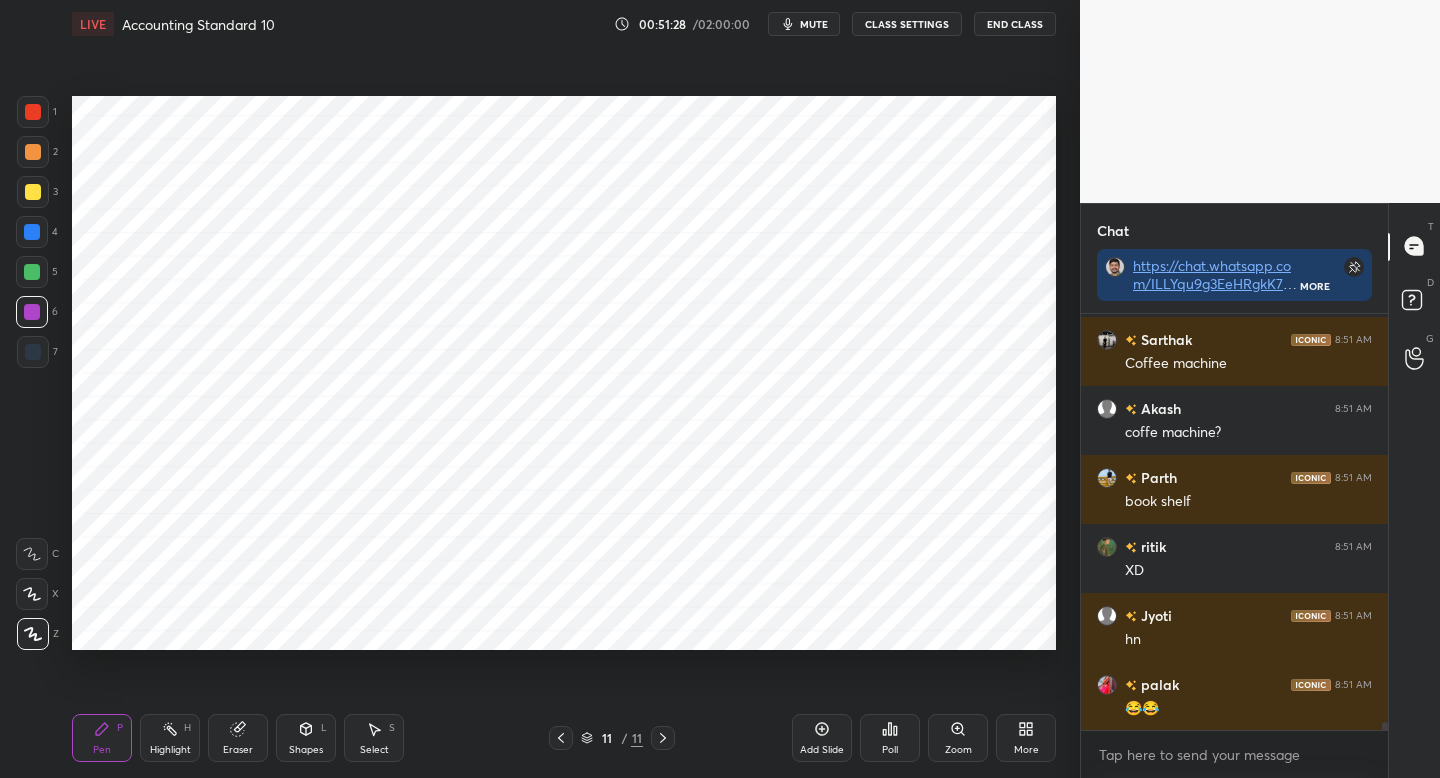 drag, startPoint x: 51, startPoint y: 372, endPoint x: 65, endPoint y: 375, distance: 14.3178215 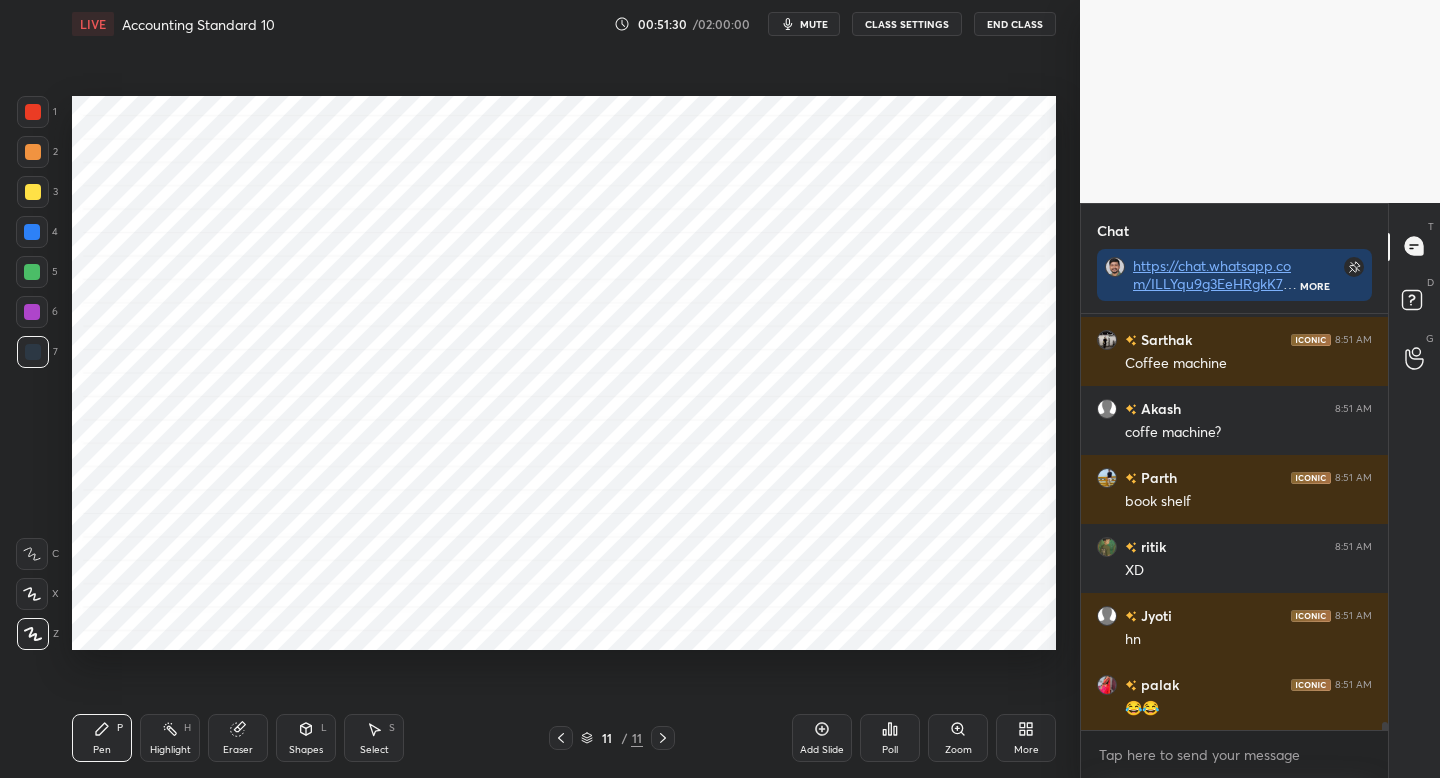click 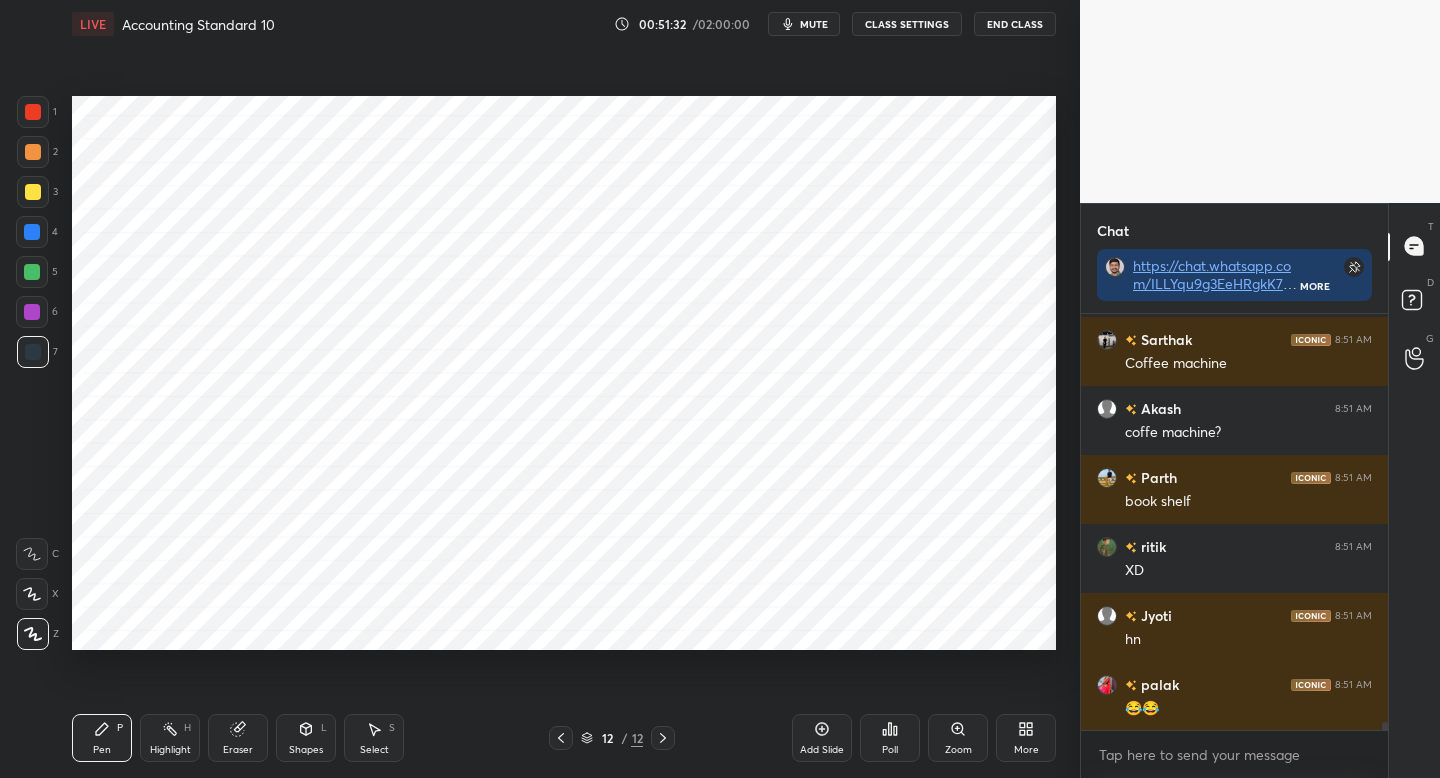 click at bounding box center (33, 112) 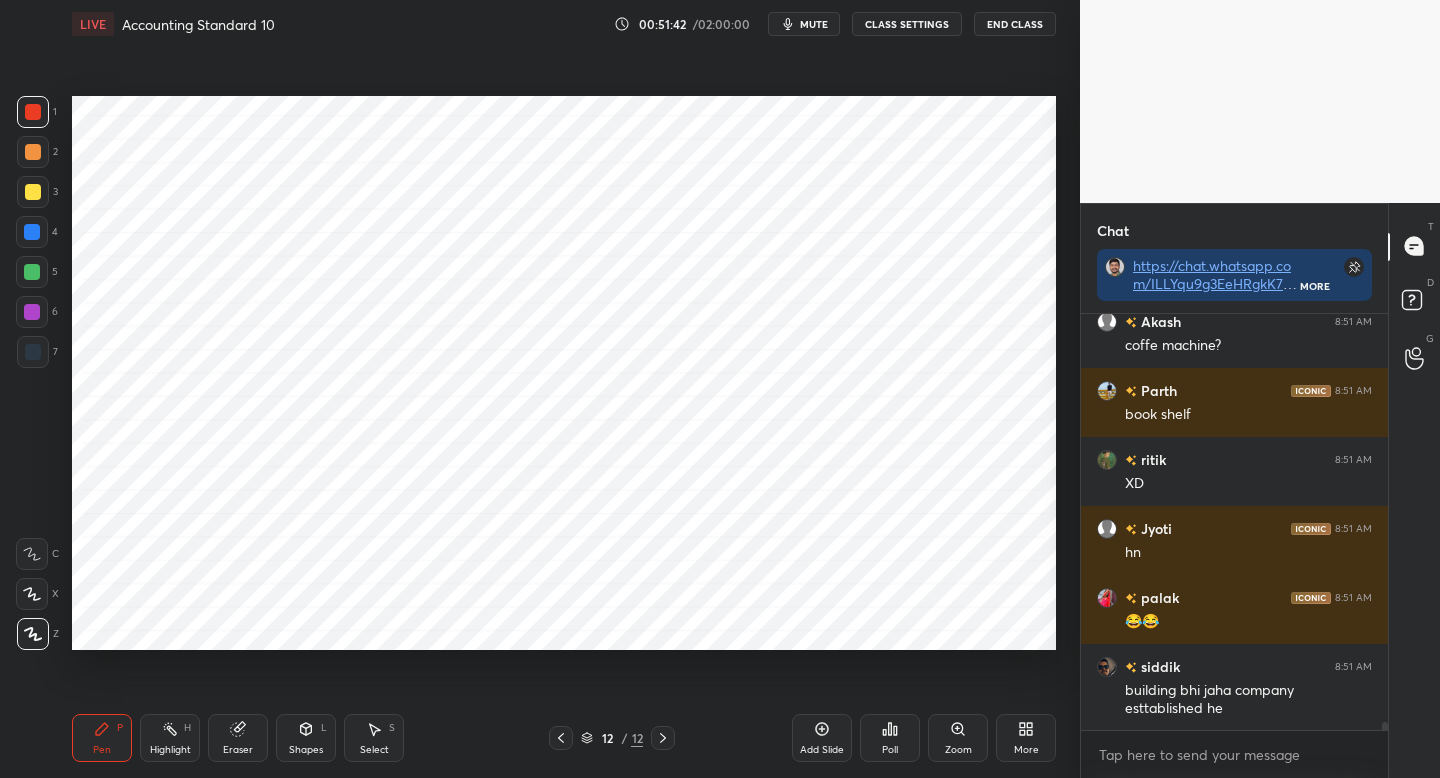 scroll, scrollTop: 21991, scrollLeft: 0, axis: vertical 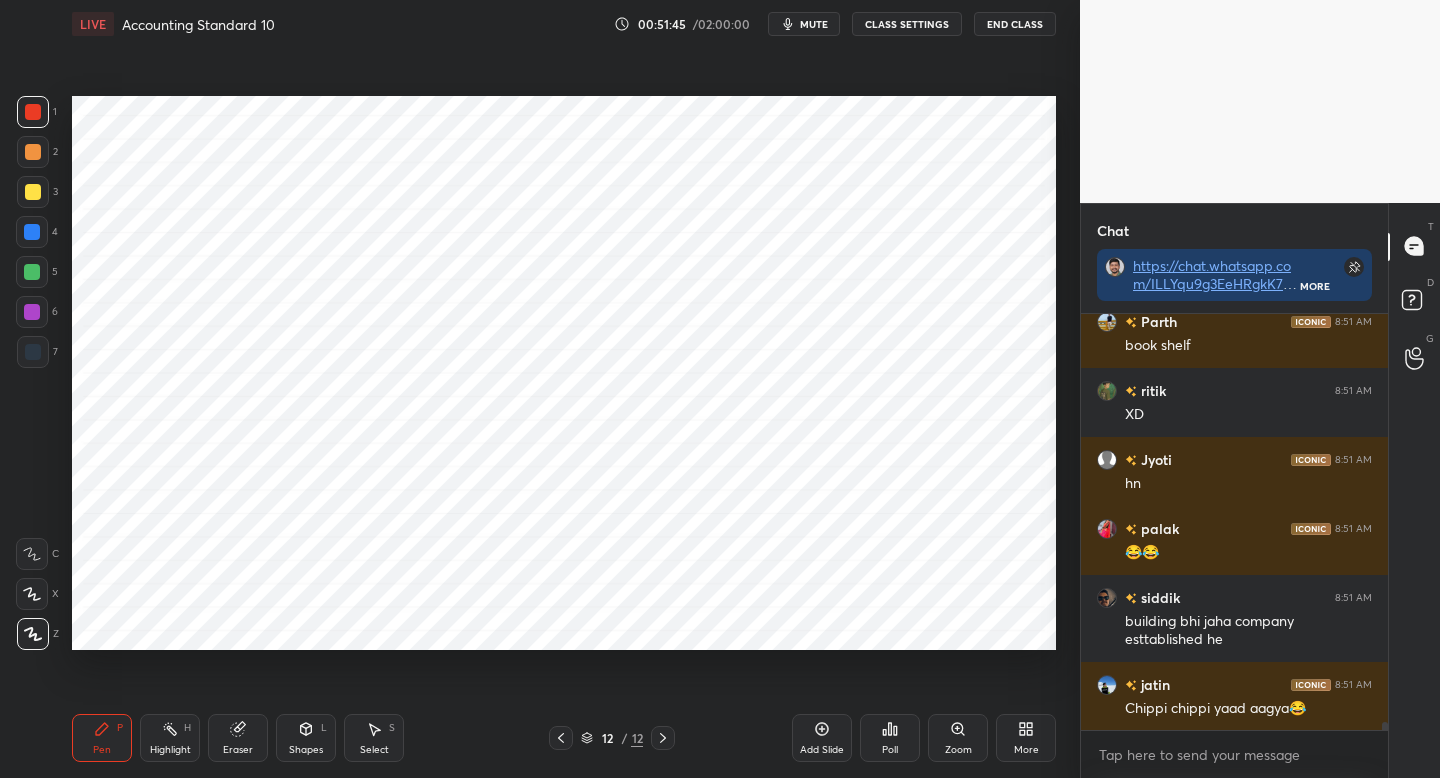 drag, startPoint x: 306, startPoint y: 737, endPoint x: 309, endPoint y: 725, distance: 12.369317 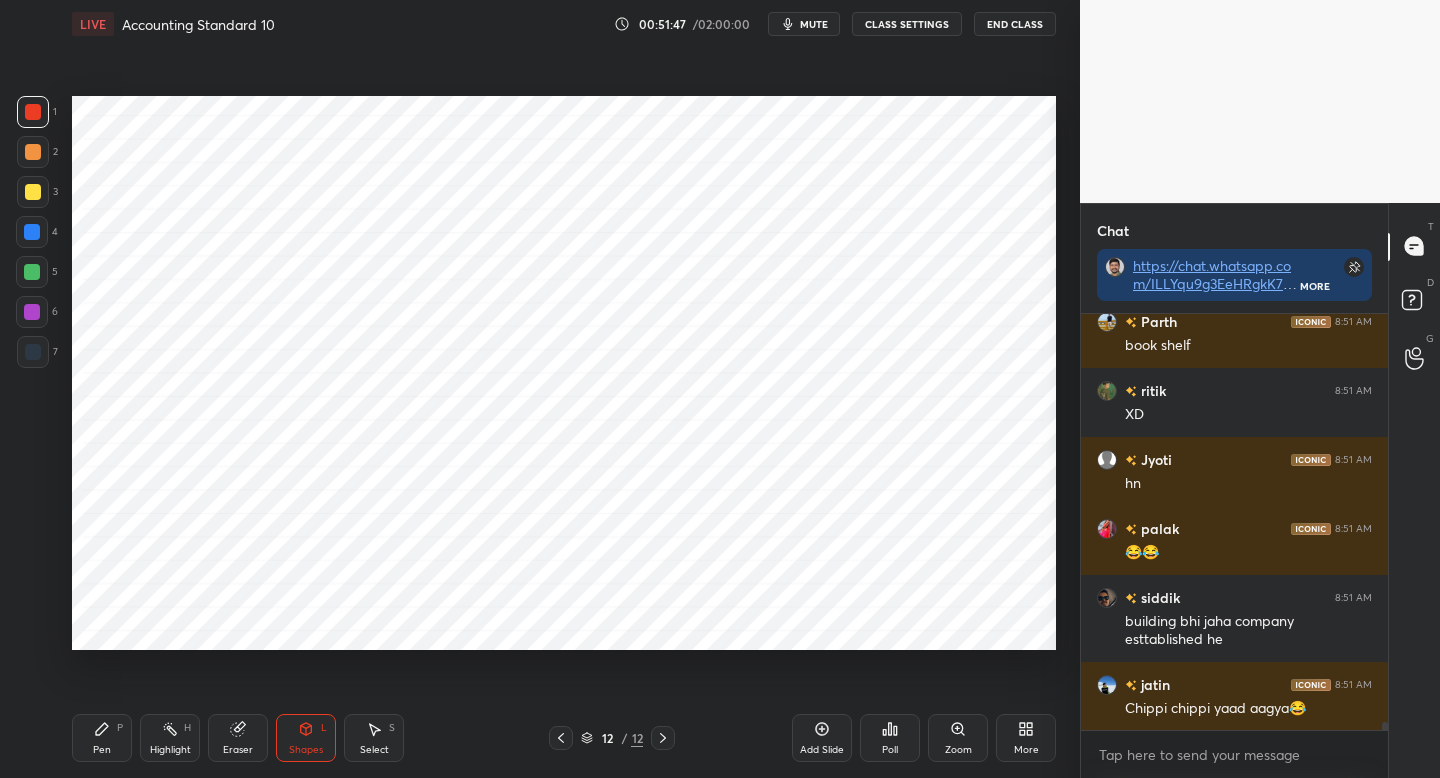 scroll, scrollTop: 22060, scrollLeft: 0, axis: vertical 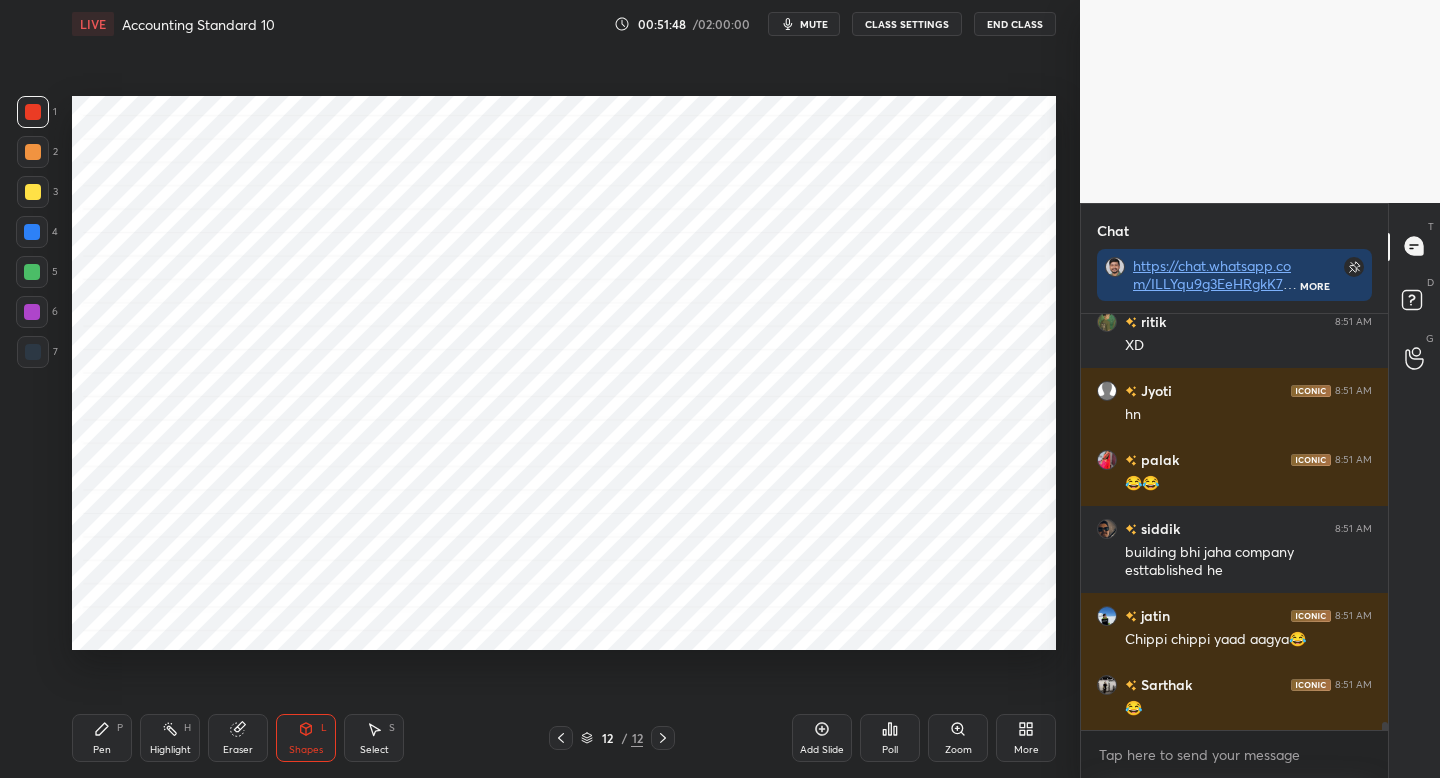 drag, startPoint x: 35, startPoint y: 230, endPoint x: 65, endPoint y: 260, distance: 42.426407 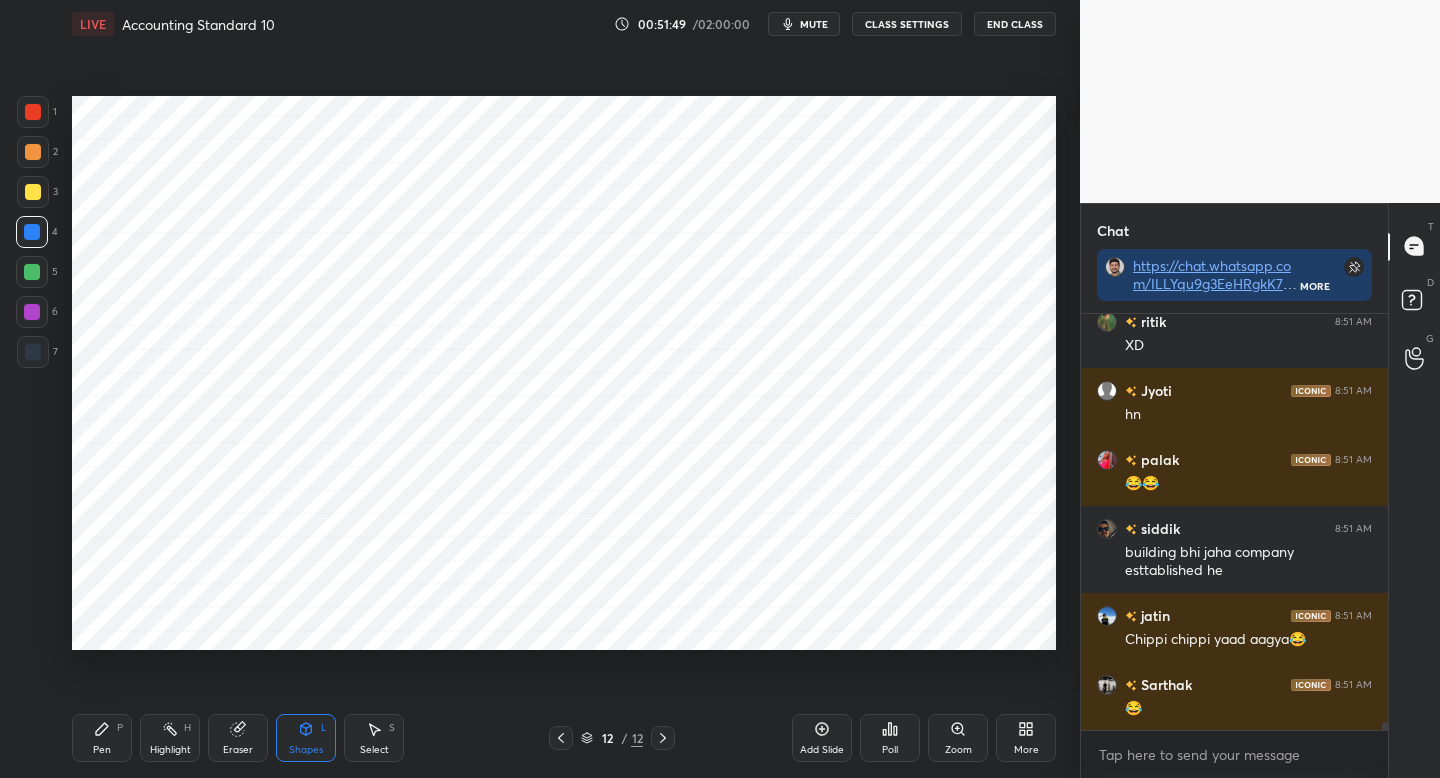 drag, startPoint x: 101, startPoint y: 715, endPoint x: 118, endPoint y: 669, distance: 49.0408 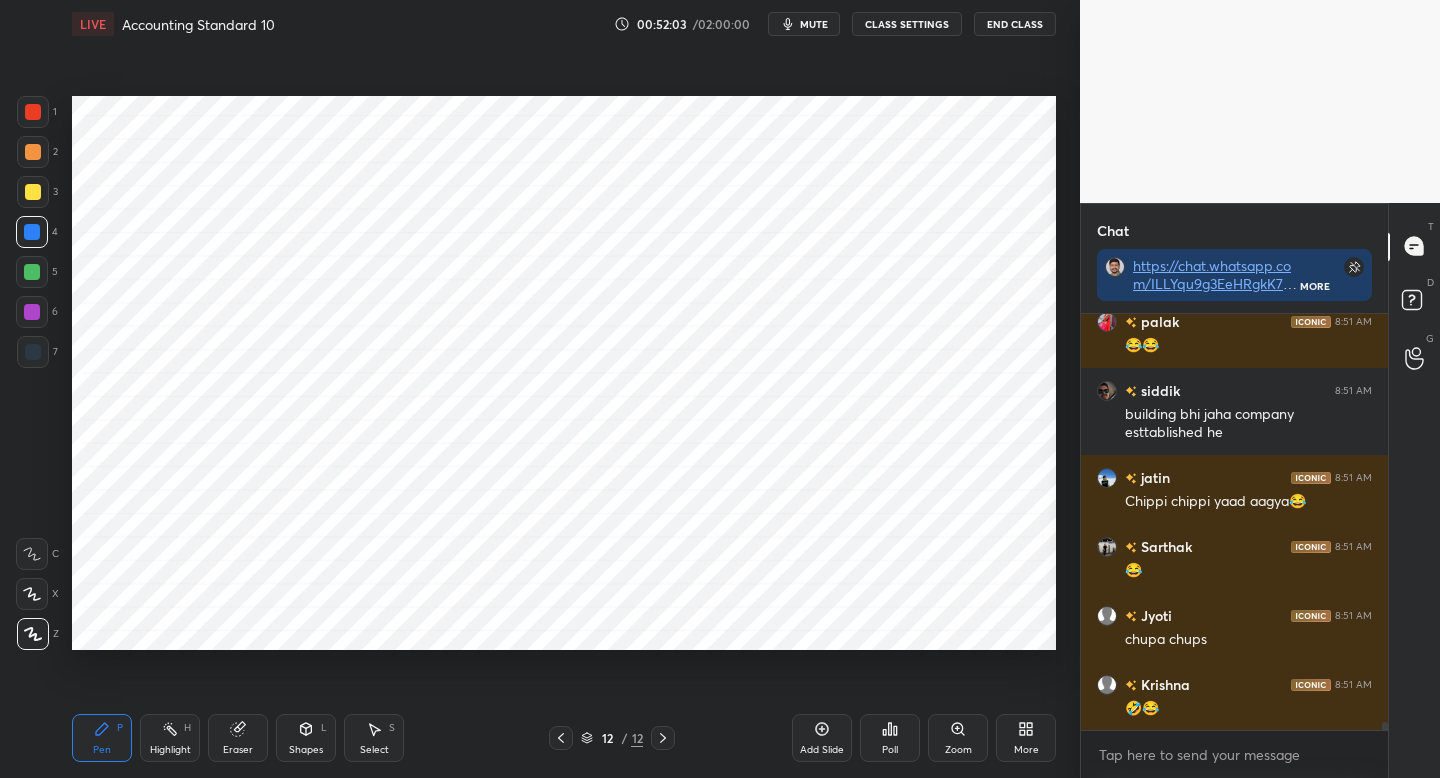 scroll, scrollTop: 22267, scrollLeft: 0, axis: vertical 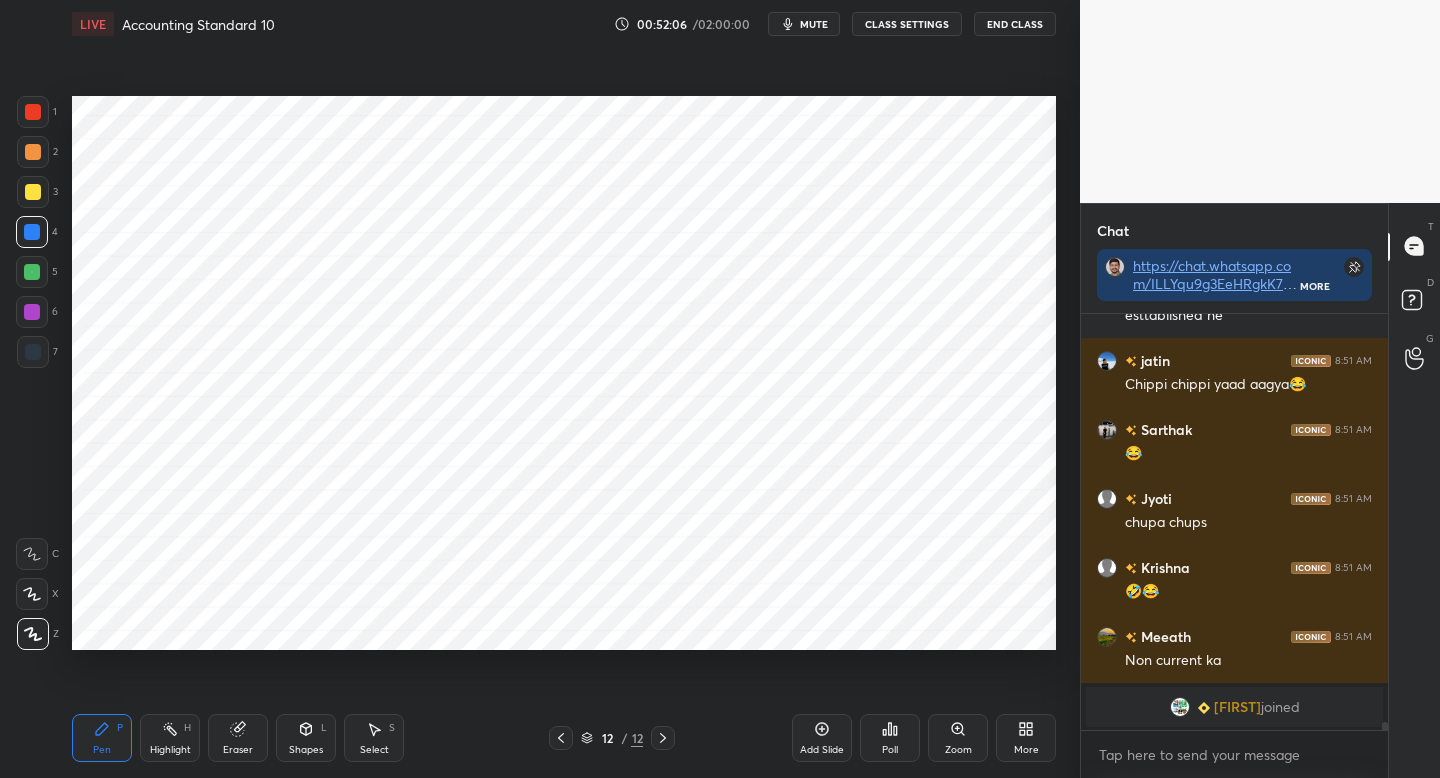 click 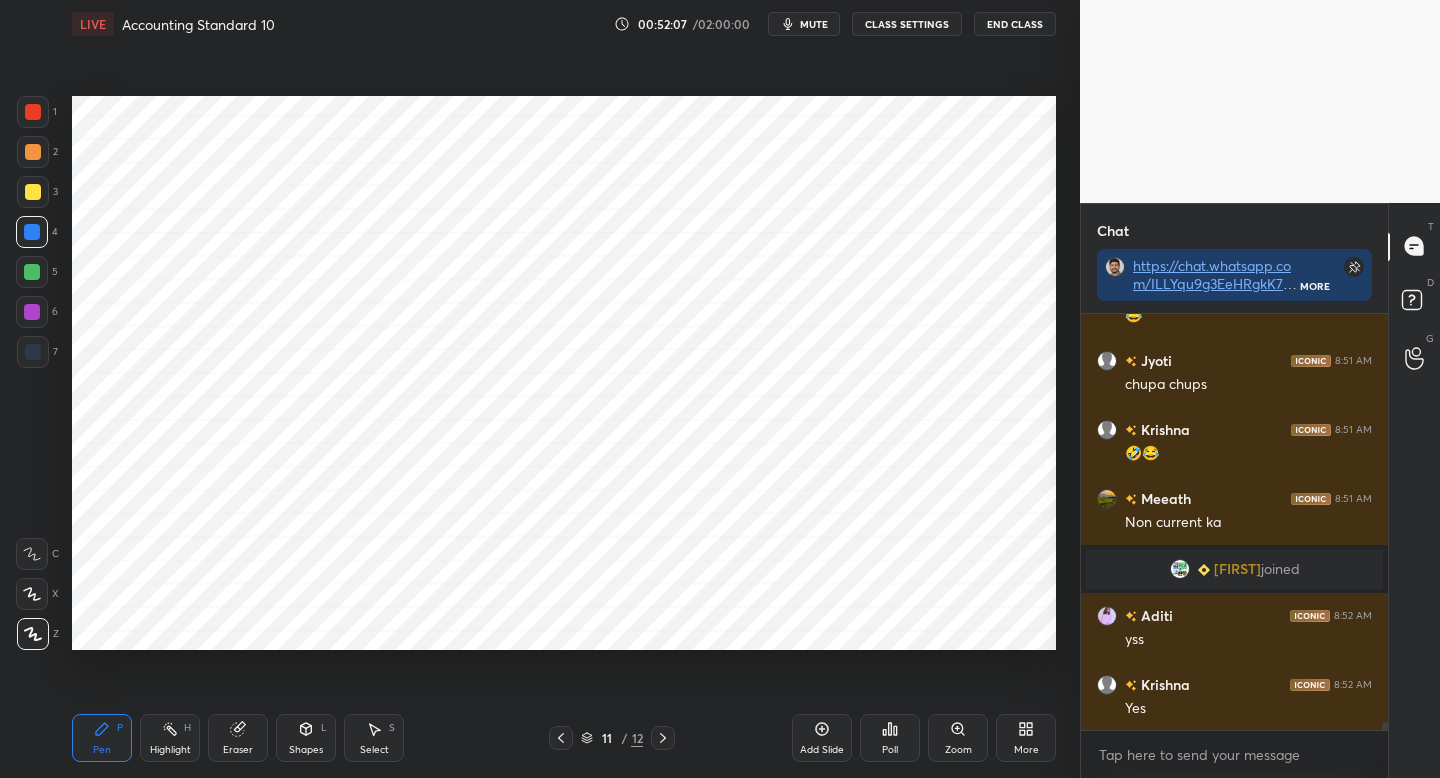 scroll, scrollTop: 20591, scrollLeft: 0, axis: vertical 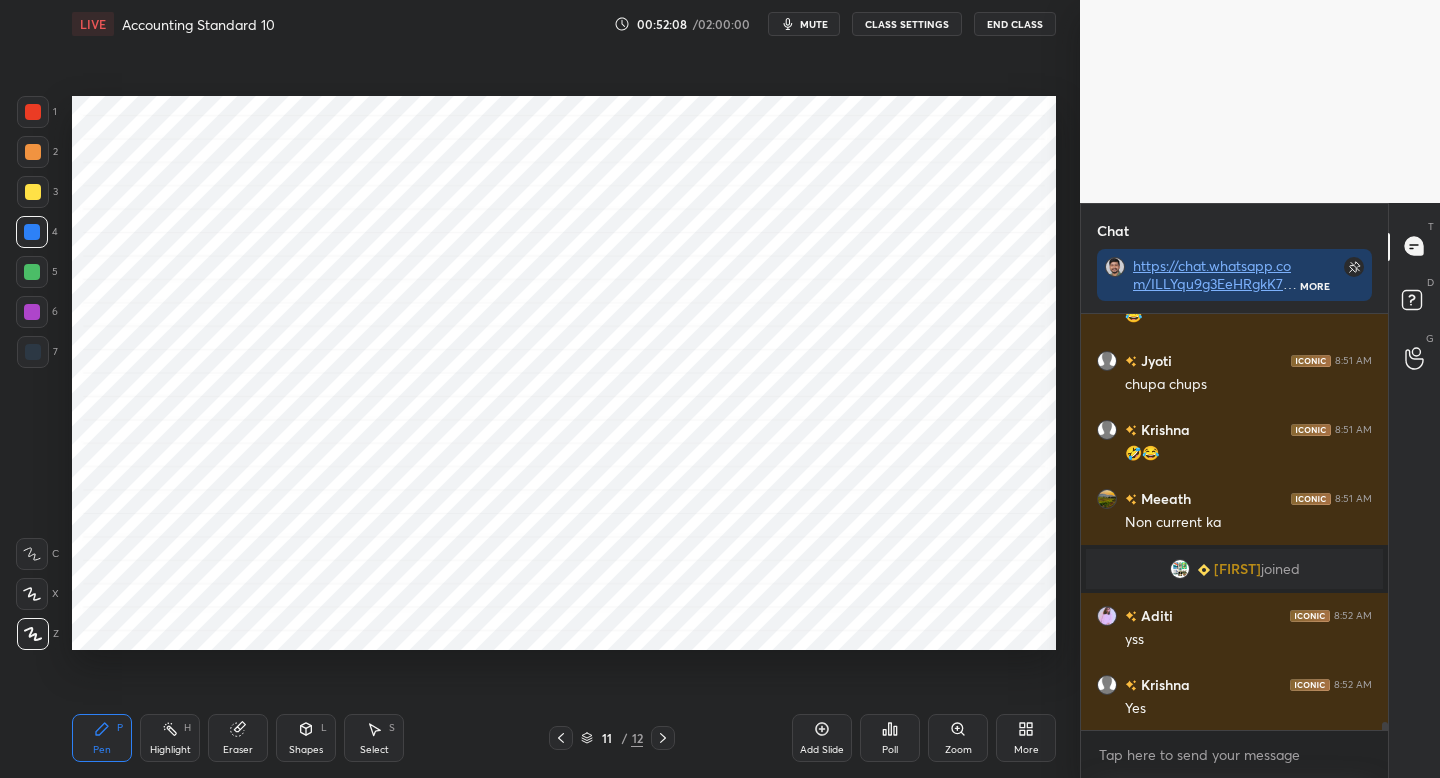click 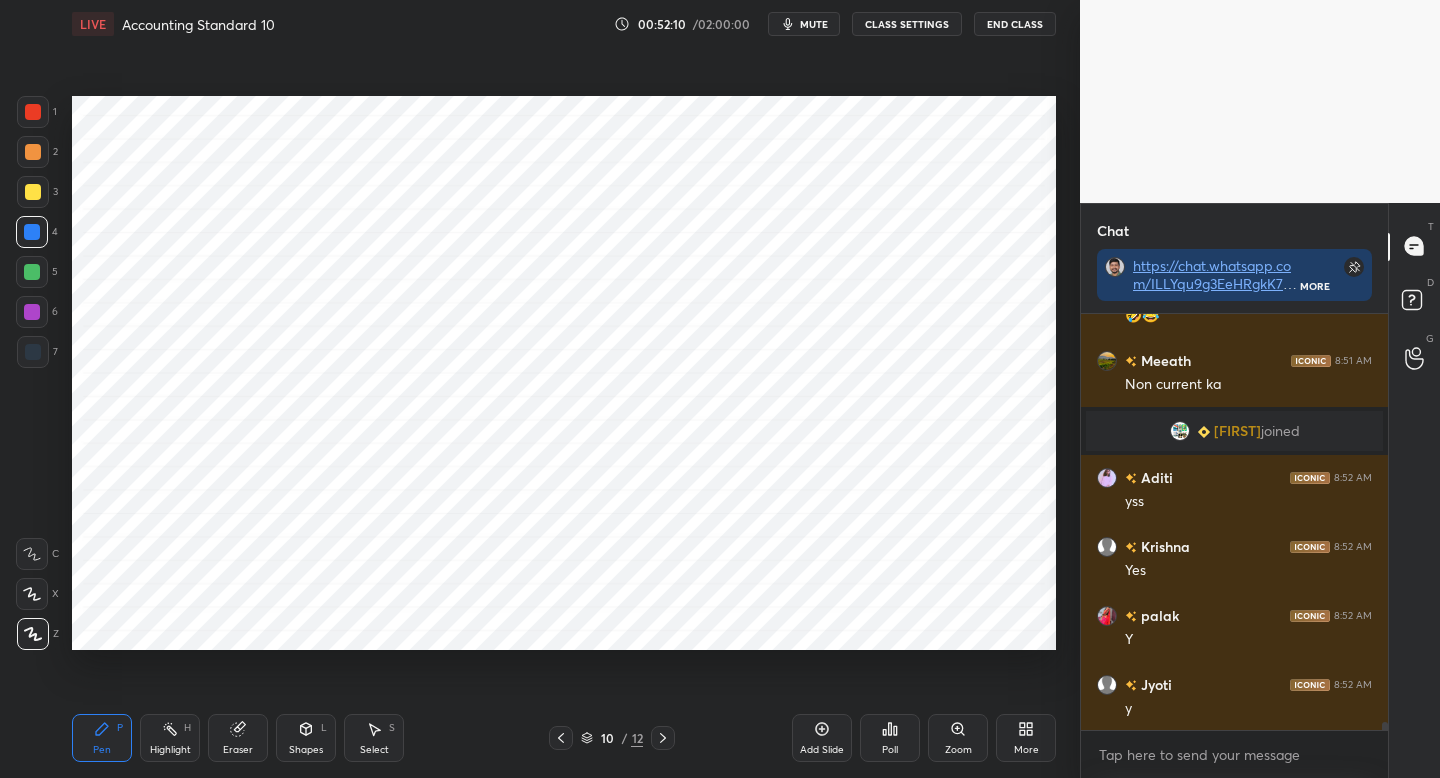 scroll, scrollTop: 20798, scrollLeft: 0, axis: vertical 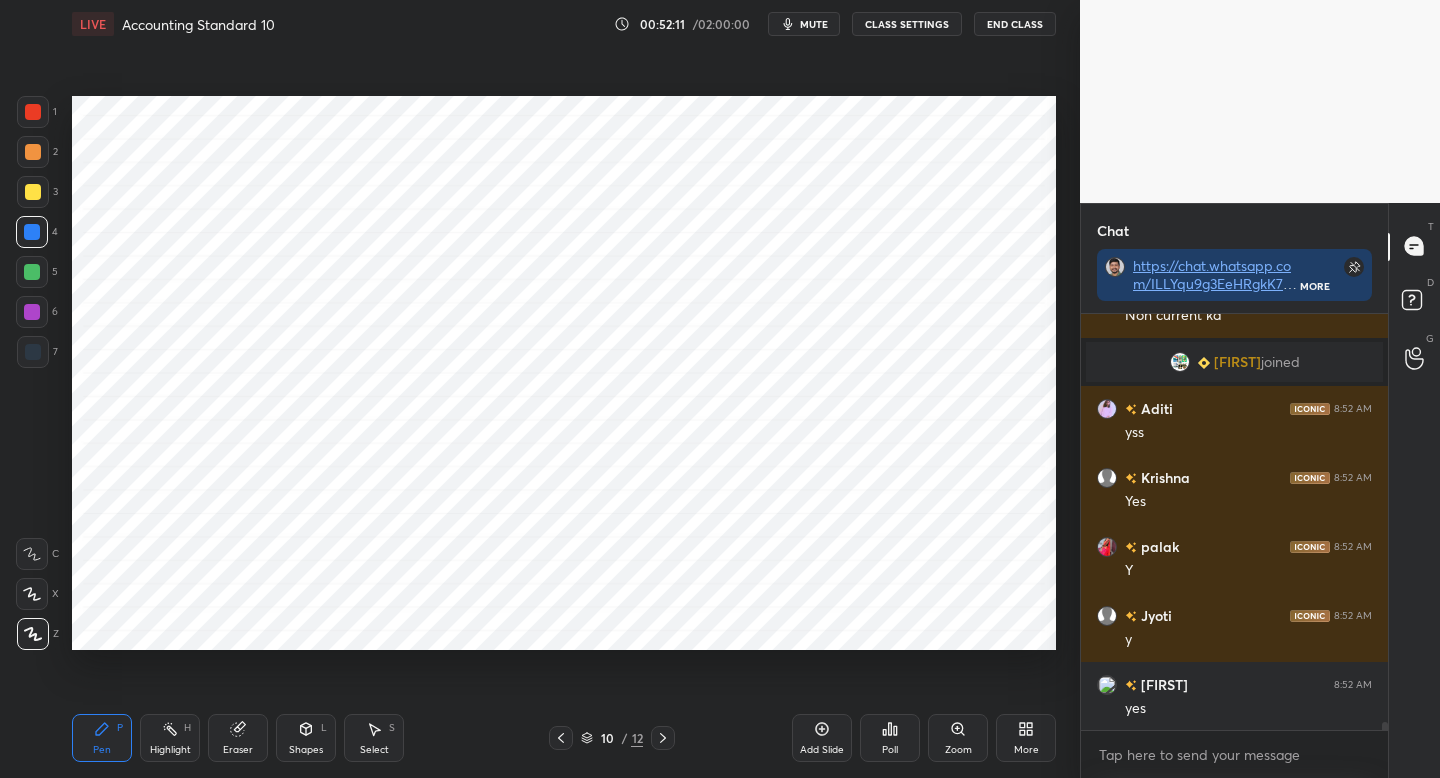click 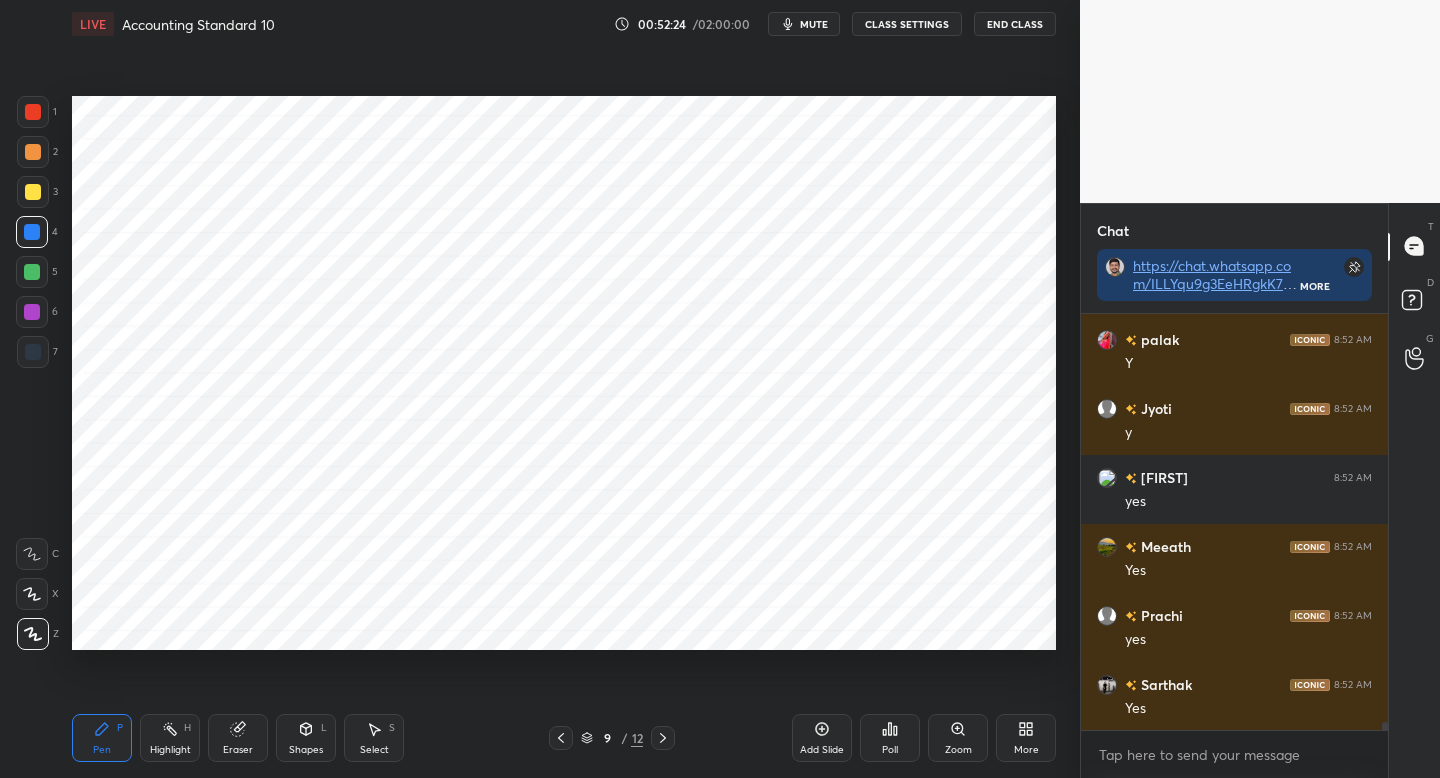 scroll, scrollTop: 21074, scrollLeft: 0, axis: vertical 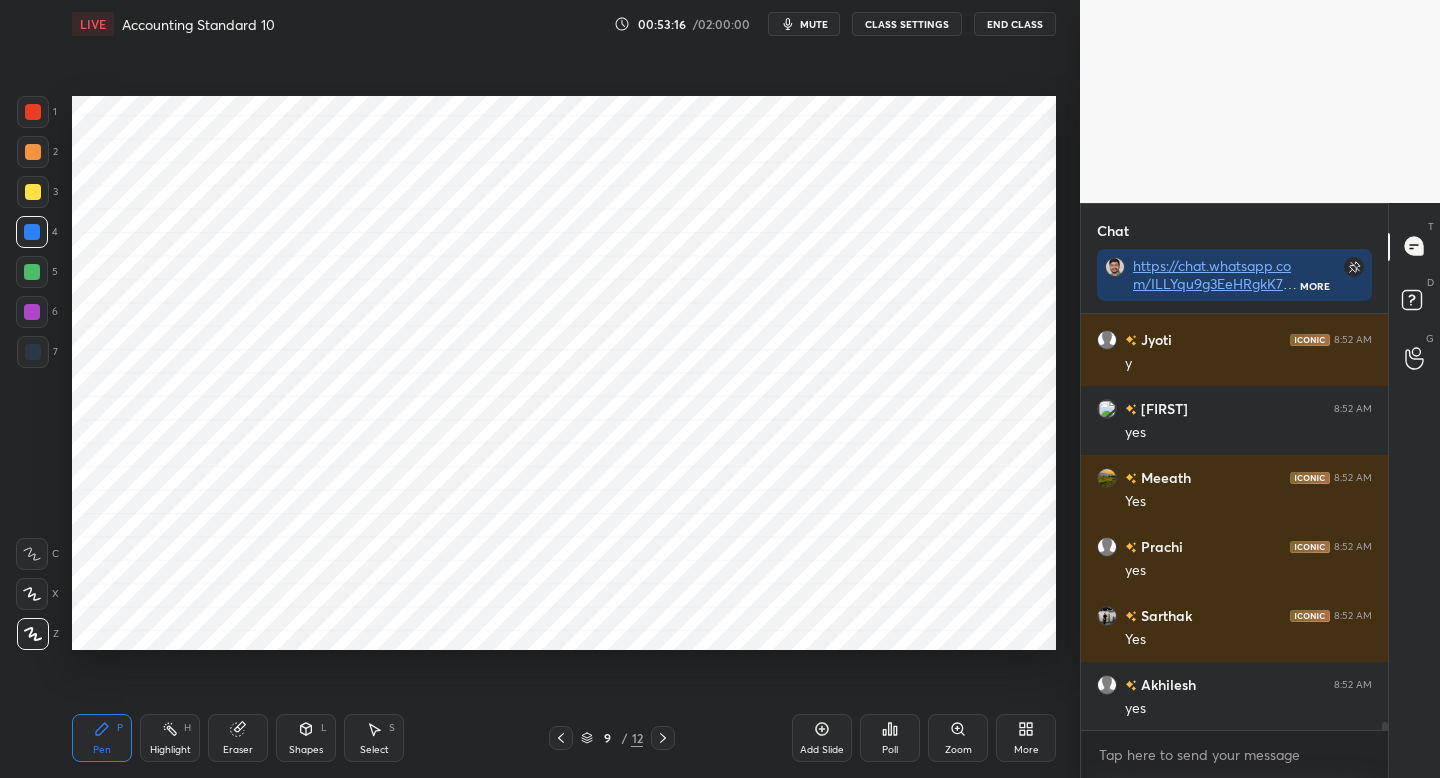 click 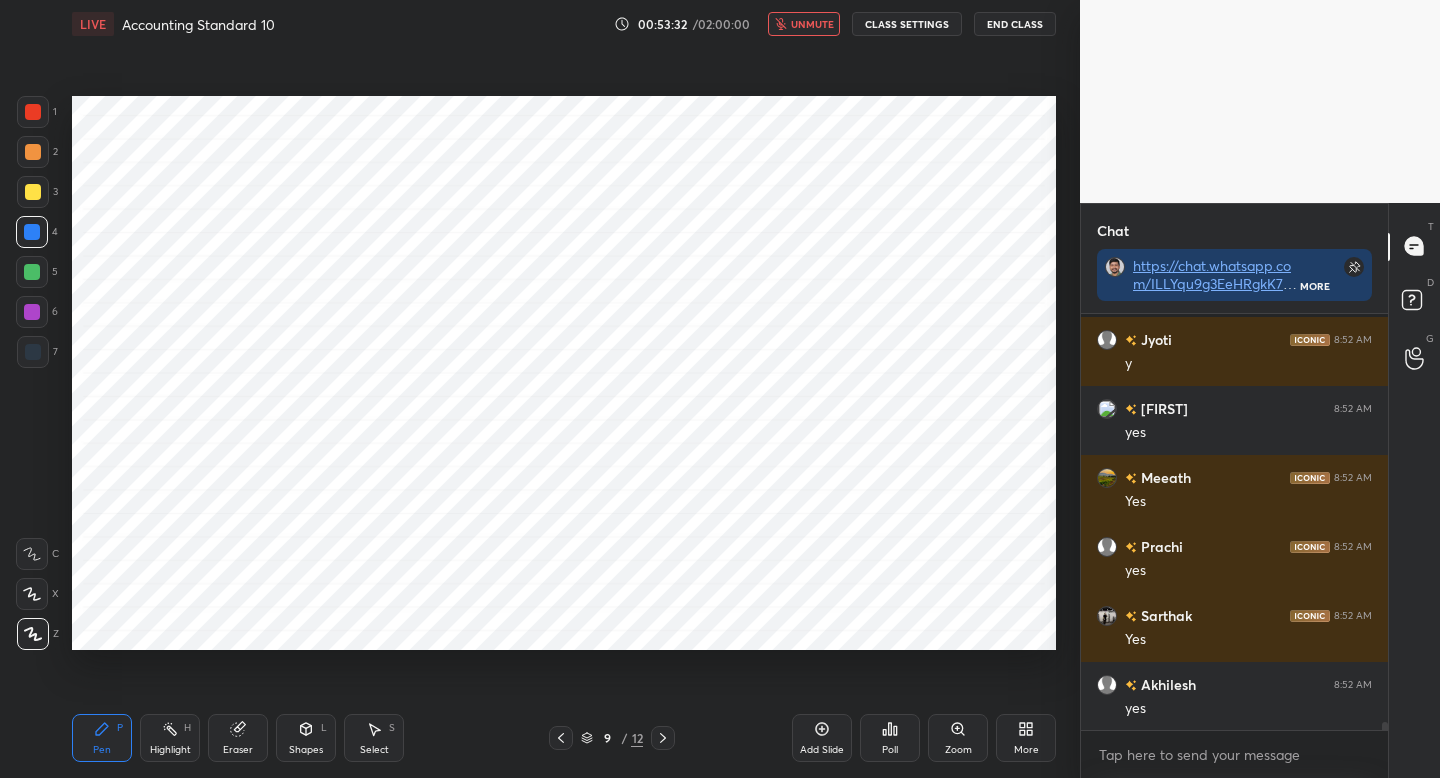 scroll, scrollTop: 21179, scrollLeft: 0, axis: vertical 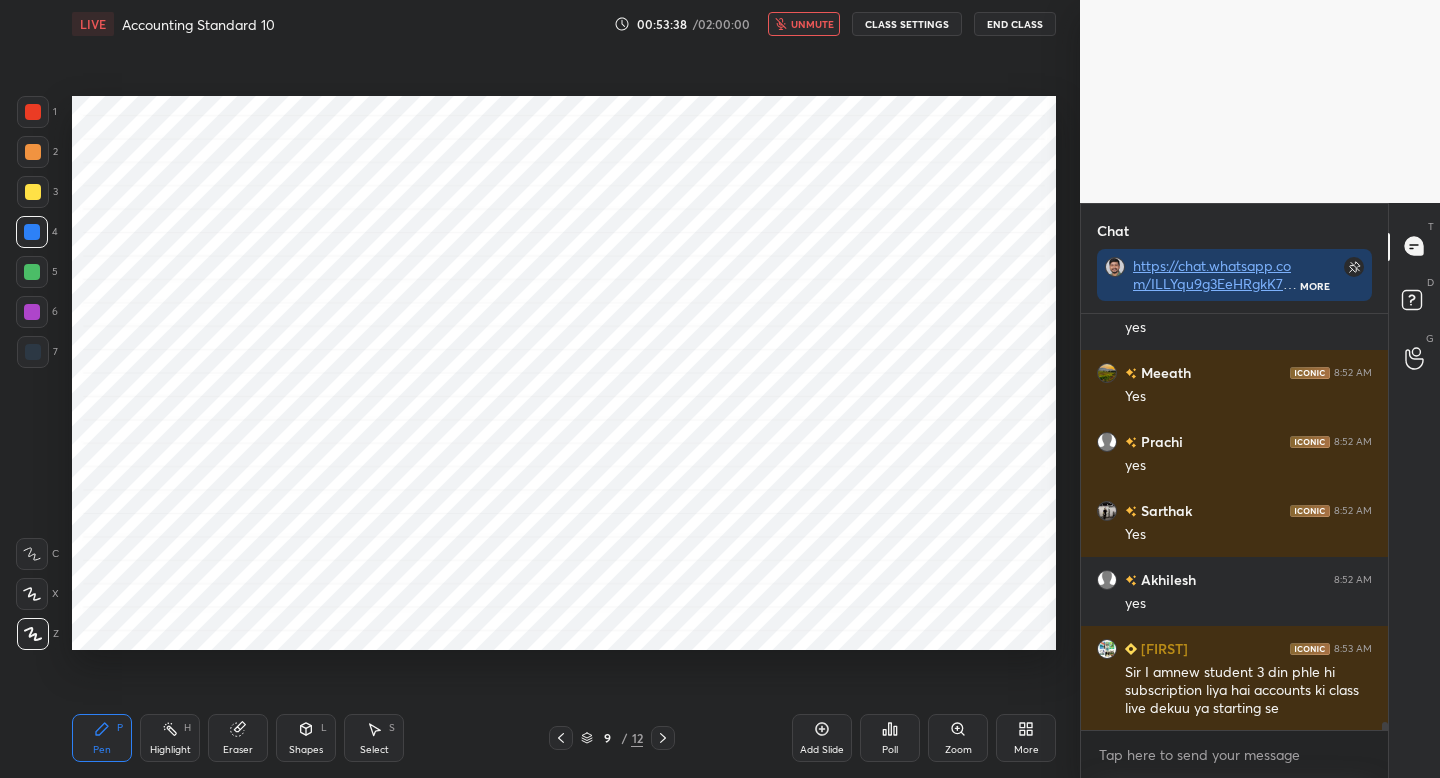 click on "unmute" at bounding box center [812, 24] 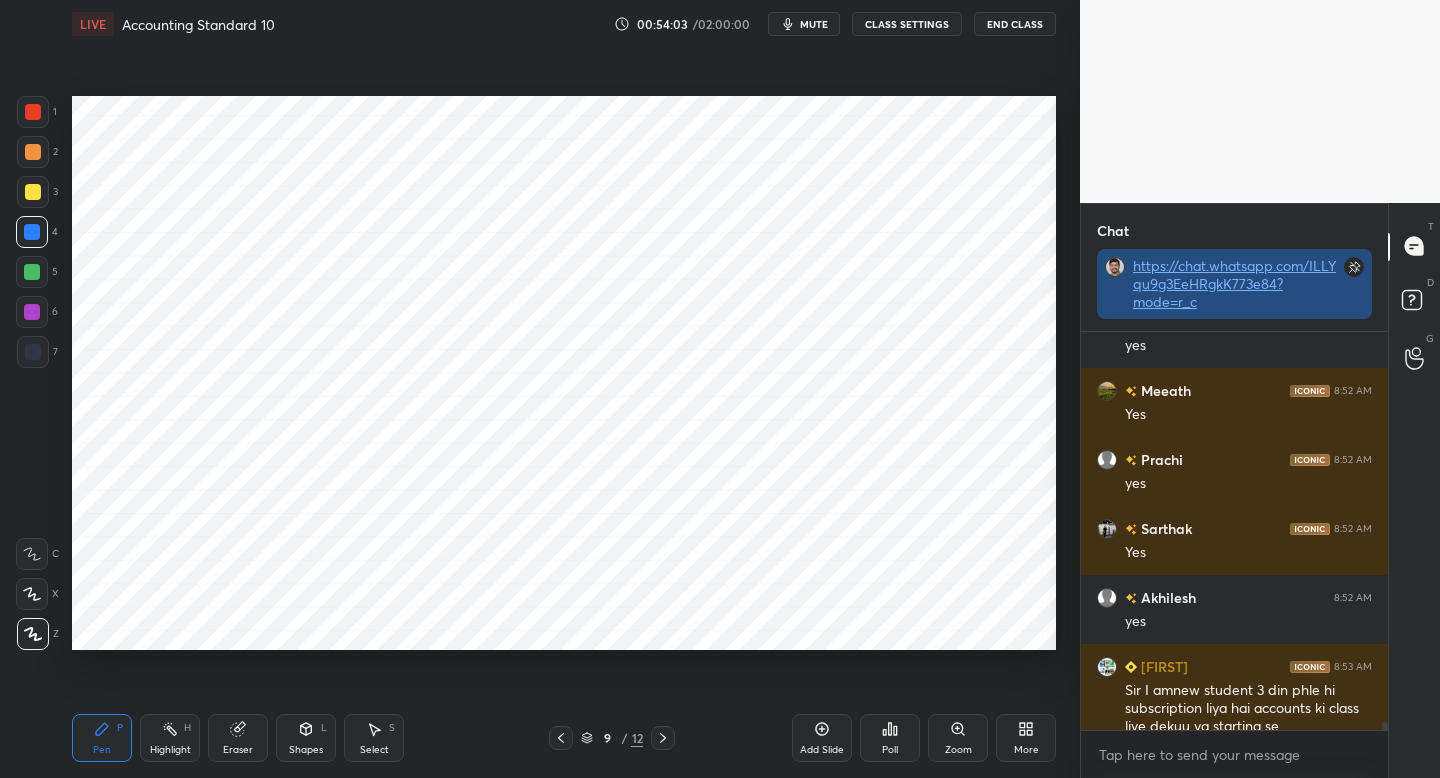 scroll, scrollTop: 392, scrollLeft: 301, axis: both 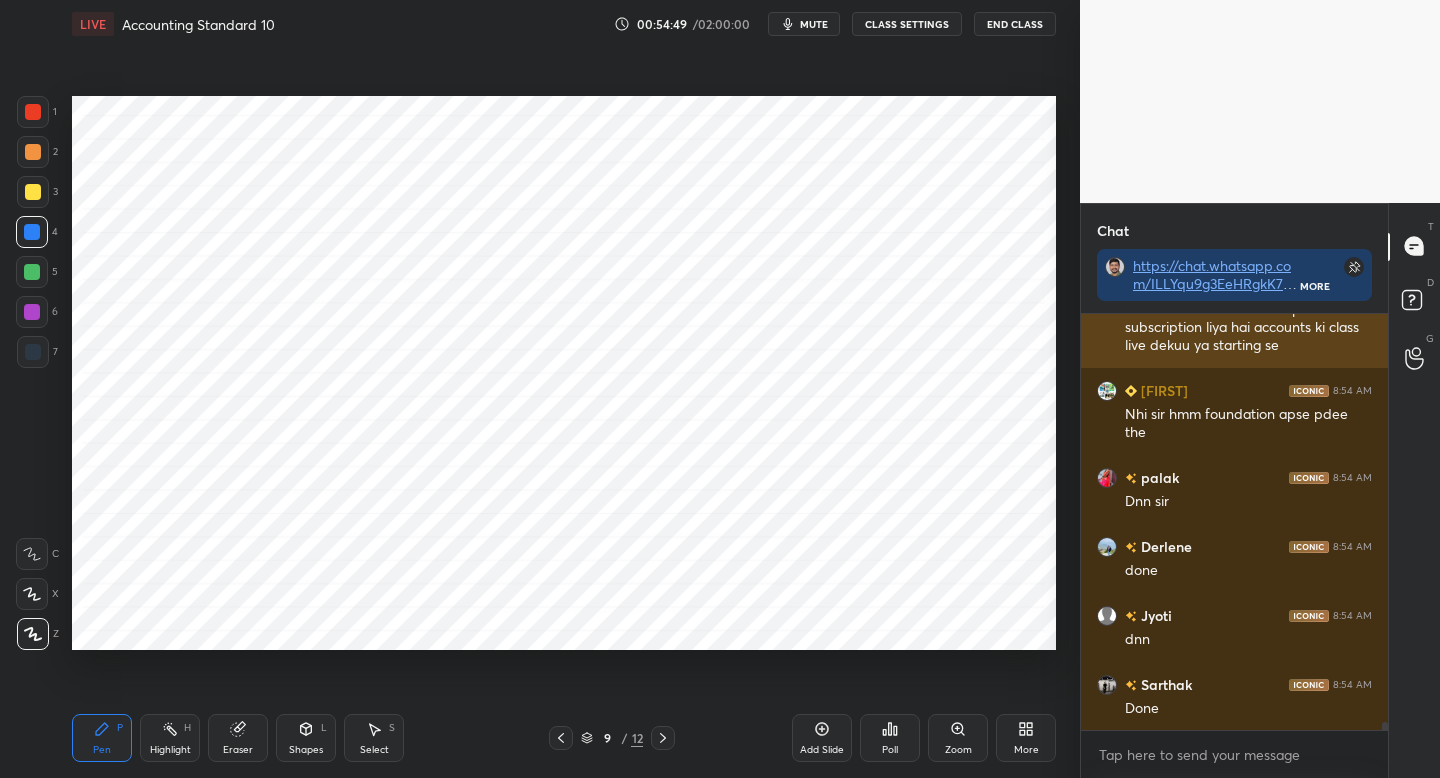 type 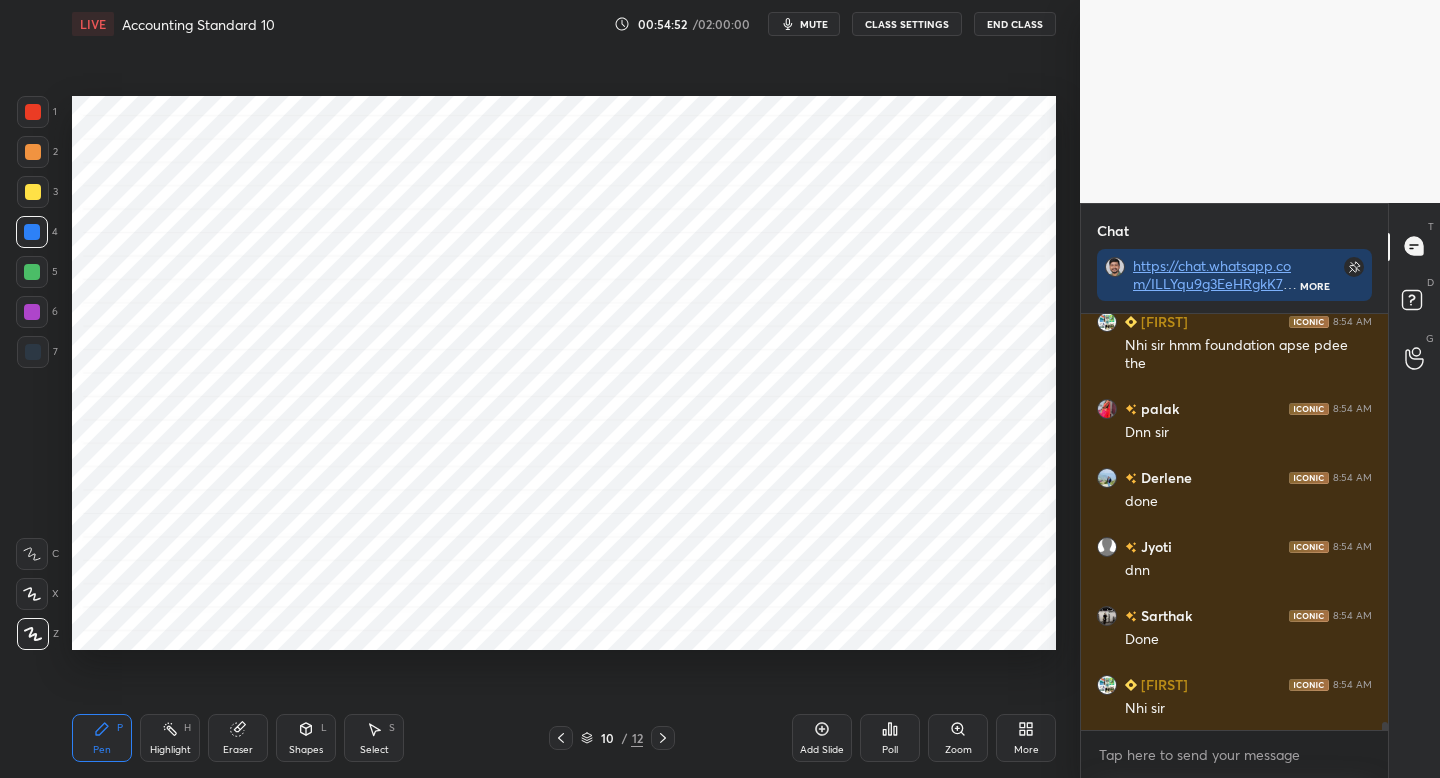 scroll, scrollTop: 21680, scrollLeft: 0, axis: vertical 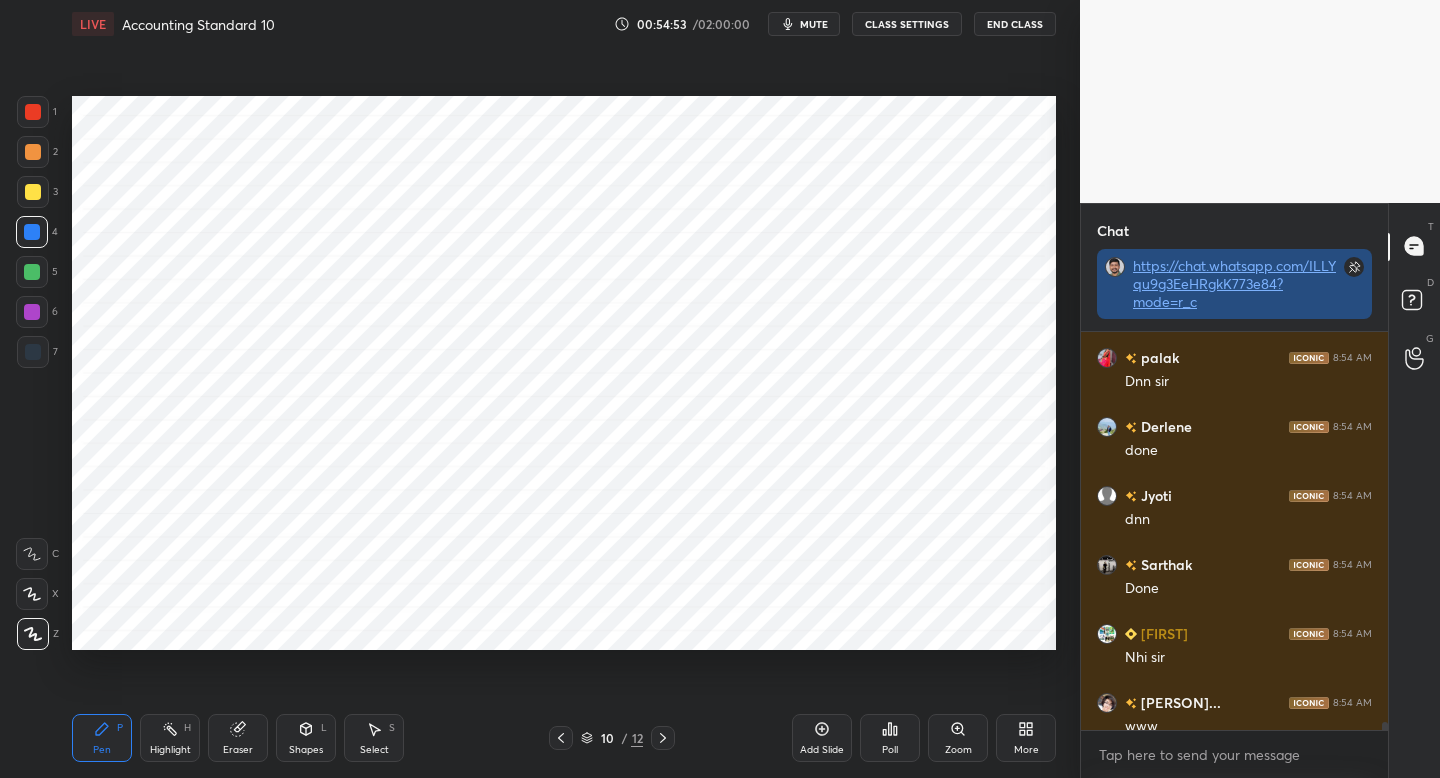 click 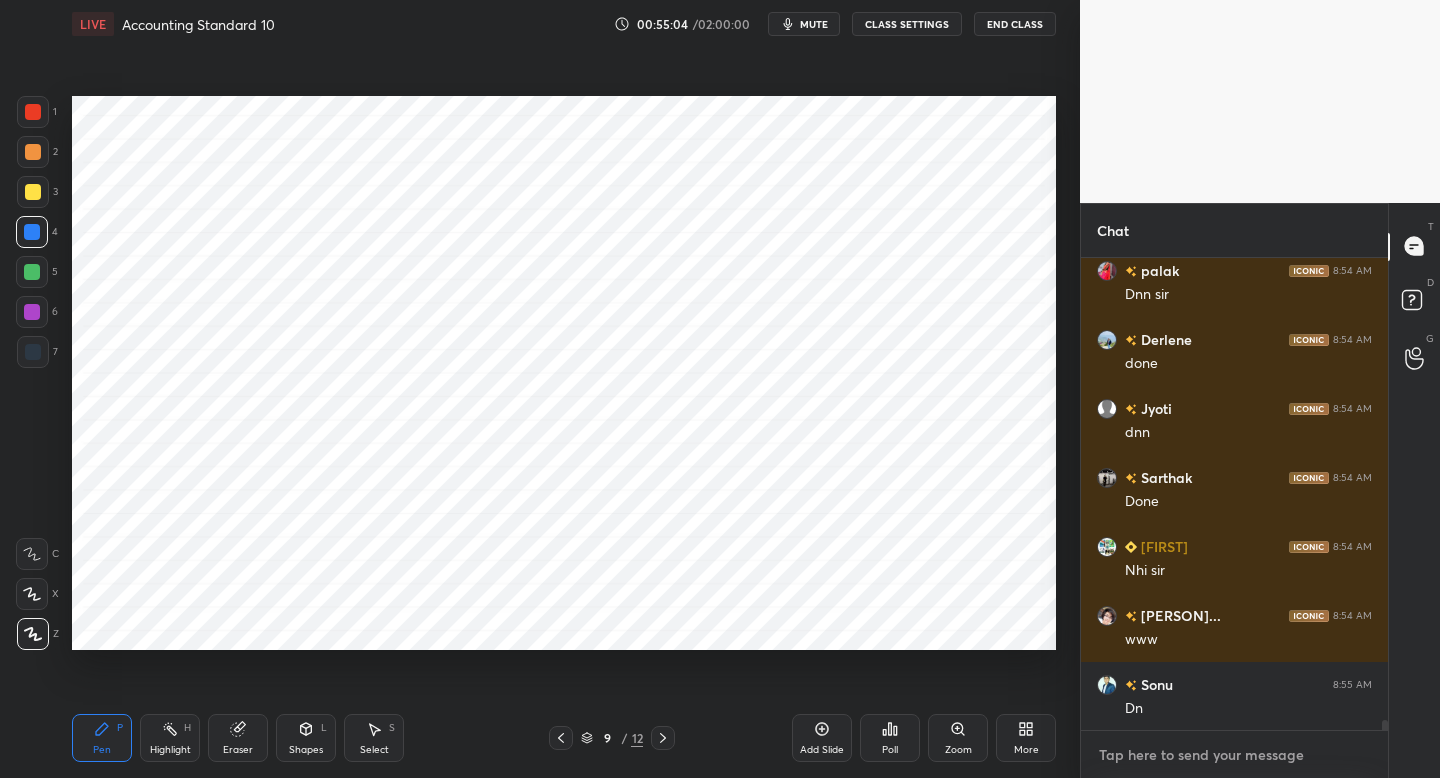 type on "x" 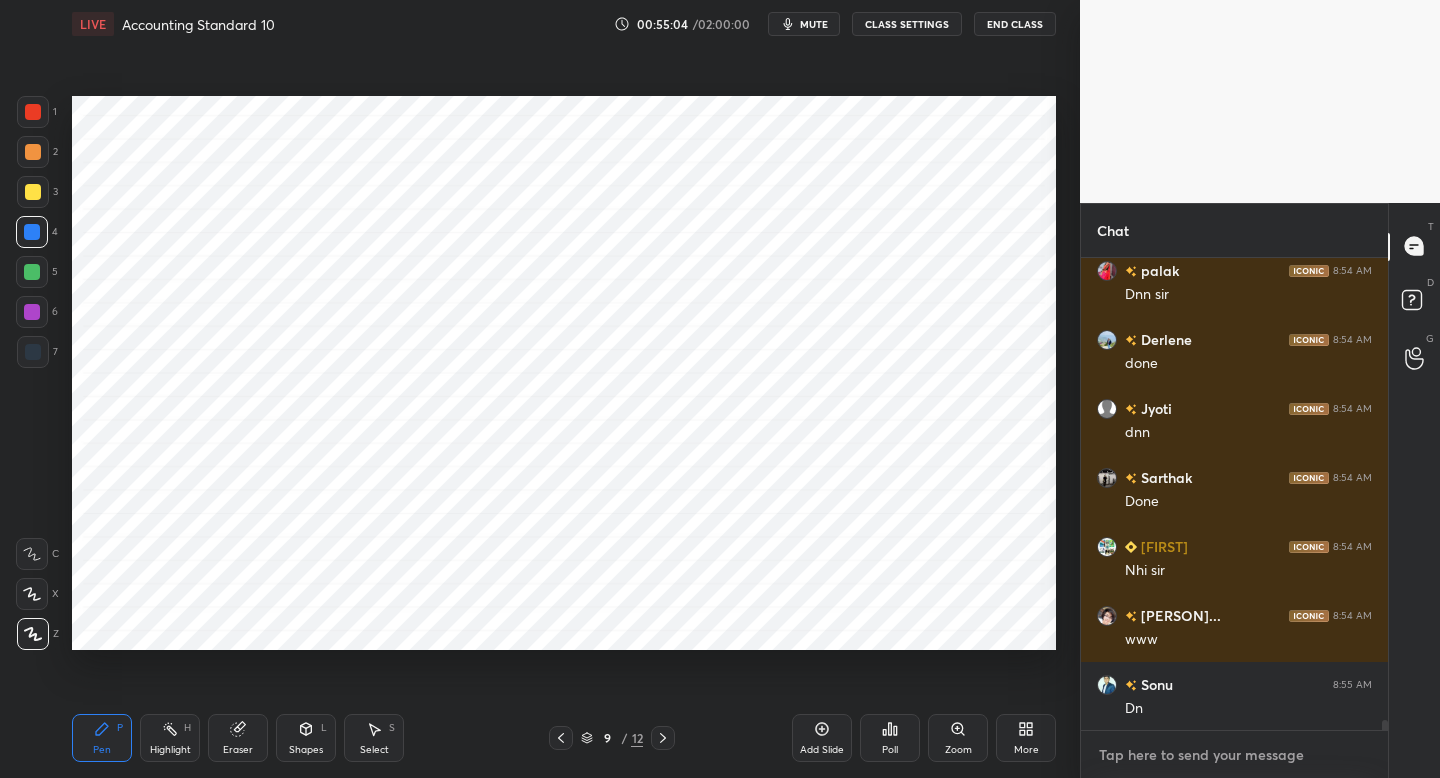 click at bounding box center [1234, 755] 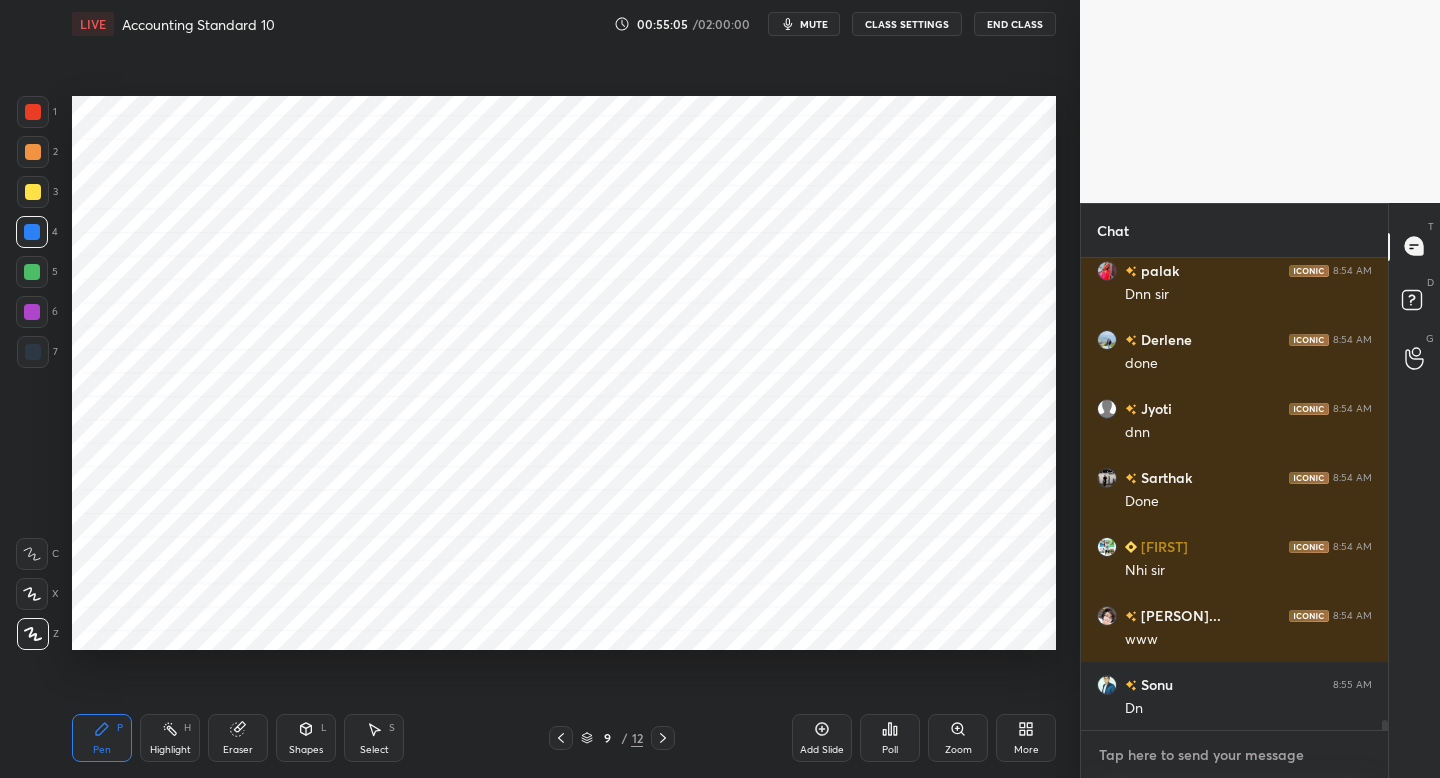 scroll, scrollTop: 21762, scrollLeft: 0, axis: vertical 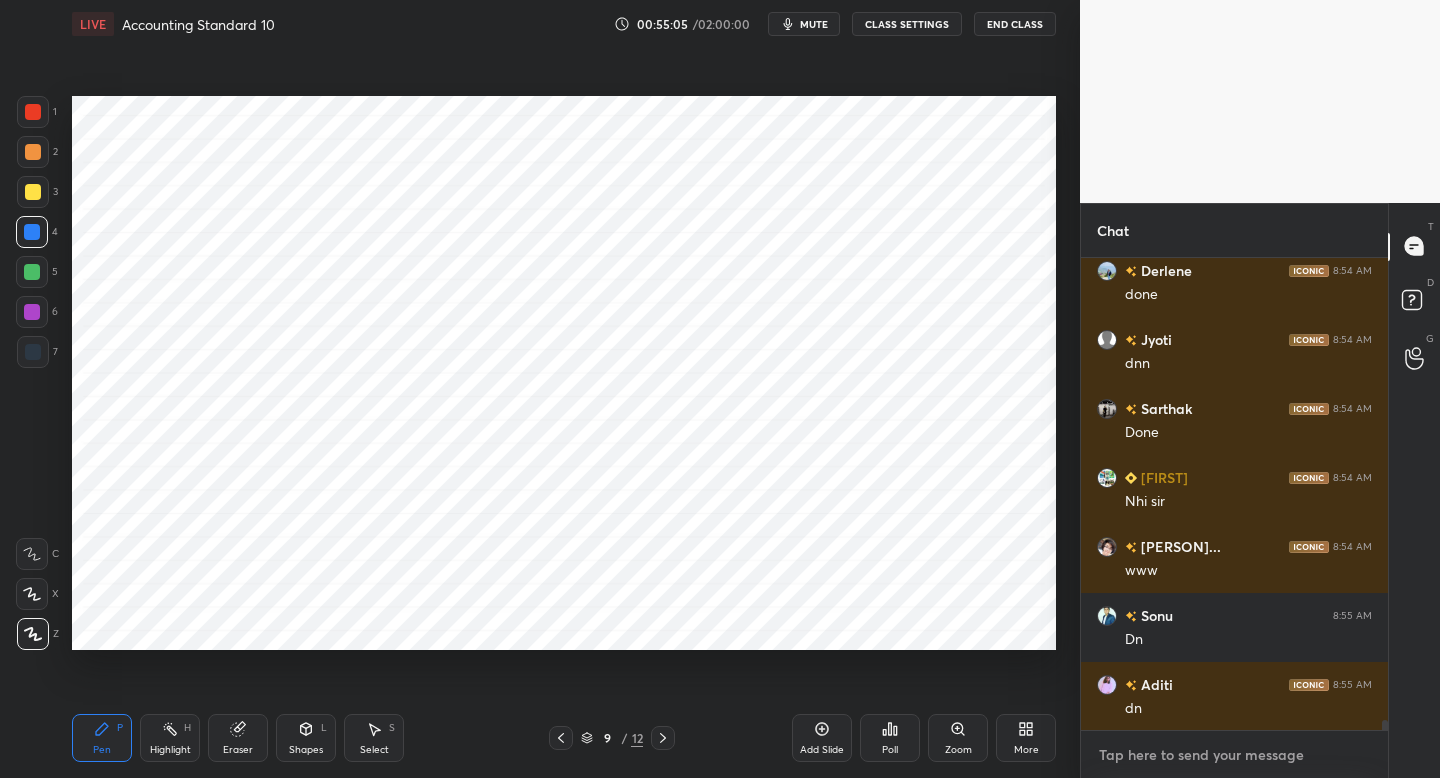 paste on "https://docs.google.com/spreadsheets/d/1--mCJ9m_3ihTWzH4Onj1kLCTZYk_xs_xtxsaFo_pCSQ/edit?usp=sharing" 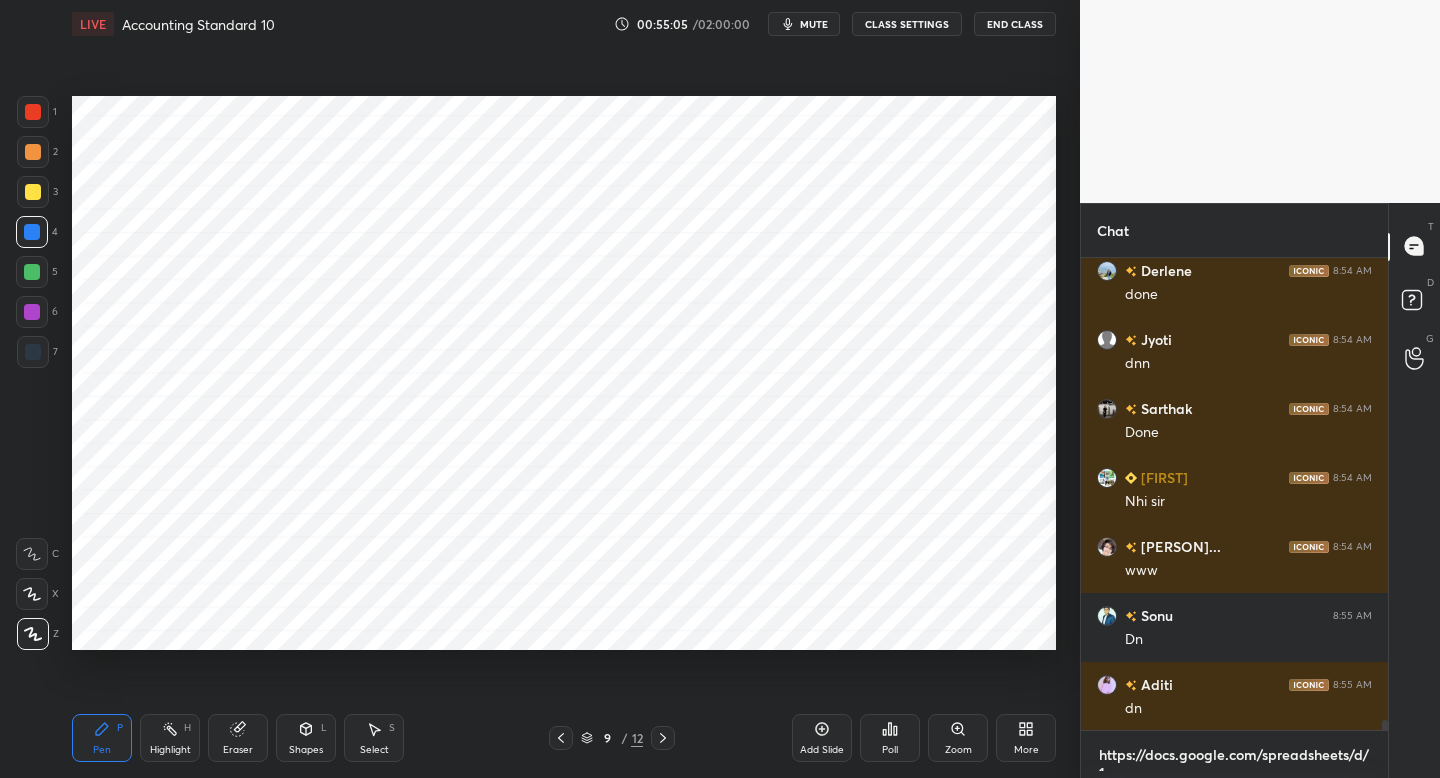 type on "x" 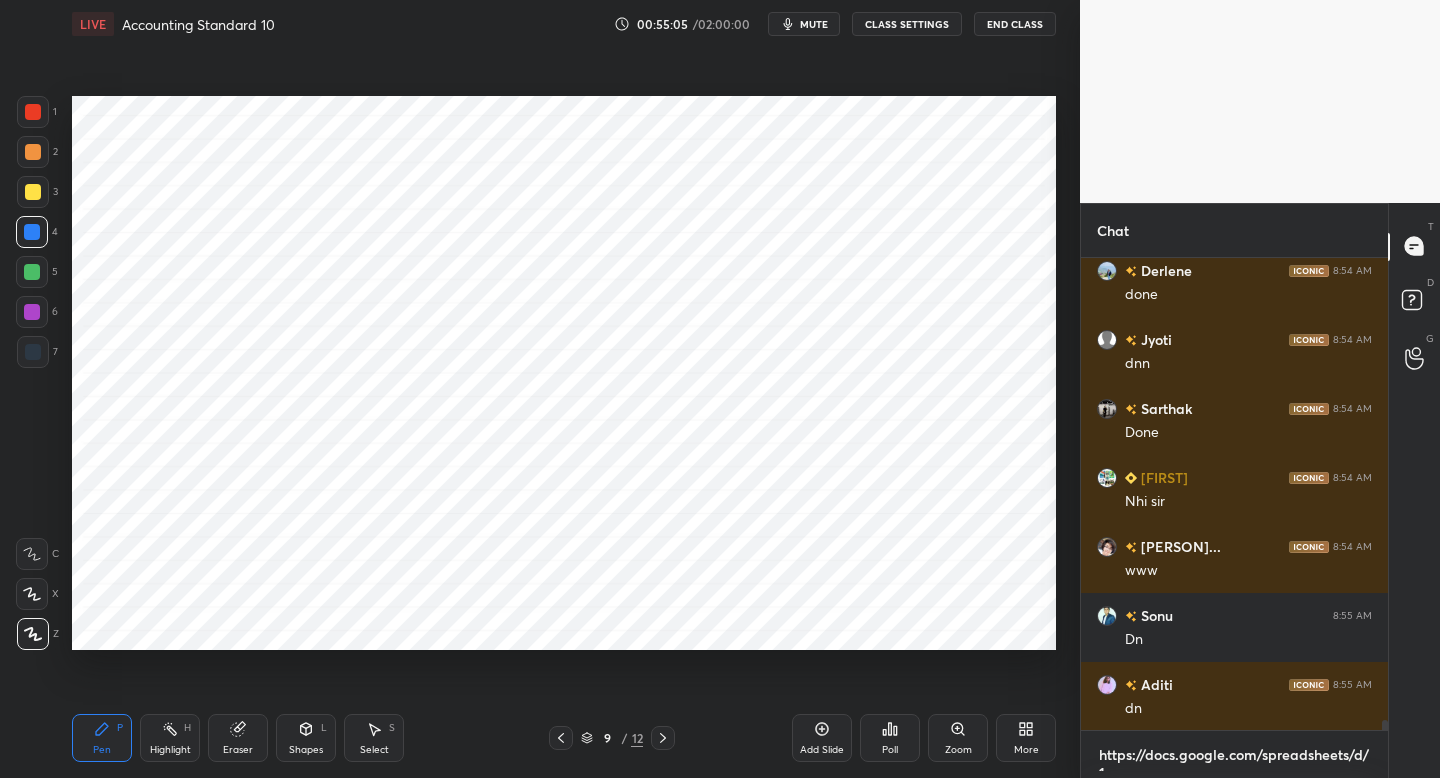 scroll, scrollTop: 0, scrollLeft: 0, axis: both 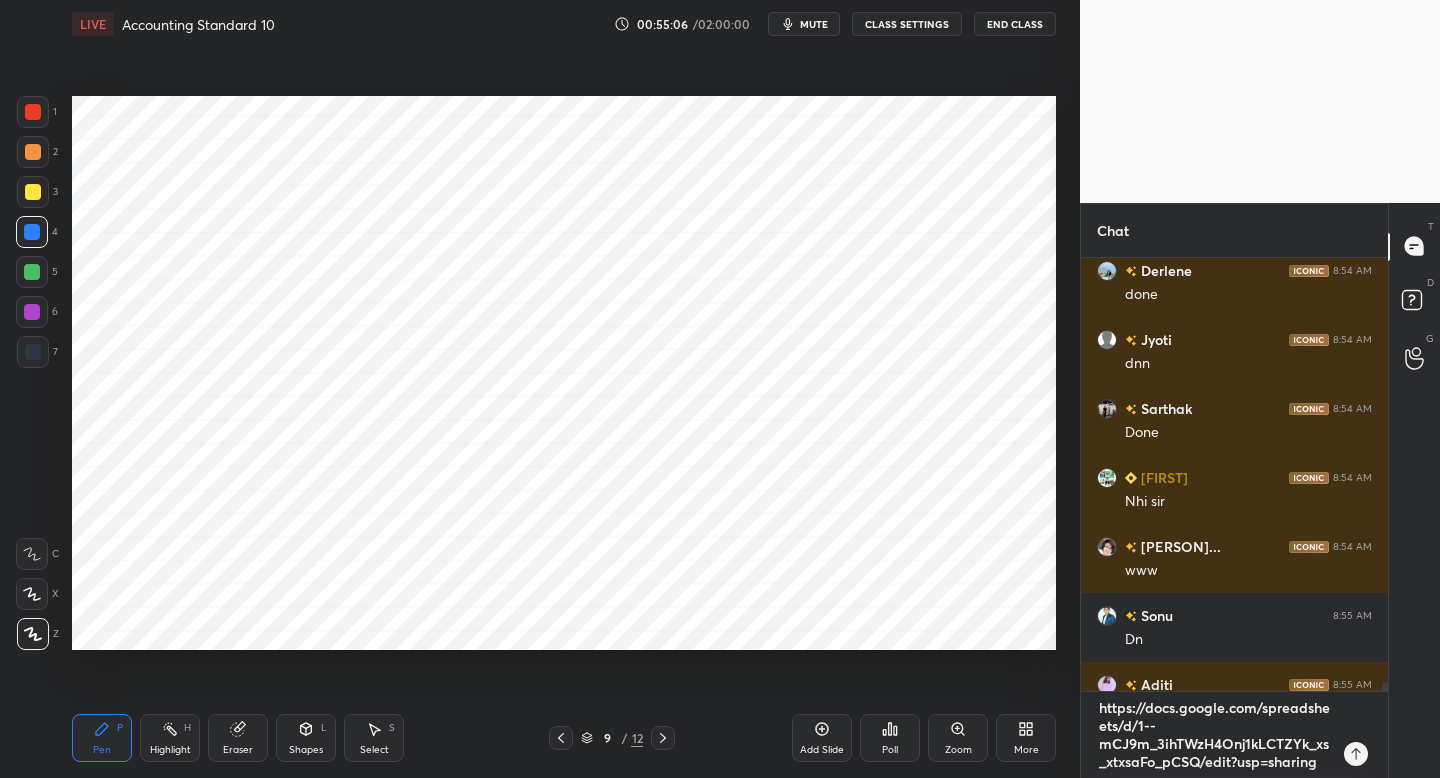 type 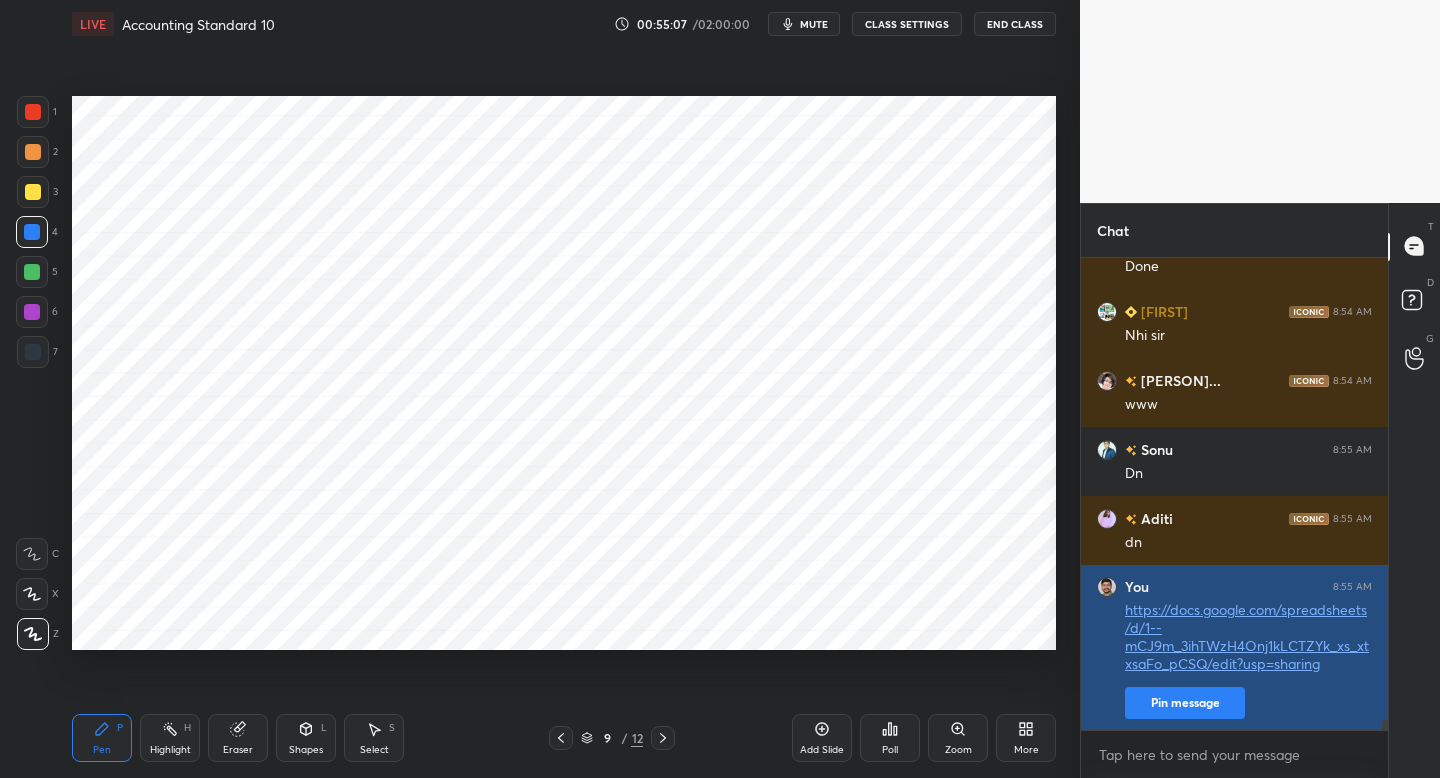 type on "x" 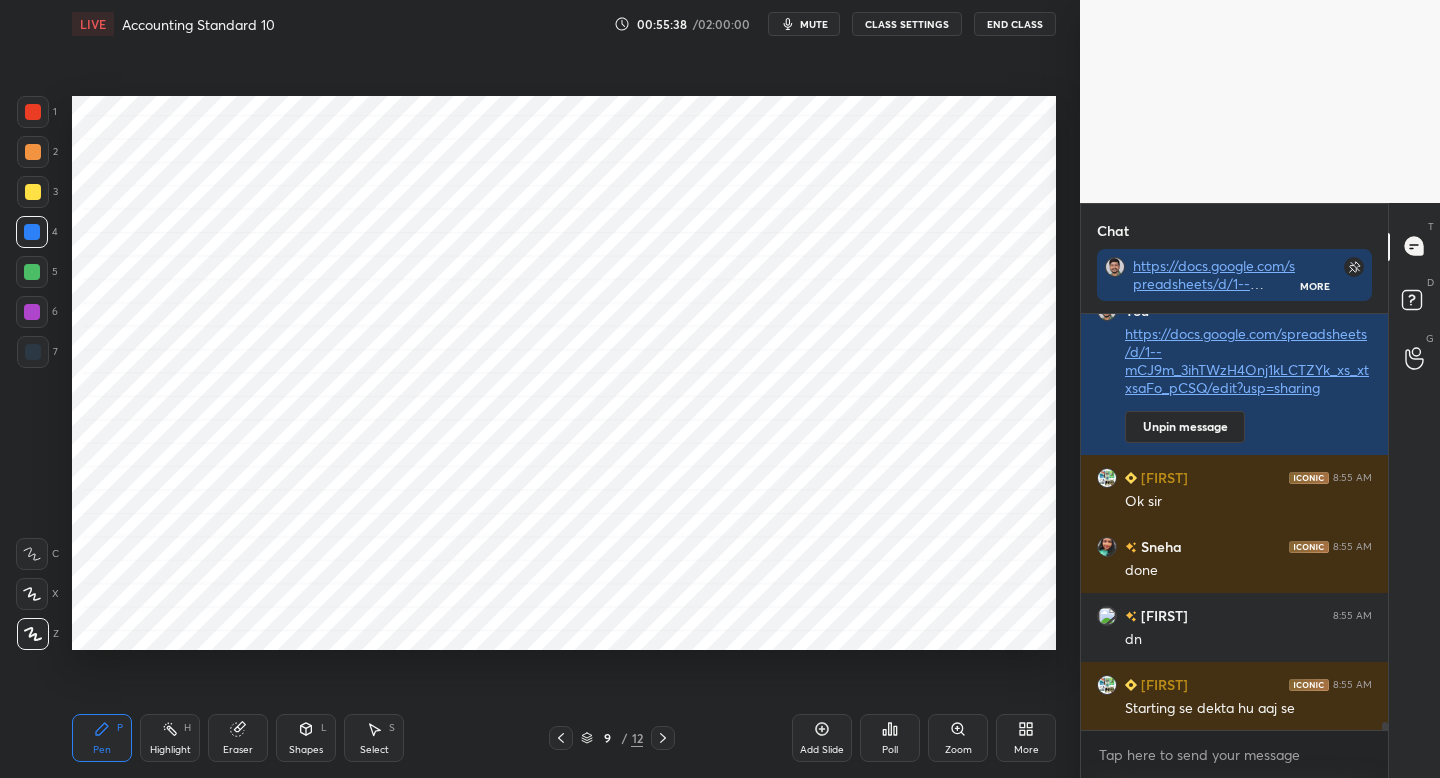 type 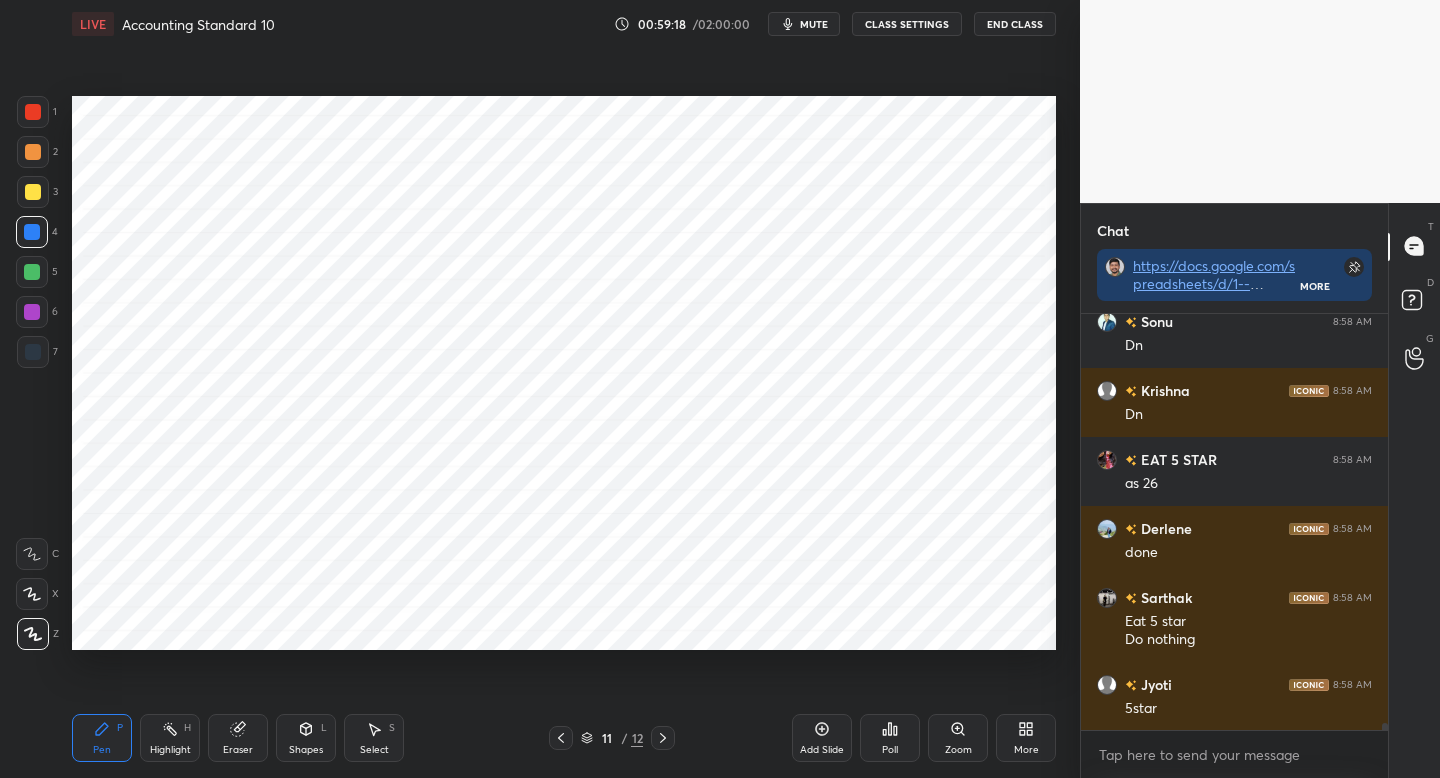 scroll, scrollTop: 23952, scrollLeft: 0, axis: vertical 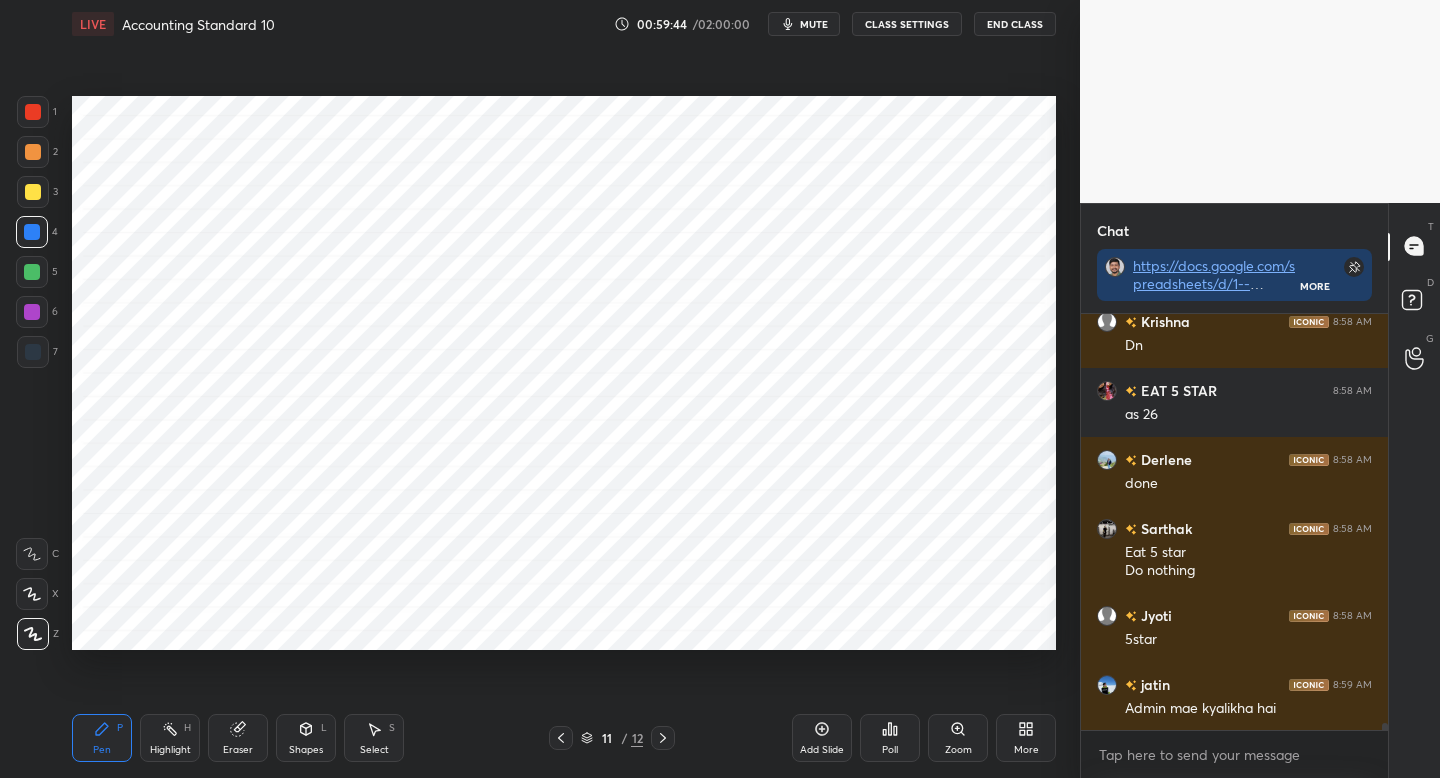 drag, startPoint x: 247, startPoint y: 744, endPoint x: 340, endPoint y: 672, distance: 117.61378 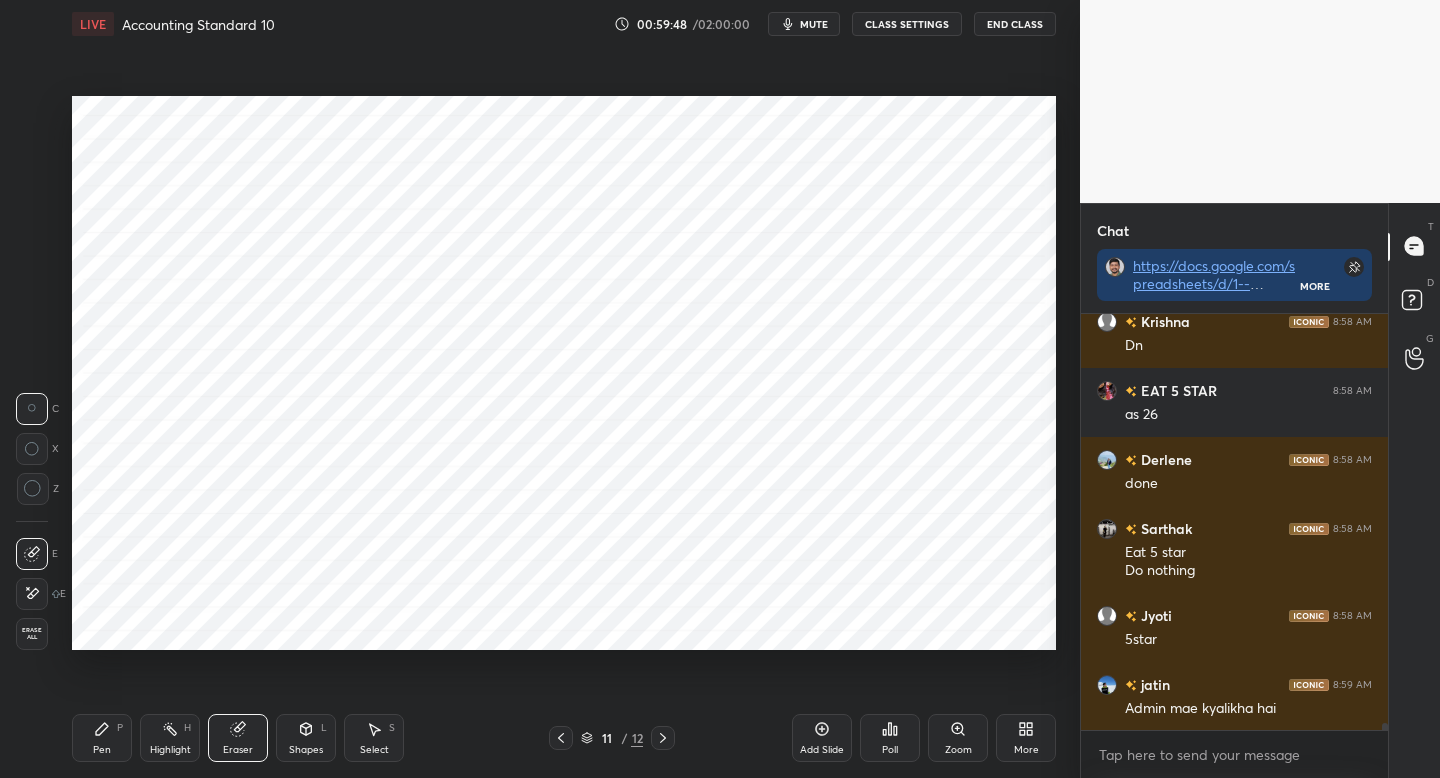 drag, startPoint x: 107, startPoint y: 744, endPoint x: 226, endPoint y: 665, distance: 142.83557 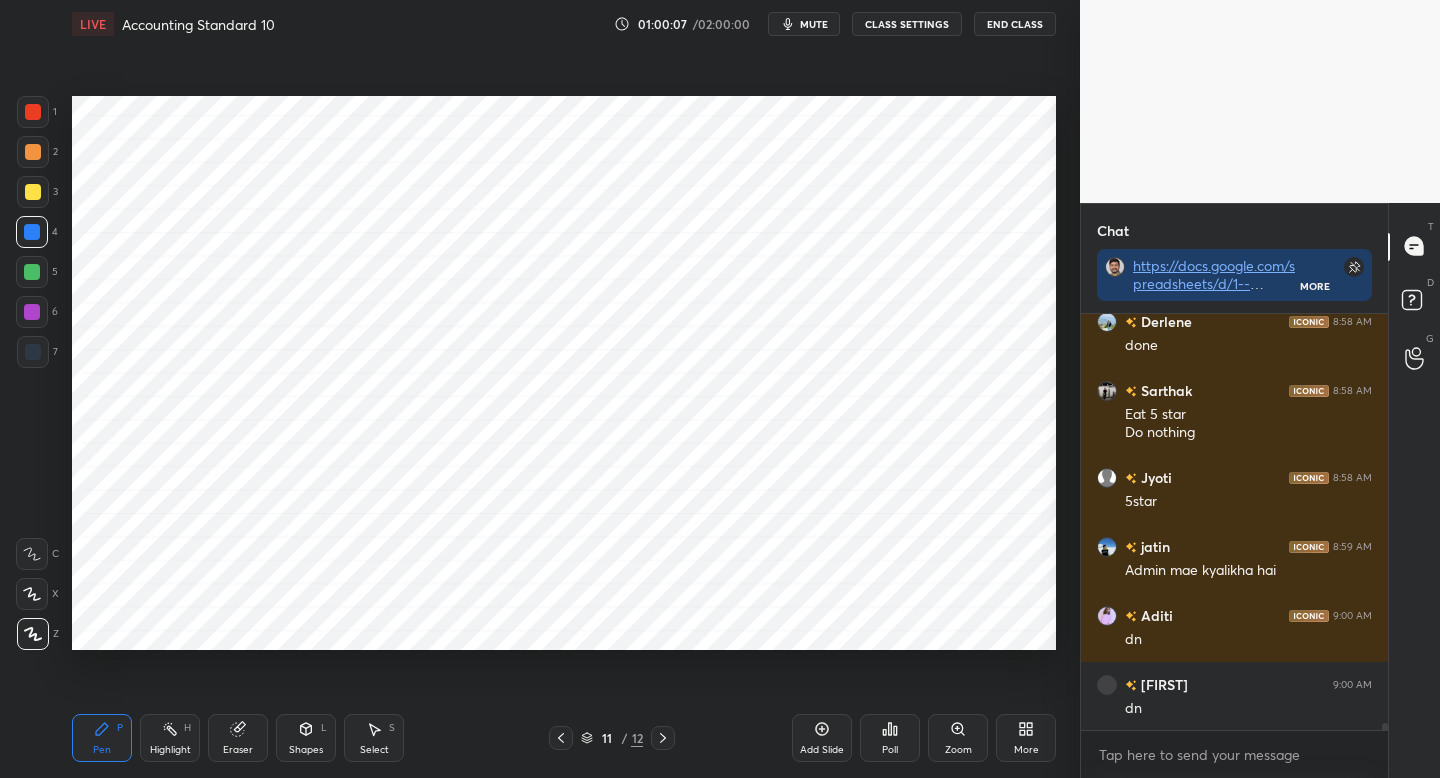 scroll, scrollTop: 24159, scrollLeft: 0, axis: vertical 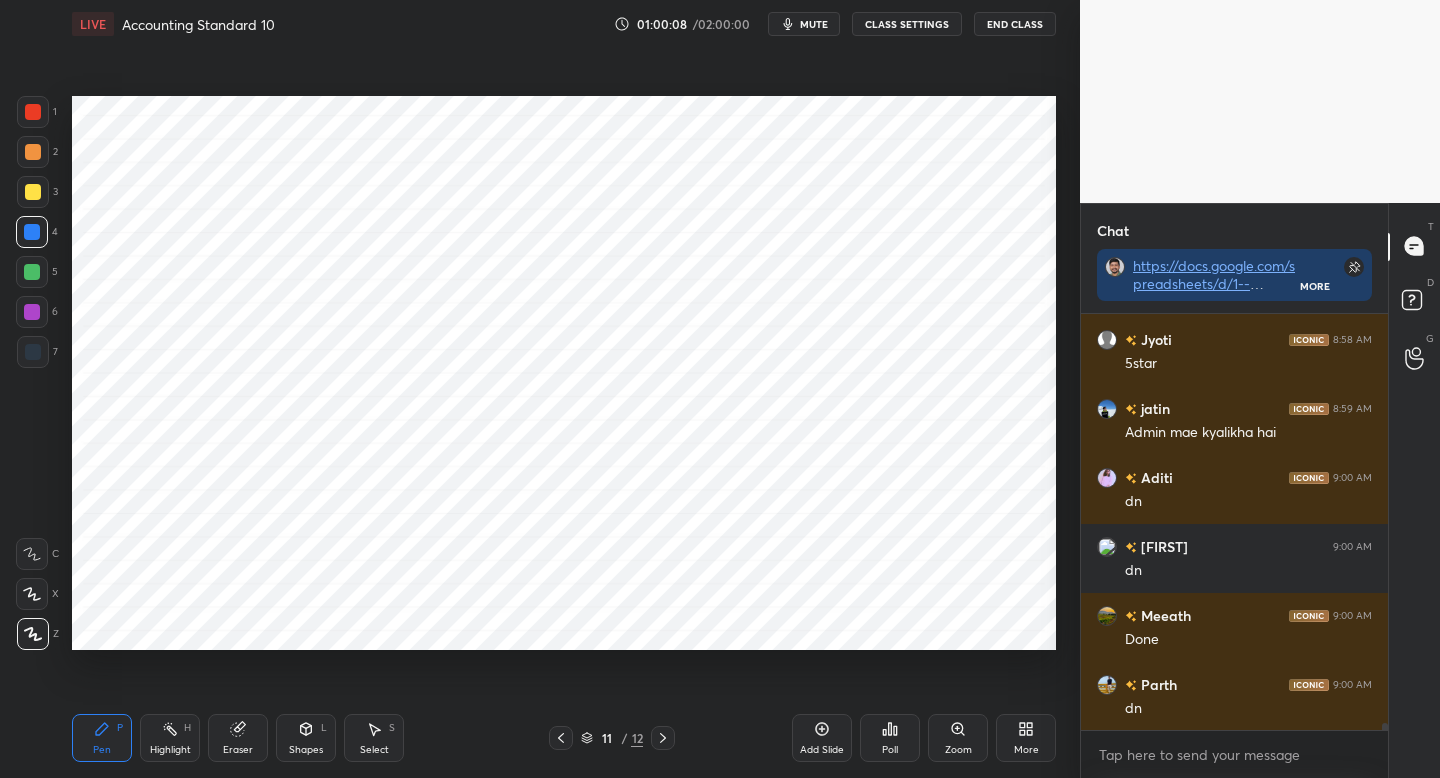 click 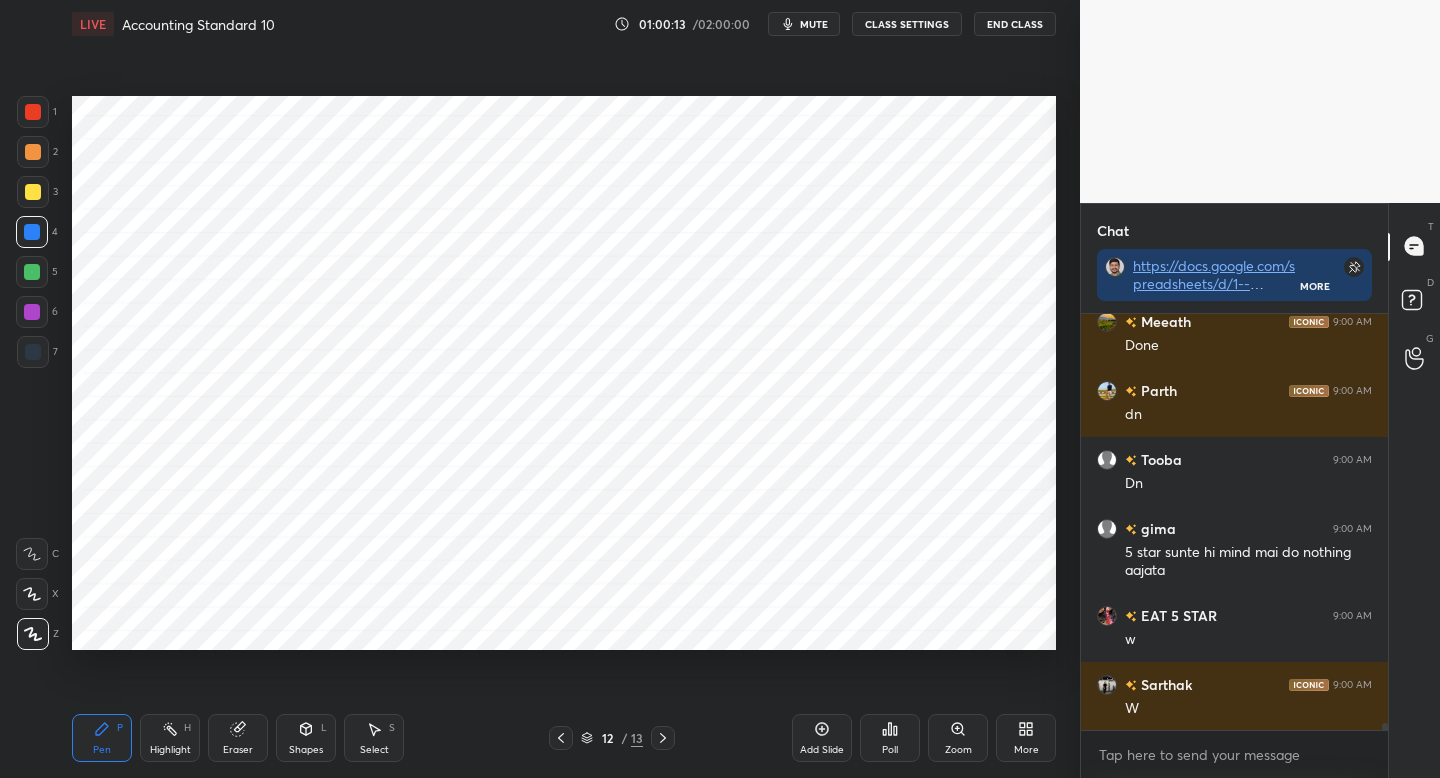 scroll, scrollTop: 24591, scrollLeft: 0, axis: vertical 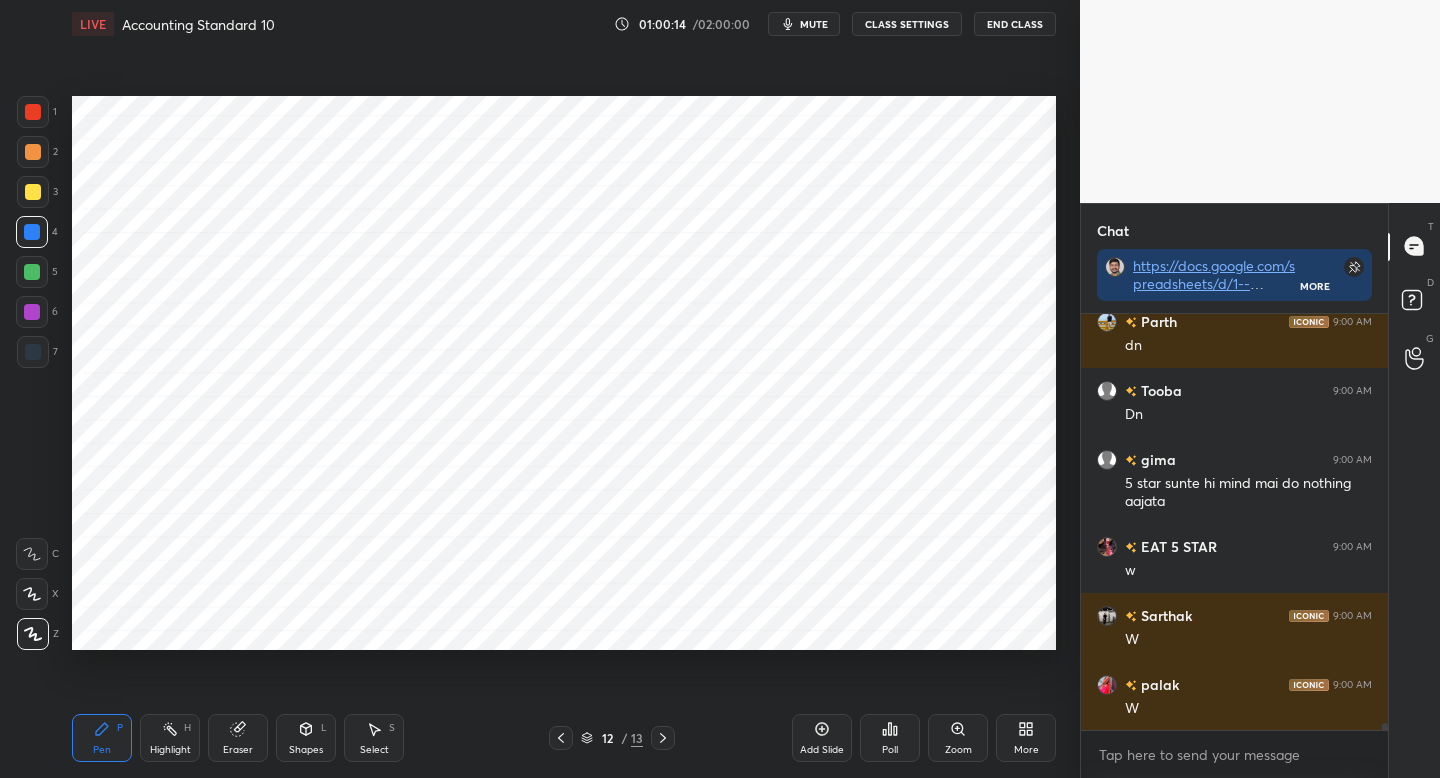 click 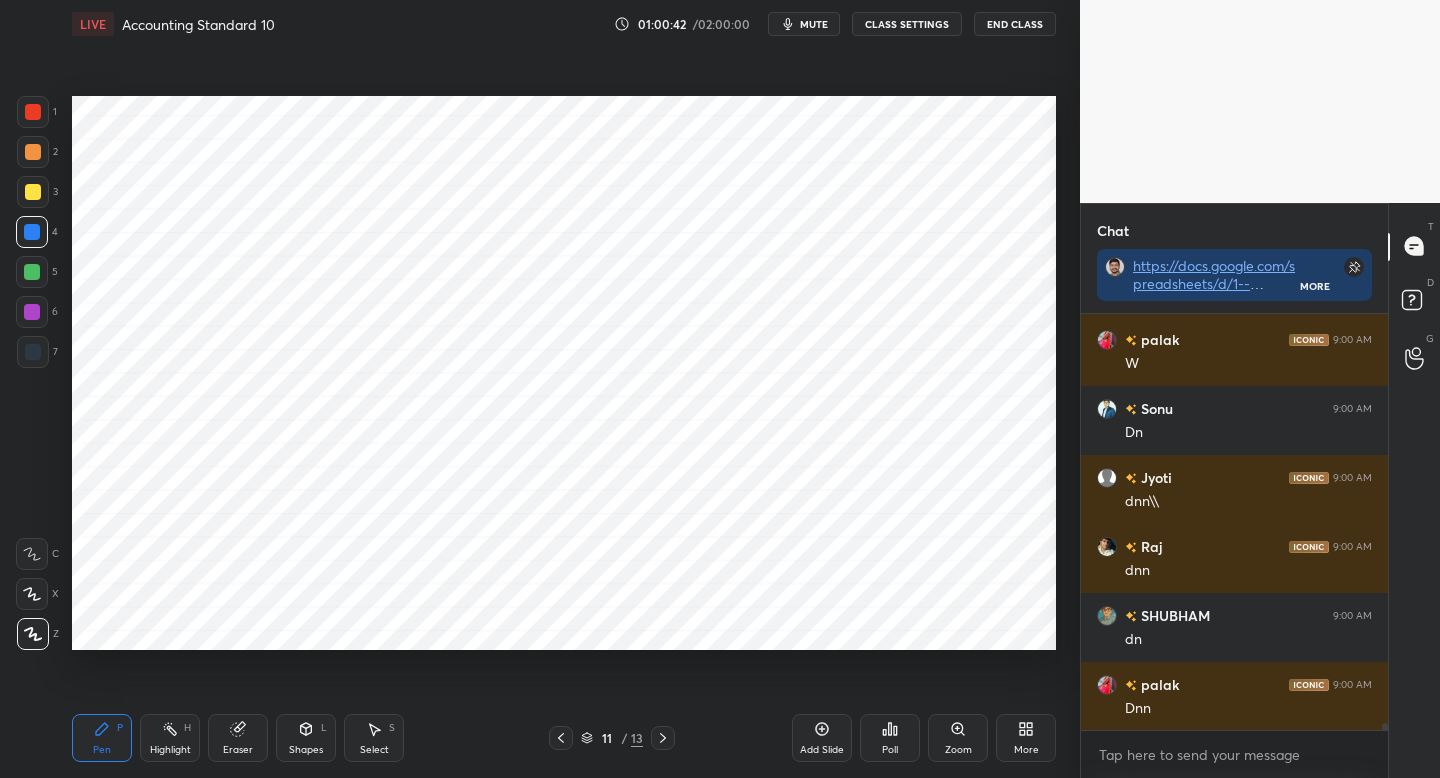 scroll, scrollTop: 25005, scrollLeft: 0, axis: vertical 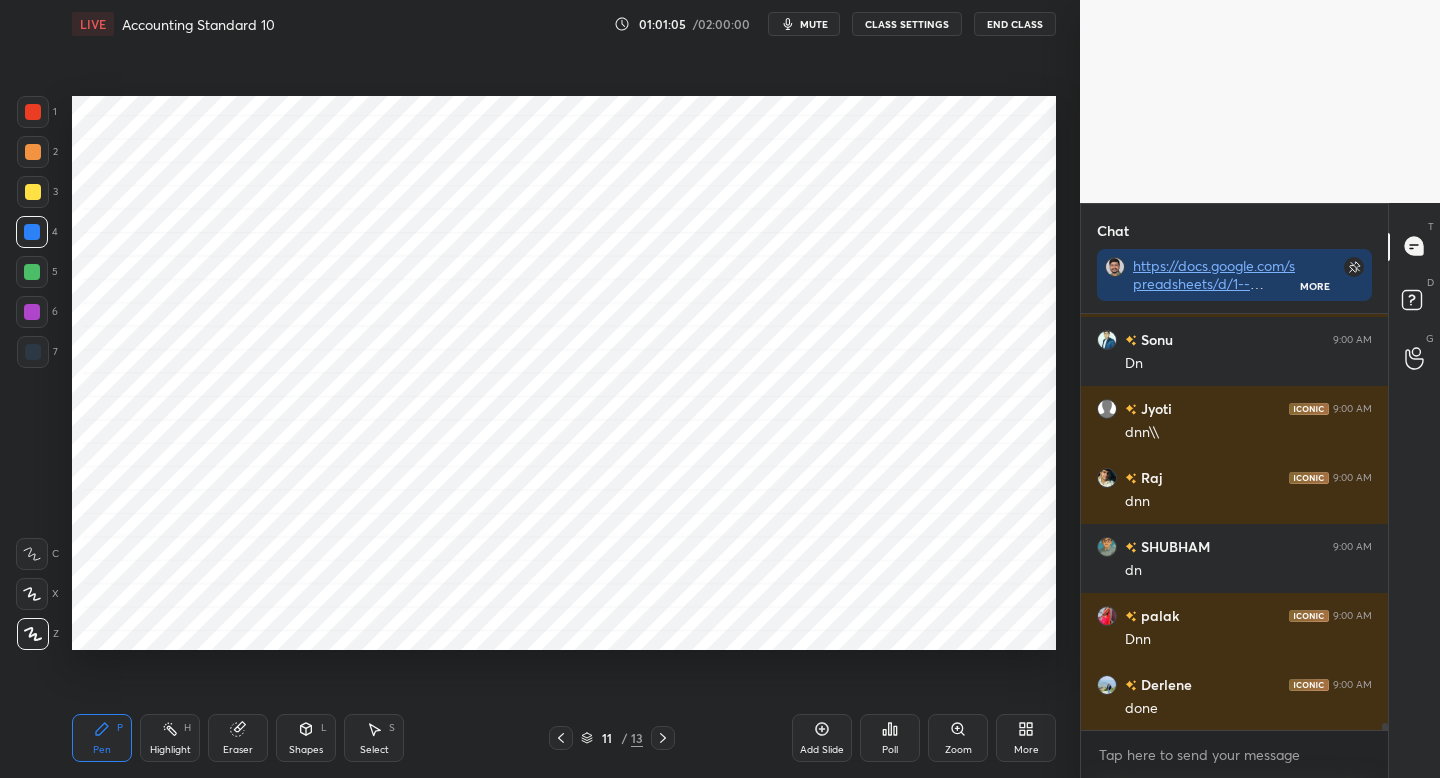 click 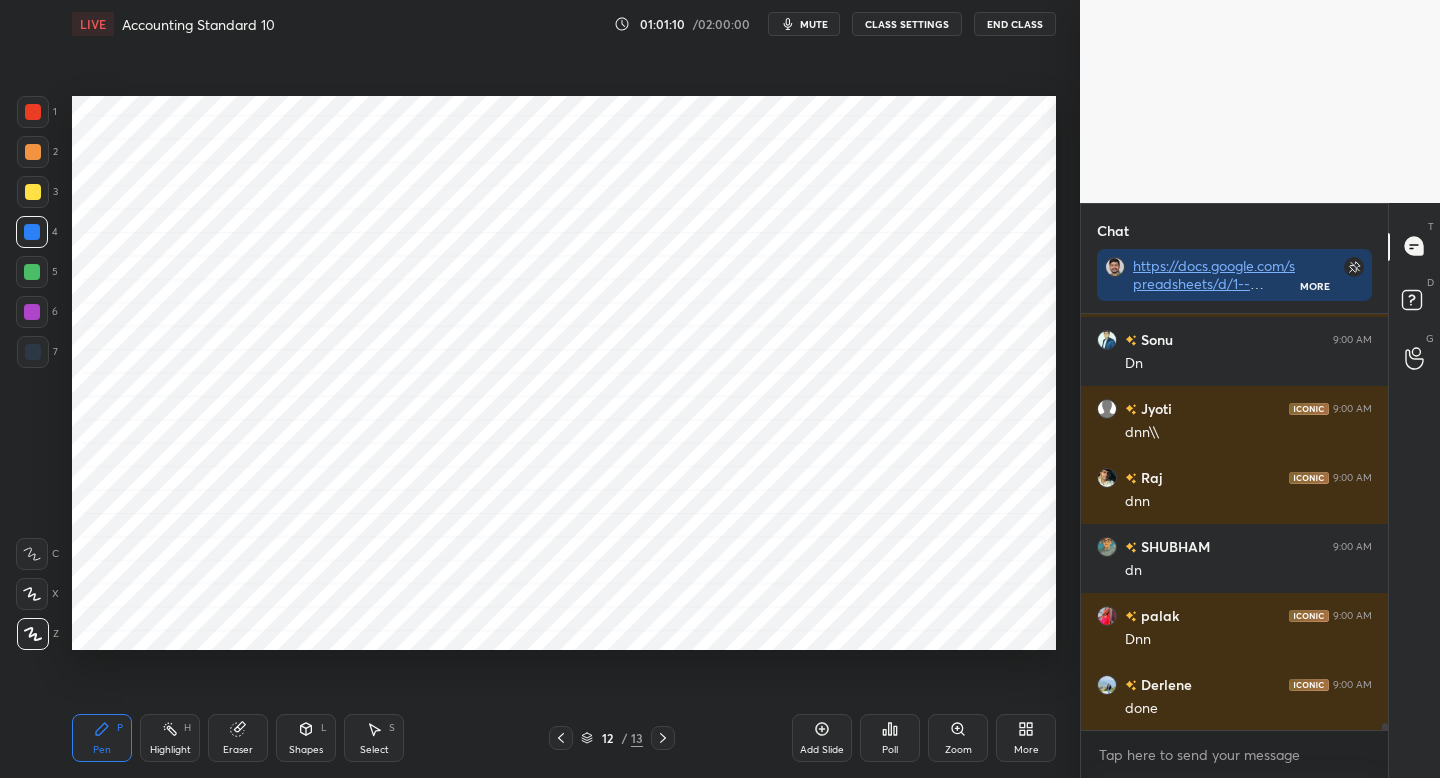 drag, startPoint x: 41, startPoint y: 352, endPoint x: 58, endPoint y: 352, distance: 17 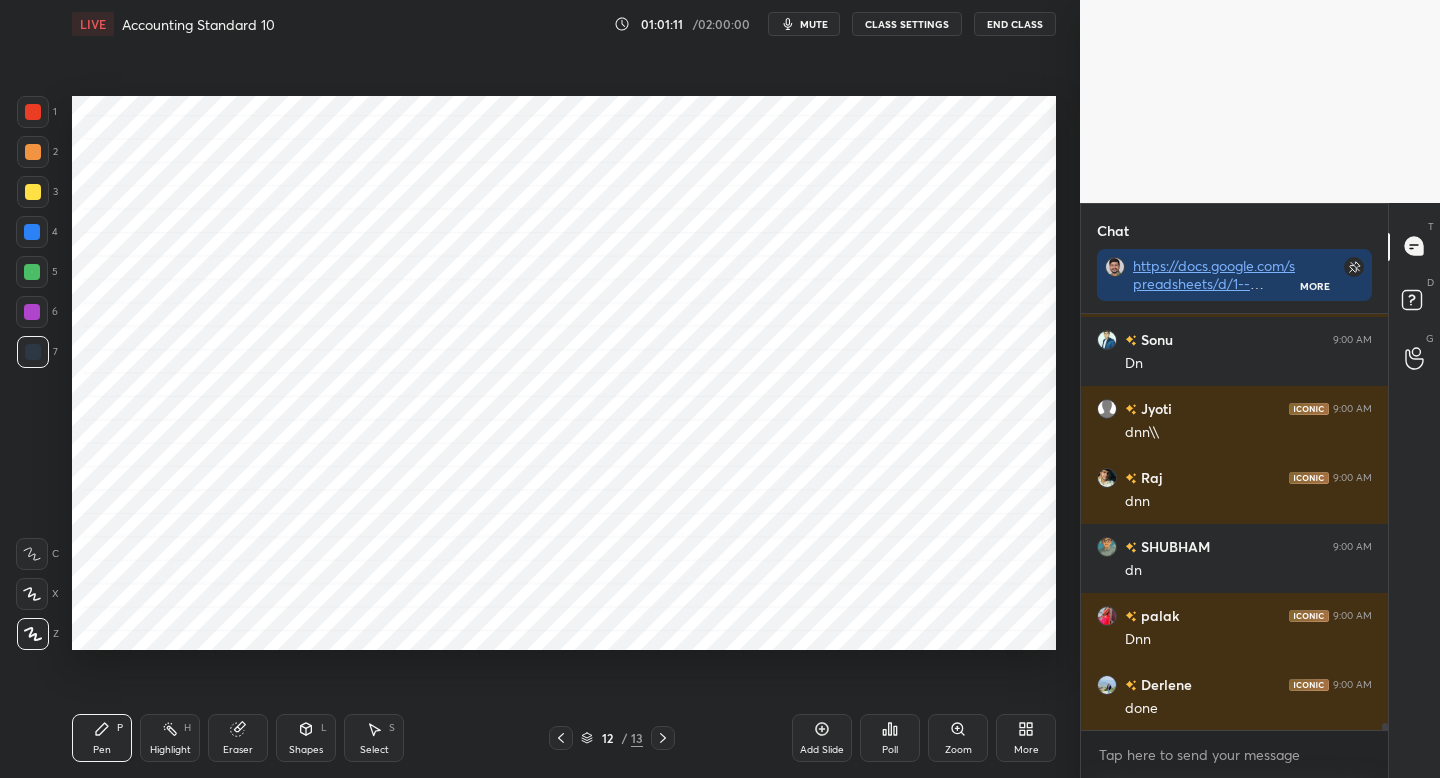 scroll, scrollTop: 25074, scrollLeft: 0, axis: vertical 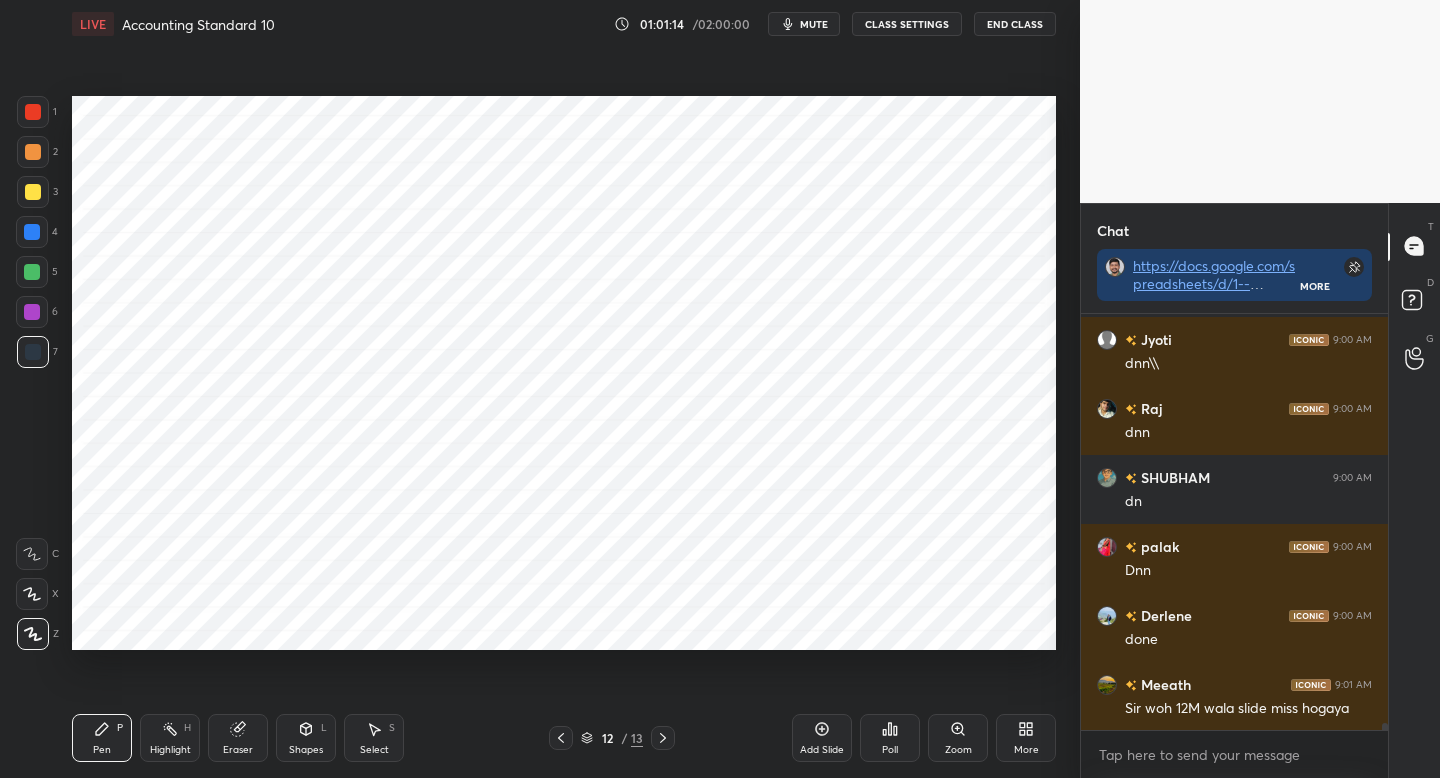 drag, startPoint x: 672, startPoint y: 740, endPoint x: 656, endPoint y: 737, distance: 16.27882 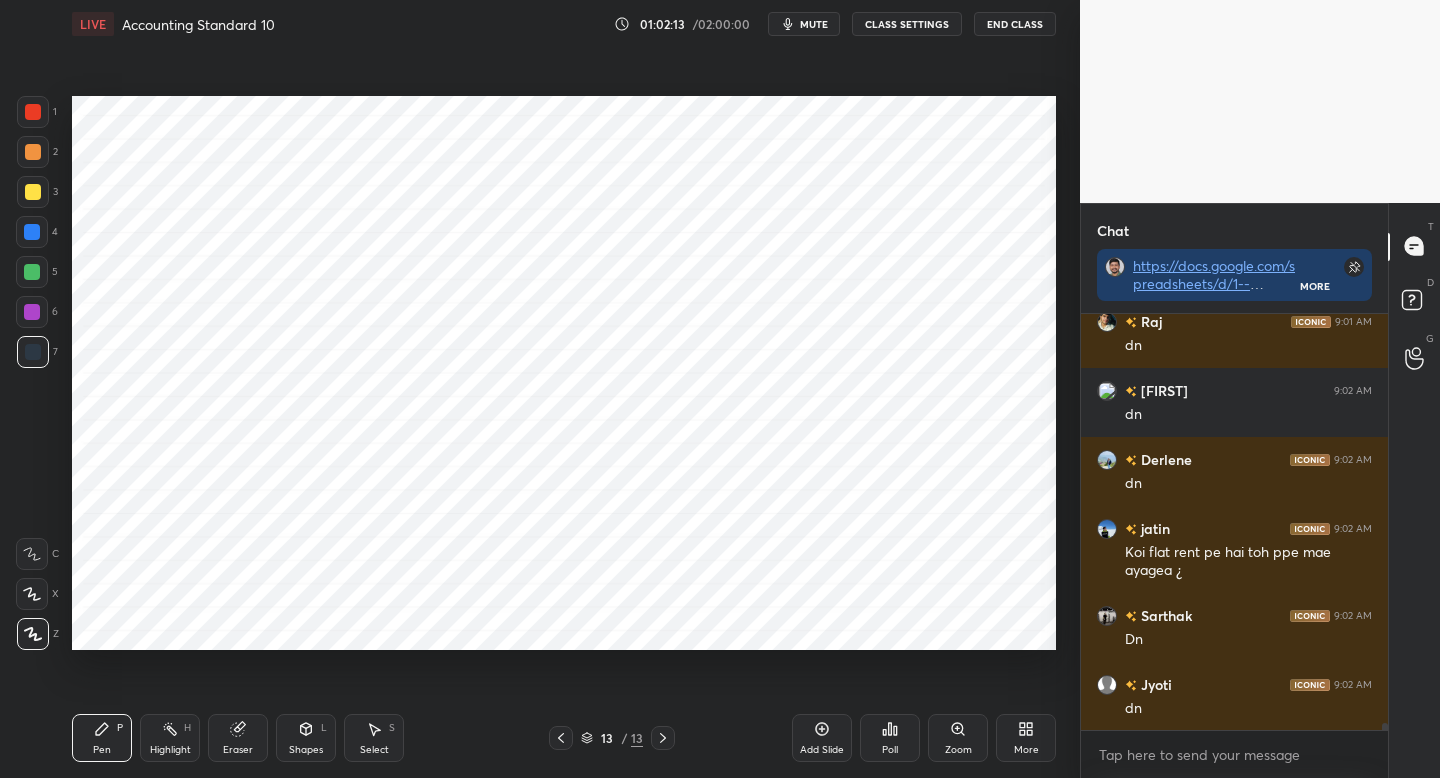 scroll, scrollTop: 25920, scrollLeft: 0, axis: vertical 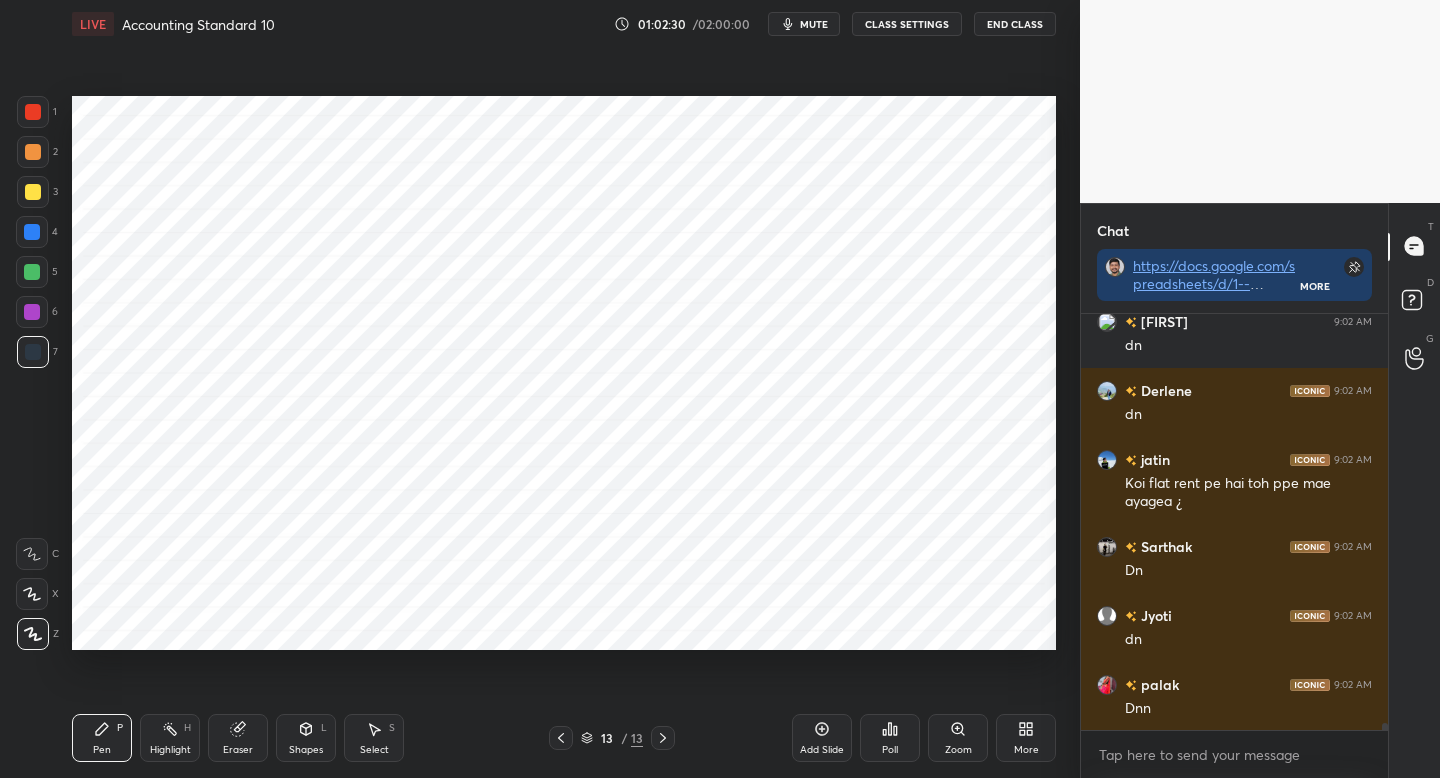 click on "Add Slide" at bounding box center (822, 738) 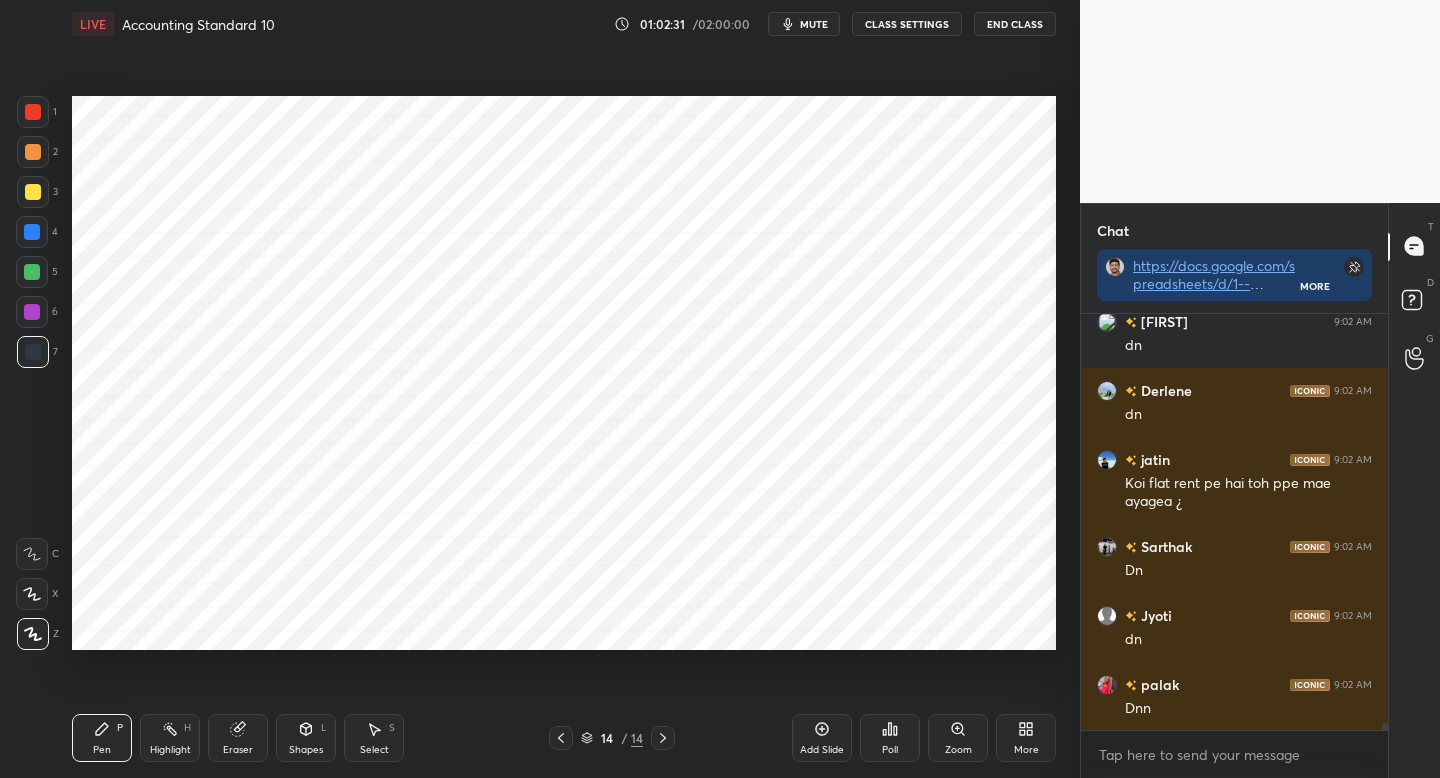 click 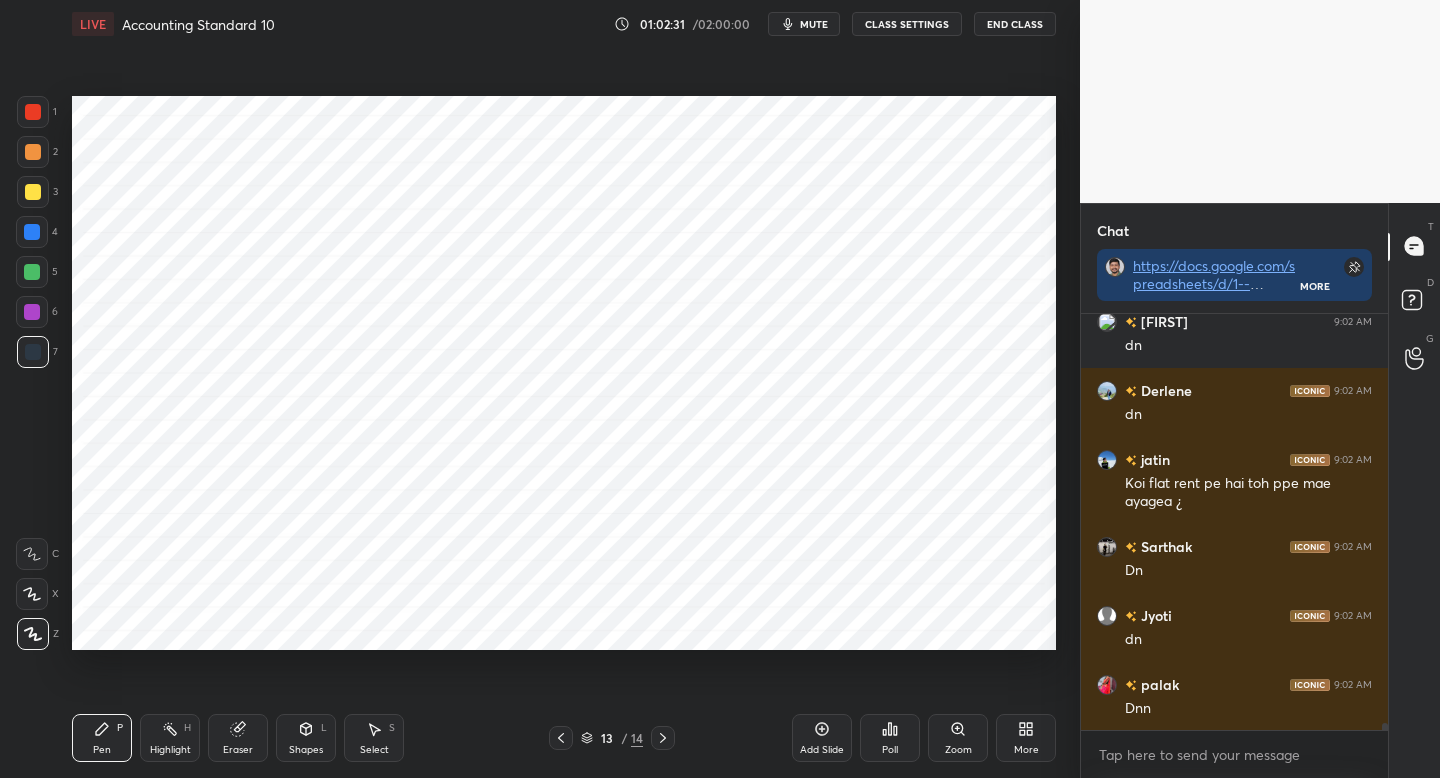 click 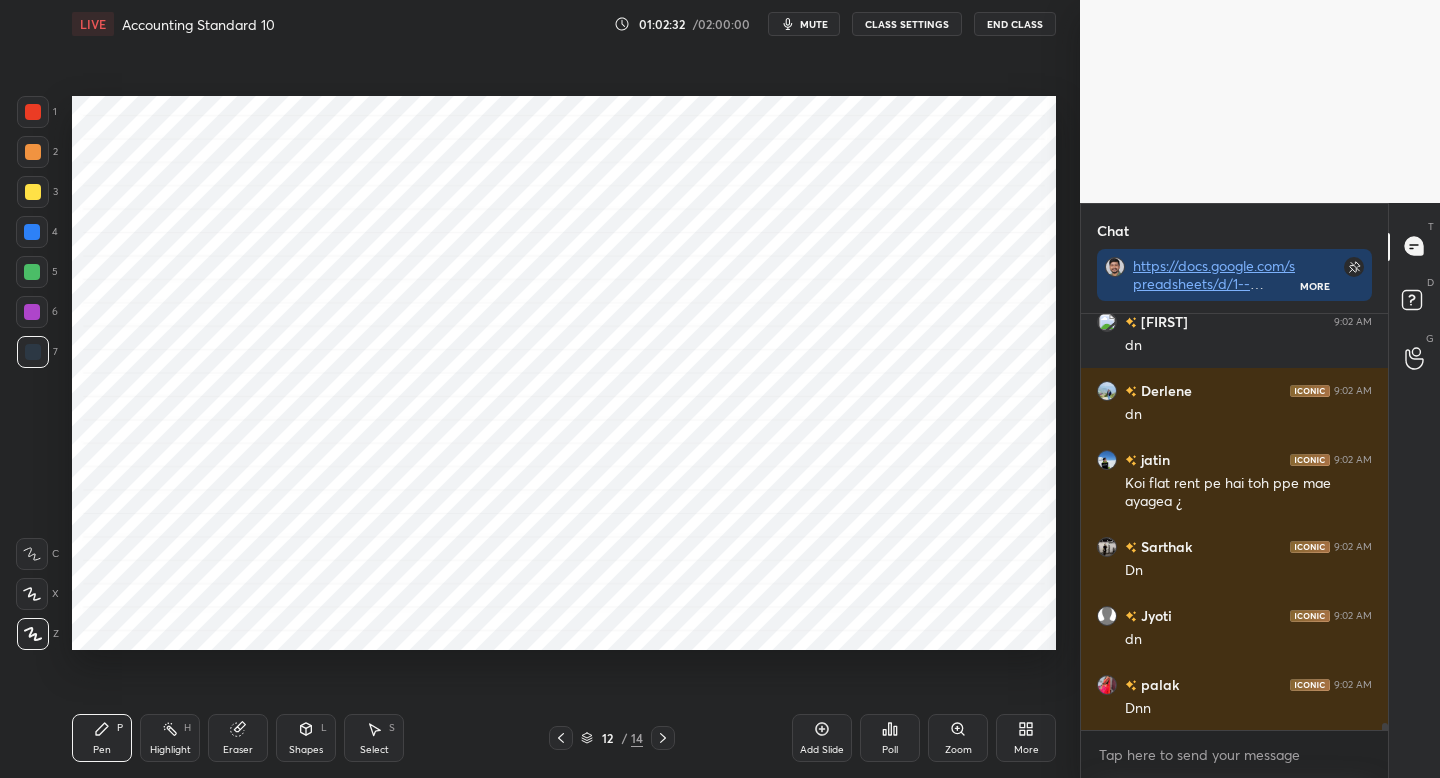 click 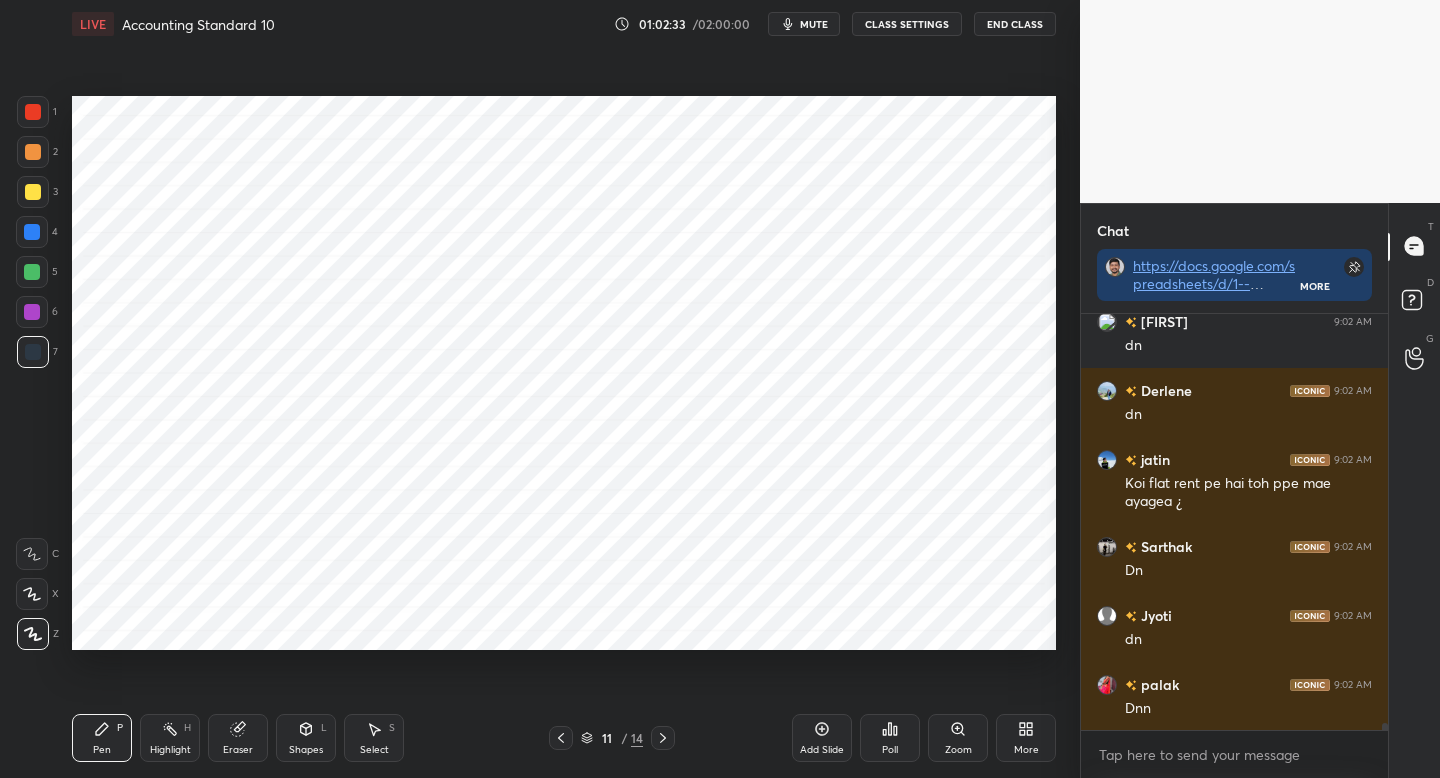 drag, startPoint x: 666, startPoint y: 738, endPoint x: 725, endPoint y: 710, distance: 65.30697 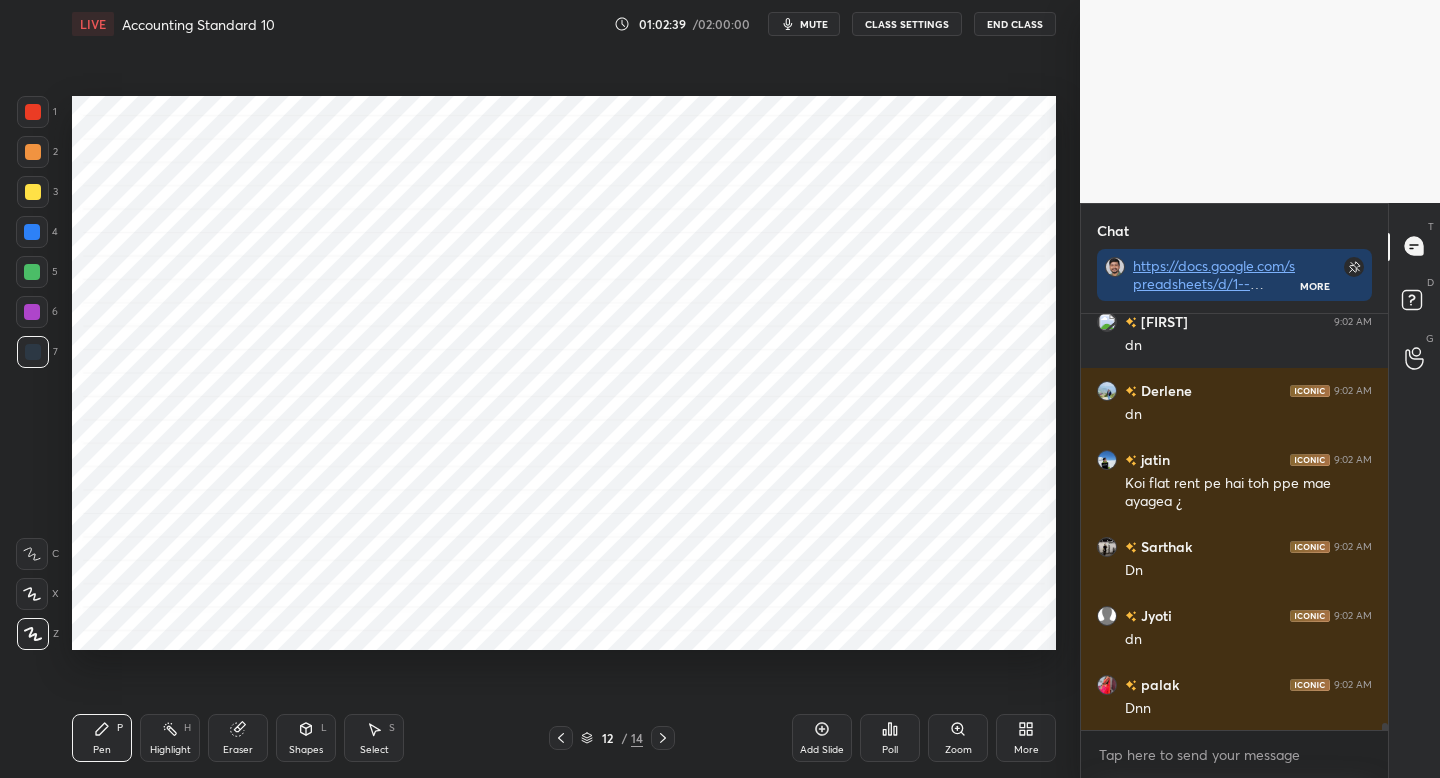 drag, startPoint x: 32, startPoint y: 114, endPoint x: 57, endPoint y: 116, distance: 25.079872 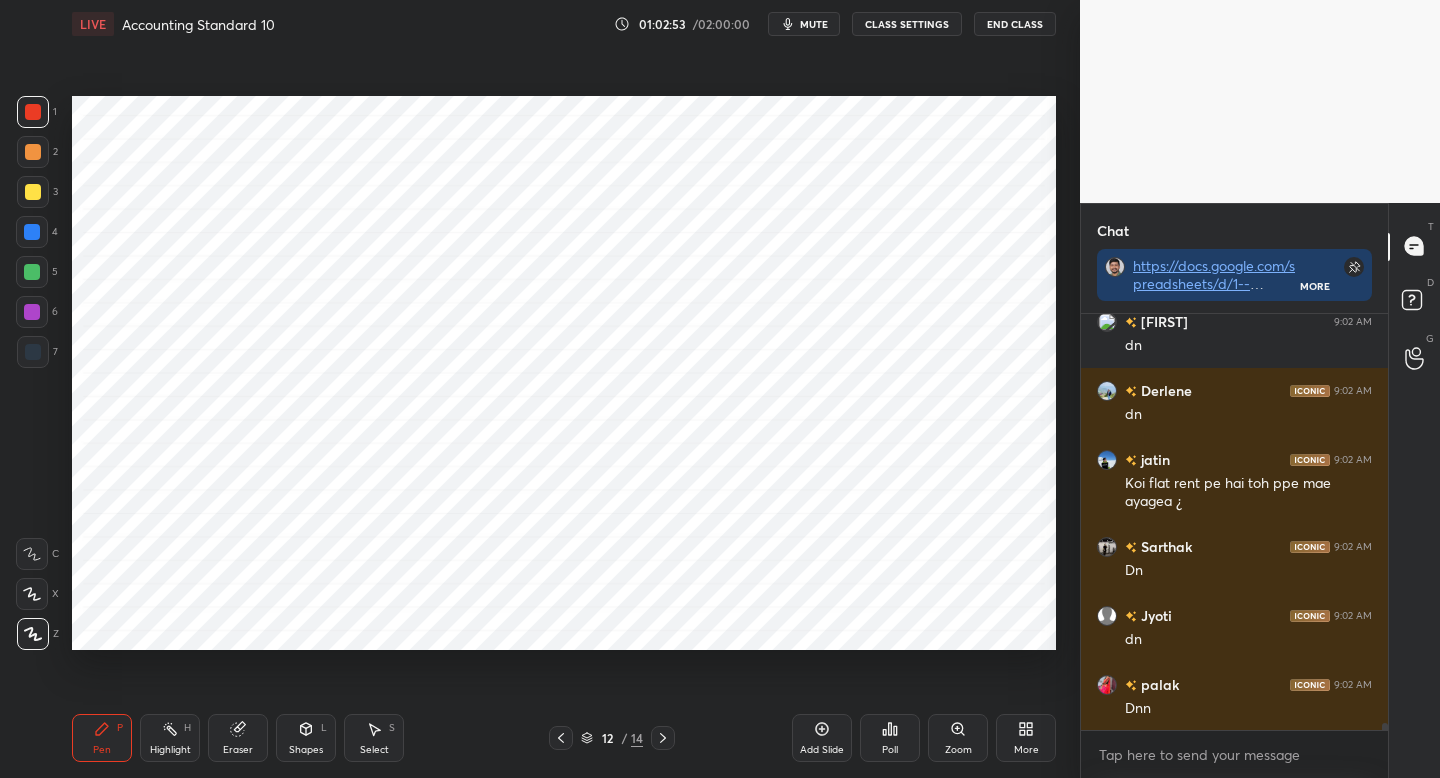 click on "Shapes L" at bounding box center [306, 738] 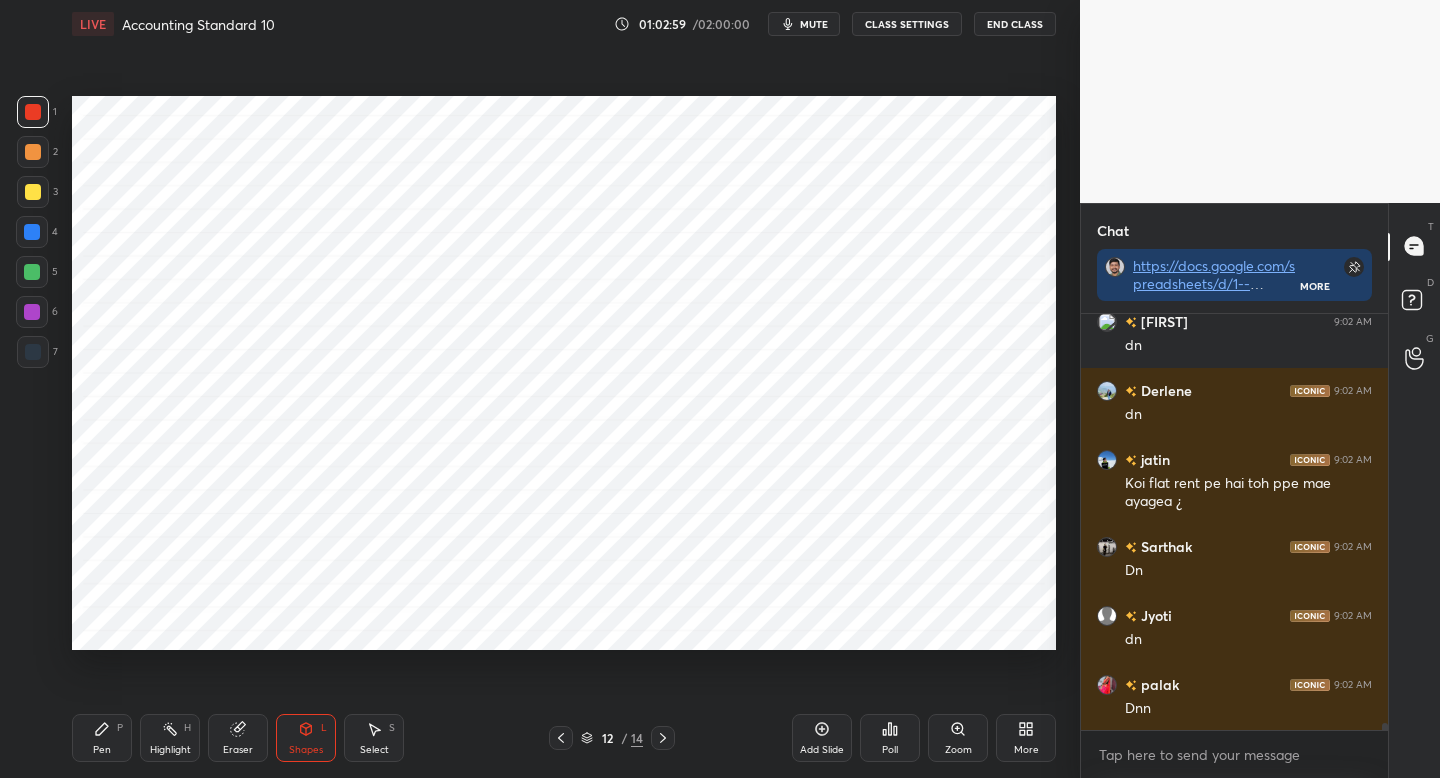 drag, startPoint x: 106, startPoint y: 723, endPoint x: 111, endPoint y: 664, distance: 59.211487 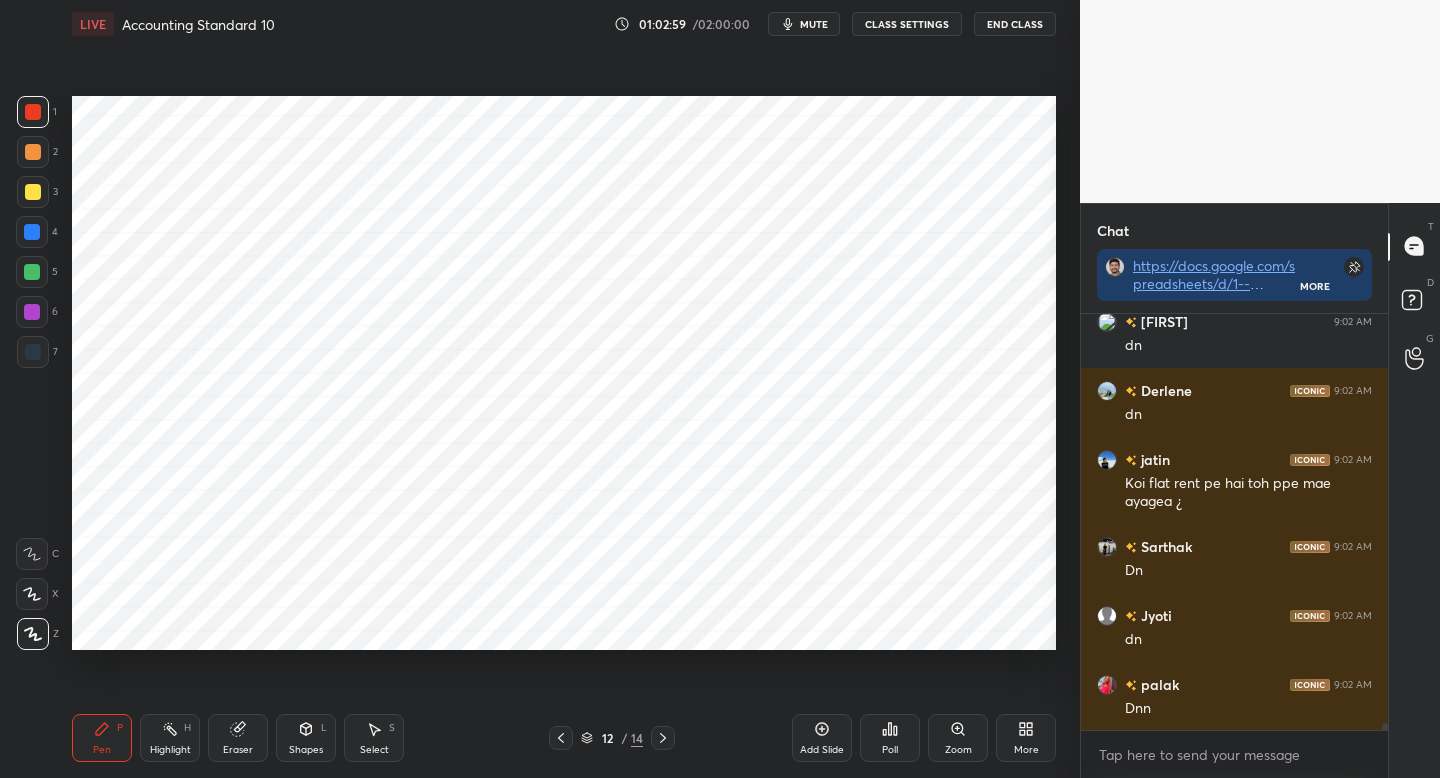 click at bounding box center (33, 352) 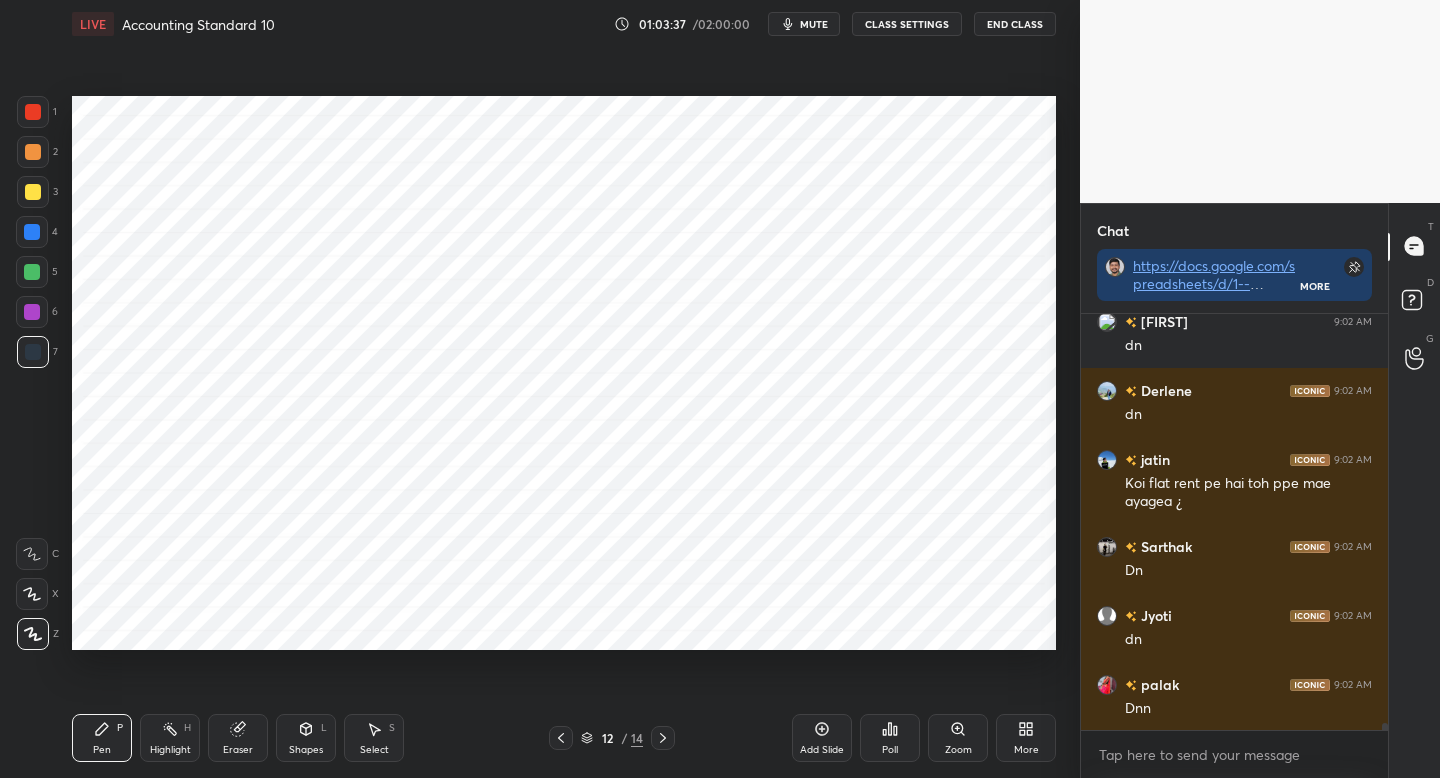 click at bounding box center (32, 312) 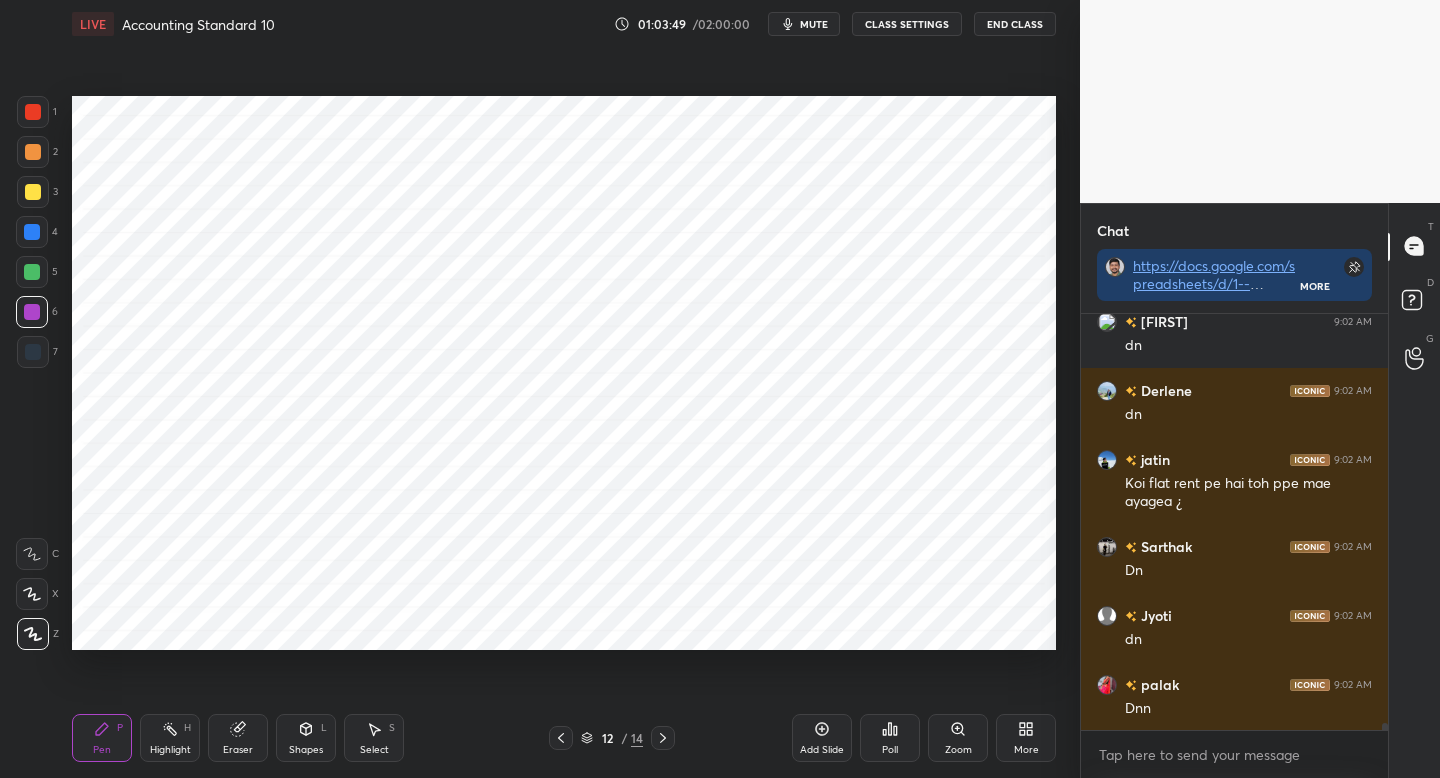 scroll, scrollTop: 25989, scrollLeft: 0, axis: vertical 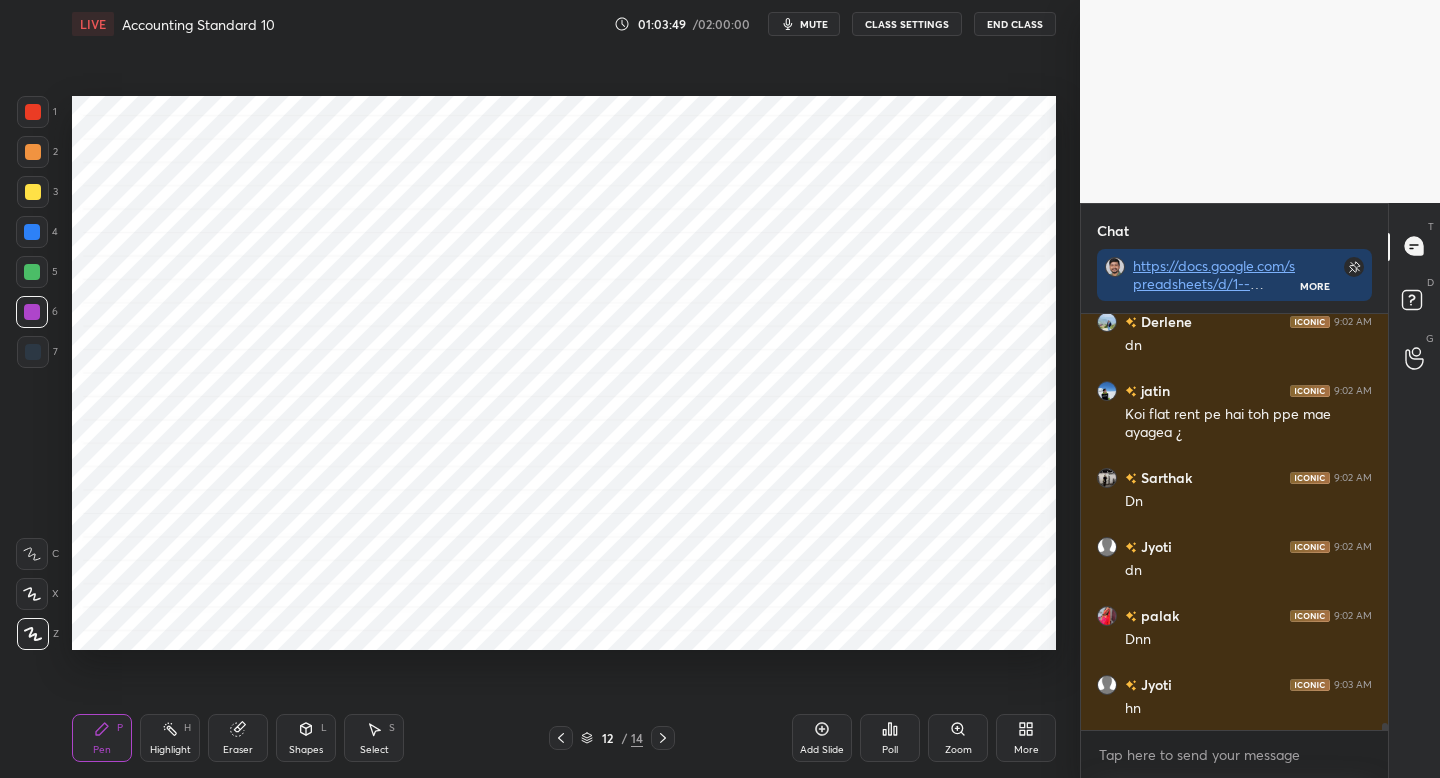 click at bounding box center (33, 112) 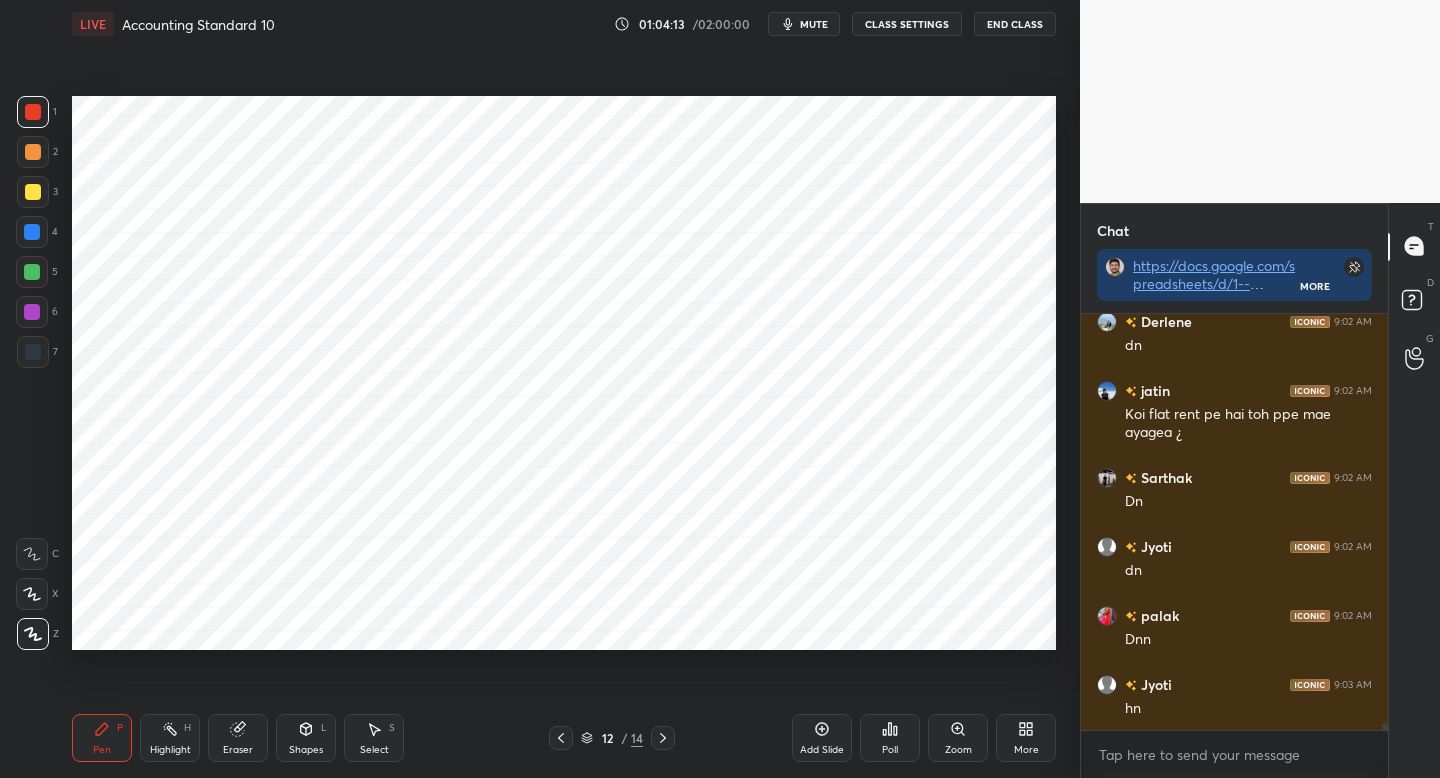 click on "7" at bounding box center (37, 352) 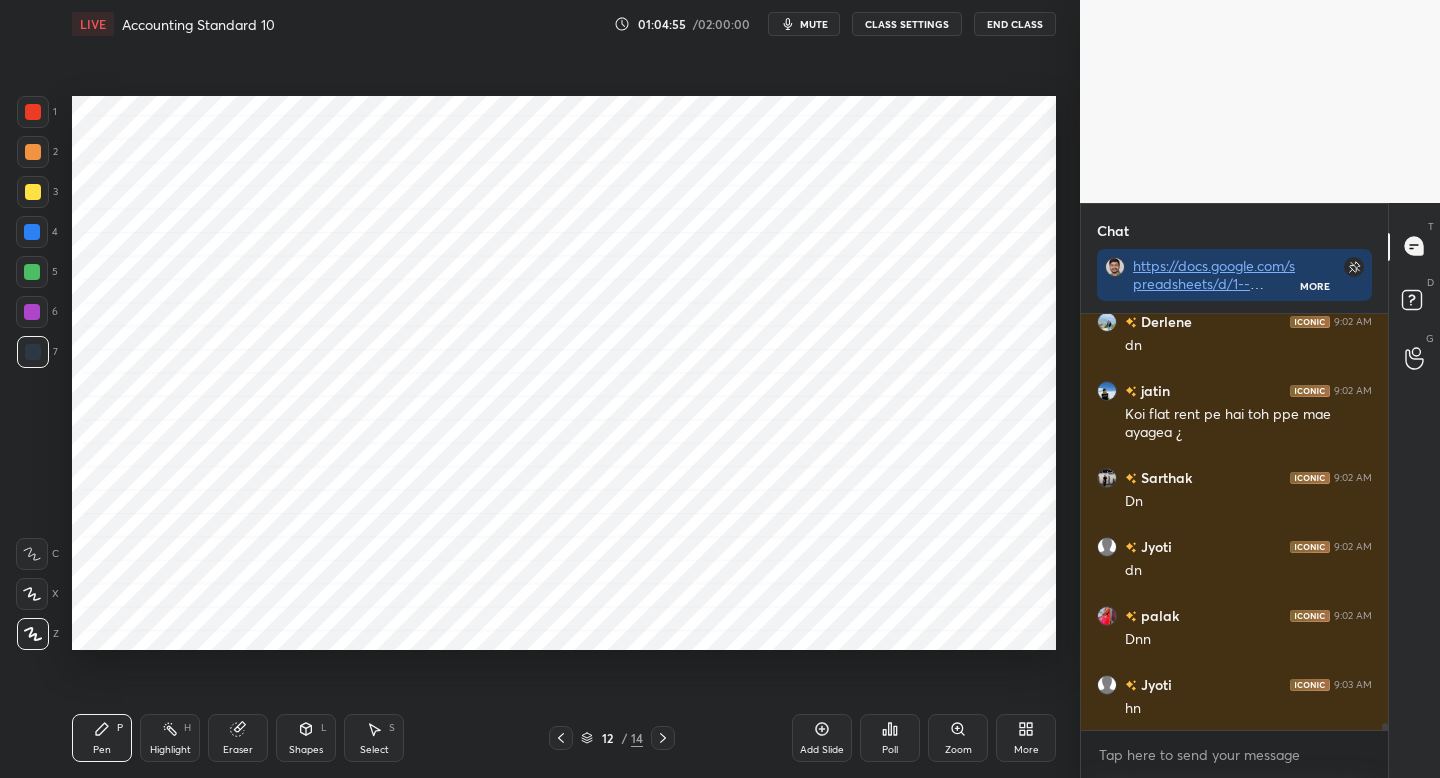 drag, startPoint x: 827, startPoint y: 727, endPoint x: 771, endPoint y: 681, distance: 72.47068 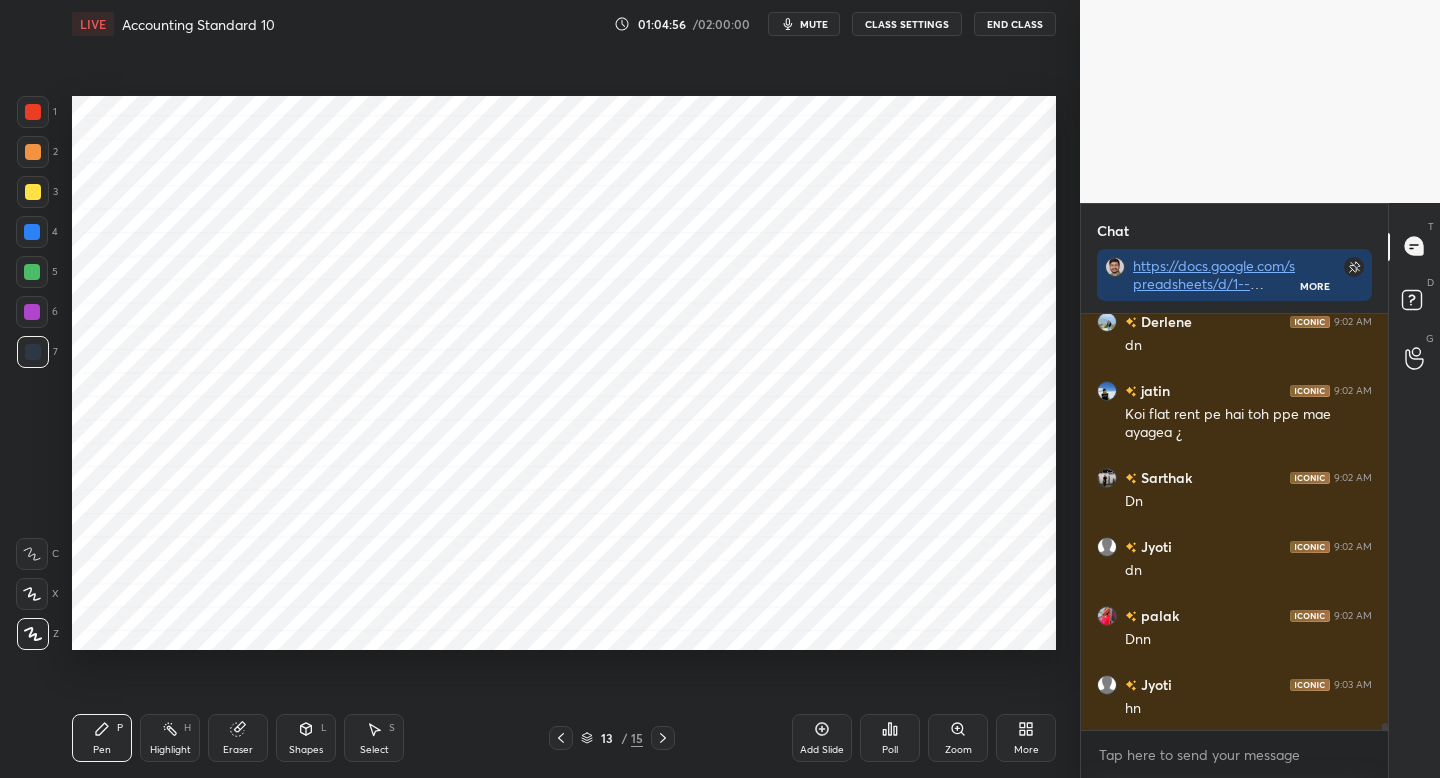 click at bounding box center [33, 112] 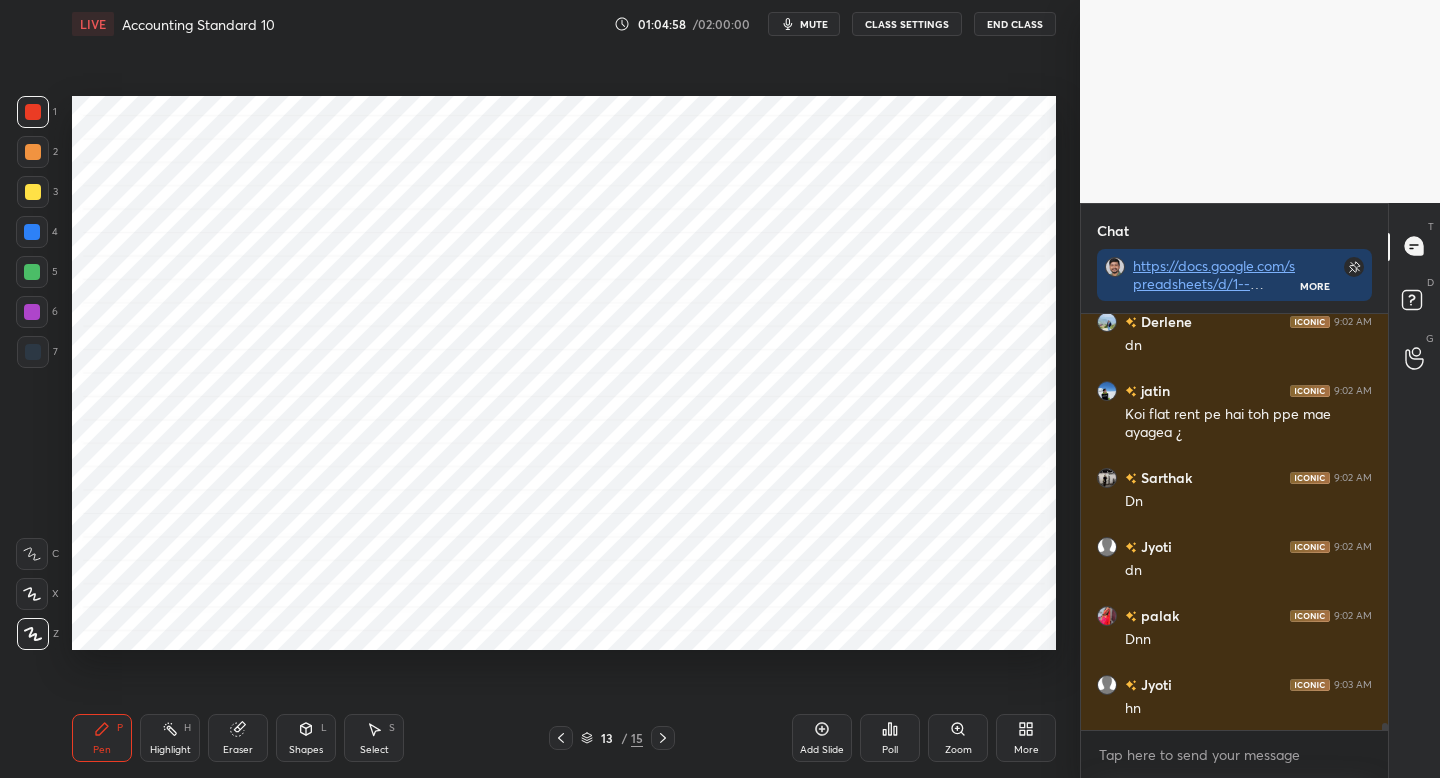 click at bounding box center (32, 232) 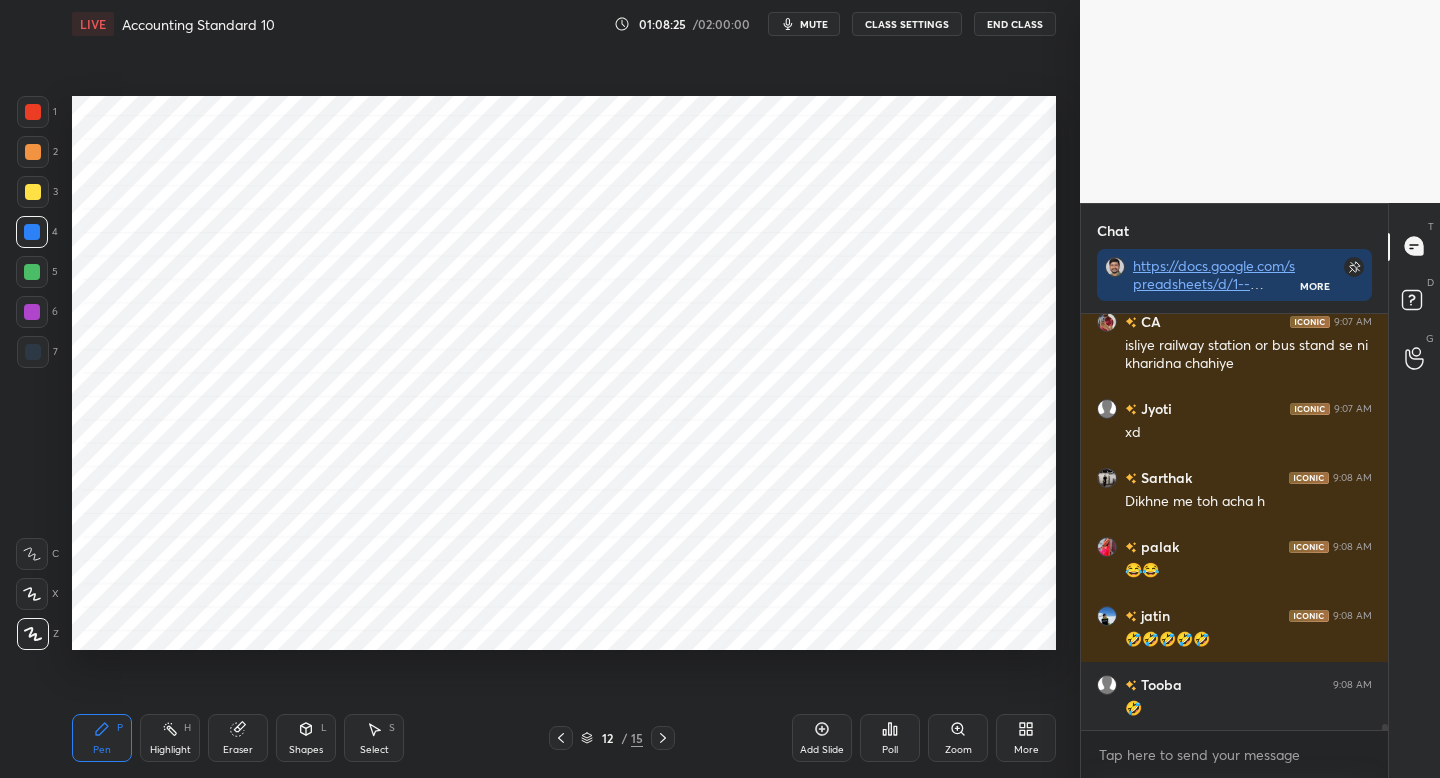 scroll, scrollTop: 28184, scrollLeft: 0, axis: vertical 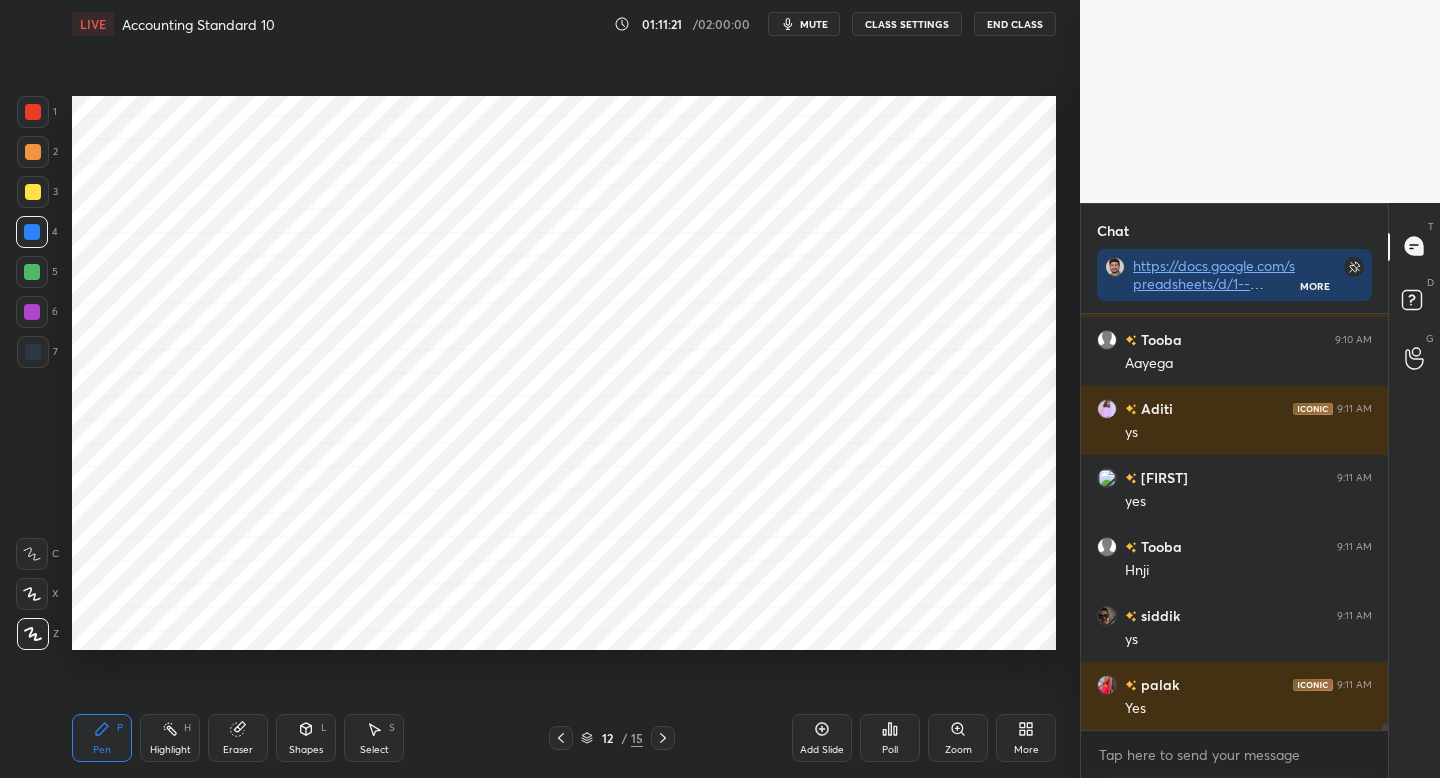 click at bounding box center (663, 738) 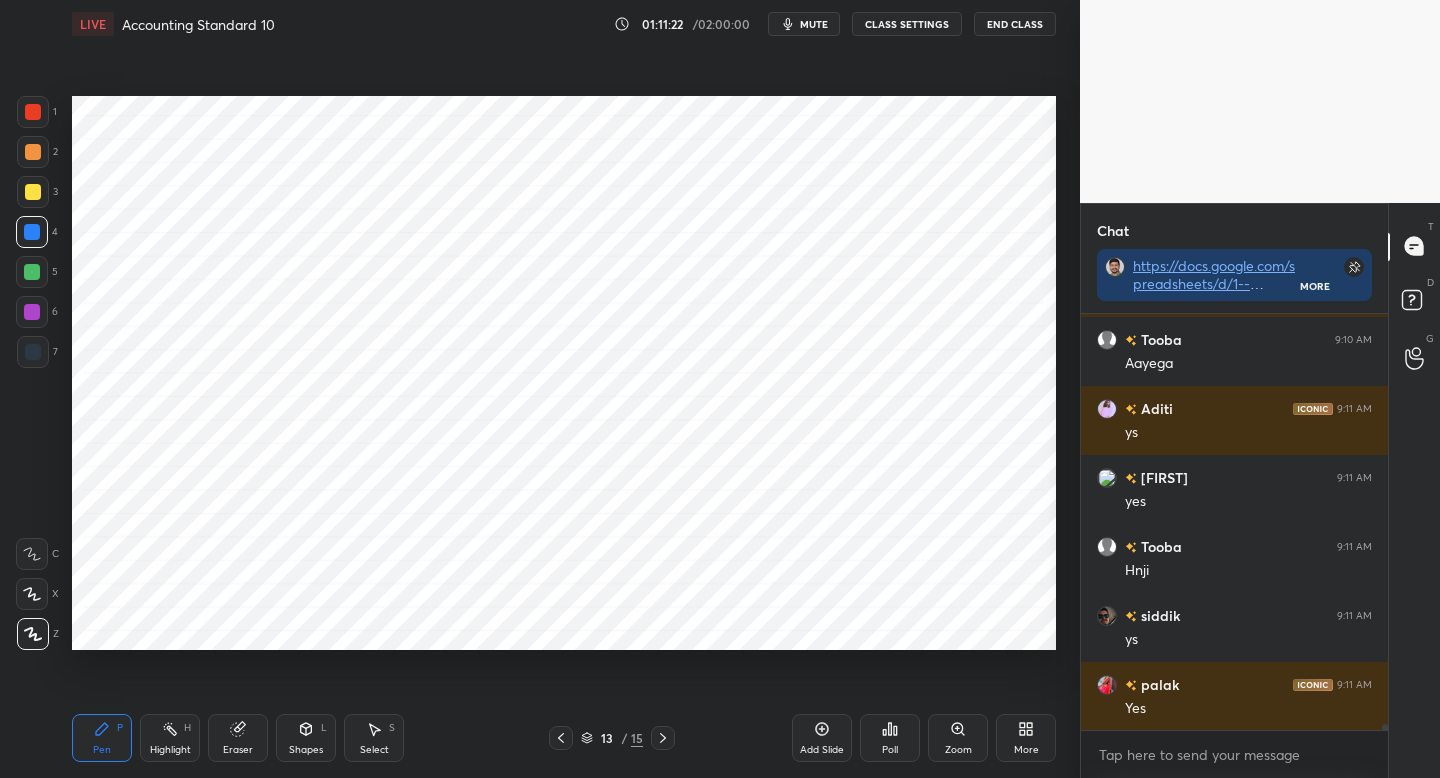 drag, startPoint x: 21, startPoint y: 358, endPoint x: 34, endPoint y: 358, distance: 13 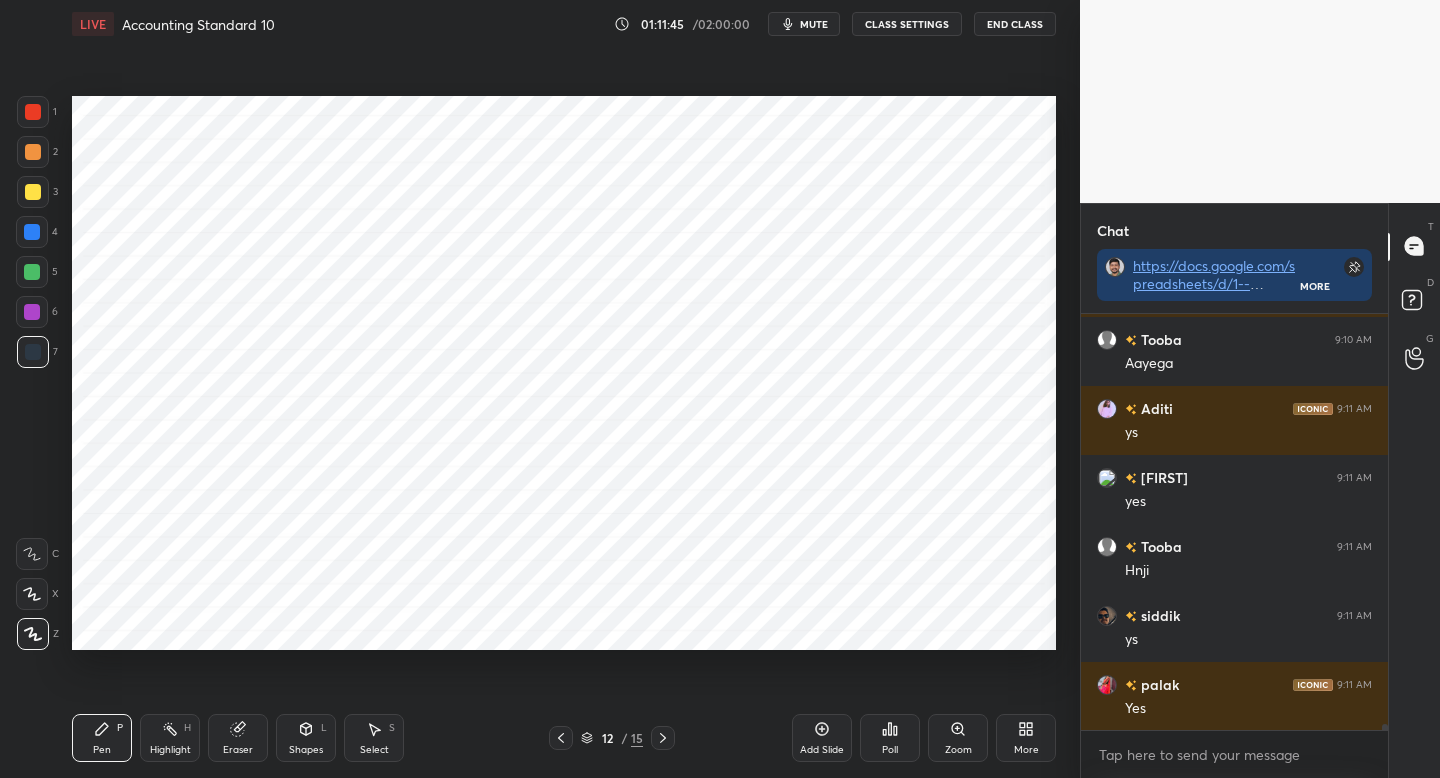 click 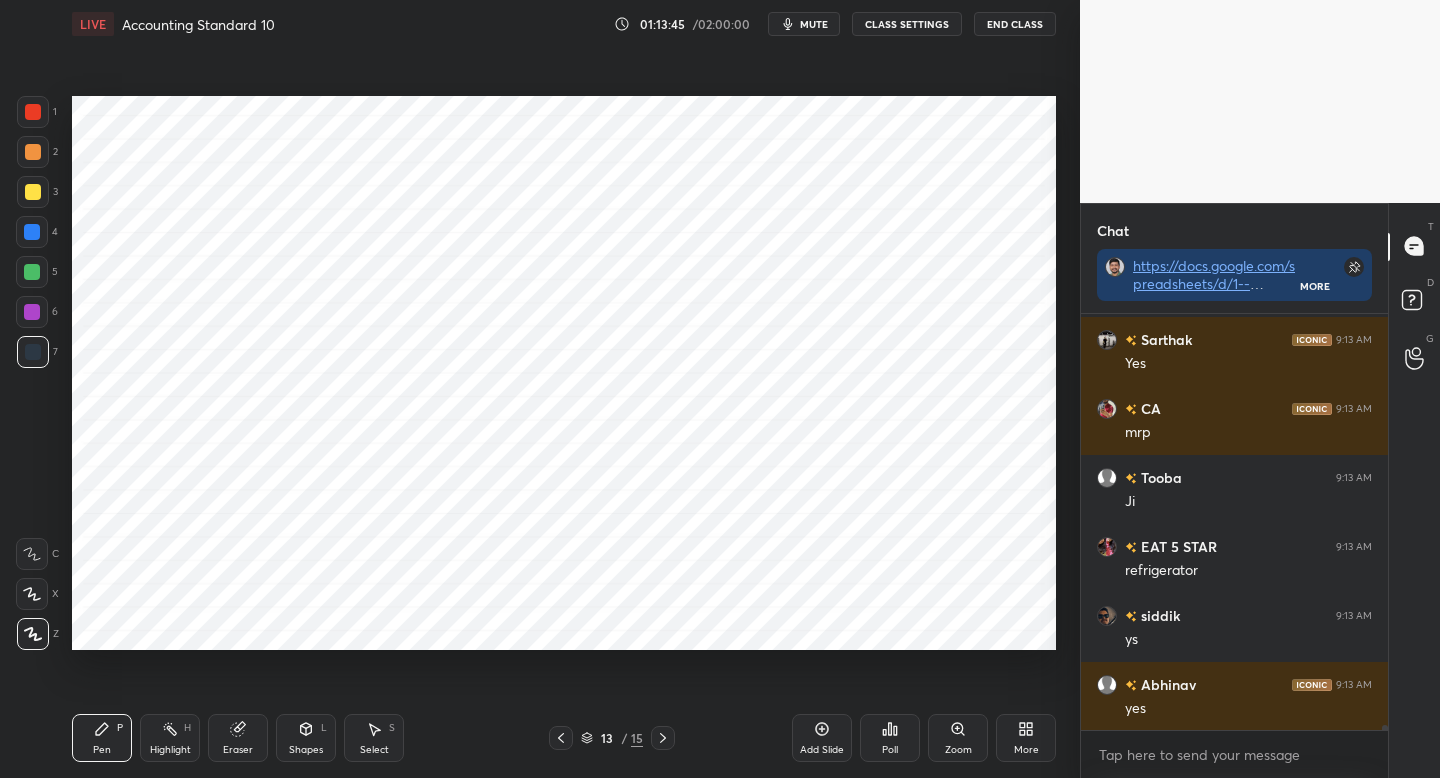 scroll, scrollTop: 33382, scrollLeft: 0, axis: vertical 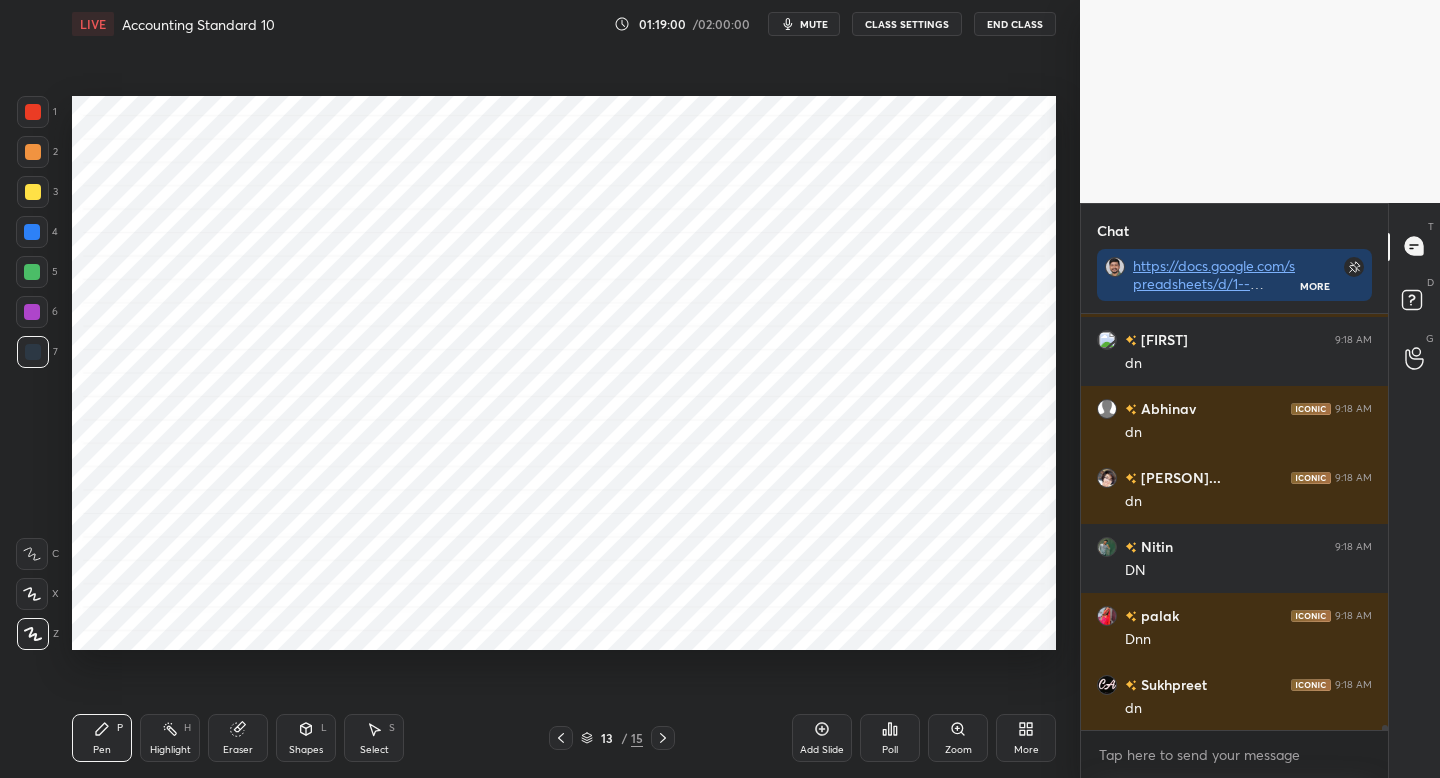 click on "Add Slide" at bounding box center (822, 738) 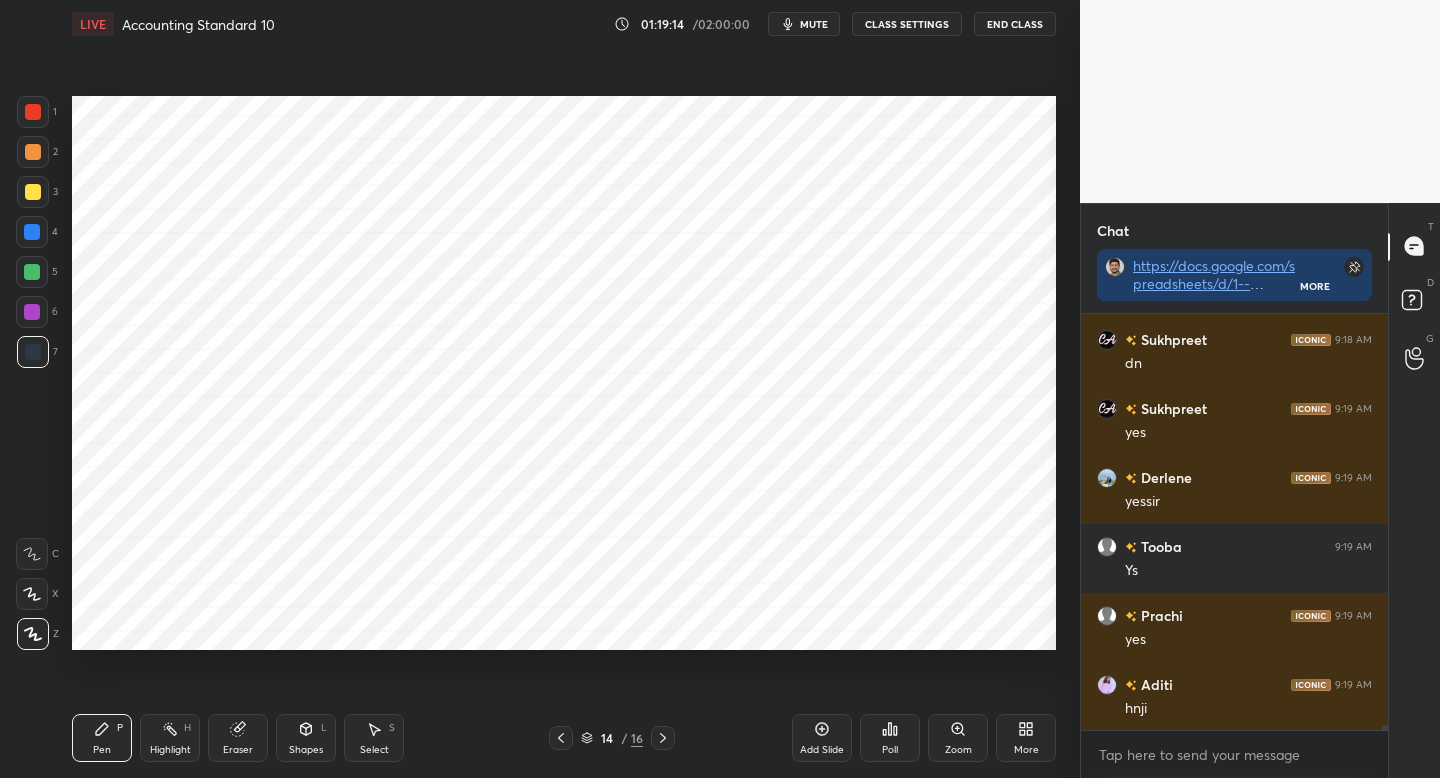 scroll, scrollTop: 36300, scrollLeft: 0, axis: vertical 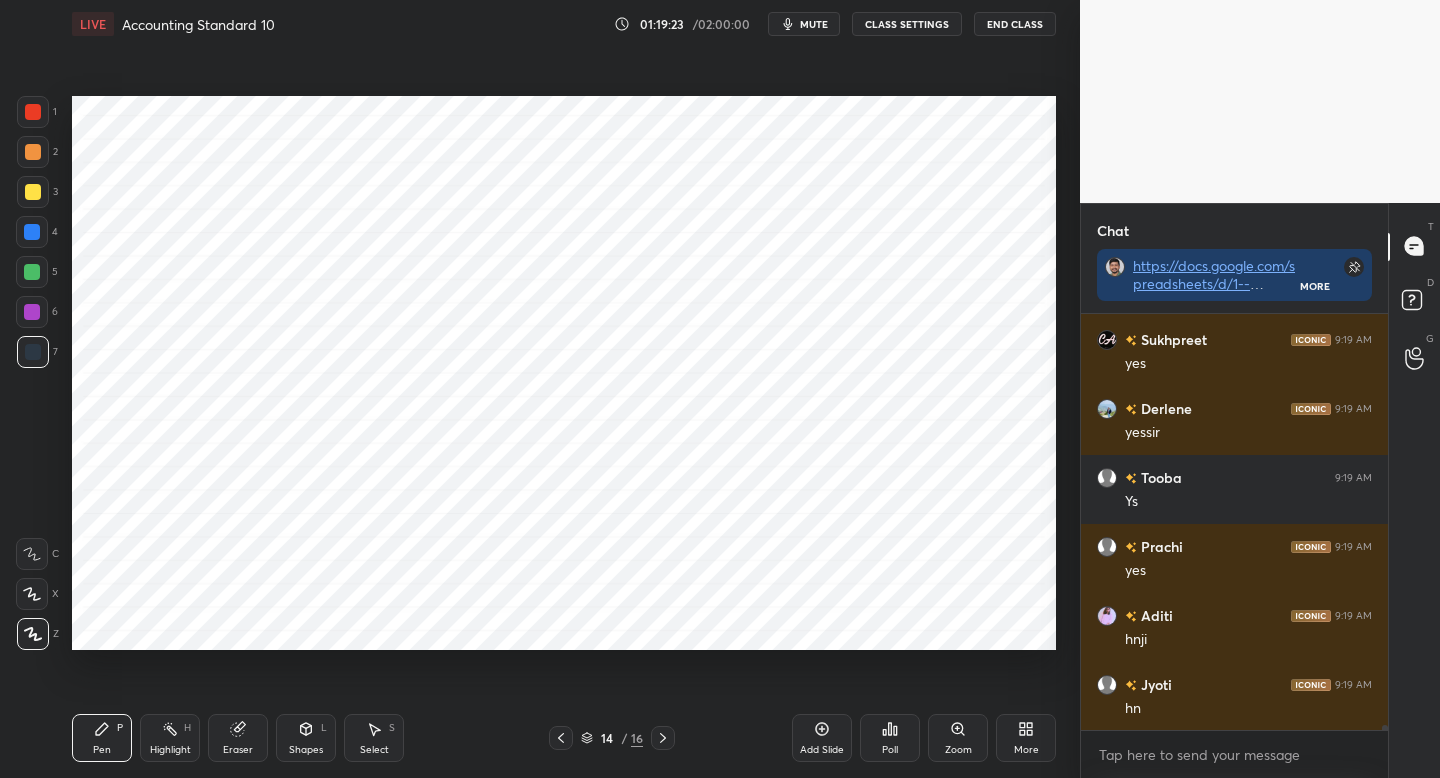 click at bounding box center [33, 112] 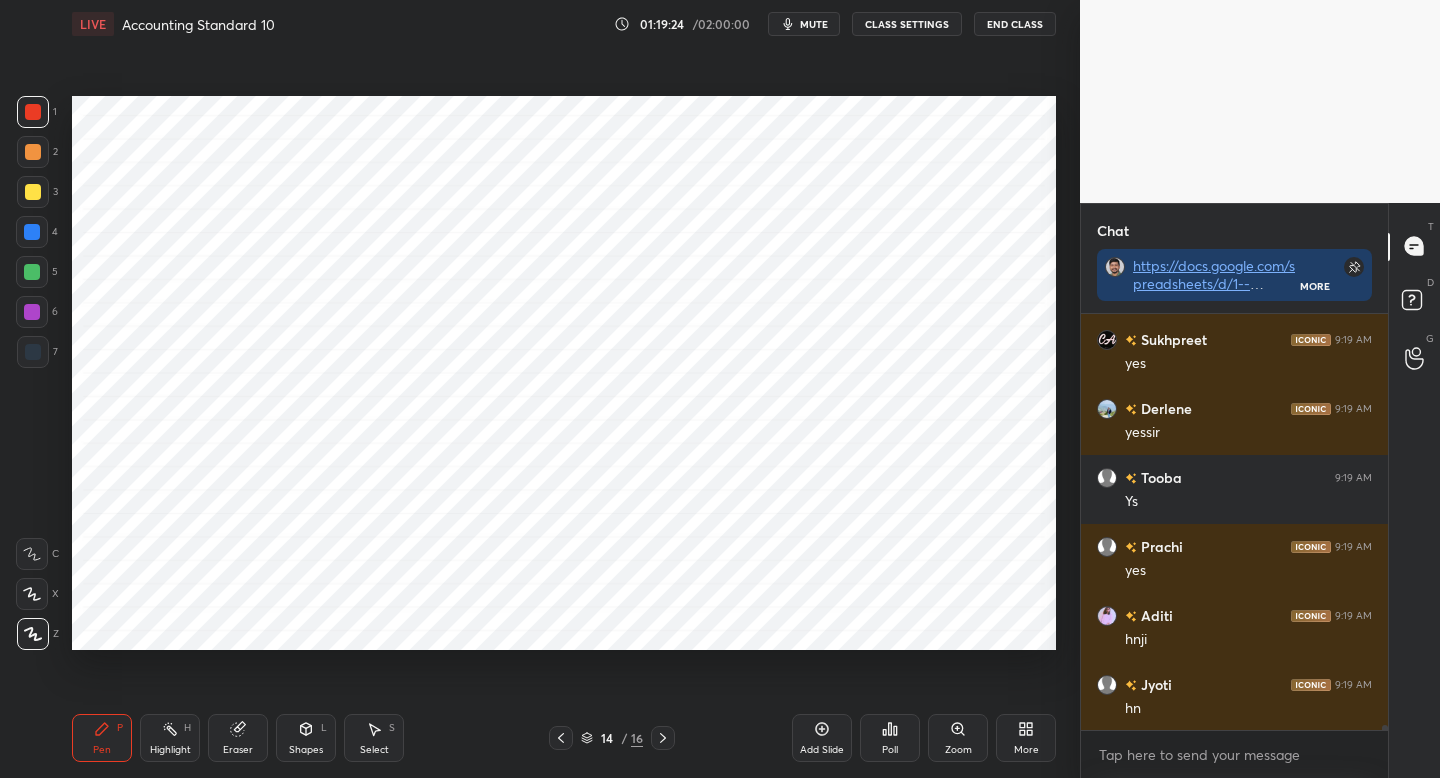 drag, startPoint x: 36, startPoint y: 349, endPoint x: 60, endPoint y: 341, distance: 25.298222 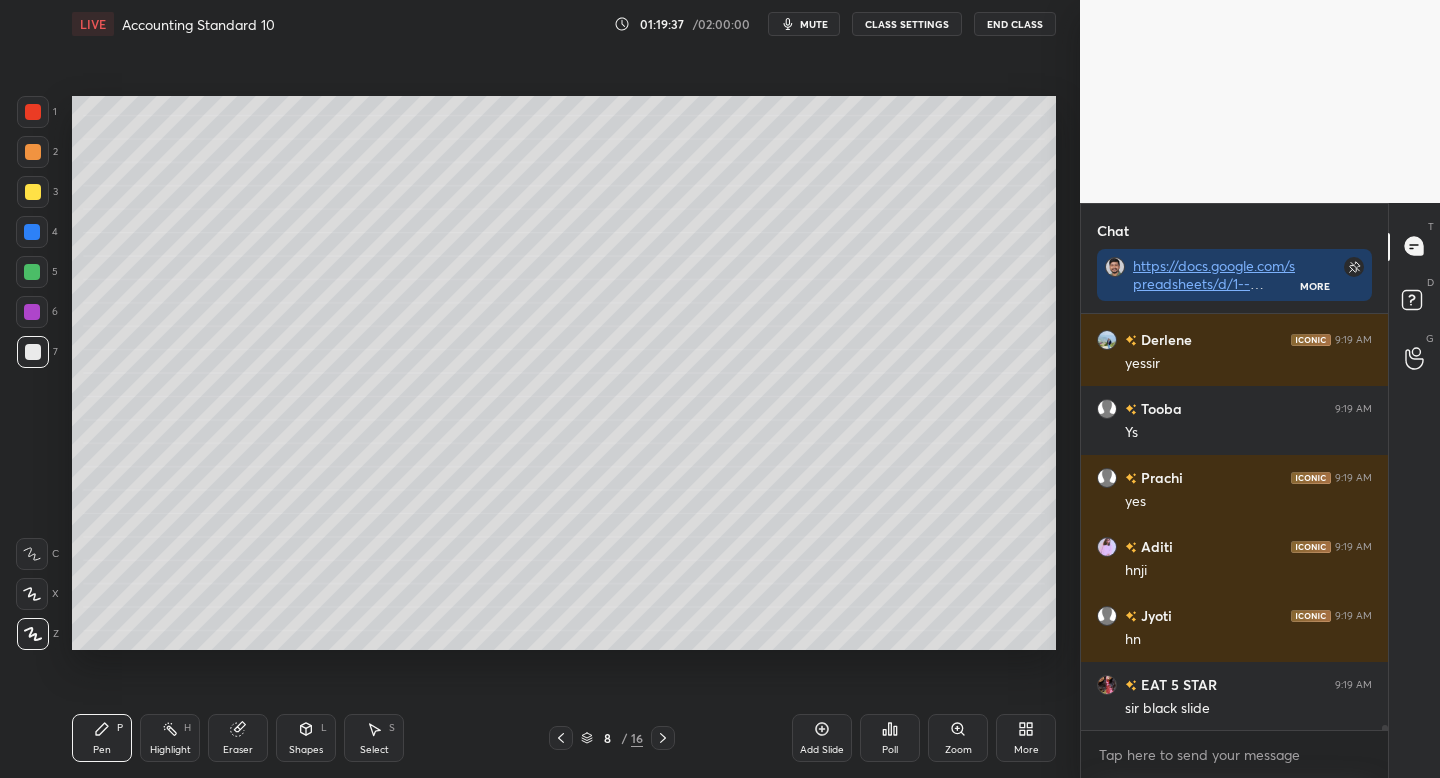 scroll, scrollTop: 36438, scrollLeft: 0, axis: vertical 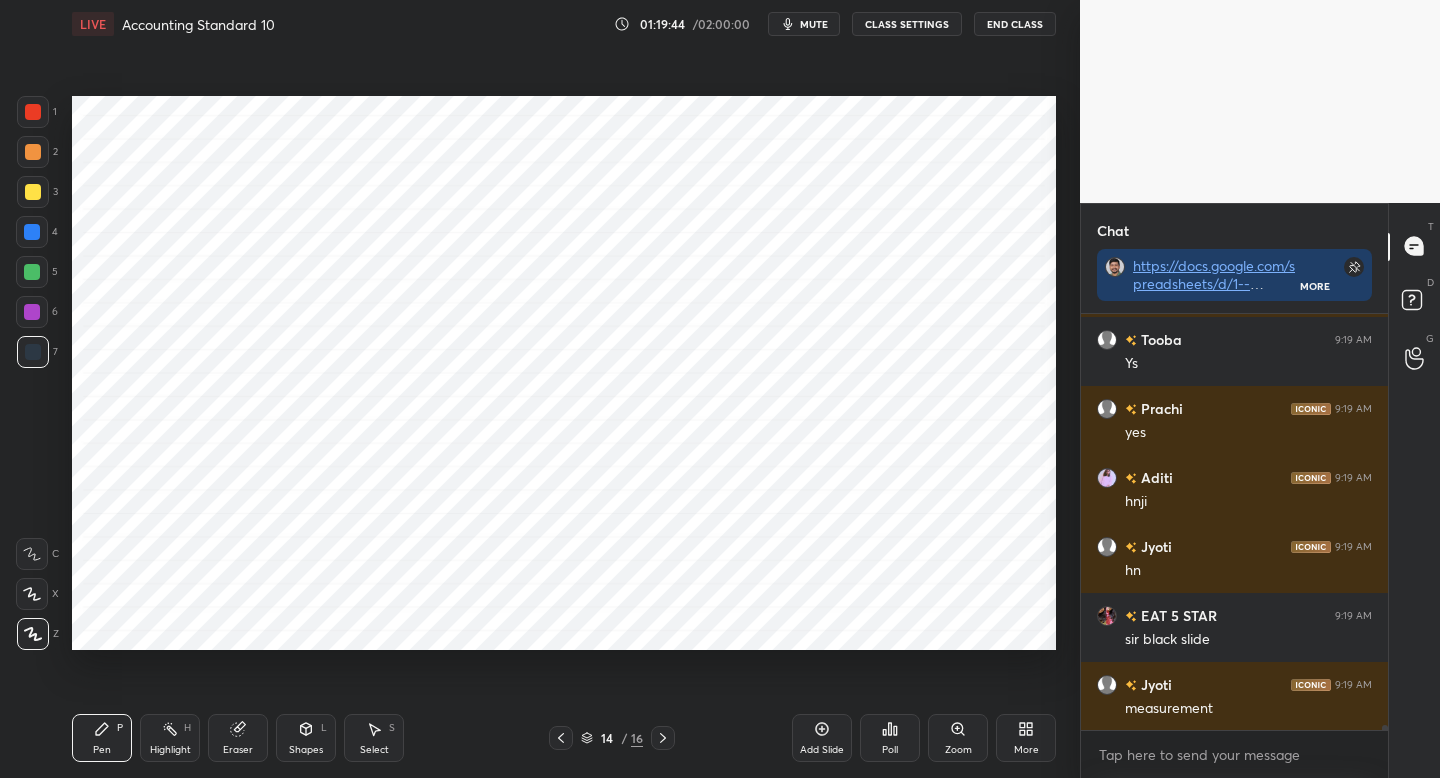 drag, startPoint x: 39, startPoint y: 117, endPoint x: 60, endPoint y: 116, distance: 21.023796 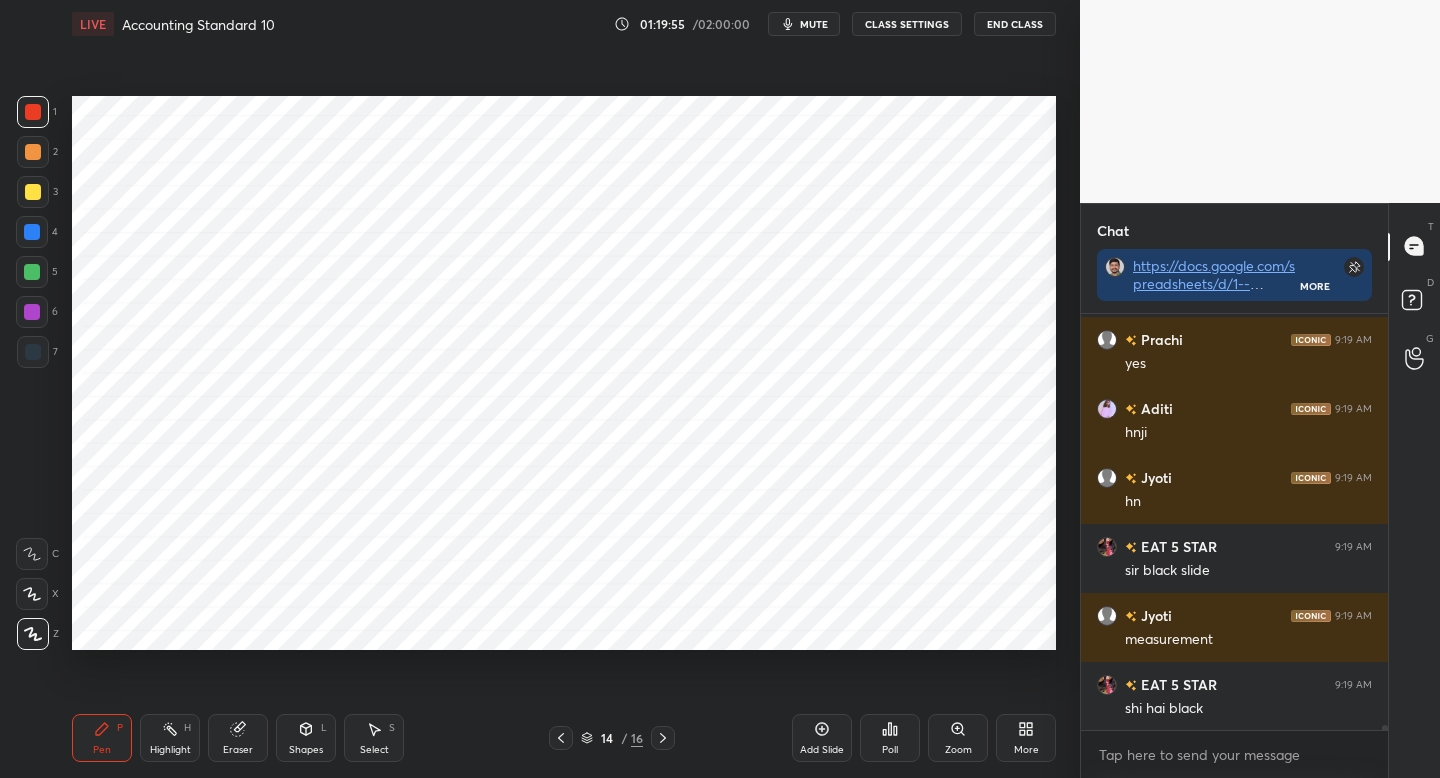 scroll, scrollTop: 36576, scrollLeft: 0, axis: vertical 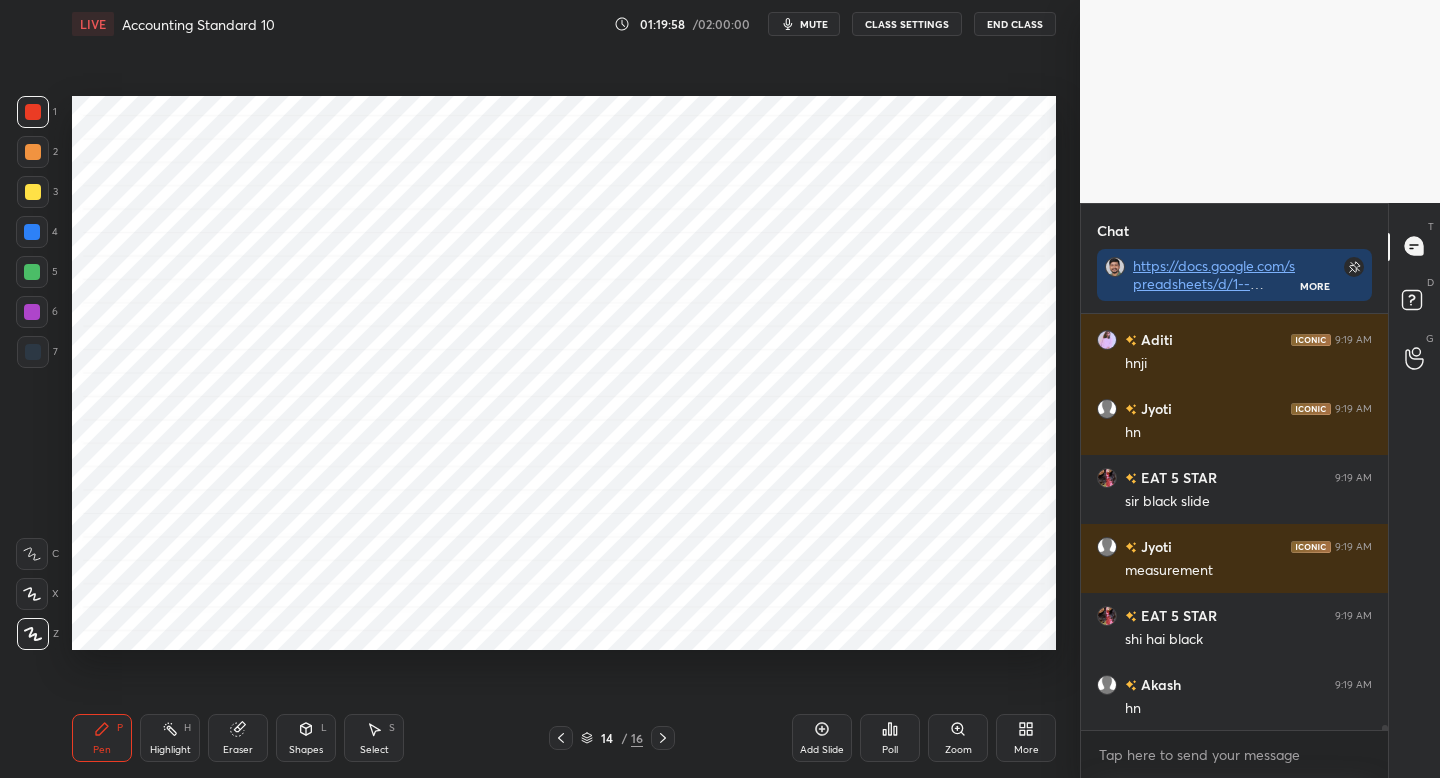 click on "Shapes L" at bounding box center [306, 738] 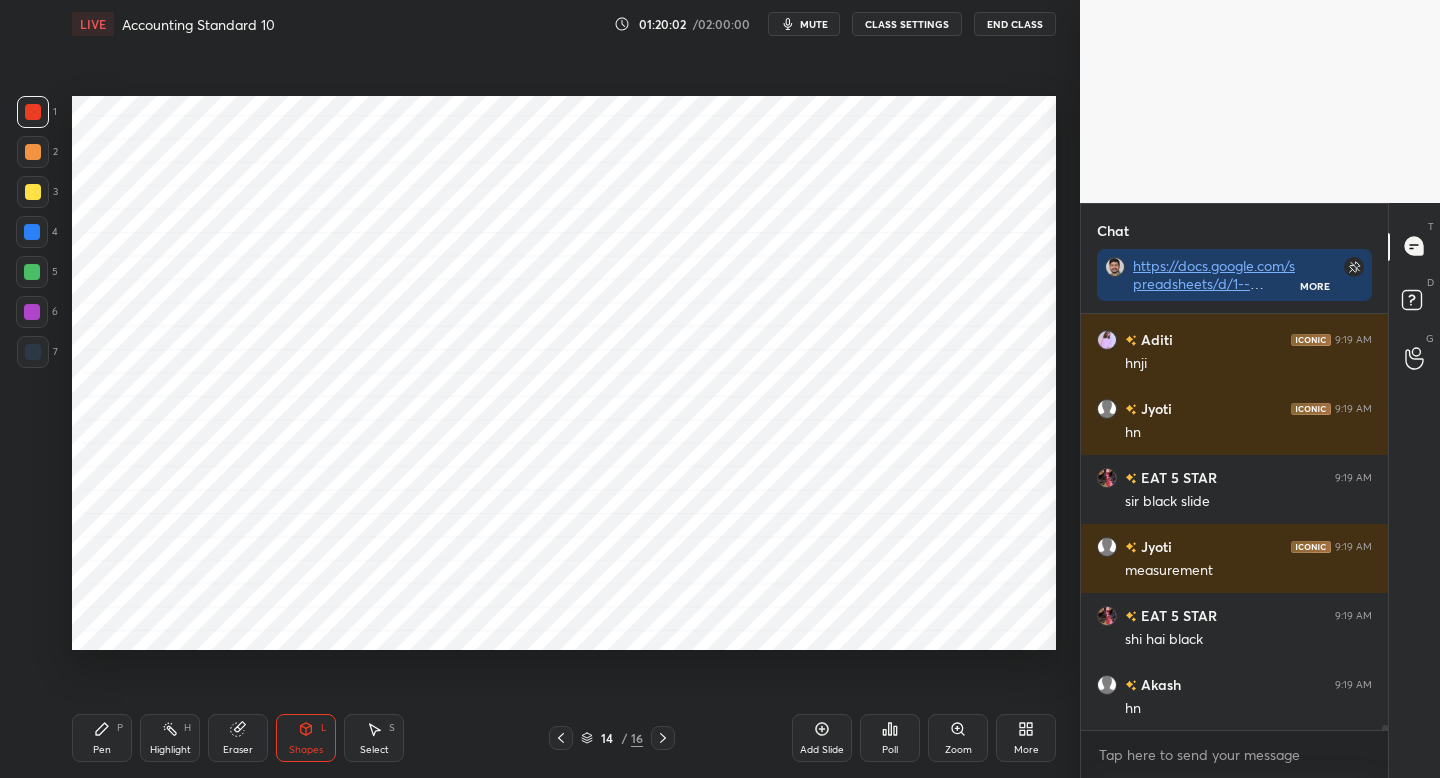 click on "LIVE Accounting Standard 10 01:20:02 /  02:00:00 mute CLASS SETTINGS End Class Setting up your live class Poll for   secs No correct answer Start poll Back Accounting Standard 10 • L21 of Detailed Course on Advance Accounting May 2026 Nakul Katheria Pen P Highlight H Eraser Shapes L Select S 14 / 16 Add Slide Poll Zoom More" at bounding box center [564, 389] 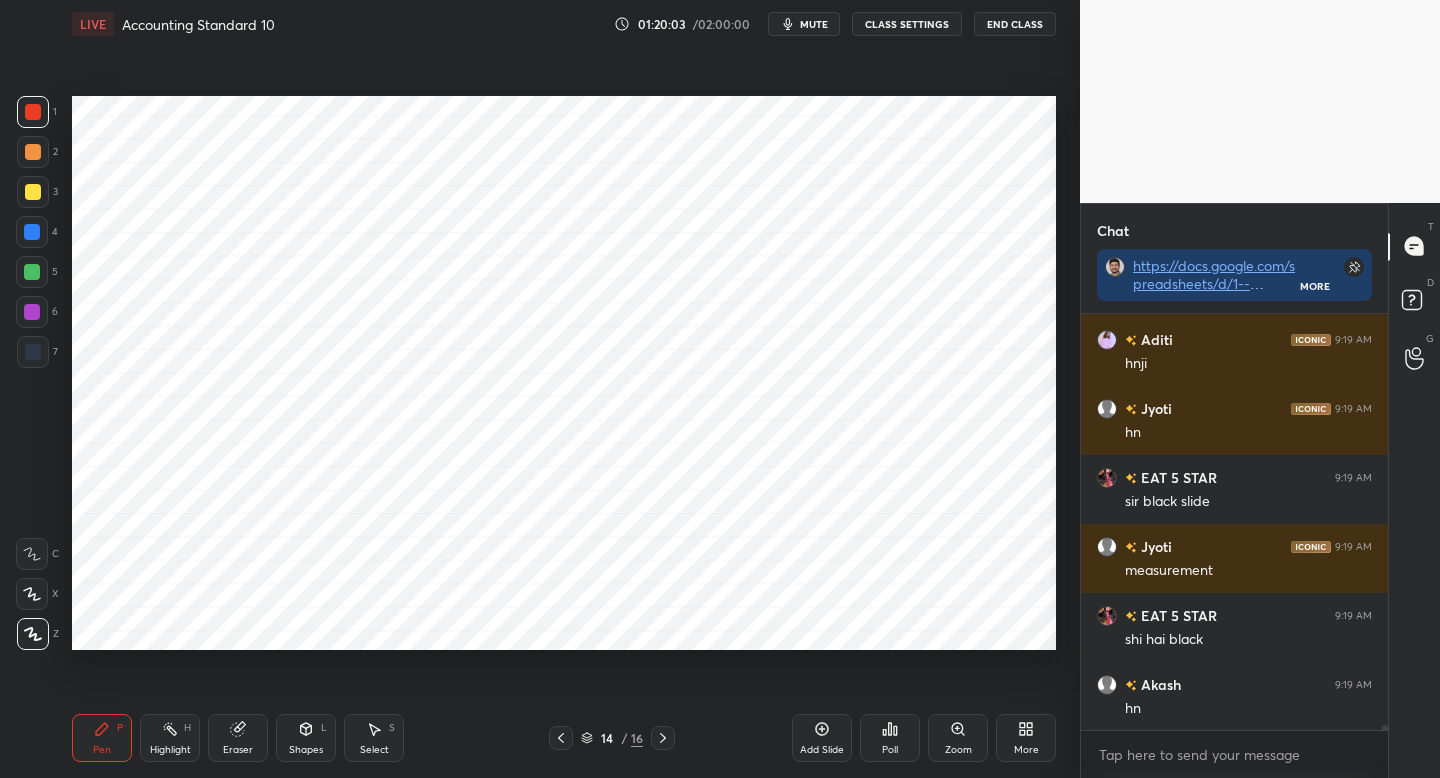 click at bounding box center (33, 352) 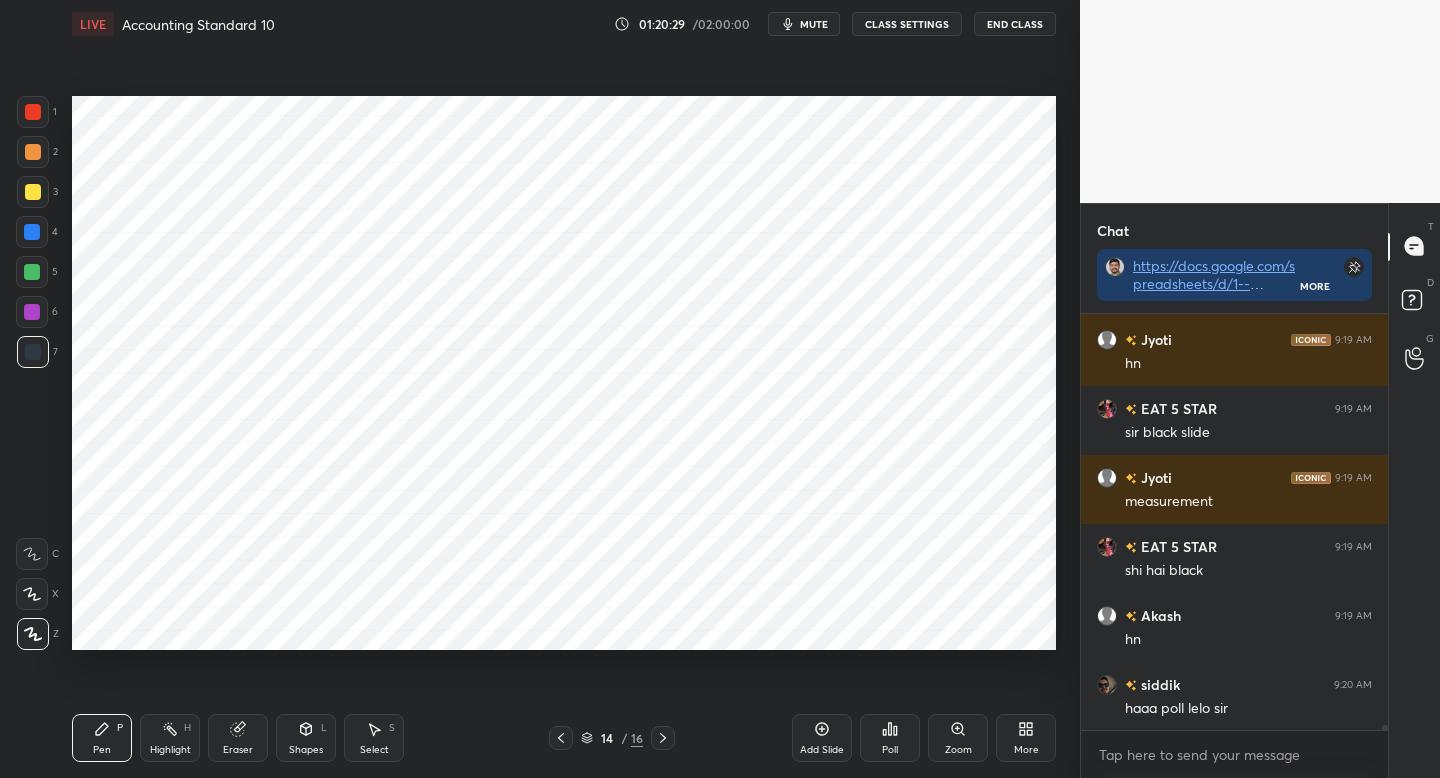 scroll, scrollTop: 36714, scrollLeft: 0, axis: vertical 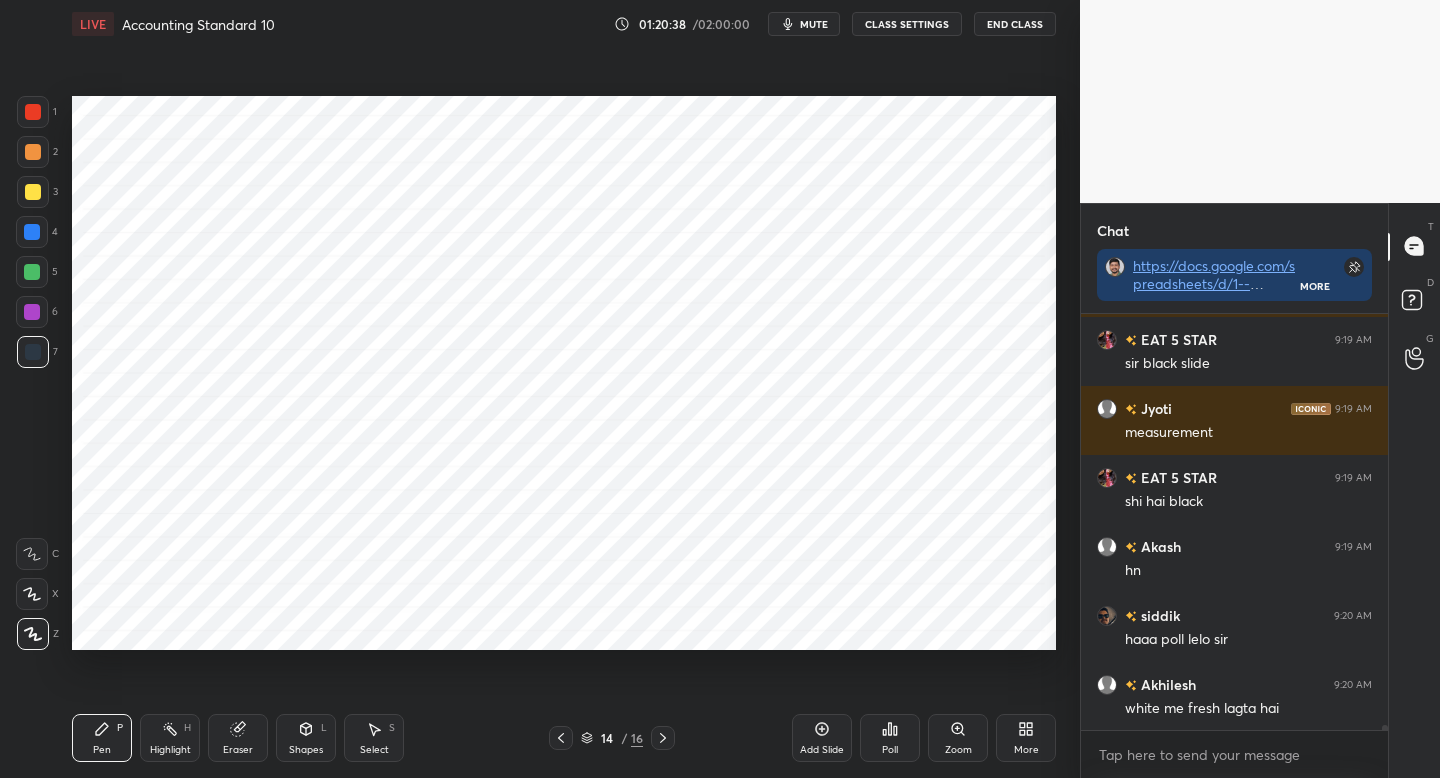 drag, startPoint x: 316, startPoint y: 736, endPoint x: 320, endPoint y: 726, distance: 10.770329 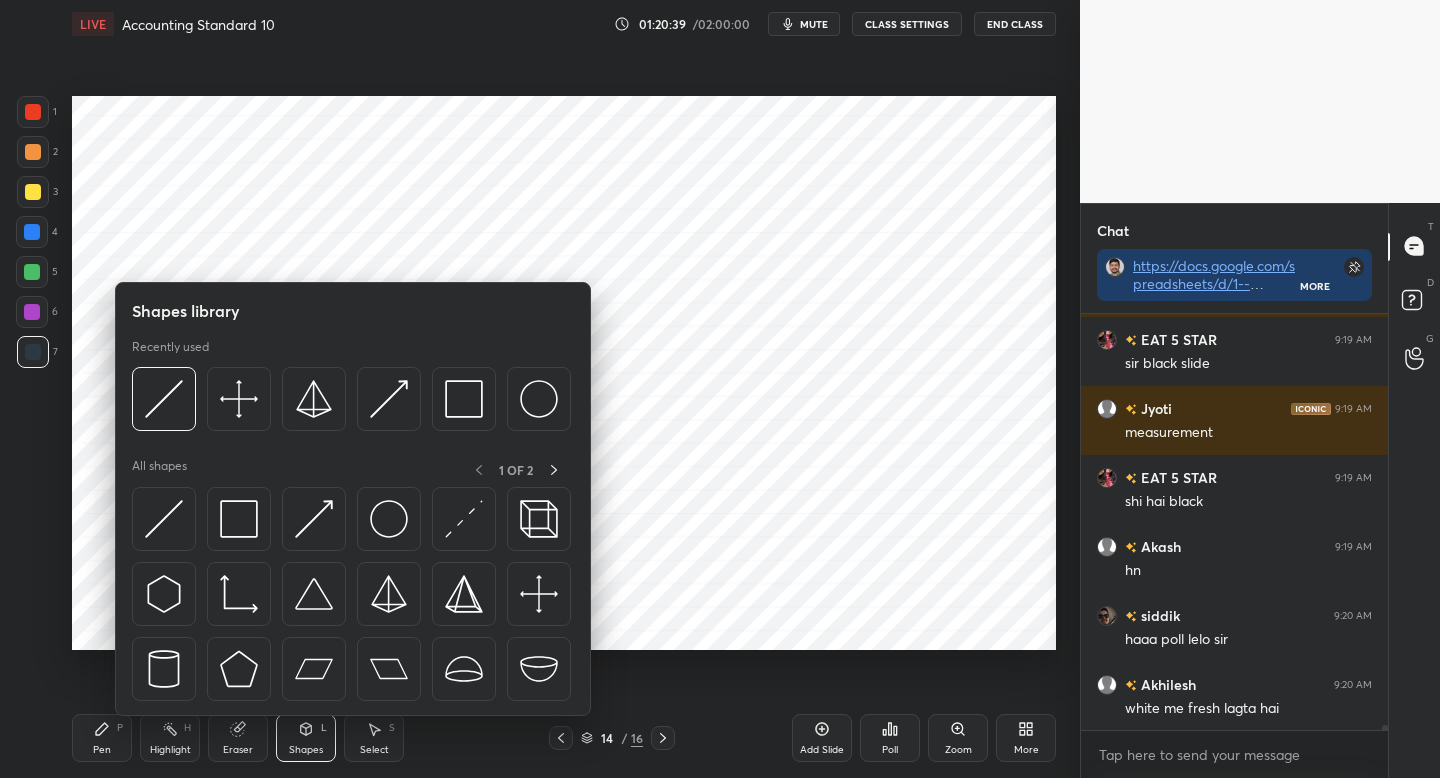 scroll, scrollTop: 36783, scrollLeft: 0, axis: vertical 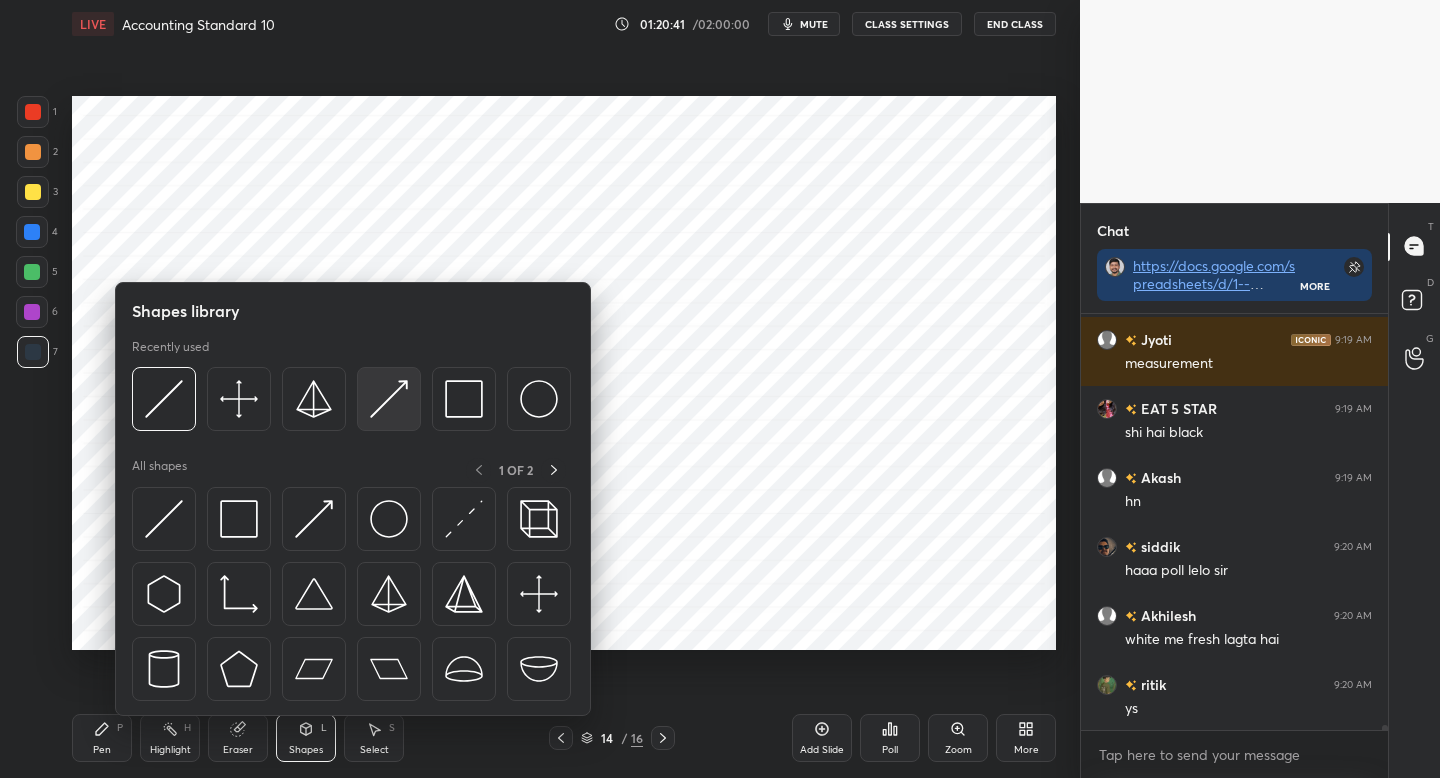 click at bounding box center [389, 399] 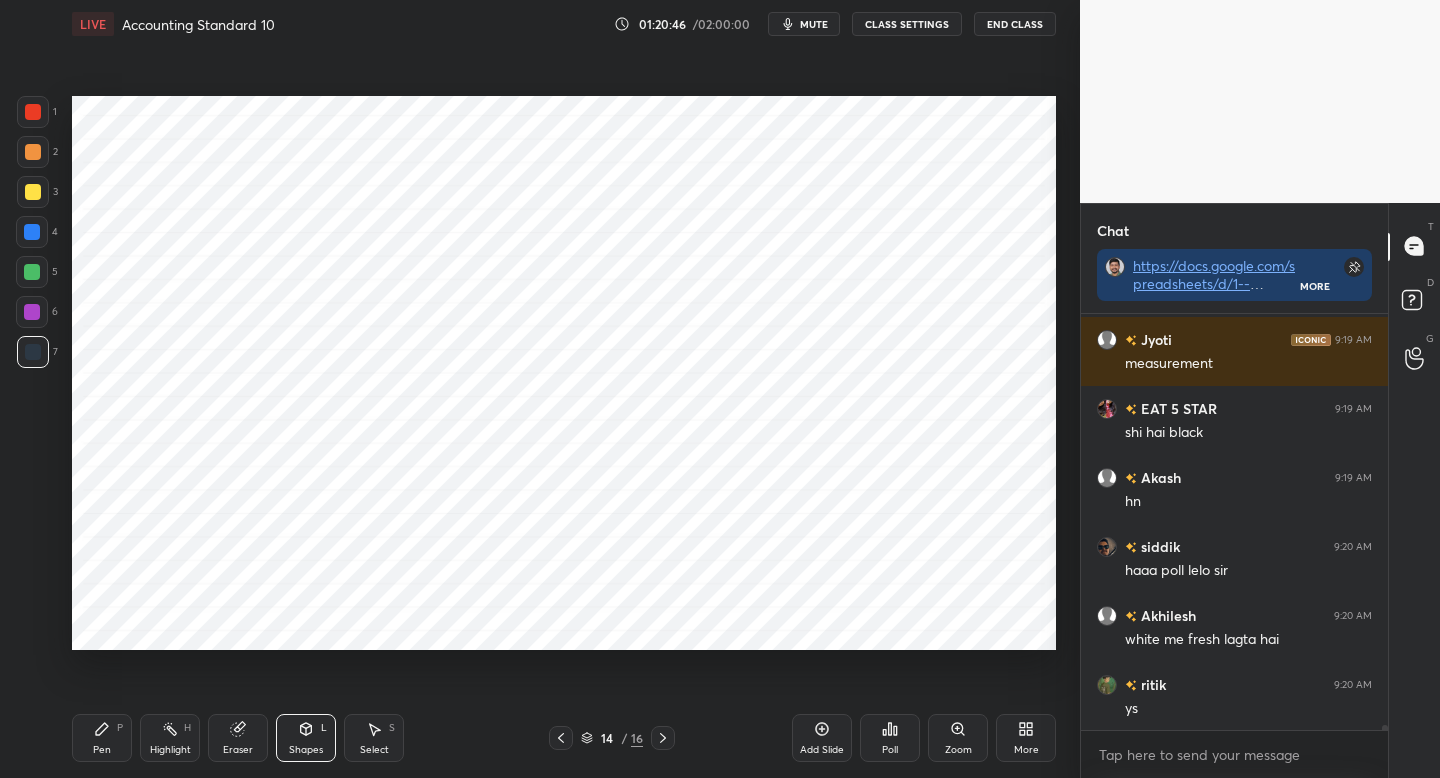 click on "Pen P" at bounding box center (102, 738) 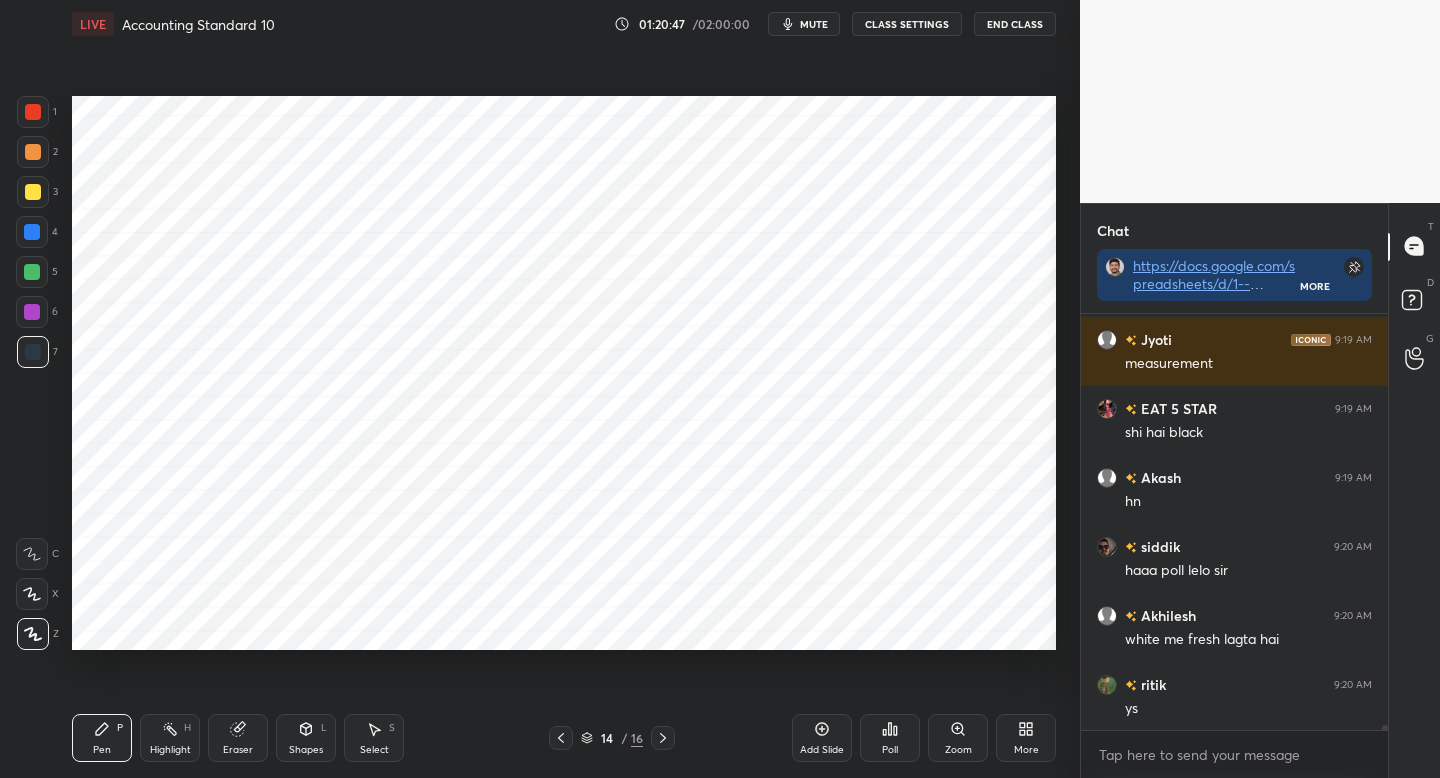 drag, startPoint x: 41, startPoint y: 307, endPoint x: 54, endPoint y: 310, distance: 13.341664 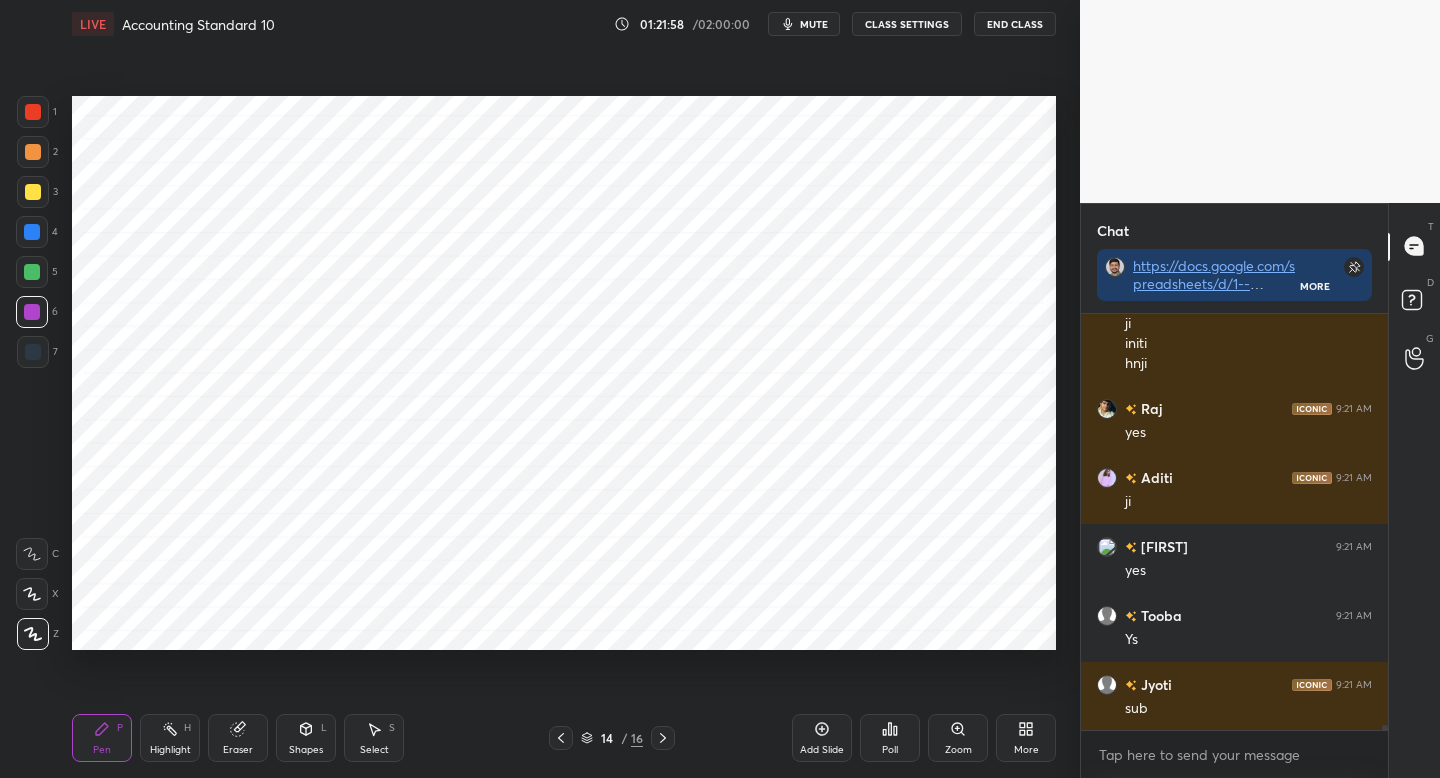 scroll, scrollTop: 37513, scrollLeft: 0, axis: vertical 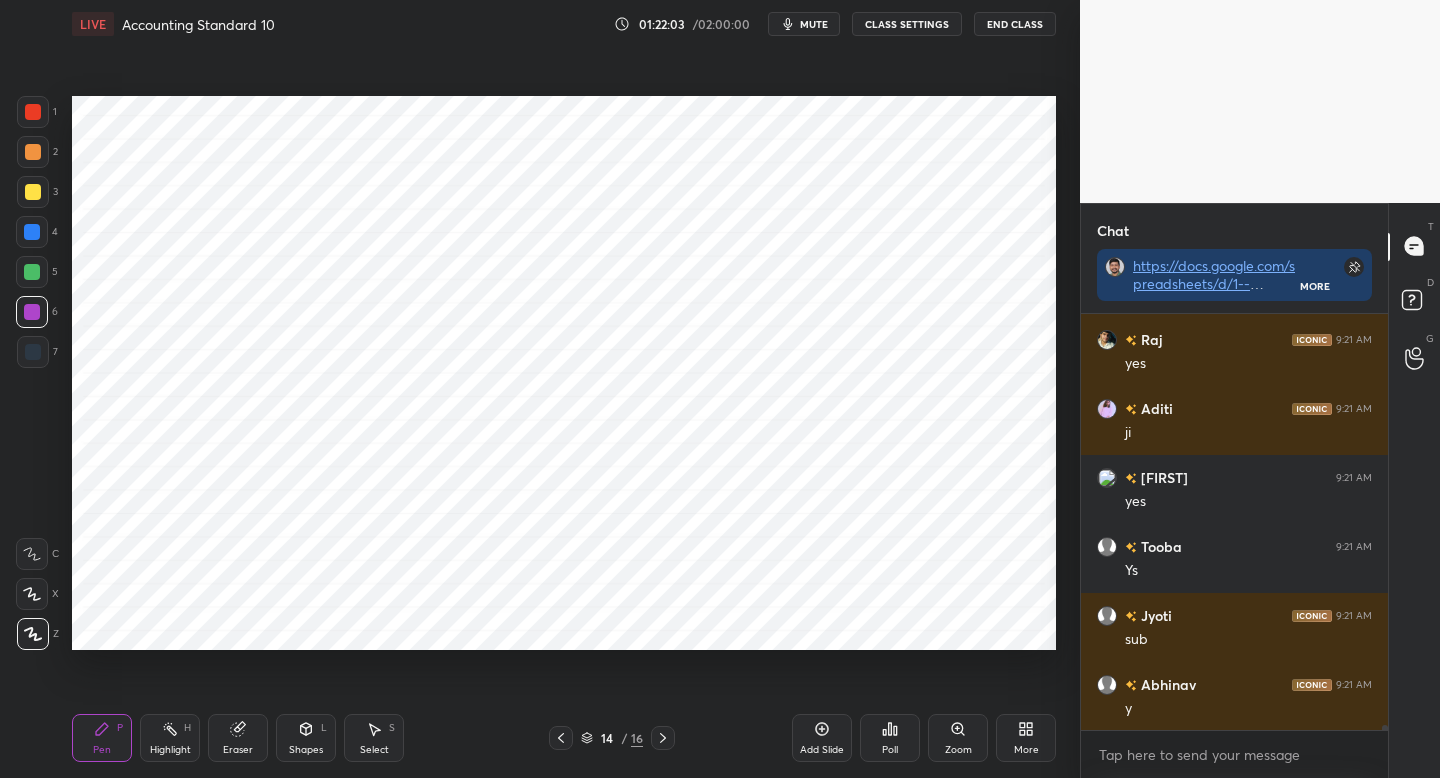 drag, startPoint x: 32, startPoint y: 355, endPoint x: 37, endPoint y: 338, distance: 17.720045 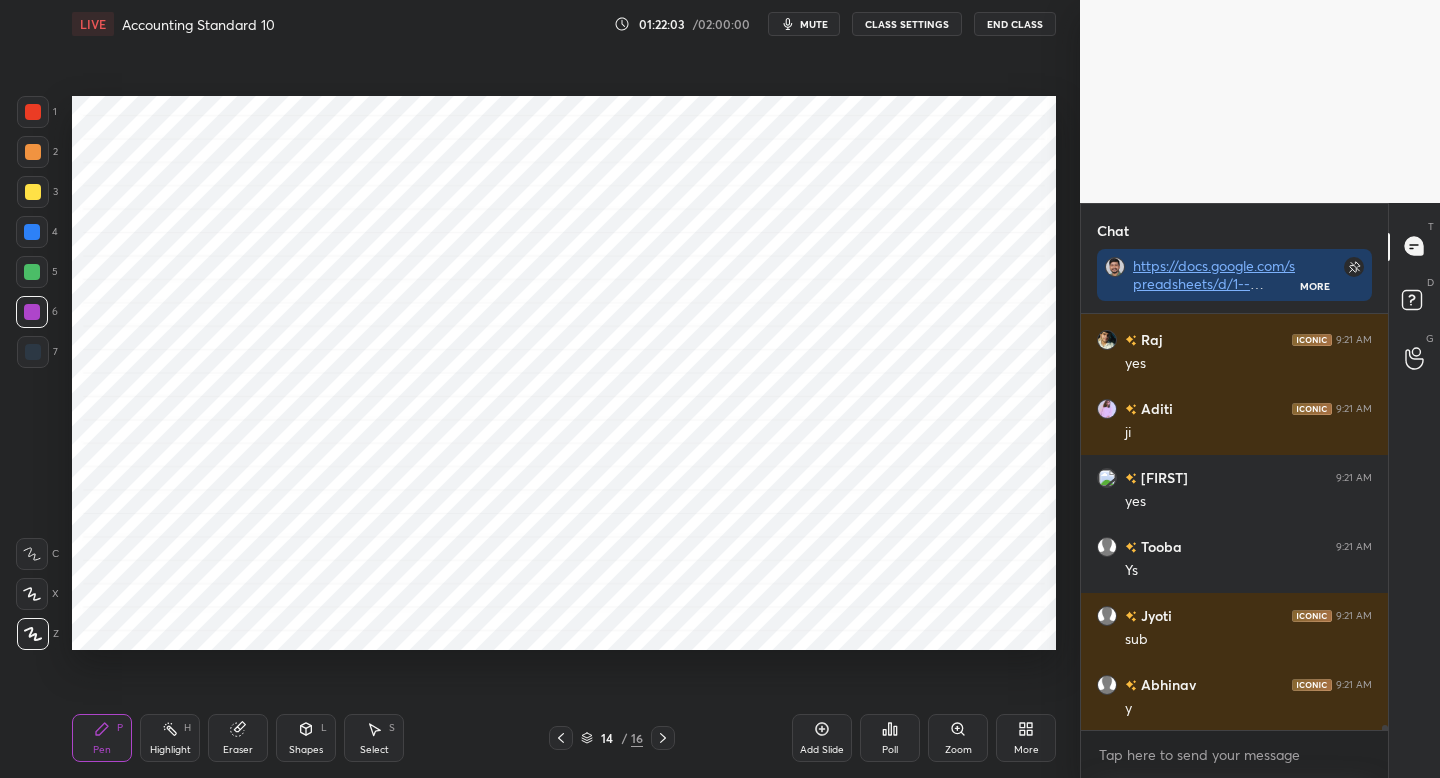 click at bounding box center [33, 352] 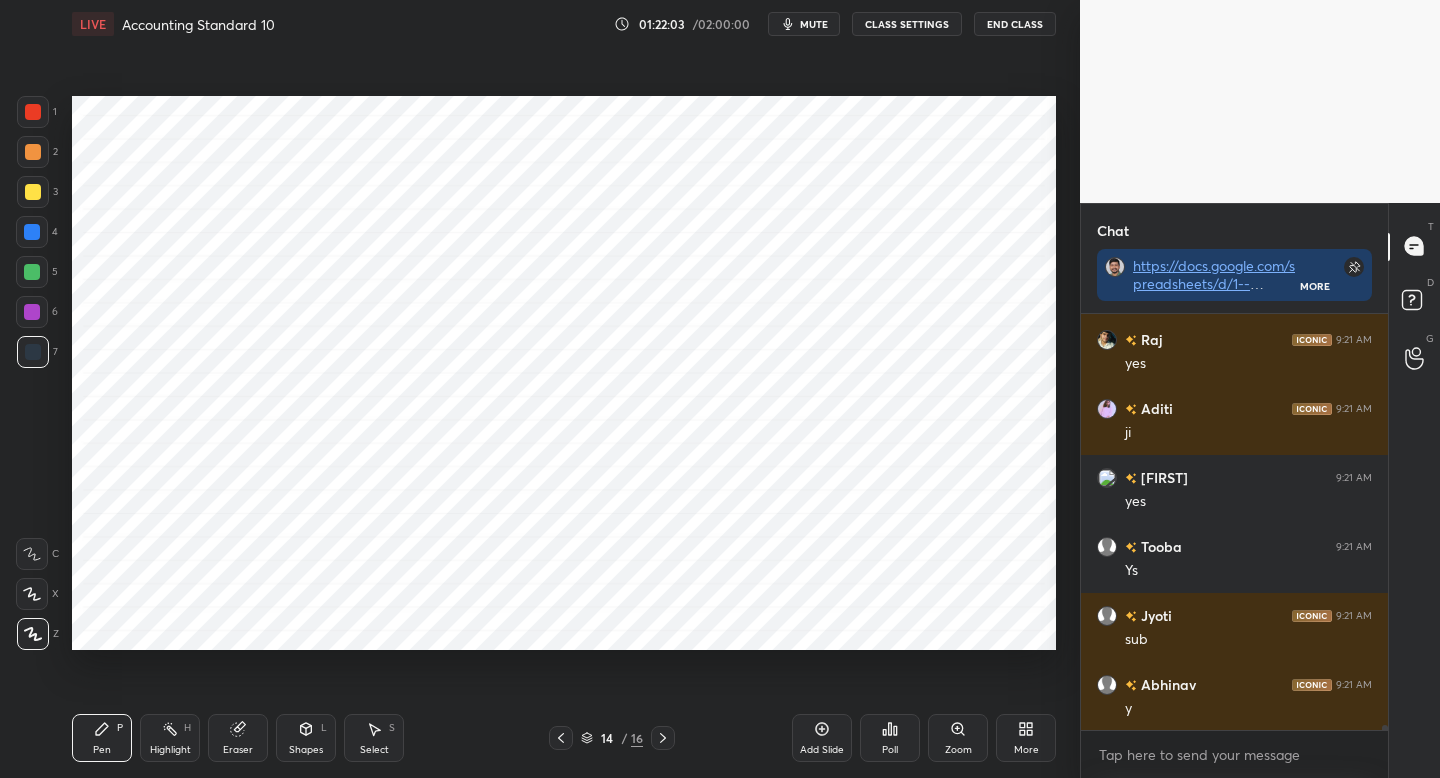 drag, startPoint x: 30, startPoint y: 270, endPoint x: 55, endPoint y: 315, distance: 51.47815 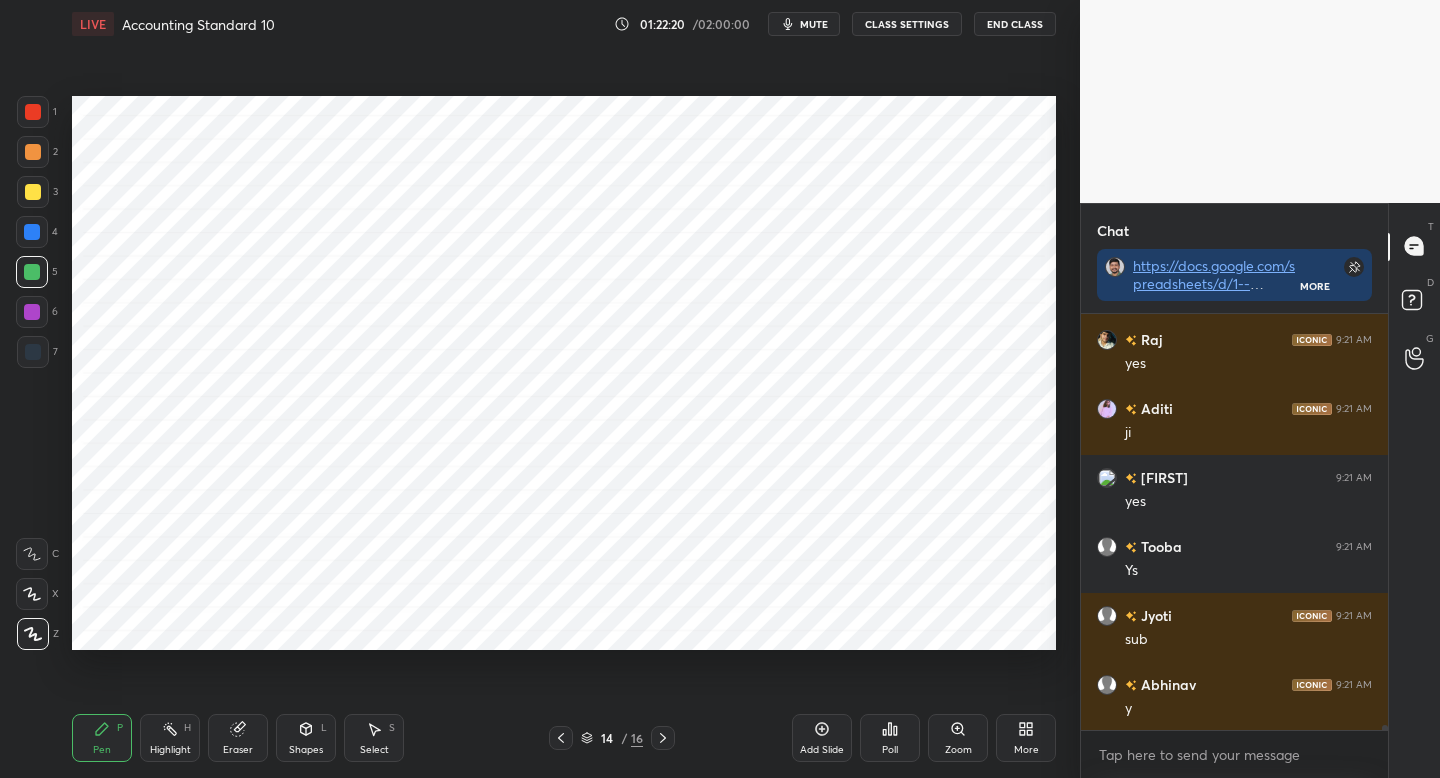 click on "Shapes L" at bounding box center (306, 738) 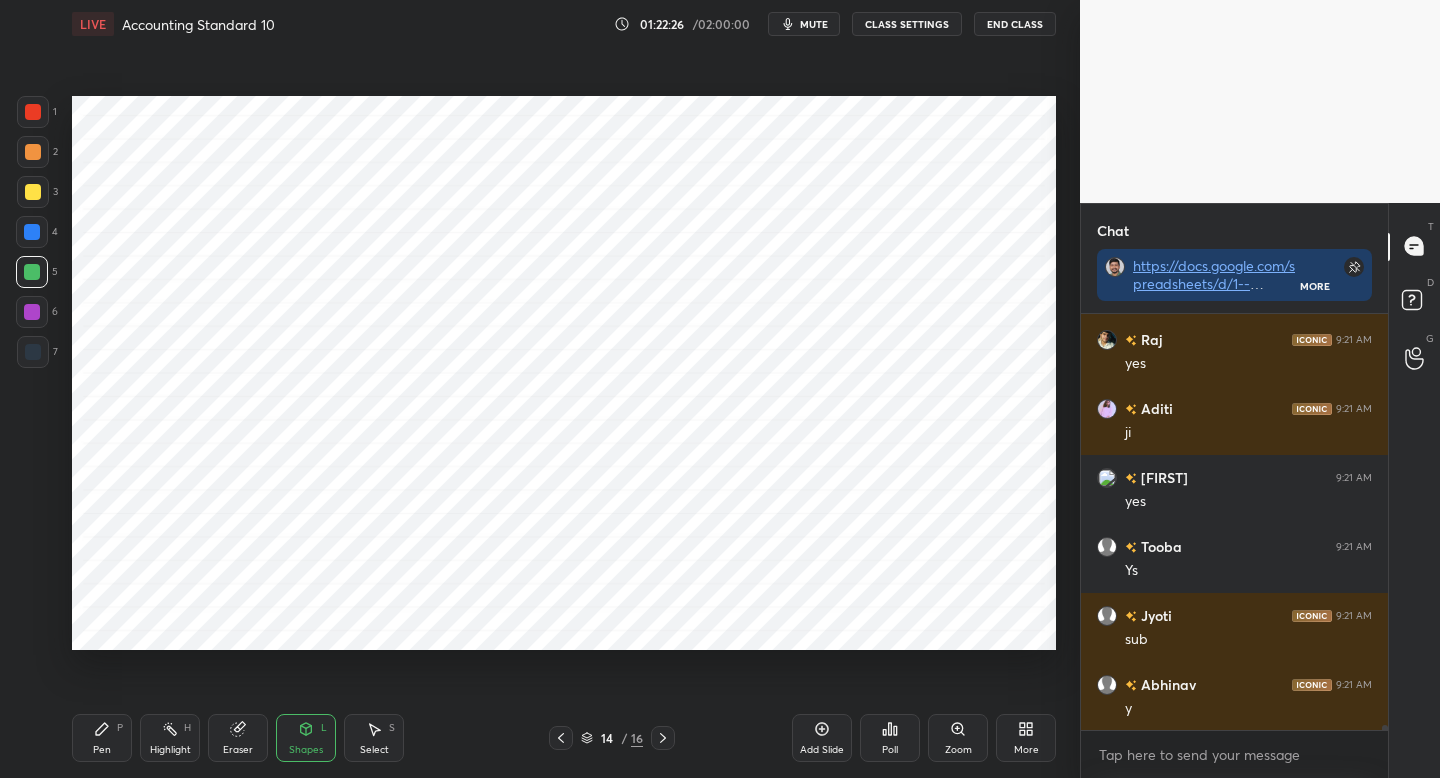 click on "Shapes L" at bounding box center (306, 738) 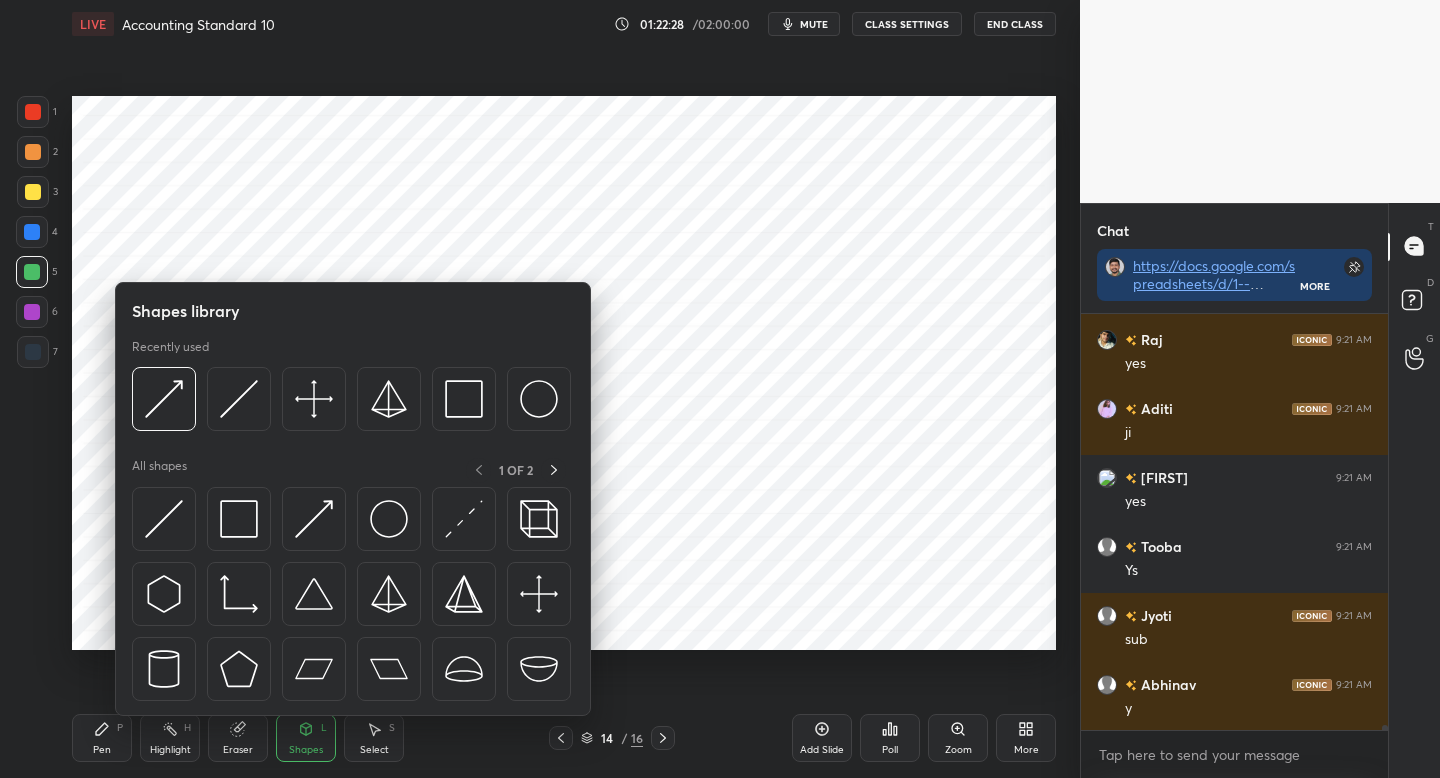 drag, startPoint x: 229, startPoint y: 398, endPoint x: 123, endPoint y: 718, distance: 337.0994 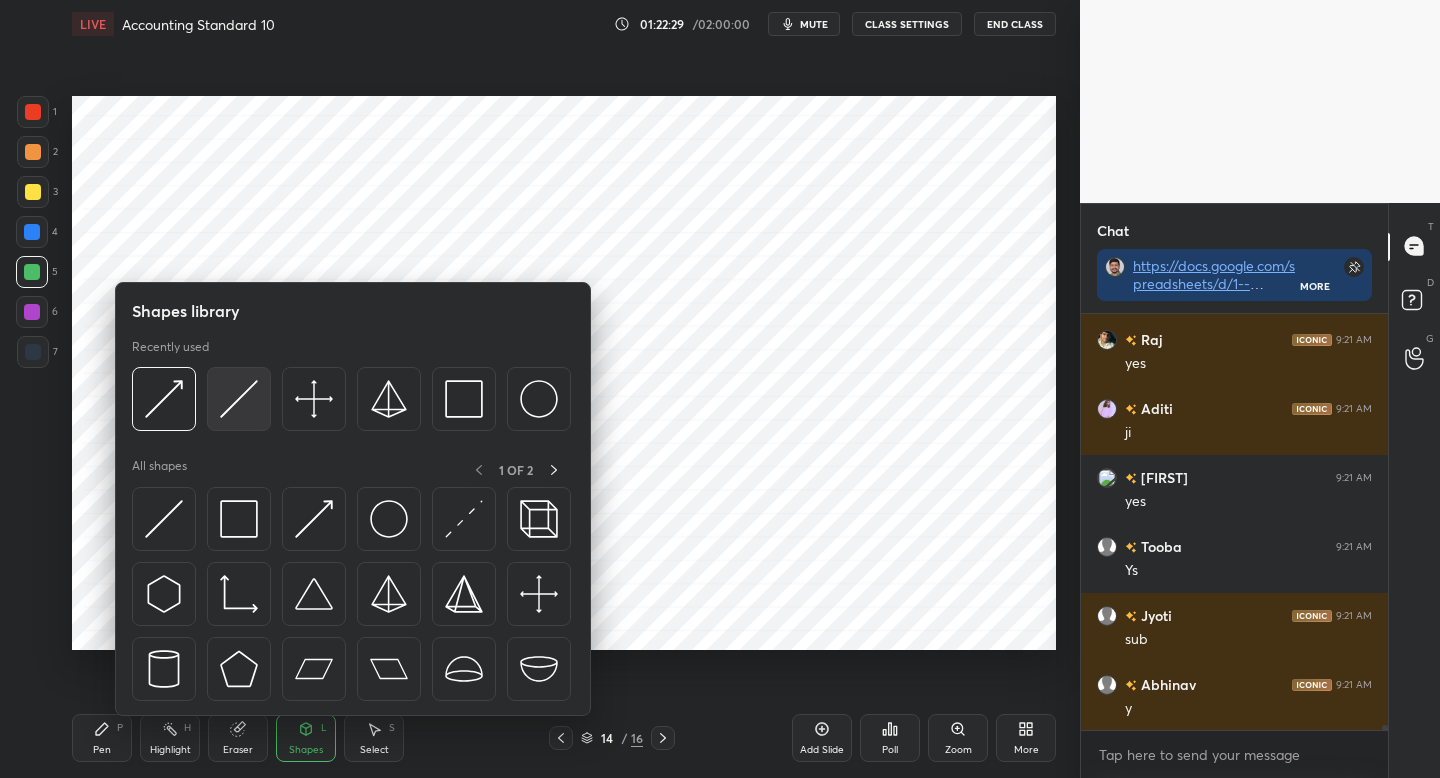 click at bounding box center [239, 399] 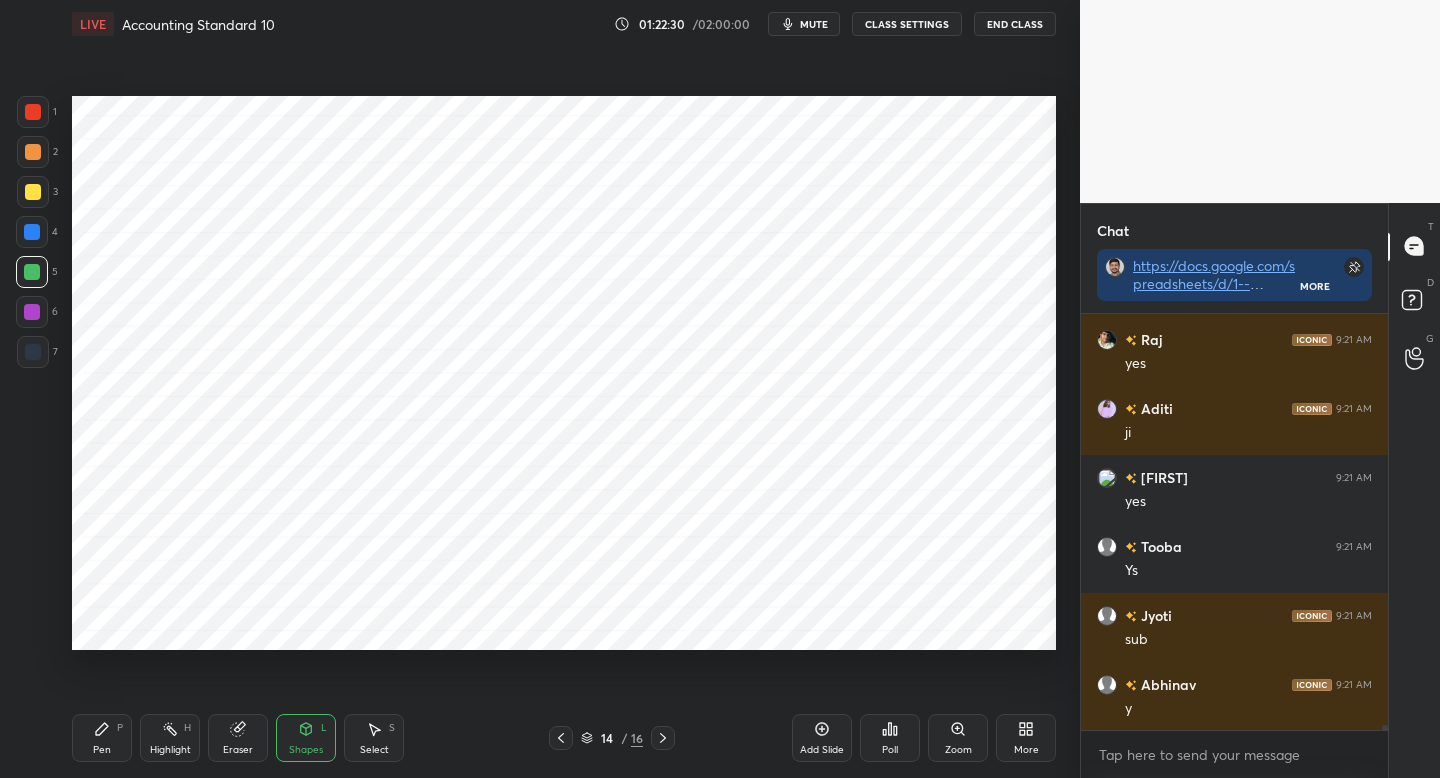 click on "Pen P" at bounding box center [102, 738] 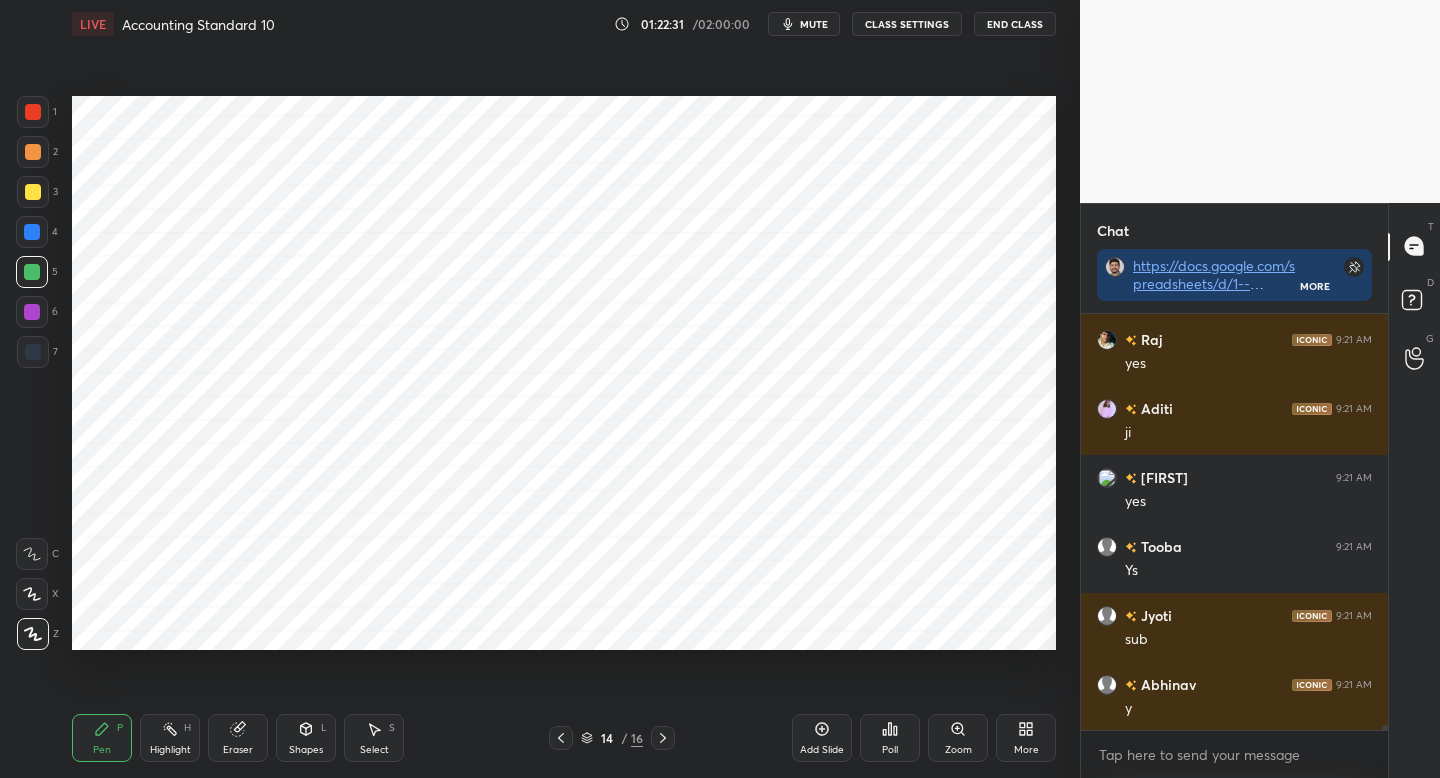 drag, startPoint x: 229, startPoint y: 743, endPoint x: 208, endPoint y: 672, distance: 74.04053 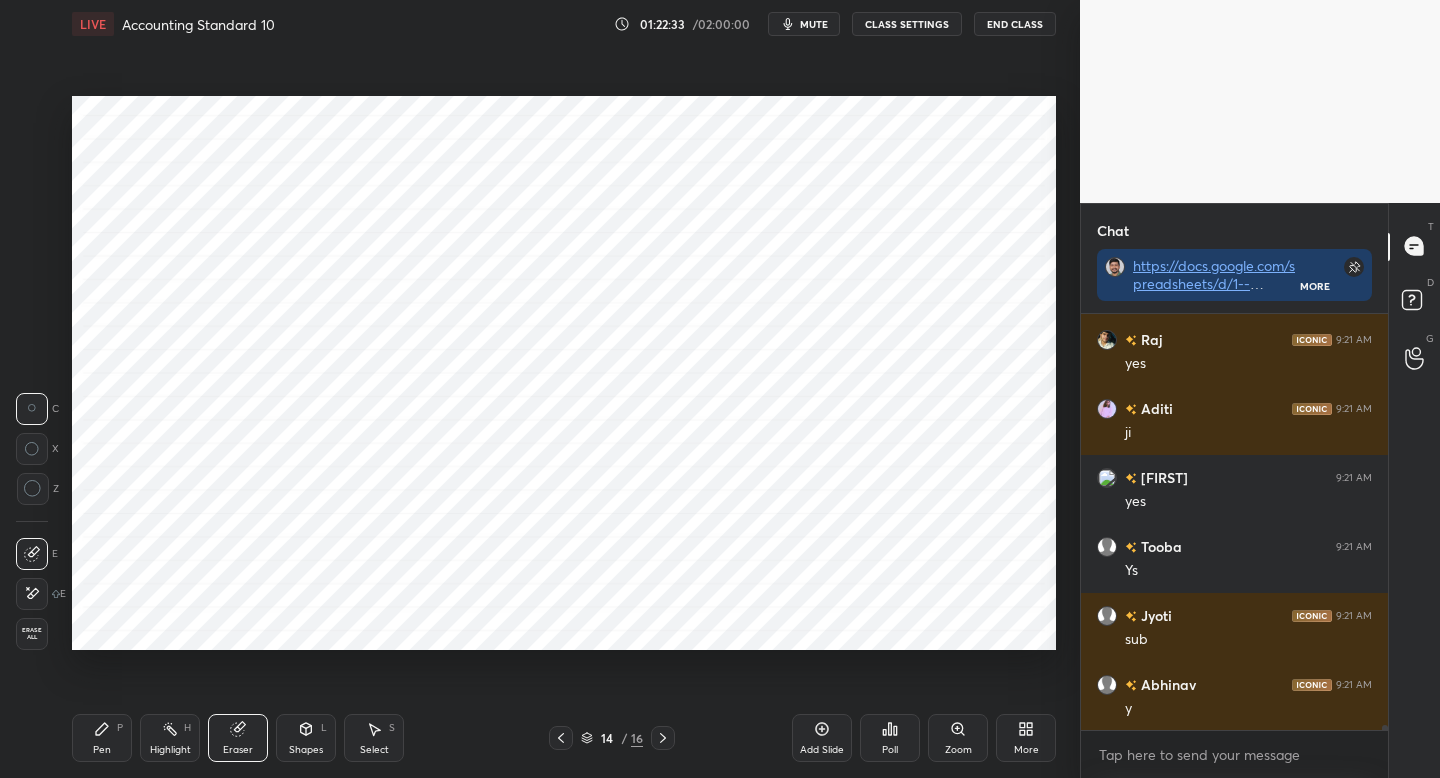 drag, startPoint x: 96, startPoint y: 733, endPoint x: 115, endPoint y: 703, distance: 35.510563 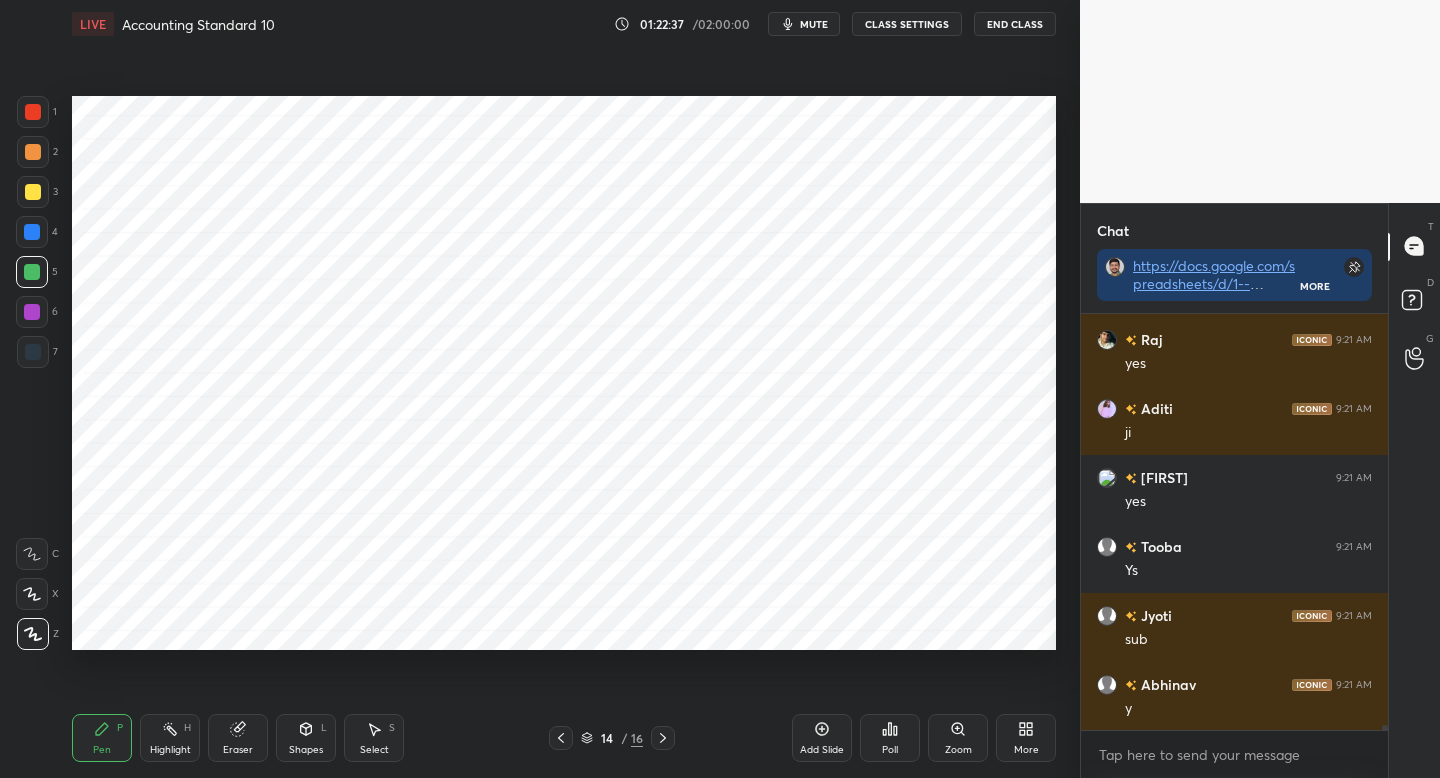 click at bounding box center [33, 352] 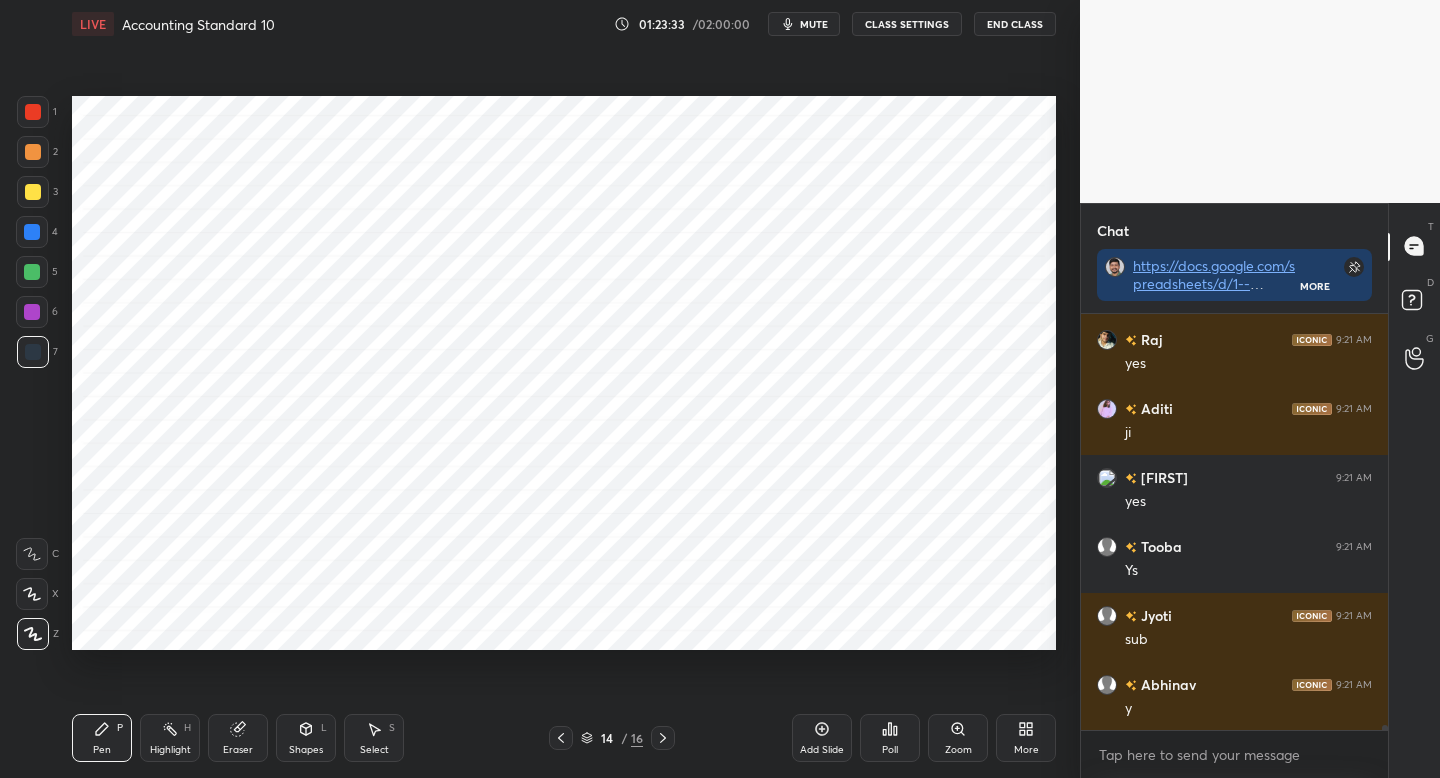 click at bounding box center [33, 112] 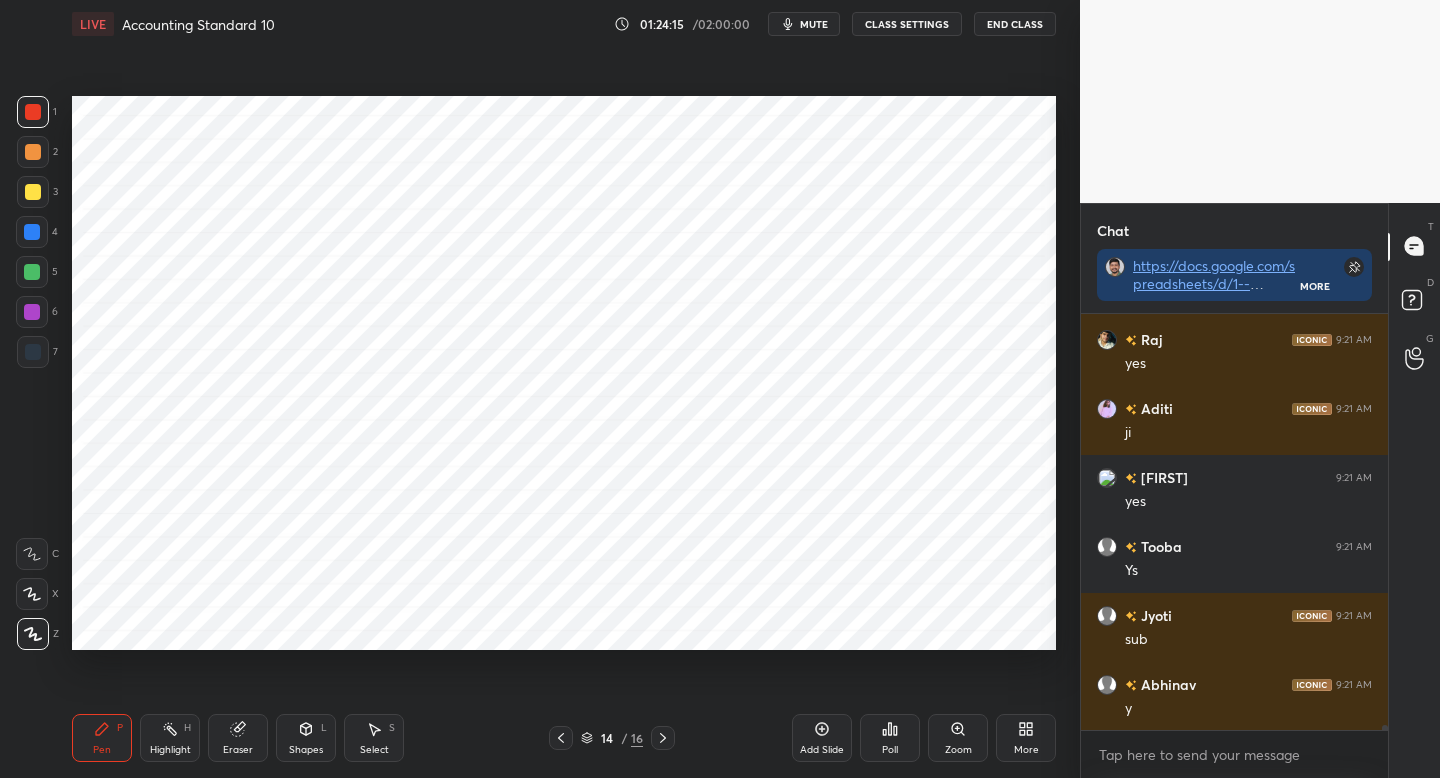 drag, startPoint x: 322, startPoint y: 749, endPoint x: 323, endPoint y: 738, distance: 11.045361 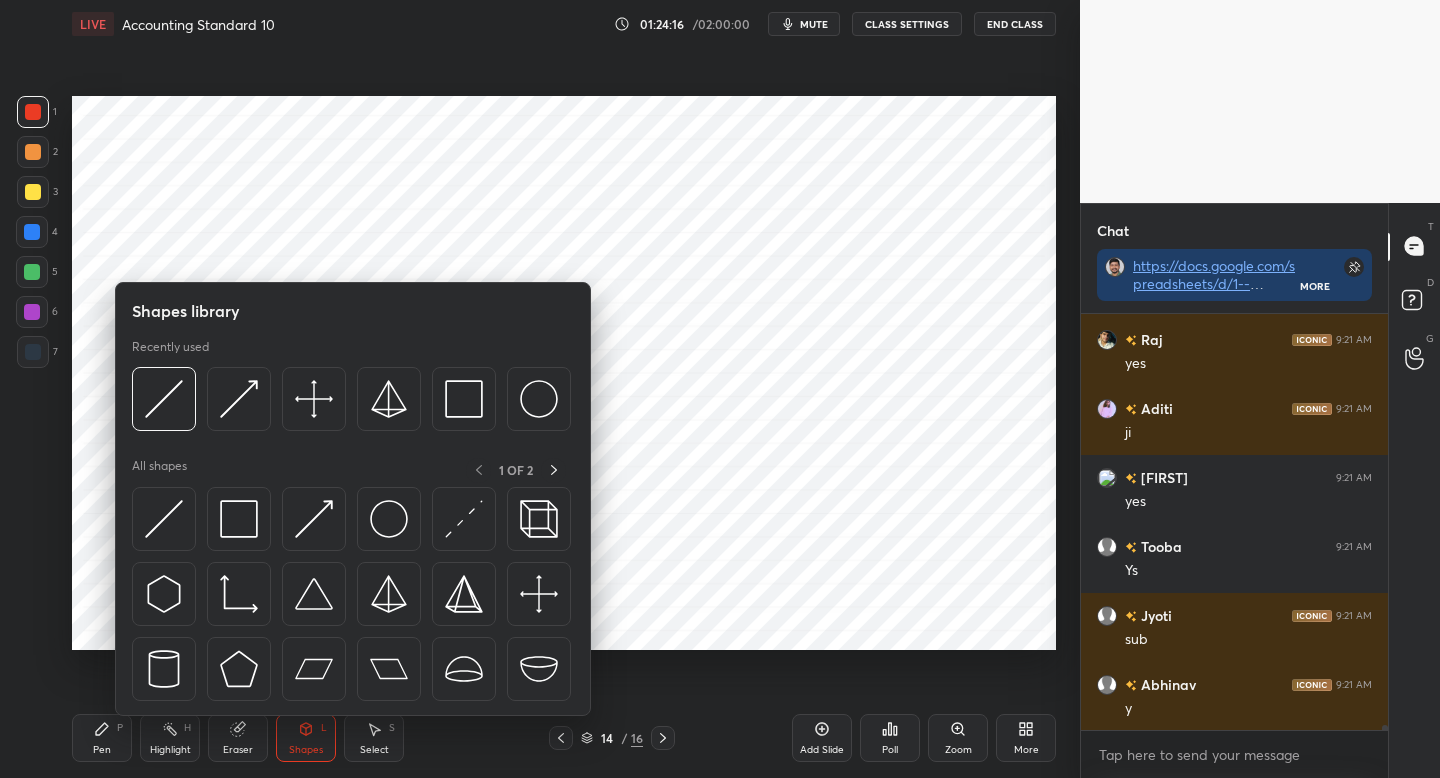 click at bounding box center (32, 312) 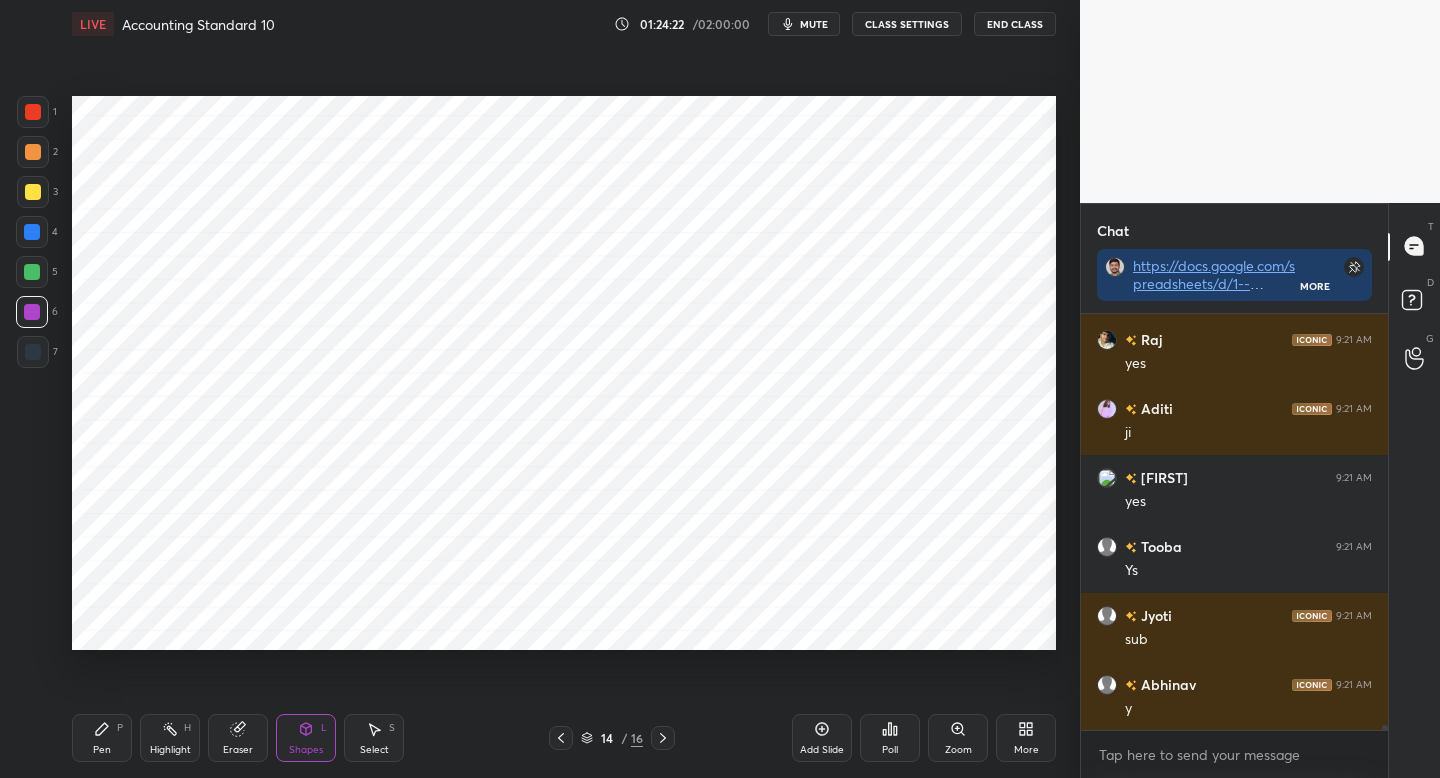 drag, startPoint x: 113, startPoint y: 746, endPoint x: 148, endPoint y: 714, distance: 47.423622 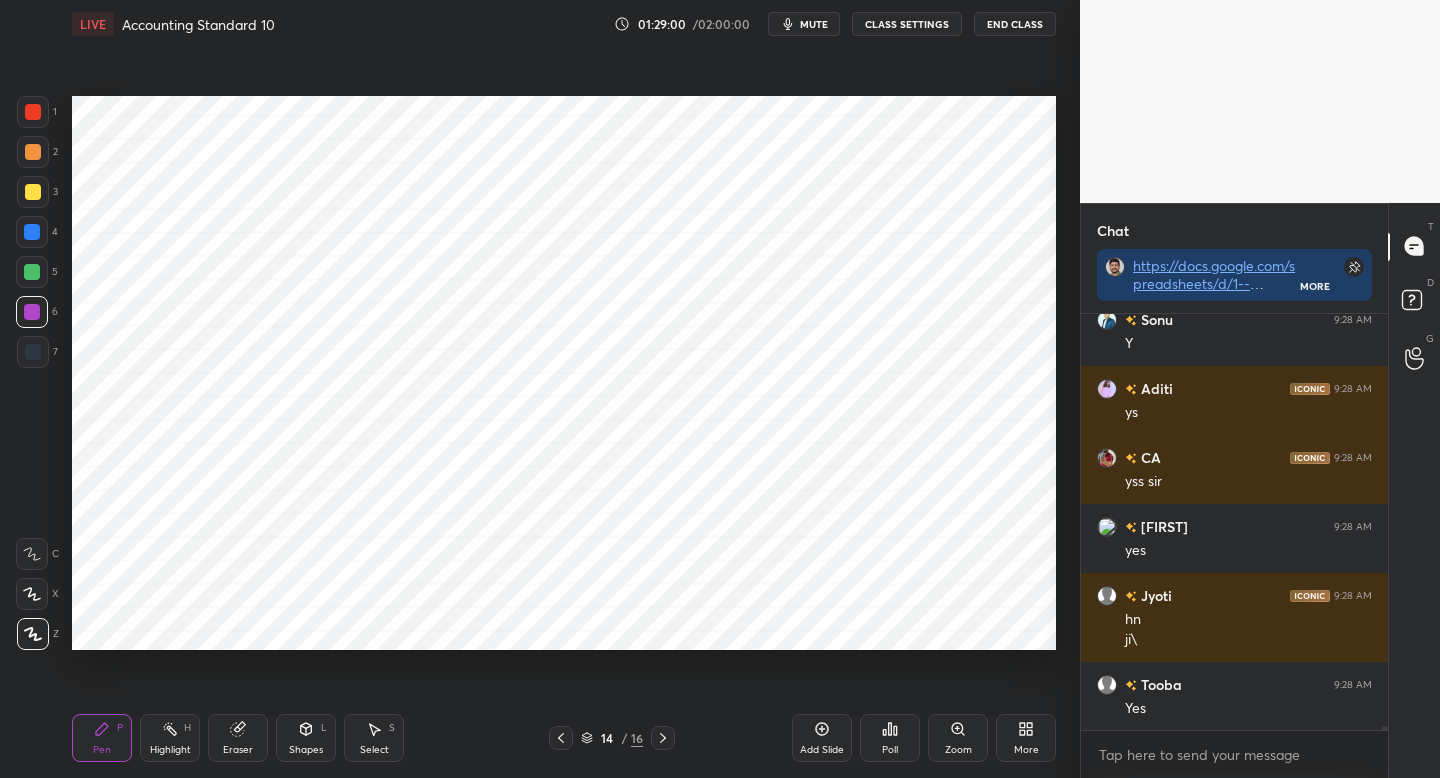 scroll, scrollTop: 42225, scrollLeft: 0, axis: vertical 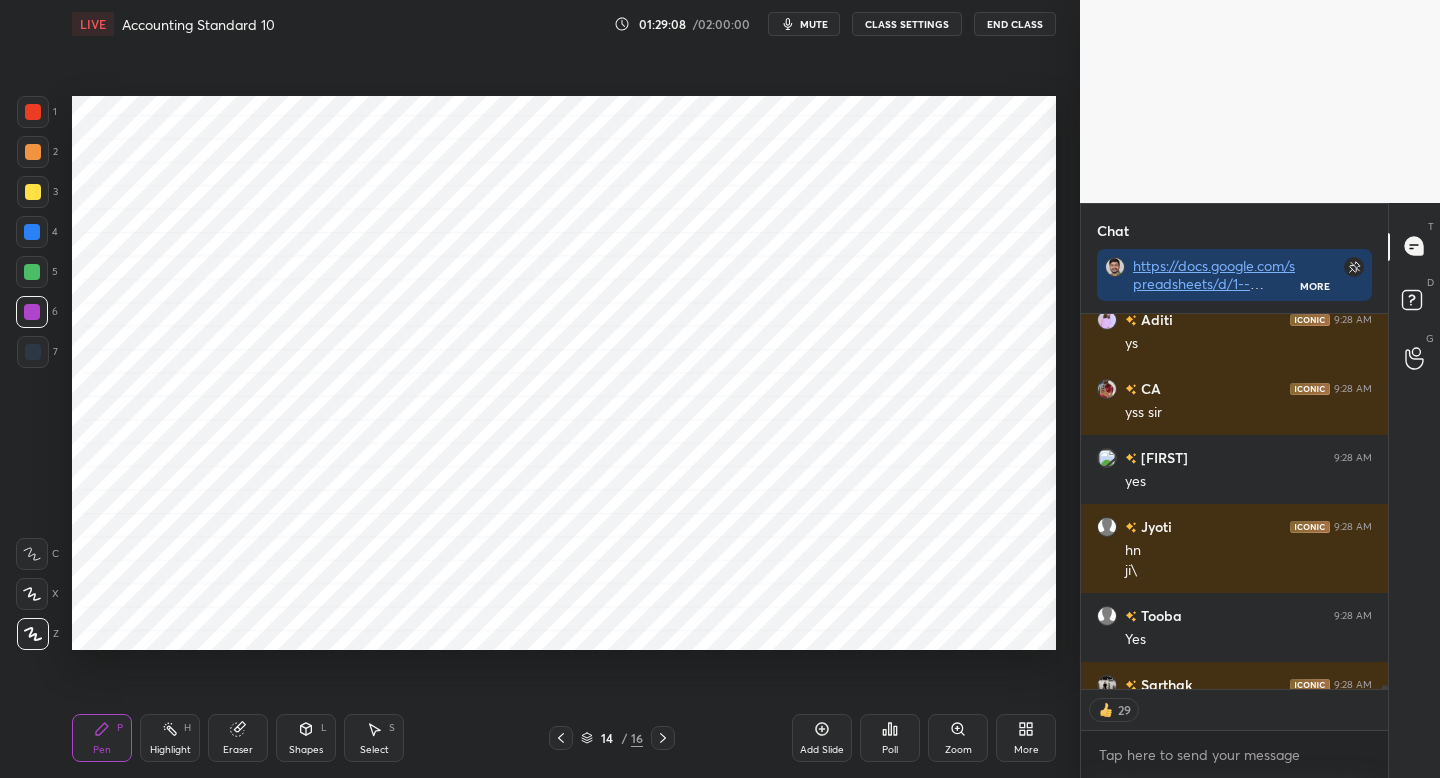 click 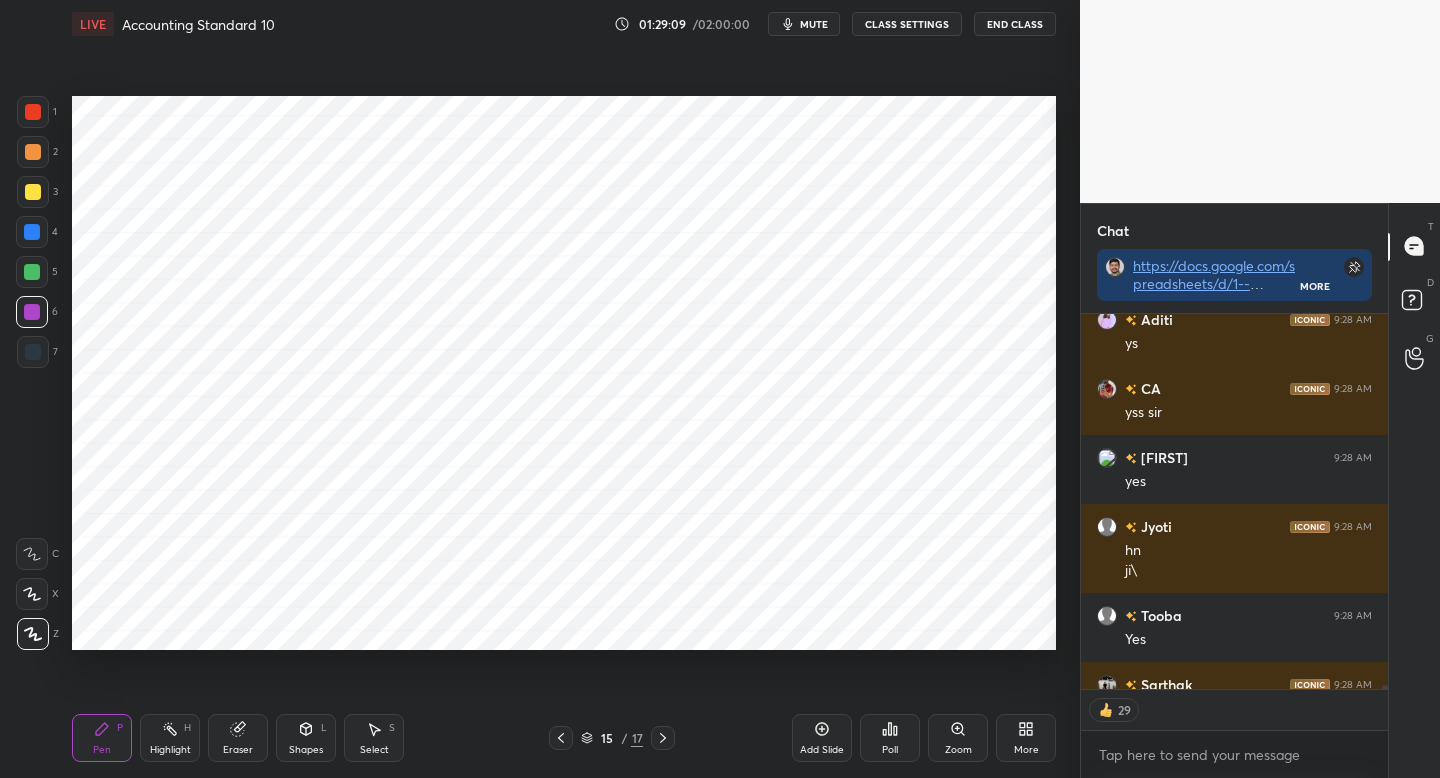 drag, startPoint x: 34, startPoint y: 350, endPoint x: 47, endPoint y: 344, distance: 14.3178215 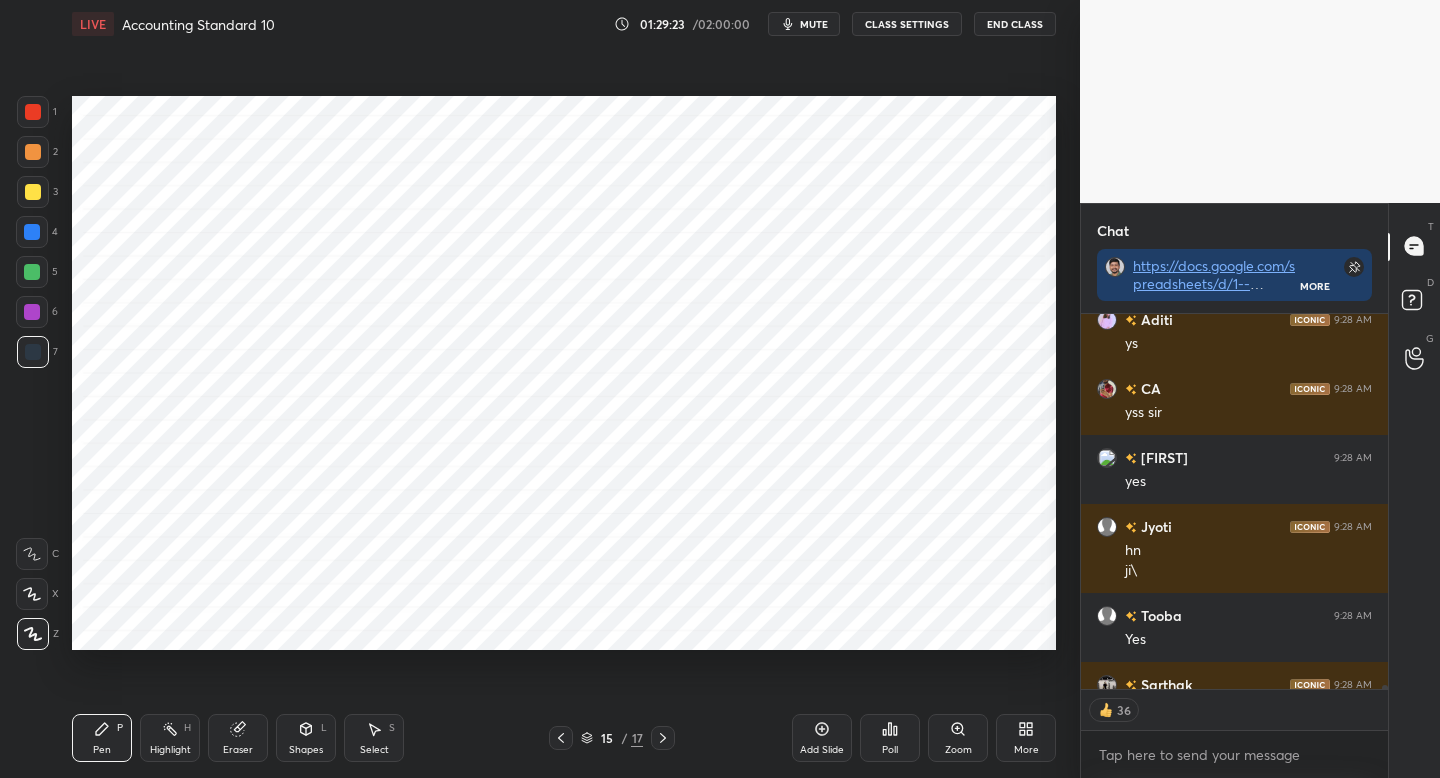 click at bounding box center [33, 112] 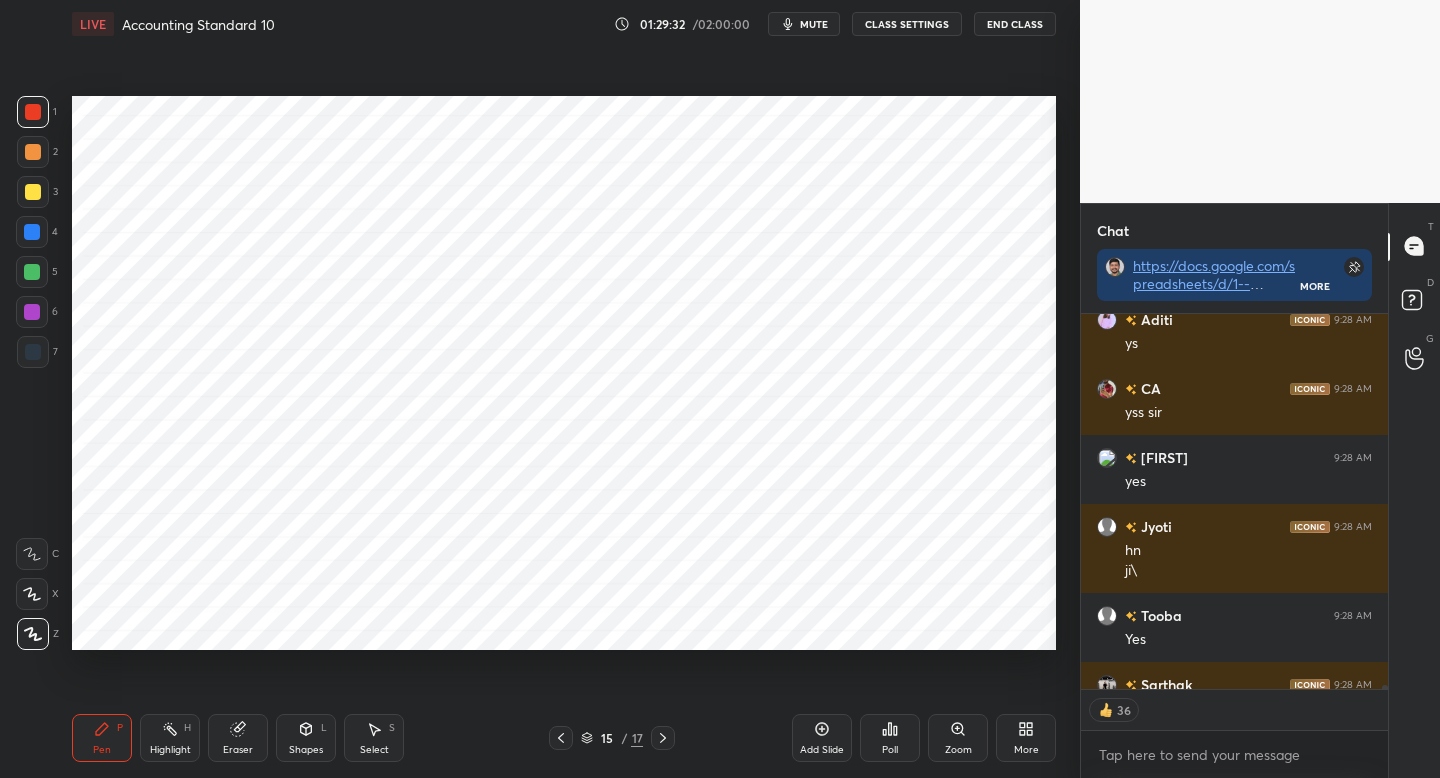 scroll, scrollTop: 7, scrollLeft: 7, axis: both 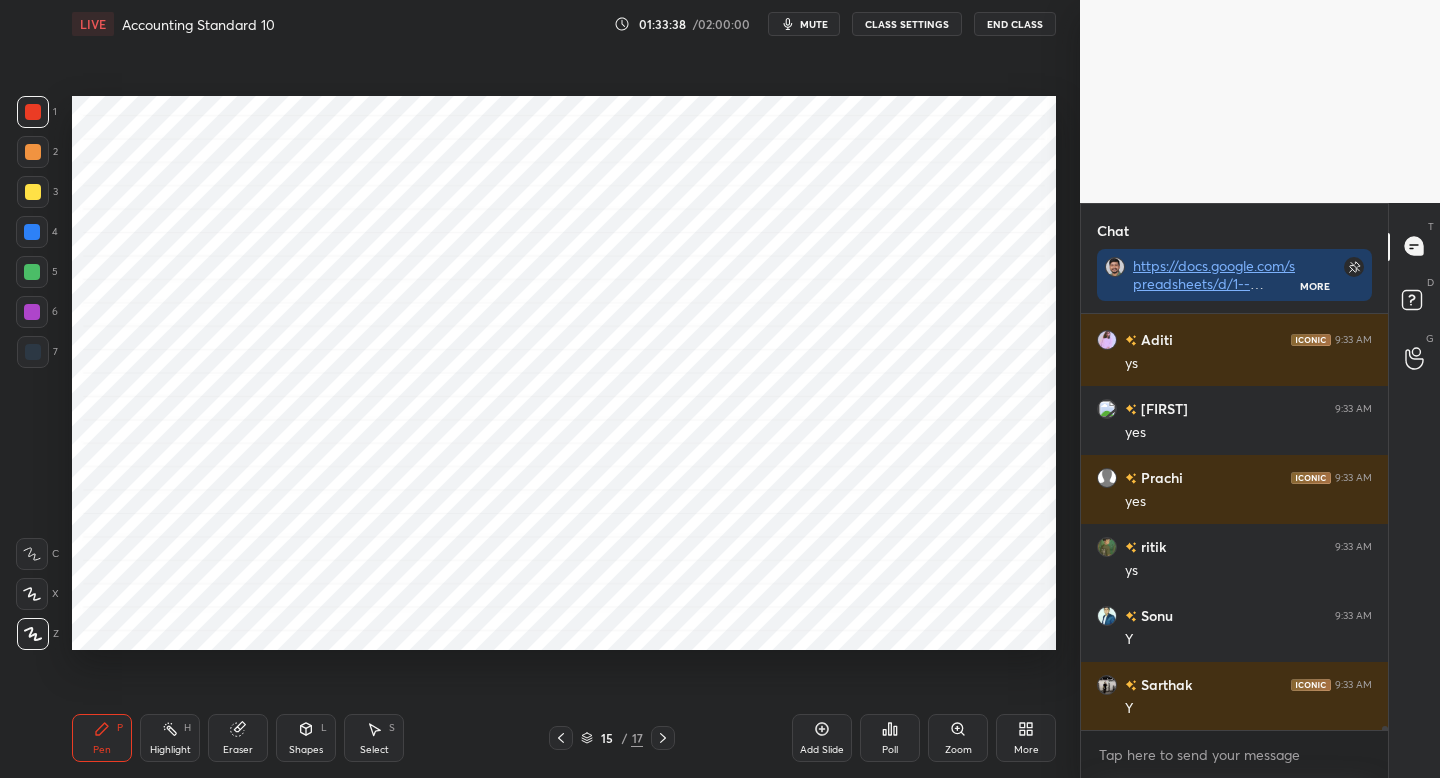 click at bounding box center (33, 352) 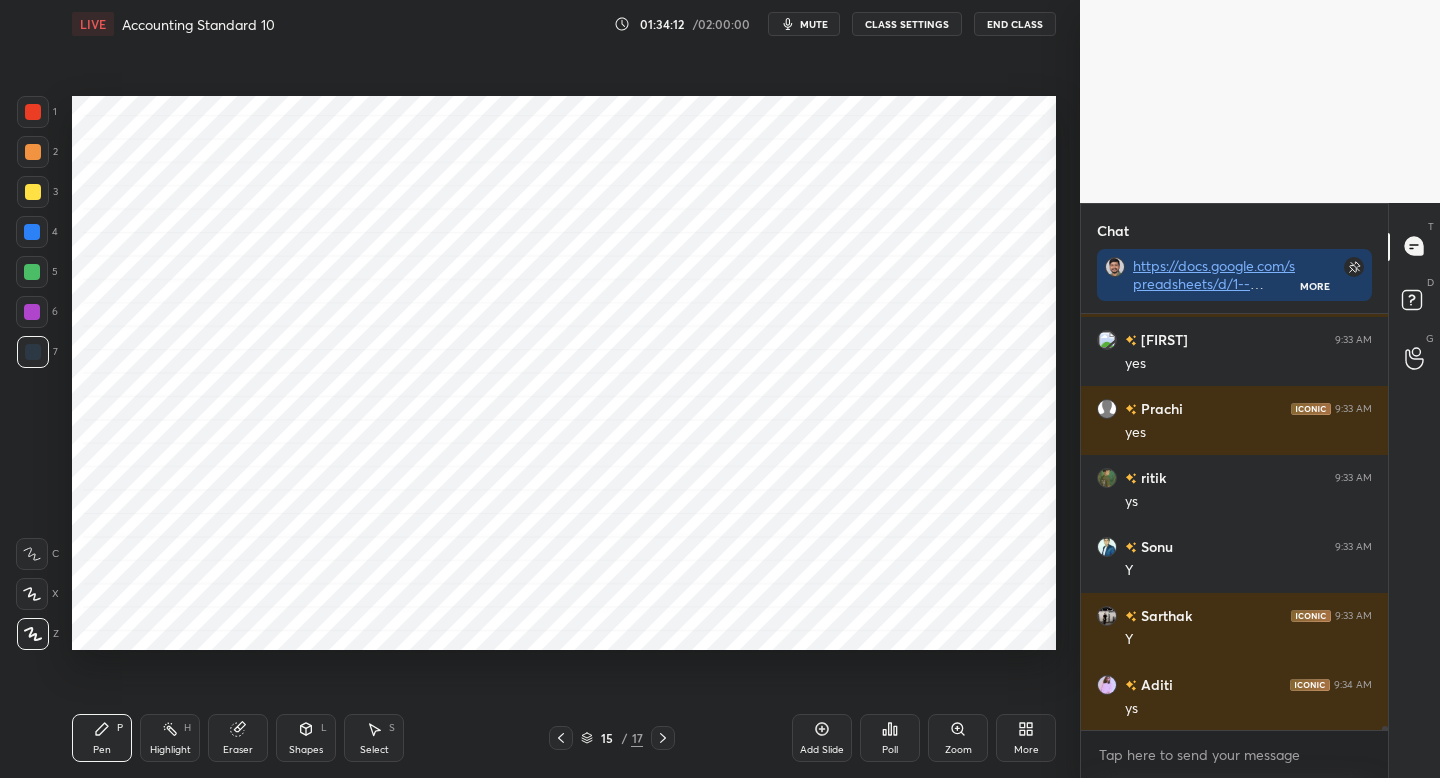 scroll, scrollTop: 38823, scrollLeft: 0, axis: vertical 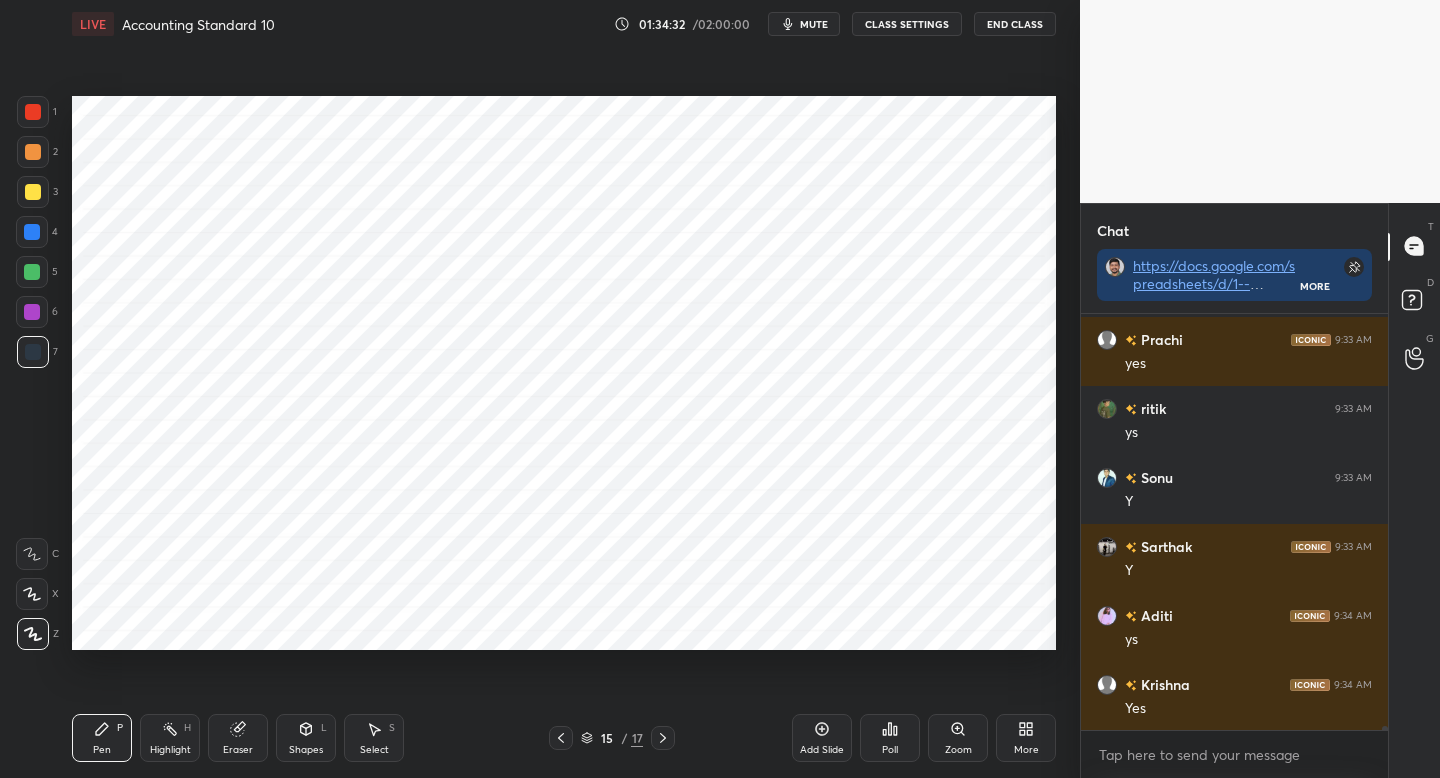 drag, startPoint x: 33, startPoint y: 314, endPoint x: 51, endPoint y: 331, distance: 24.758837 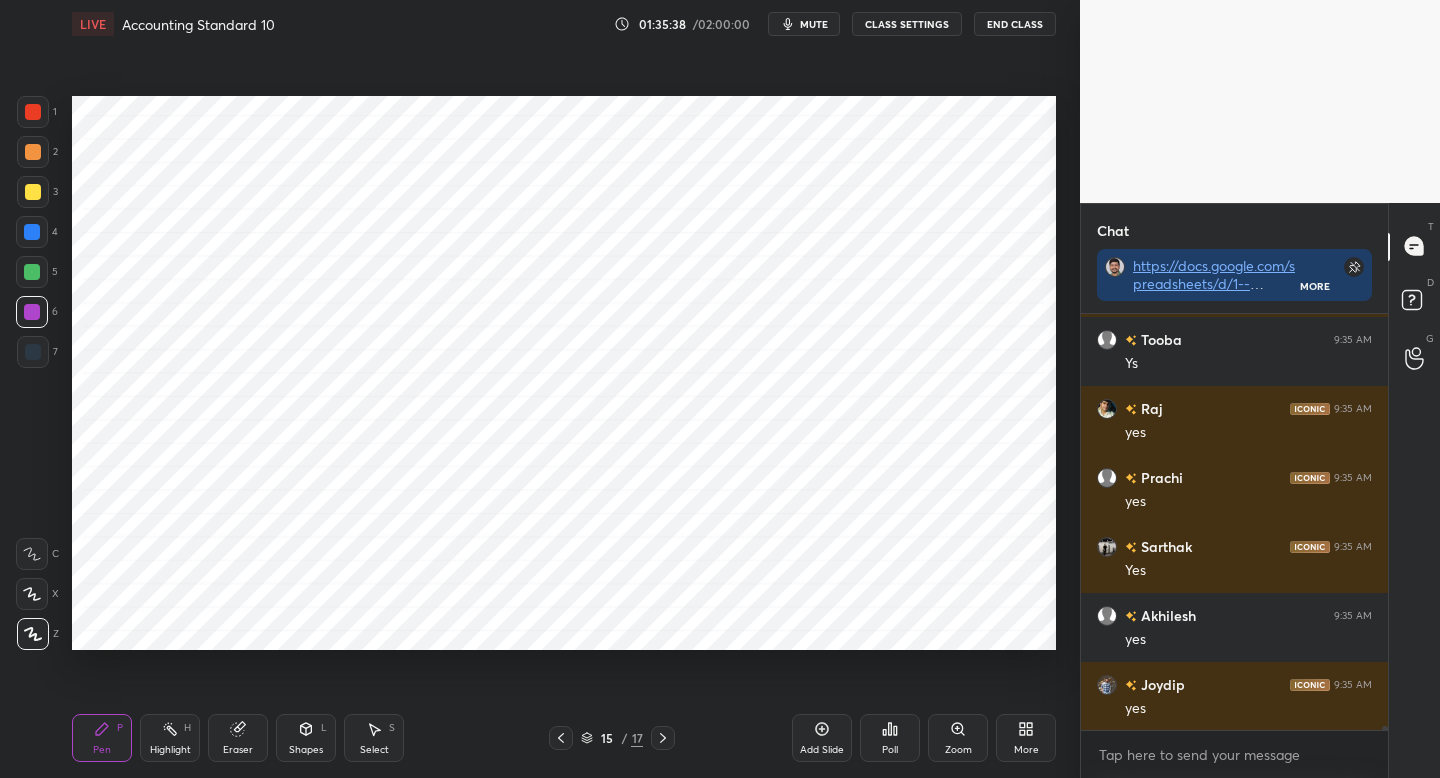 scroll, scrollTop: 39513, scrollLeft: 0, axis: vertical 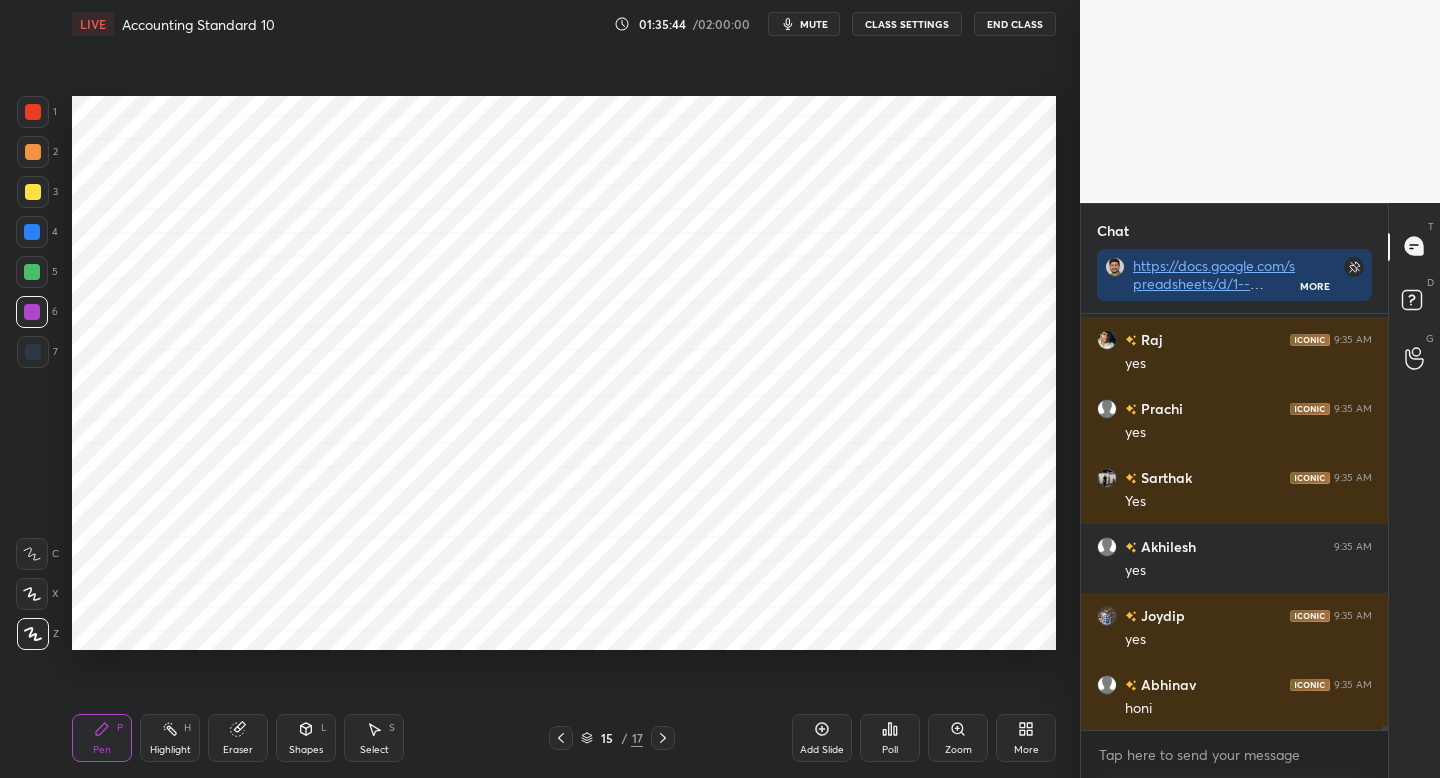click at bounding box center (32, 312) 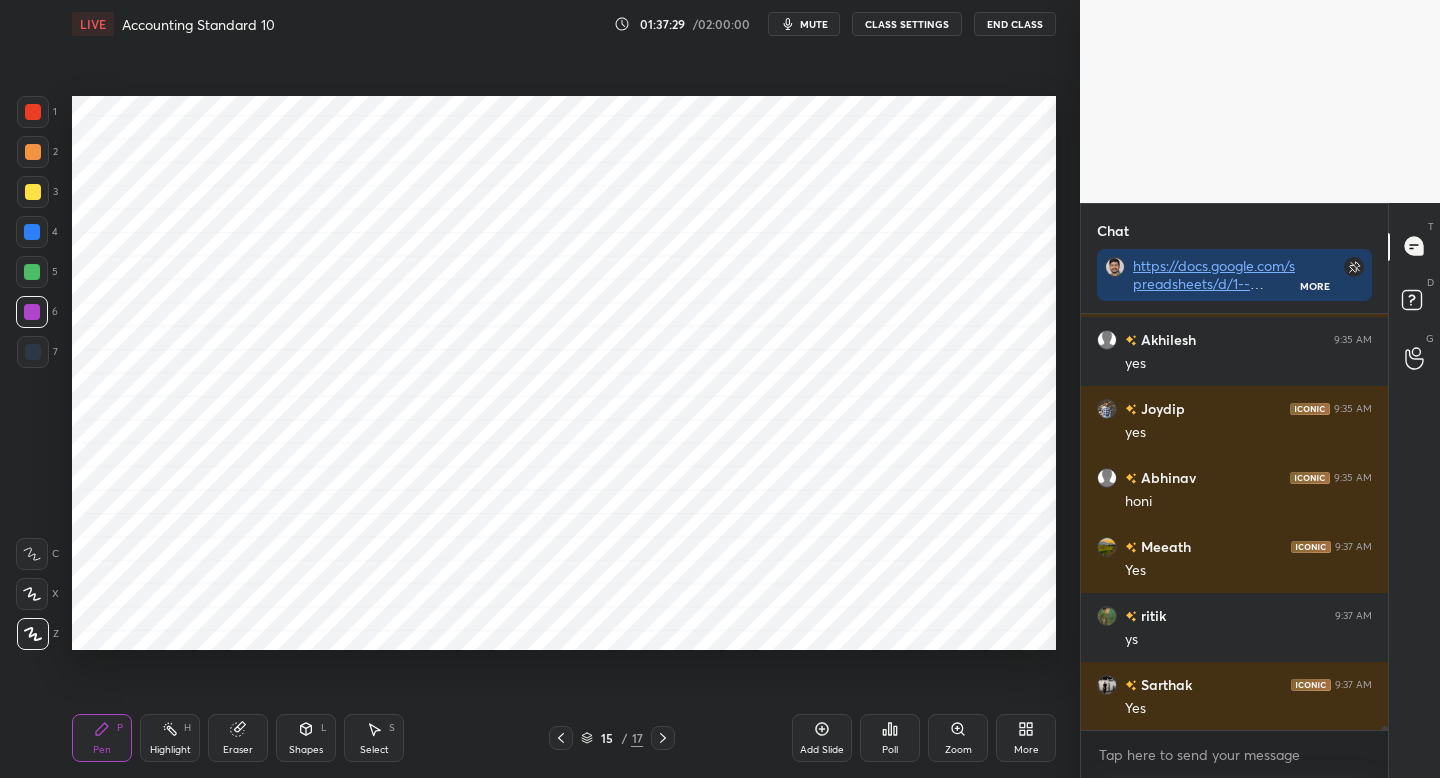 scroll, scrollTop: 39789, scrollLeft: 0, axis: vertical 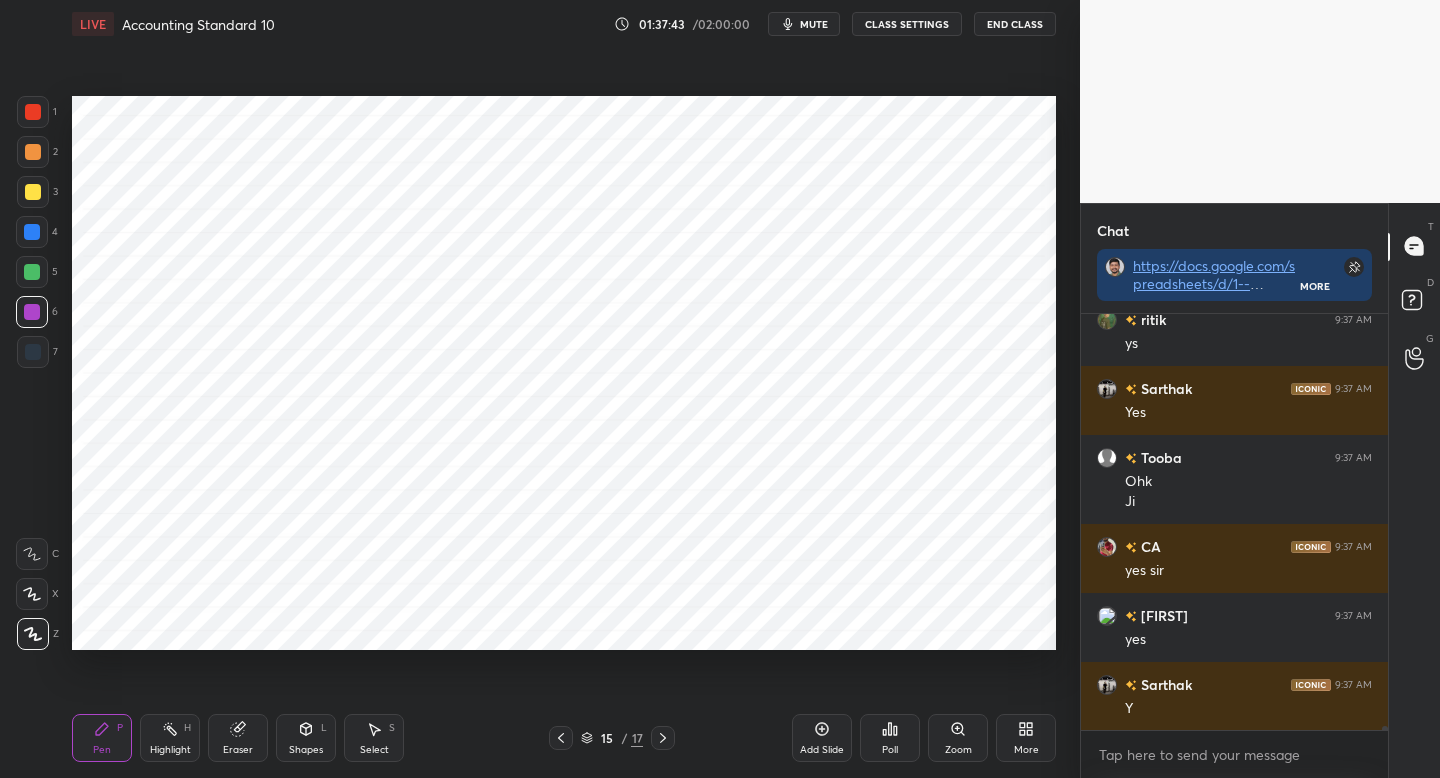 drag, startPoint x: 46, startPoint y: 346, endPoint x: 63, endPoint y: 335, distance: 20.248457 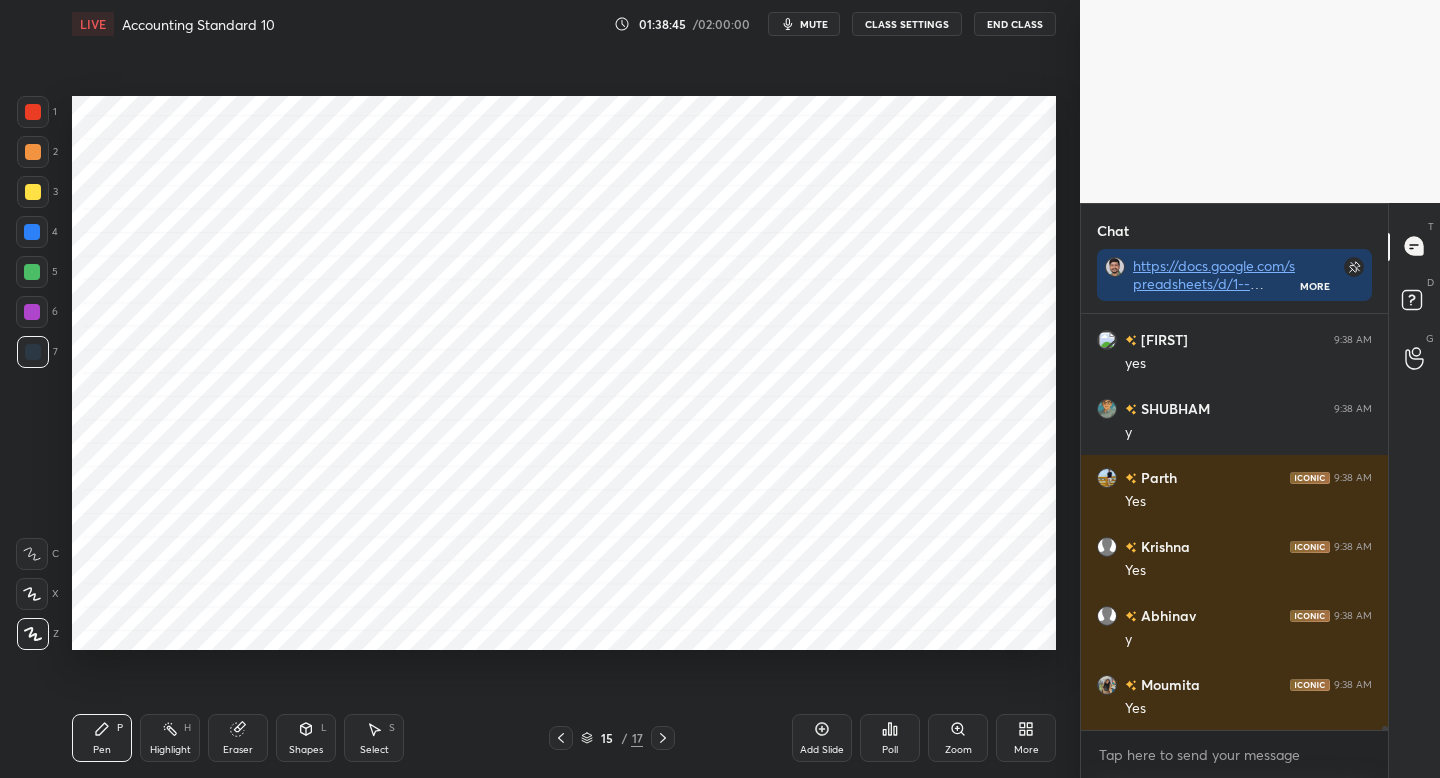 scroll, scrollTop: 46433, scrollLeft: 0, axis: vertical 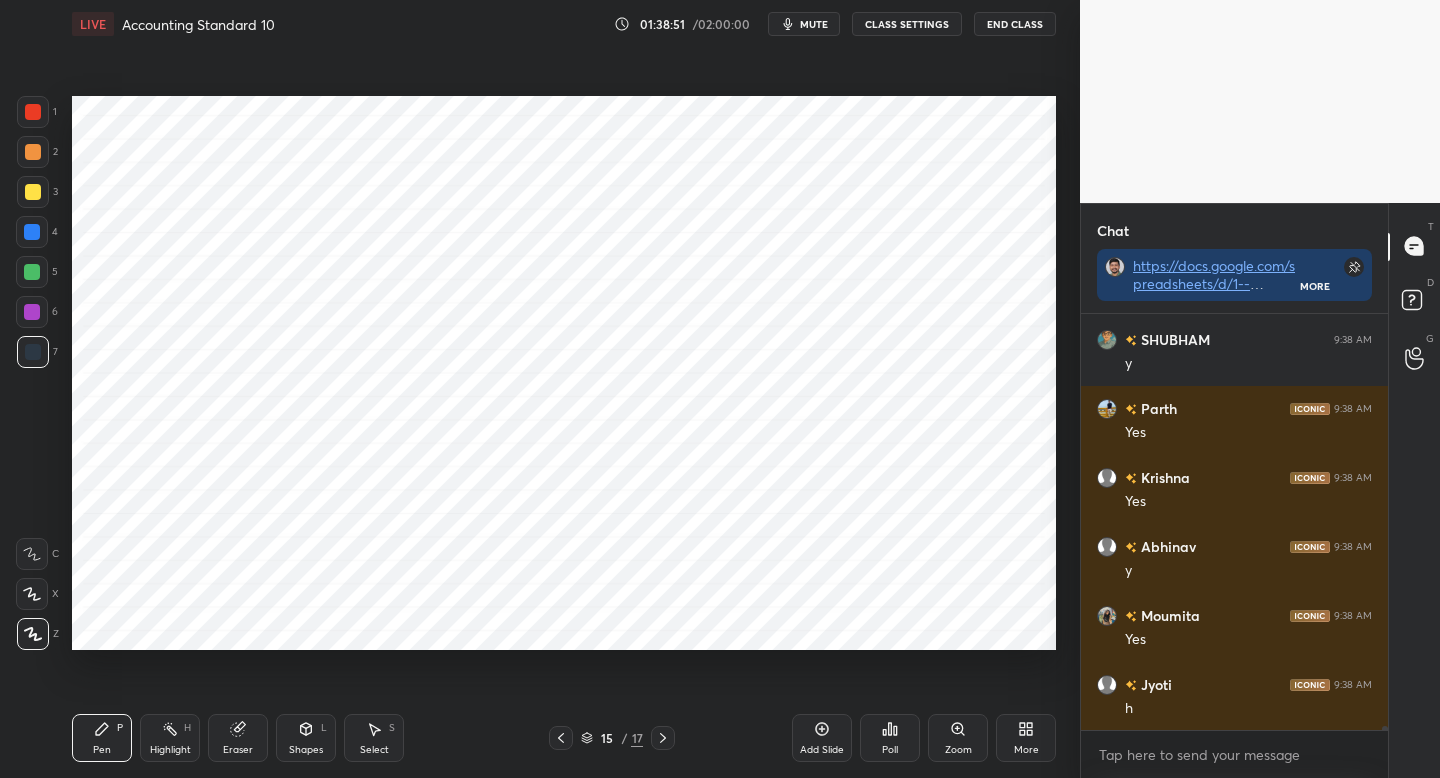 click on "Pen P Highlight H Eraser Shapes L Select S 15 / 17 Add Slide Poll Zoom More" at bounding box center (564, 738) 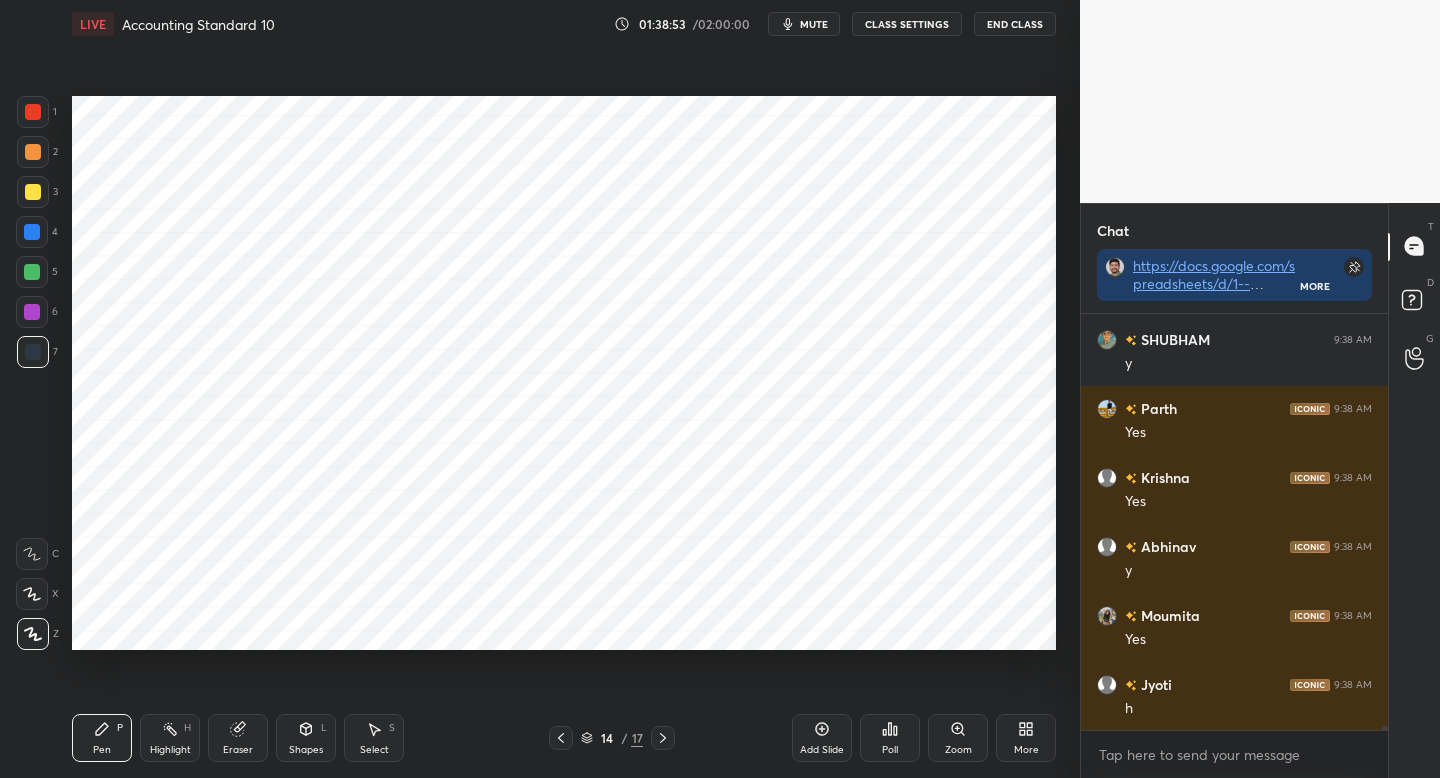 drag, startPoint x: 666, startPoint y: 740, endPoint x: 676, endPoint y: 741, distance: 10.049875 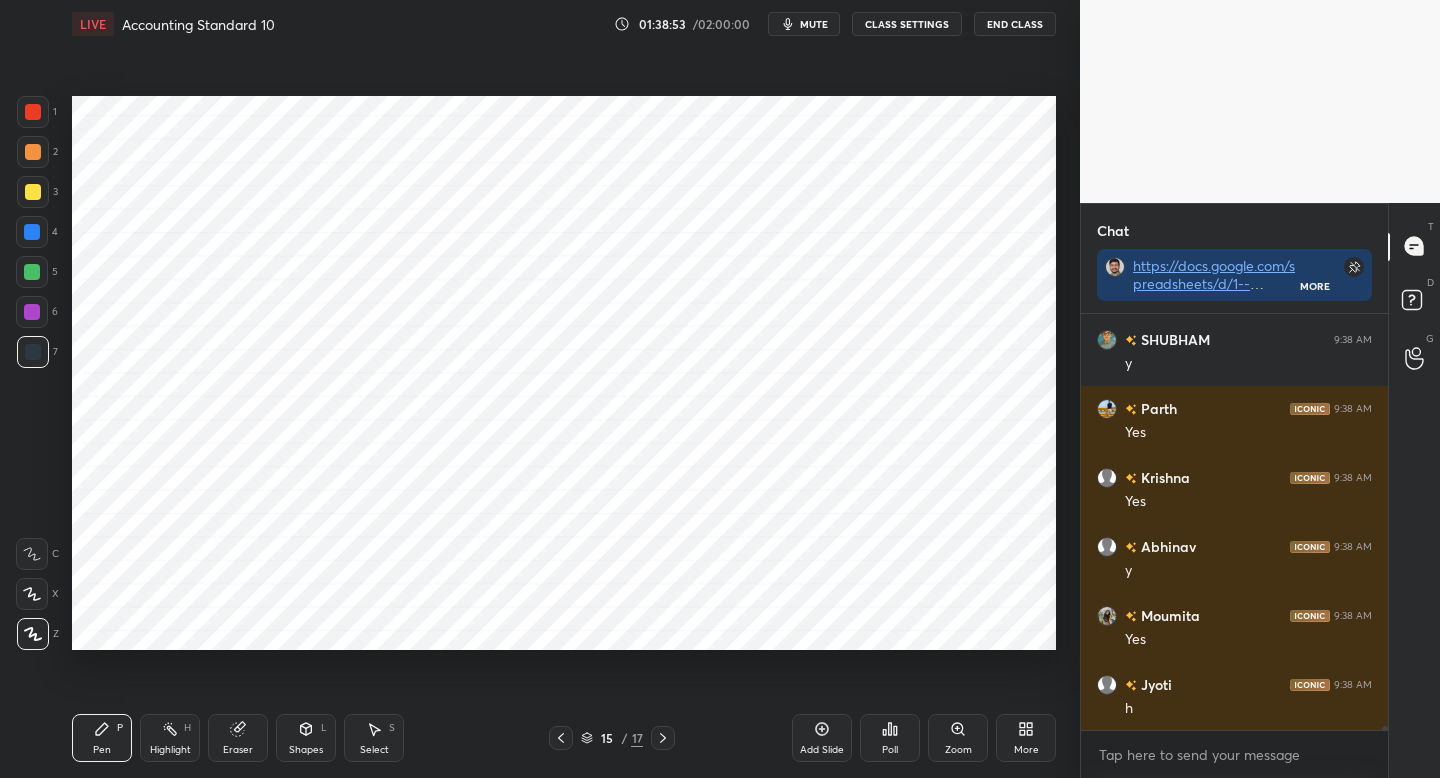 click on "Add Slide" at bounding box center (822, 738) 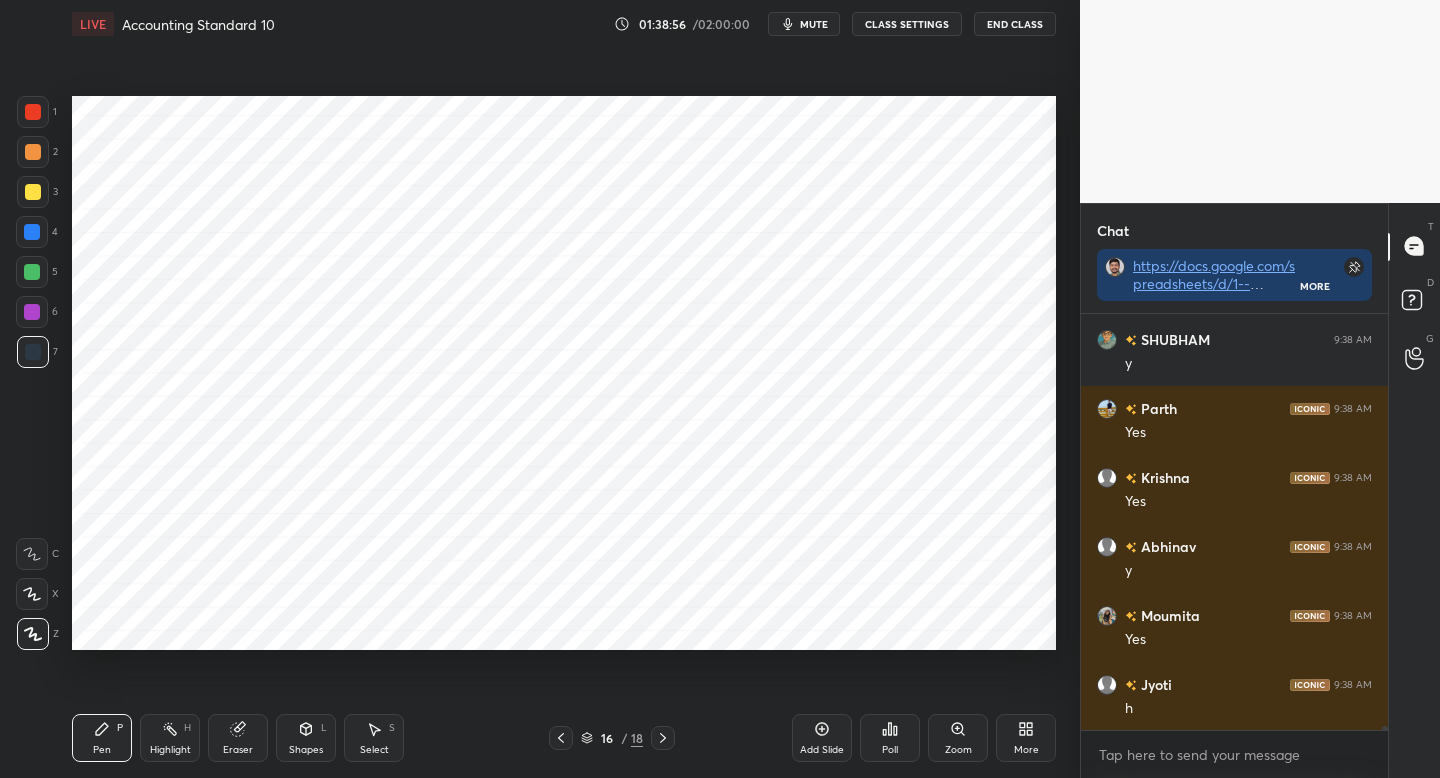 click at bounding box center (33, 112) 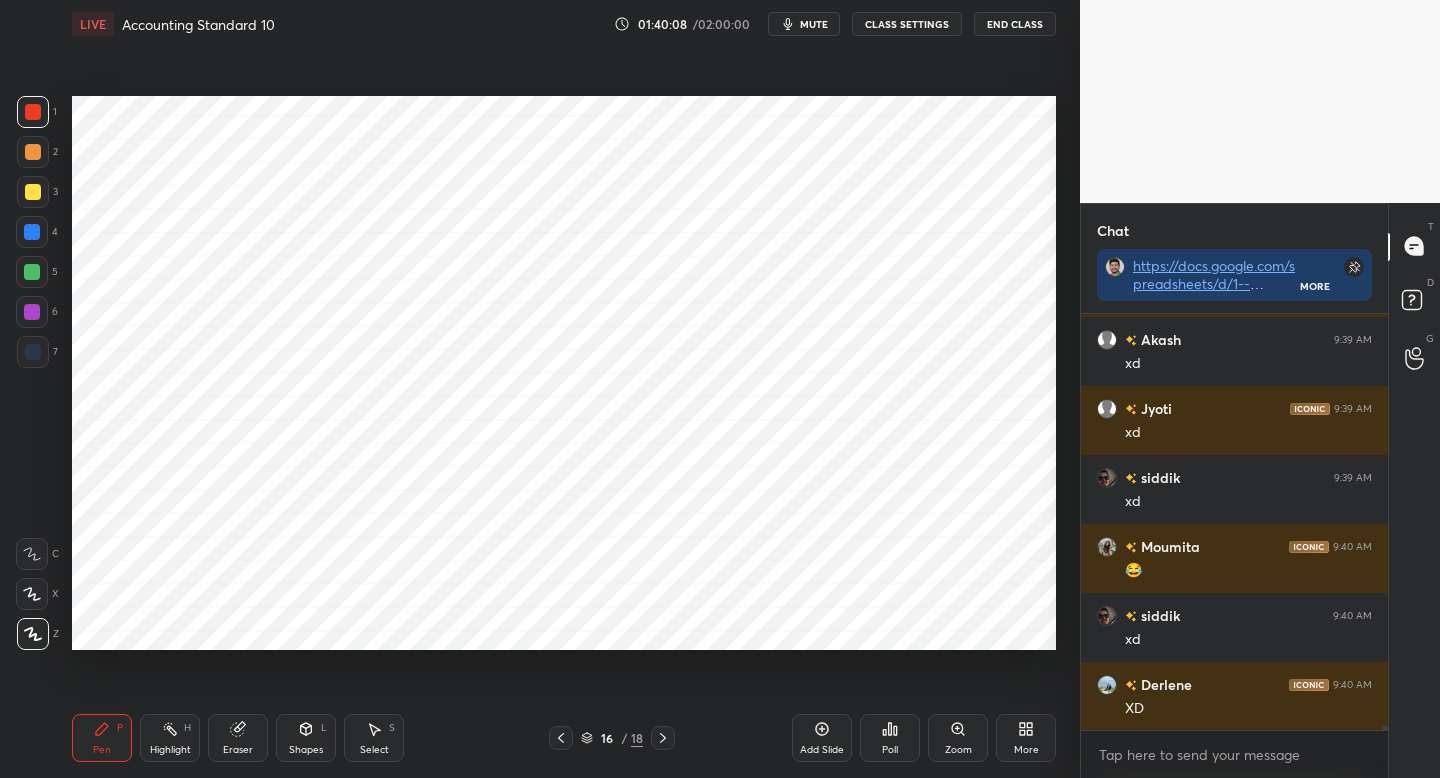 scroll, scrollTop: 47330, scrollLeft: 0, axis: vertical 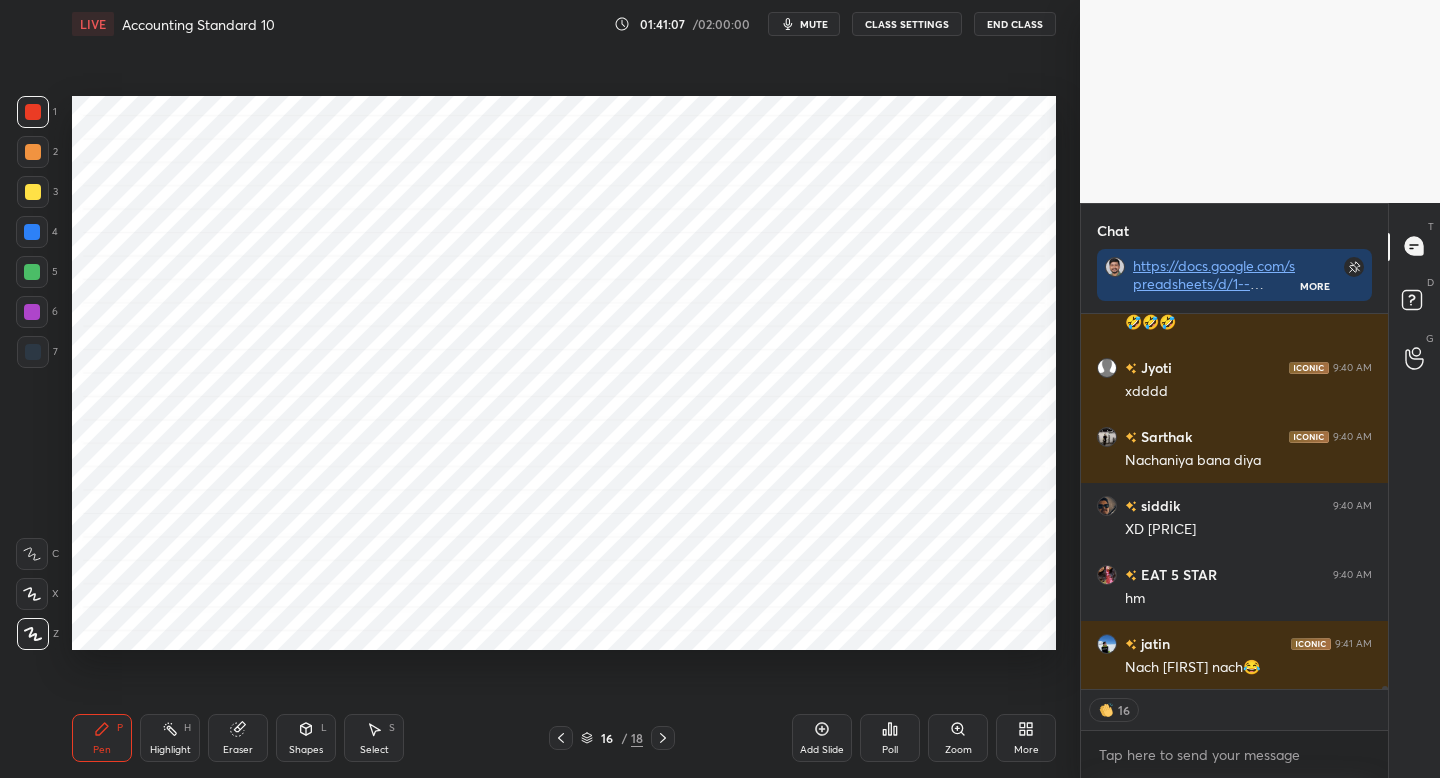 drag, startPoint x: 26, startPoint y: 355, endPoint x: 57, endPoint y: 352, distance: 31.144823 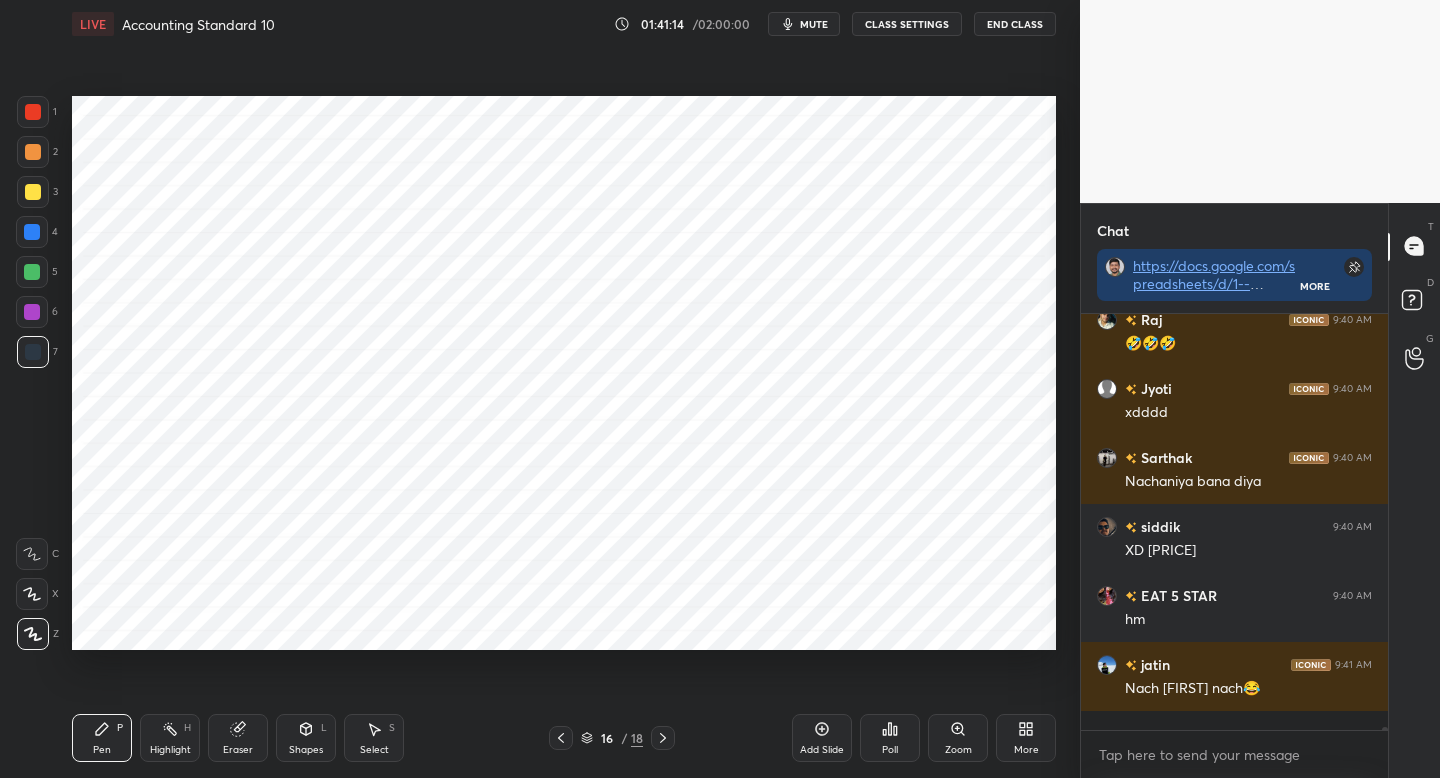 scroll, scrollTop: 7, scrollLeft: 7, axis: both 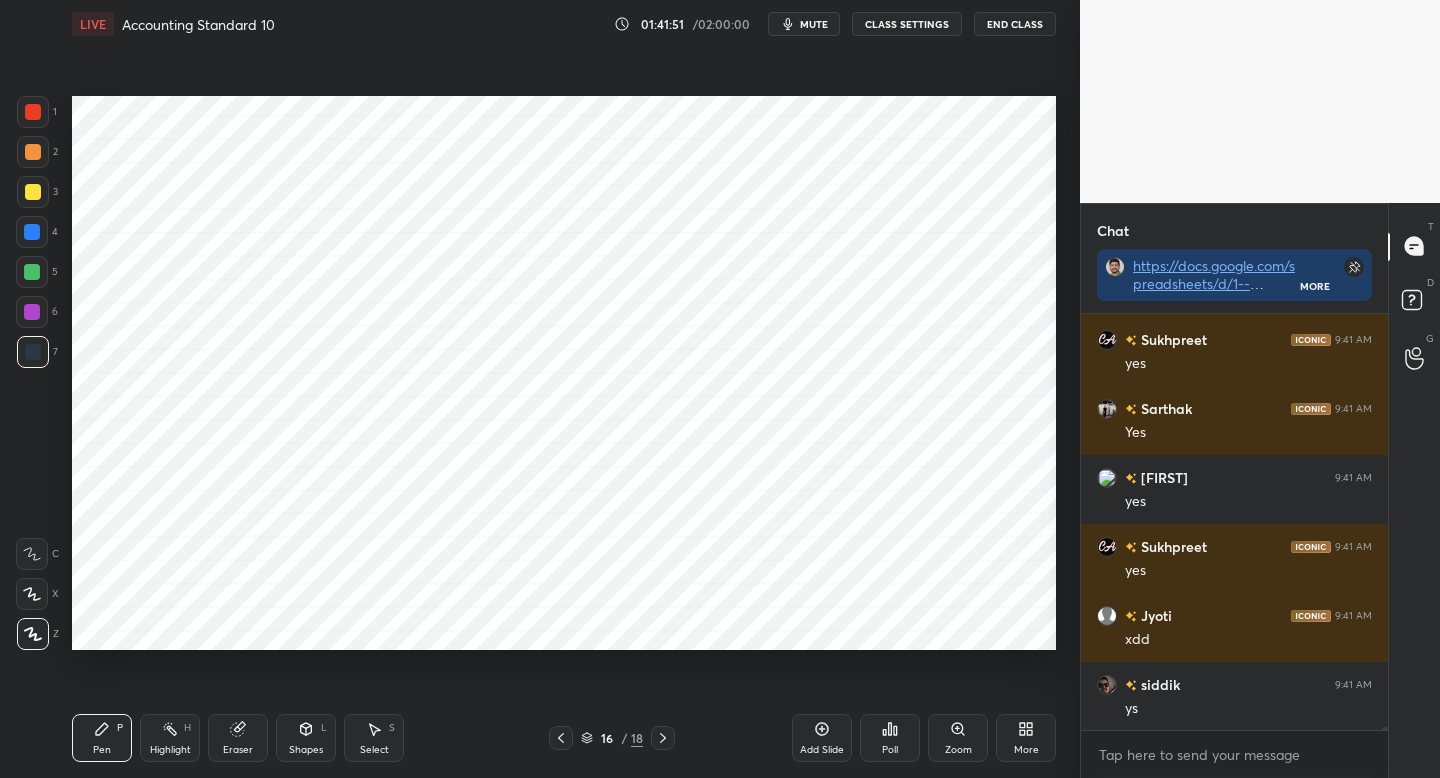 click on "1 2 3 4 5 6 7 C X Z C X Z E E Erase all   H H" at bounding box center (32, 373) 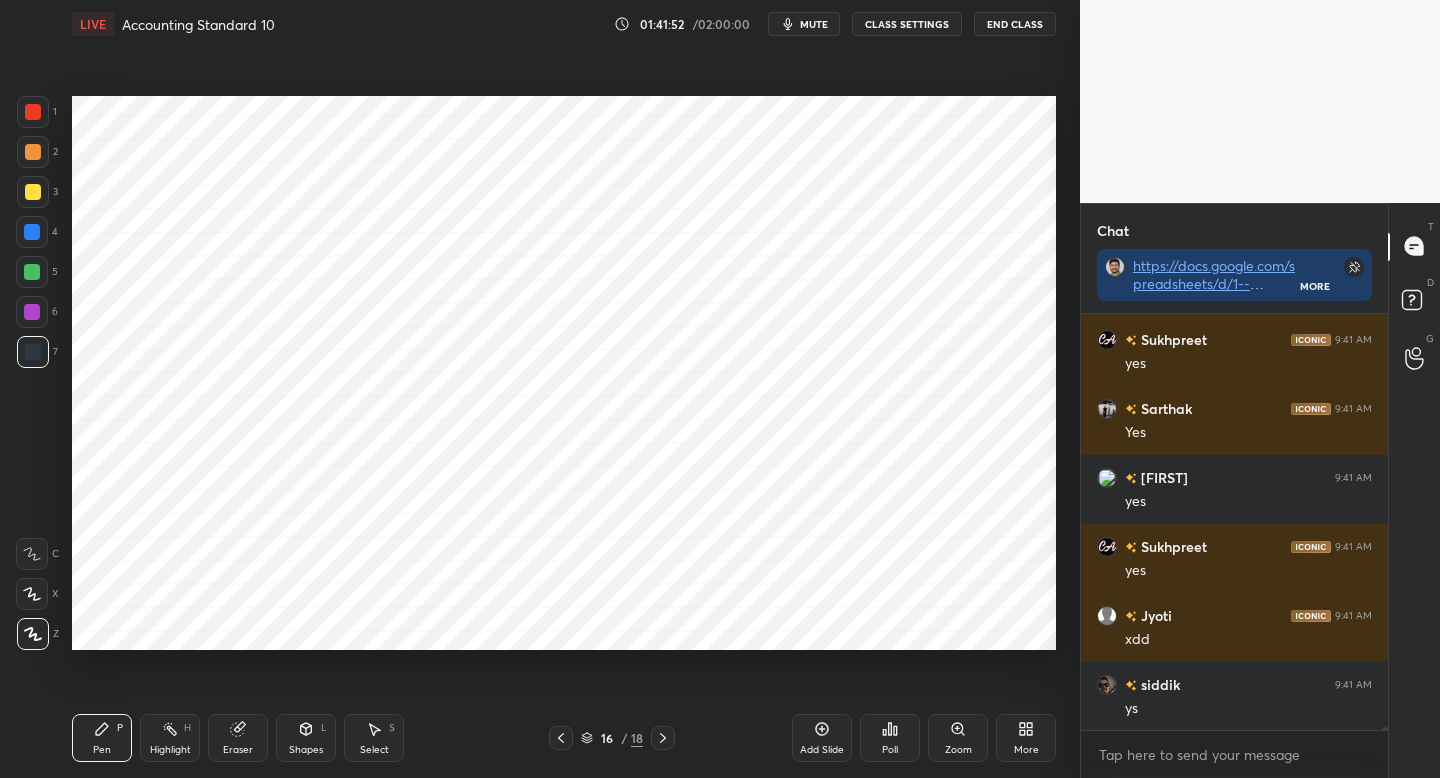 drag, startPoint x: 38, startPoint y: 300, endPoint x: 43, endPoint y: 309, distance: 10.29563 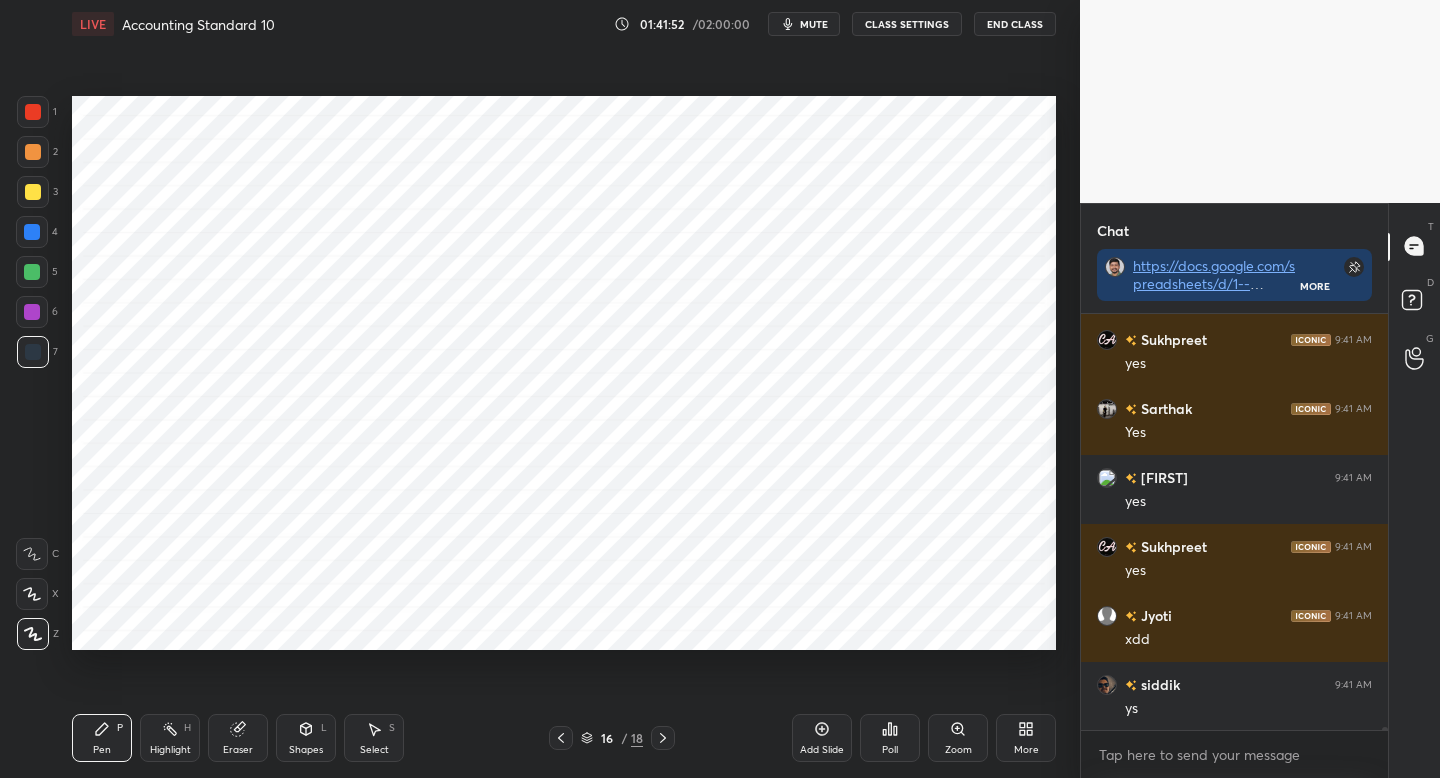 click at bounding box center (32, 312) 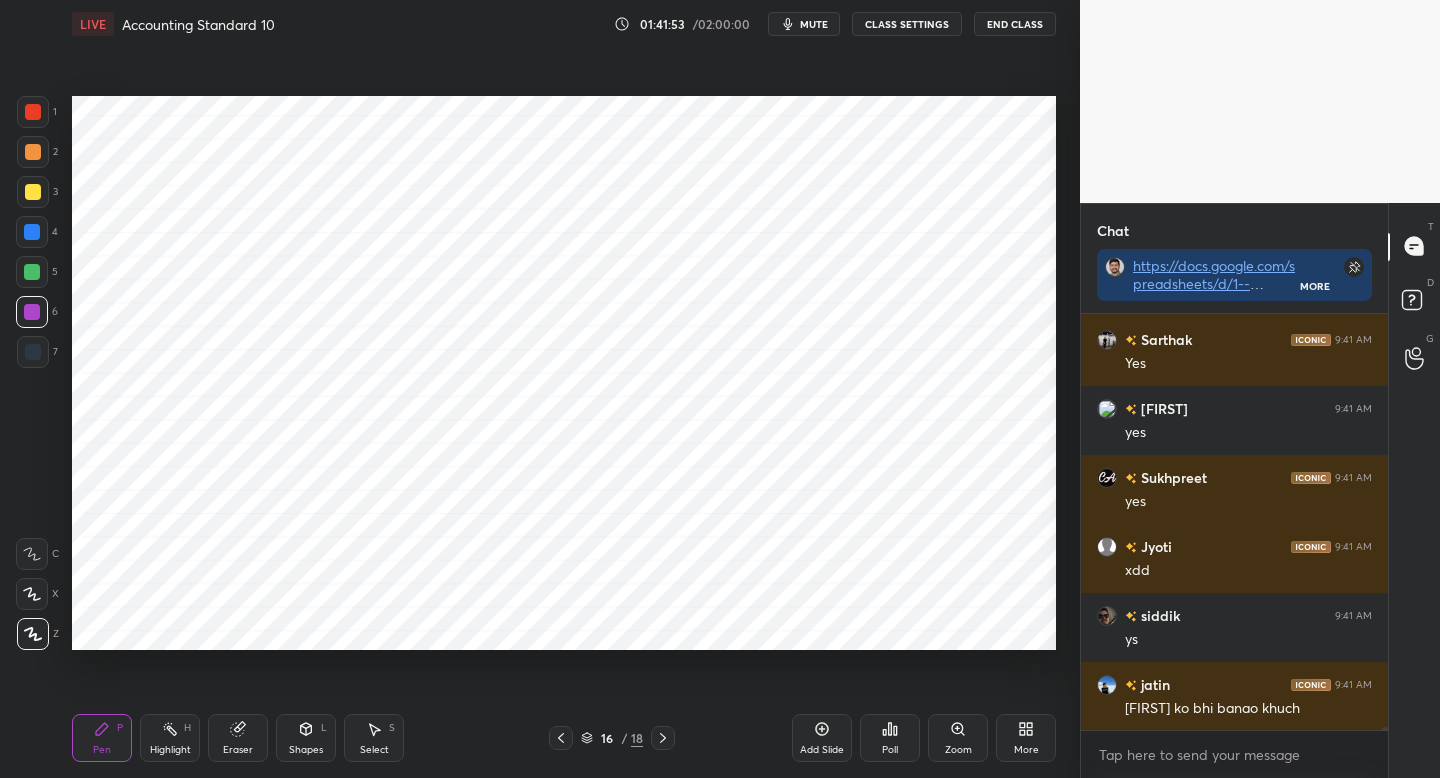 scroll, scrollTop: 50297, scrollLeft: 0, axis: vertical 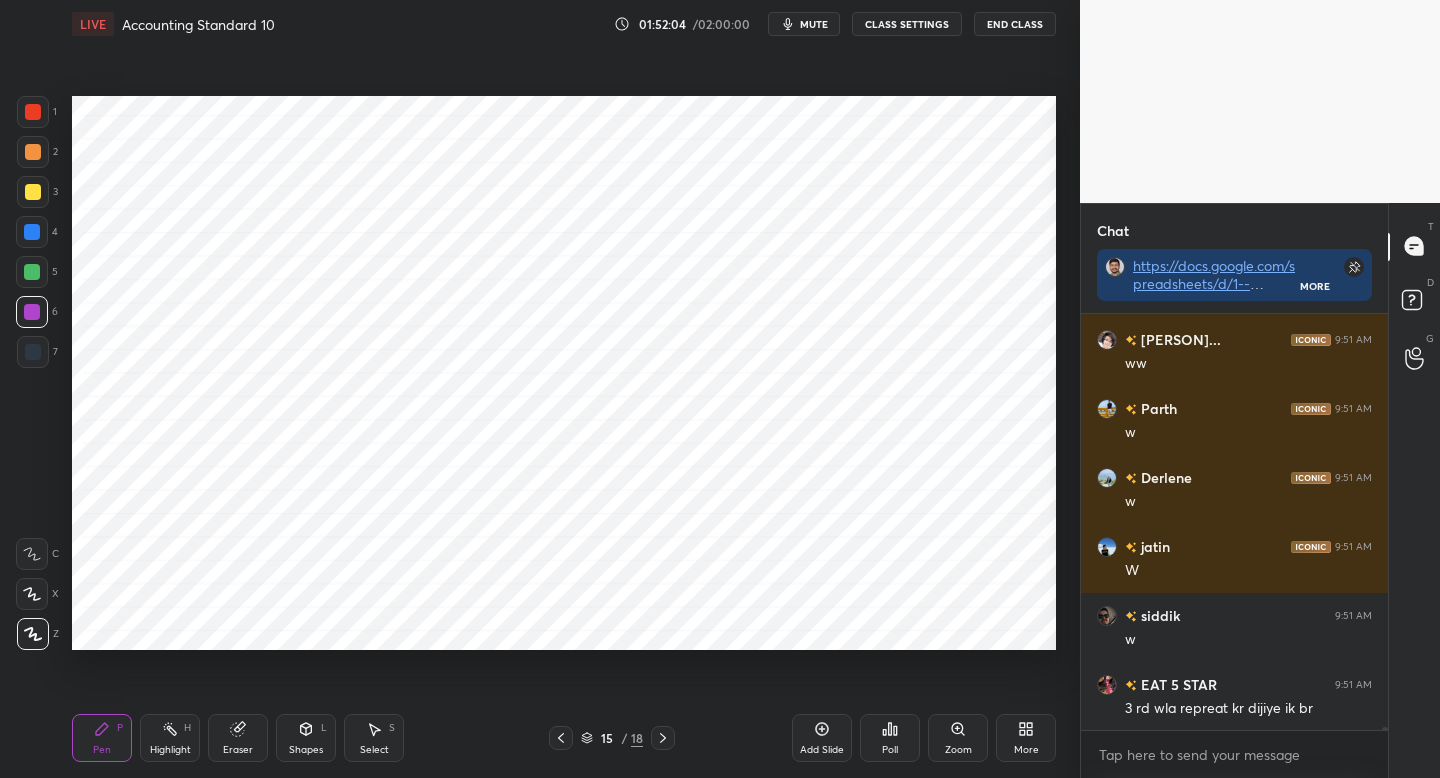 click on "mute" at bounding box center [814, 24] 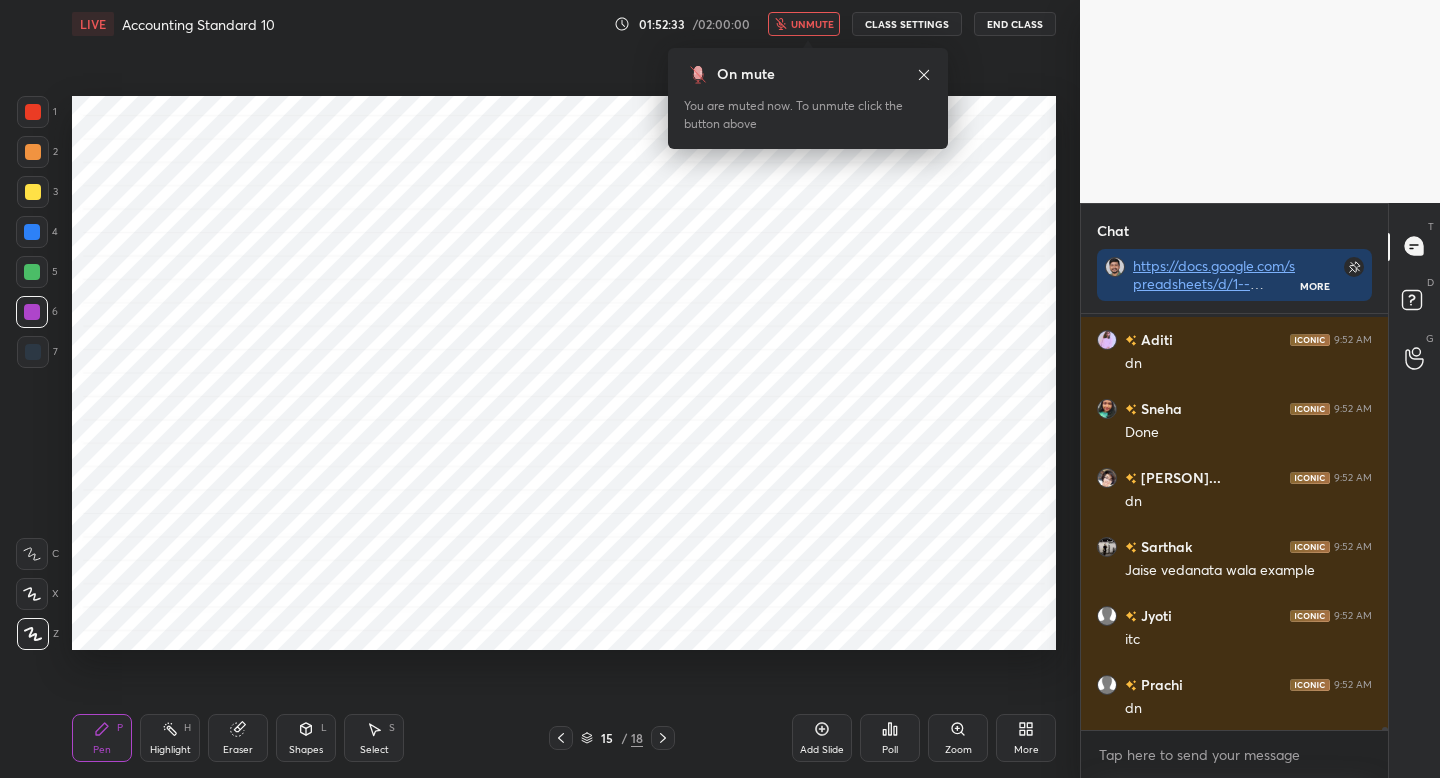 scroll, scrollTop: 53168, scrollLeft: 0, axis: vertical 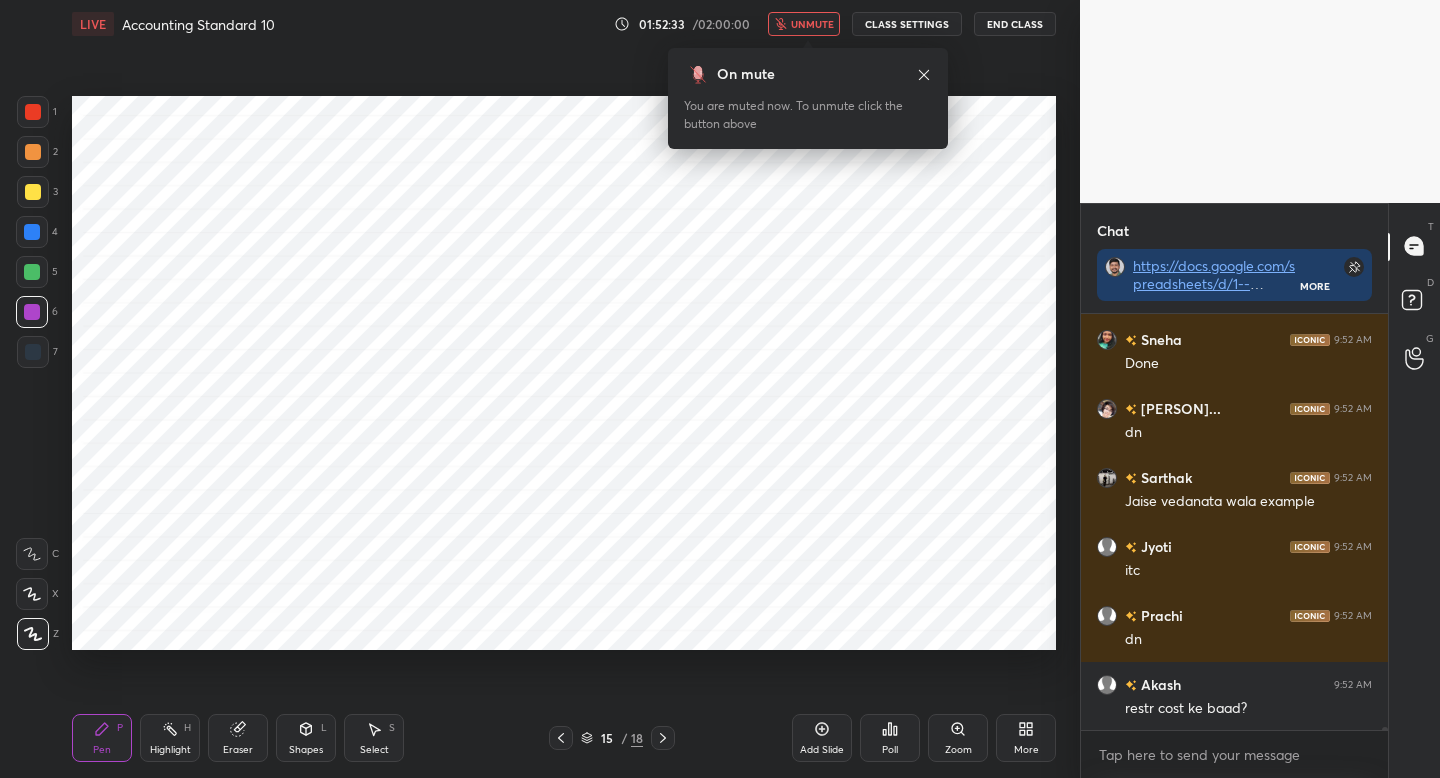 click on "unmute" at bounding box center (812, 24) 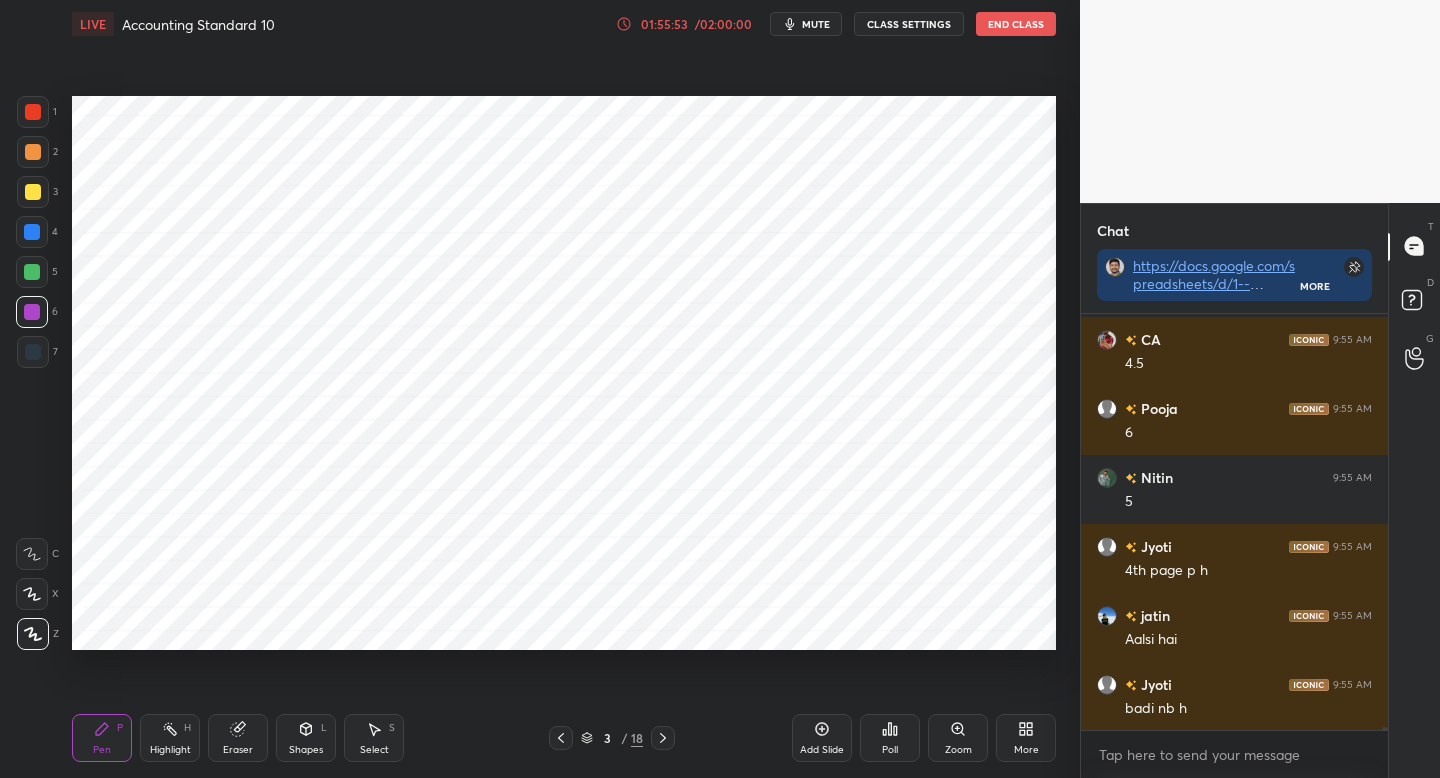 scroll, scrollTop: 56618, scrollLeft: 0, axis: vertical 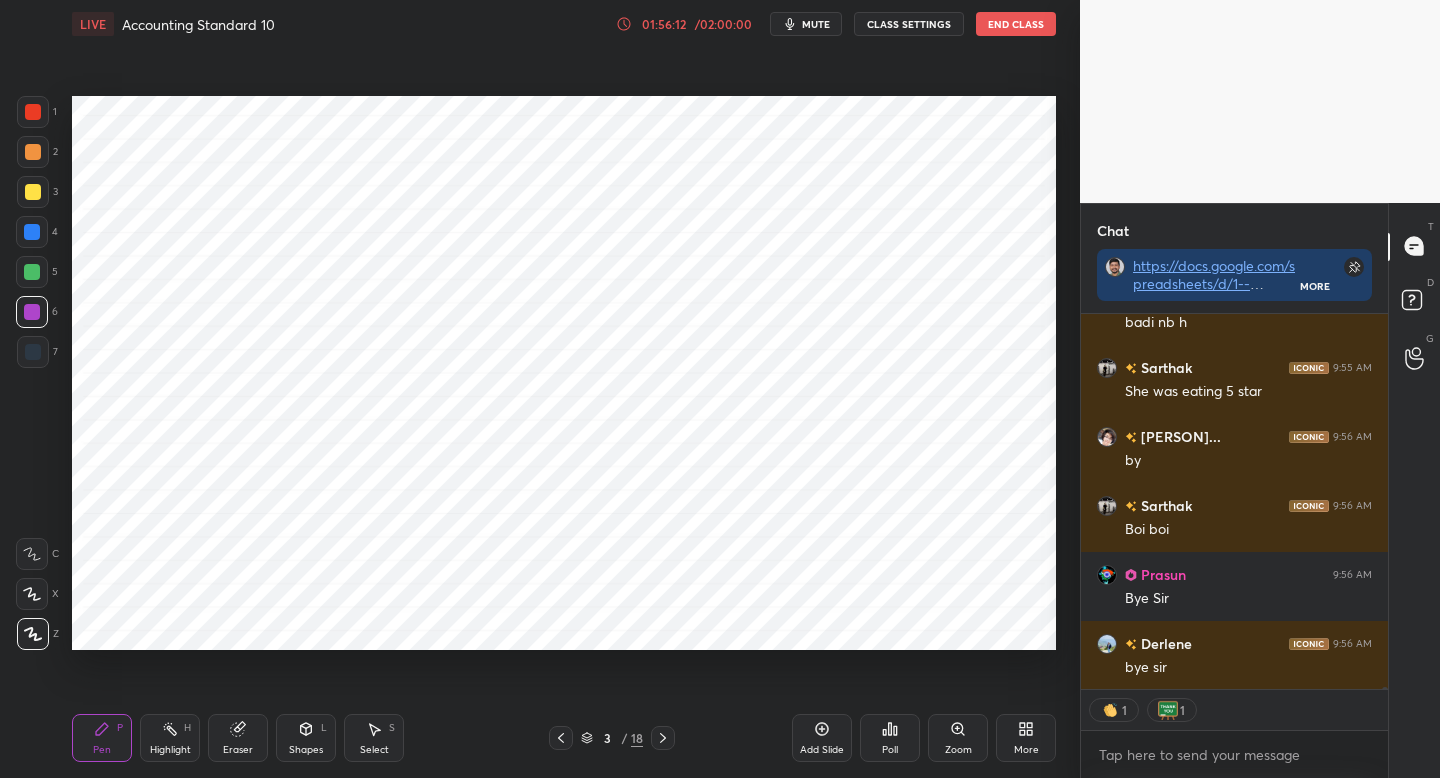 click on "End Class" at bounding box center (1016, 24) 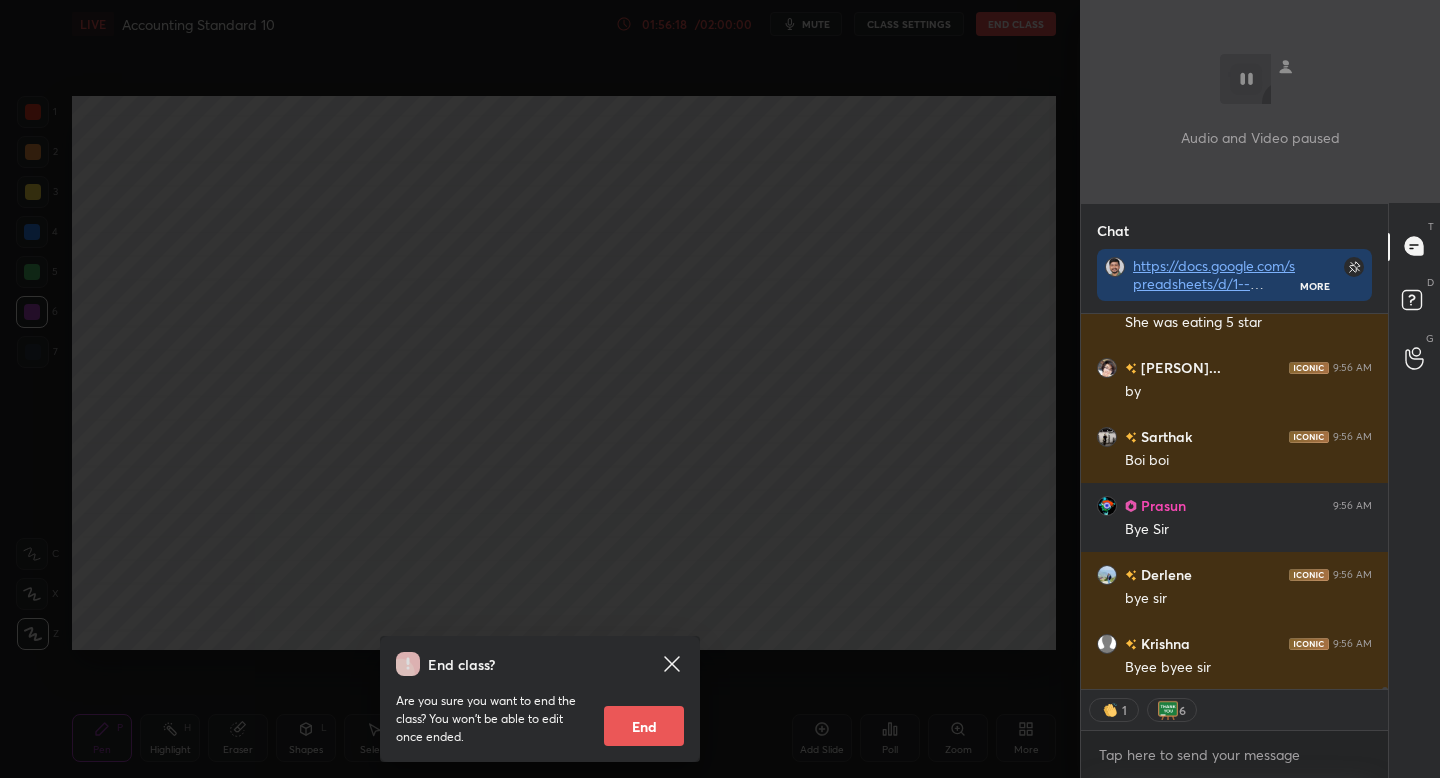 scroll, scrollTop: 57073, scrollLeft: 0, axis: vertical 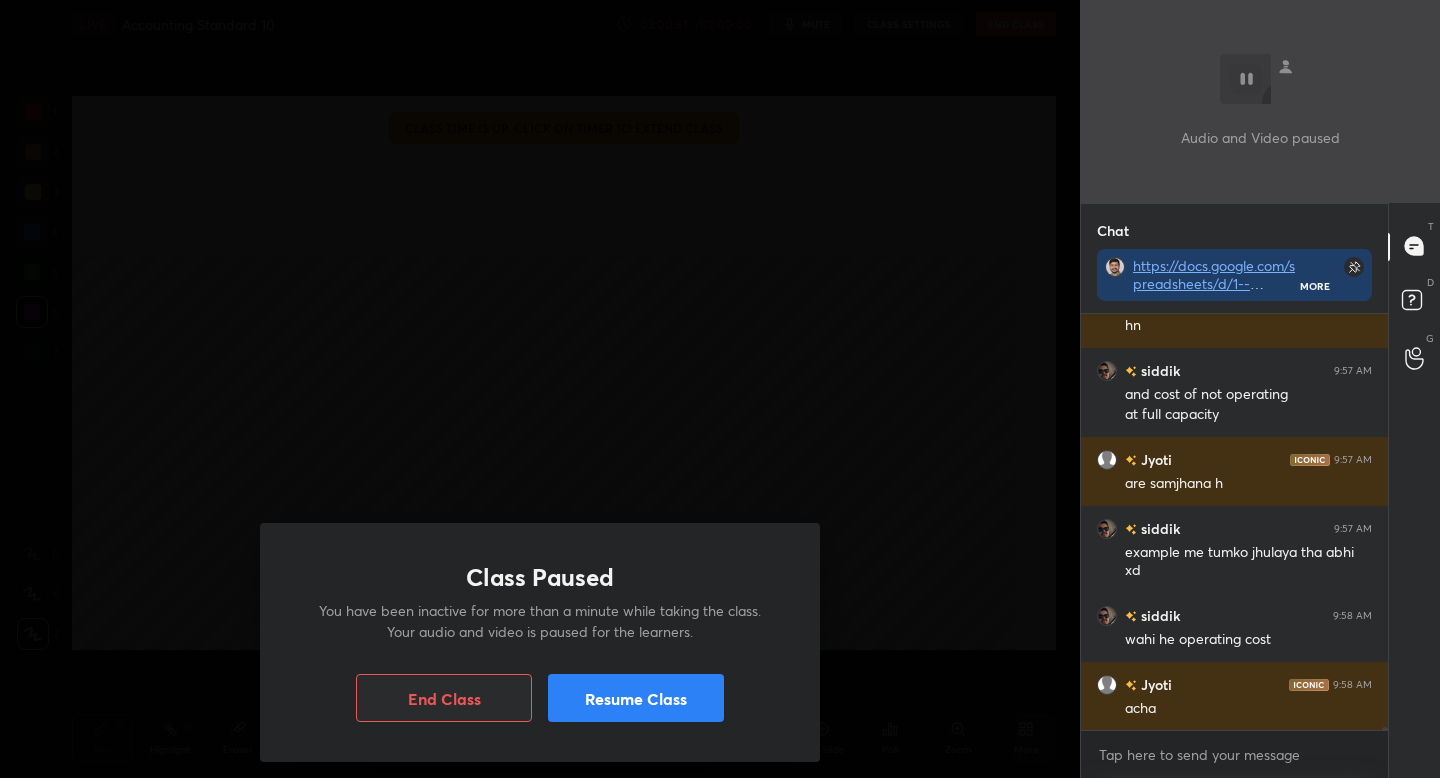 click on "End Class" at bounding box center (444, 698) 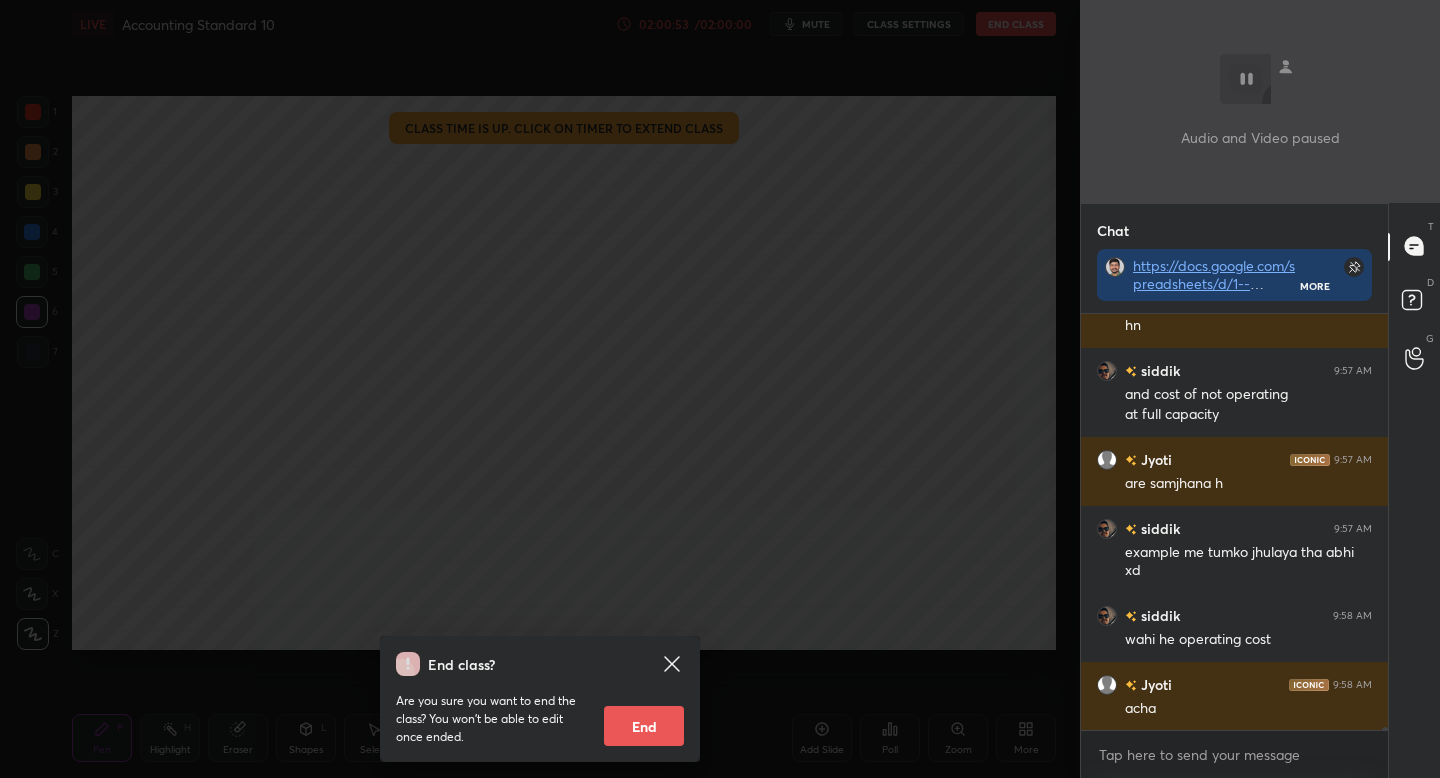 click on "End" at bounding box center (644, 726) 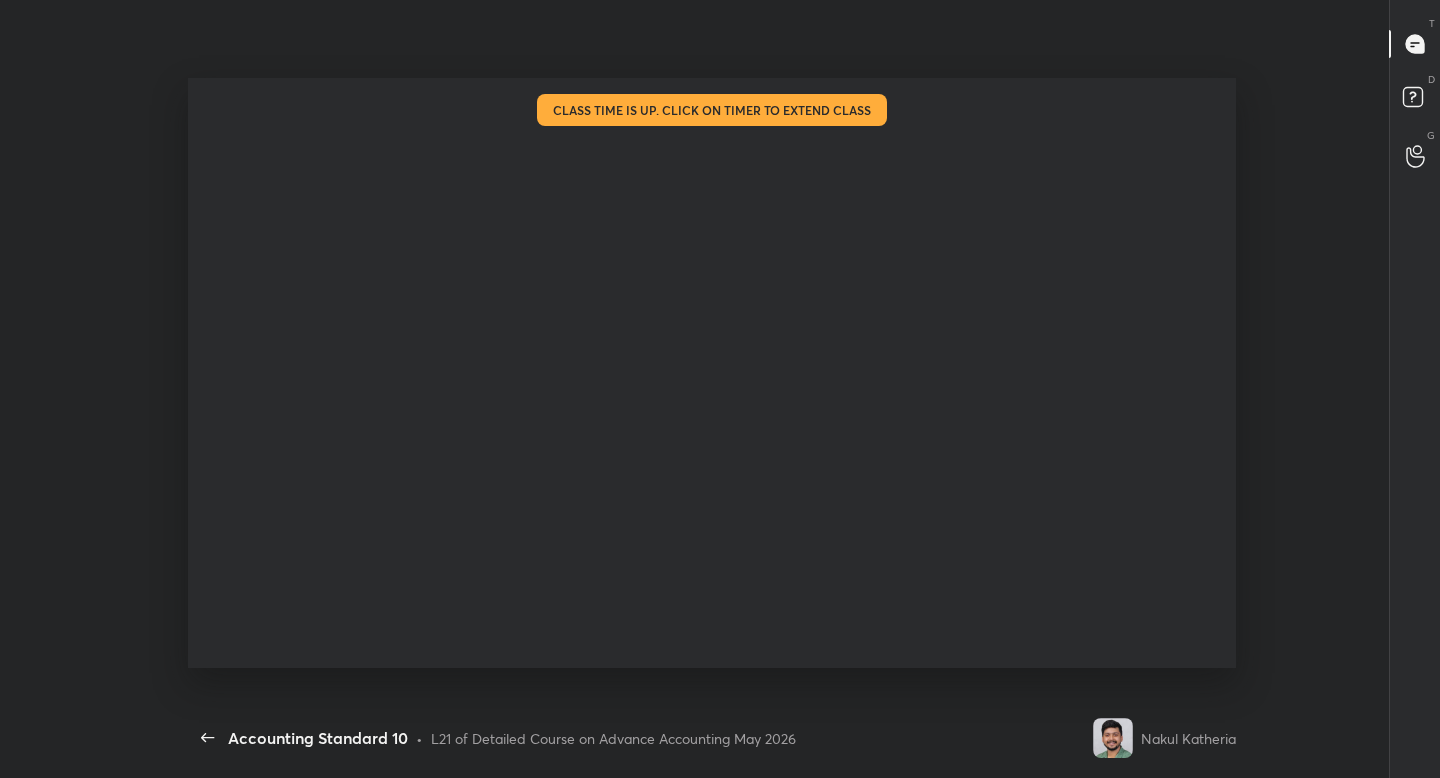 scroll, scrollTop: 99350, scrollLeft: 98935, axis: both 